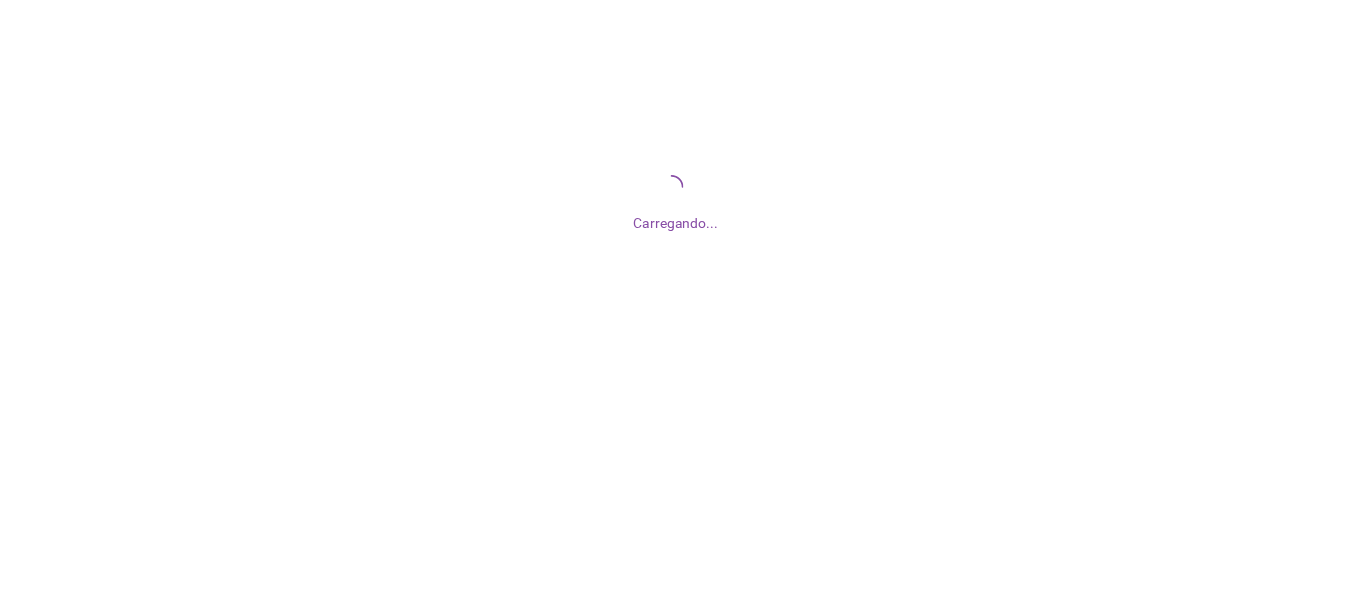 scroll, scrollTop: 0, scrollLeft: 0, axis: both 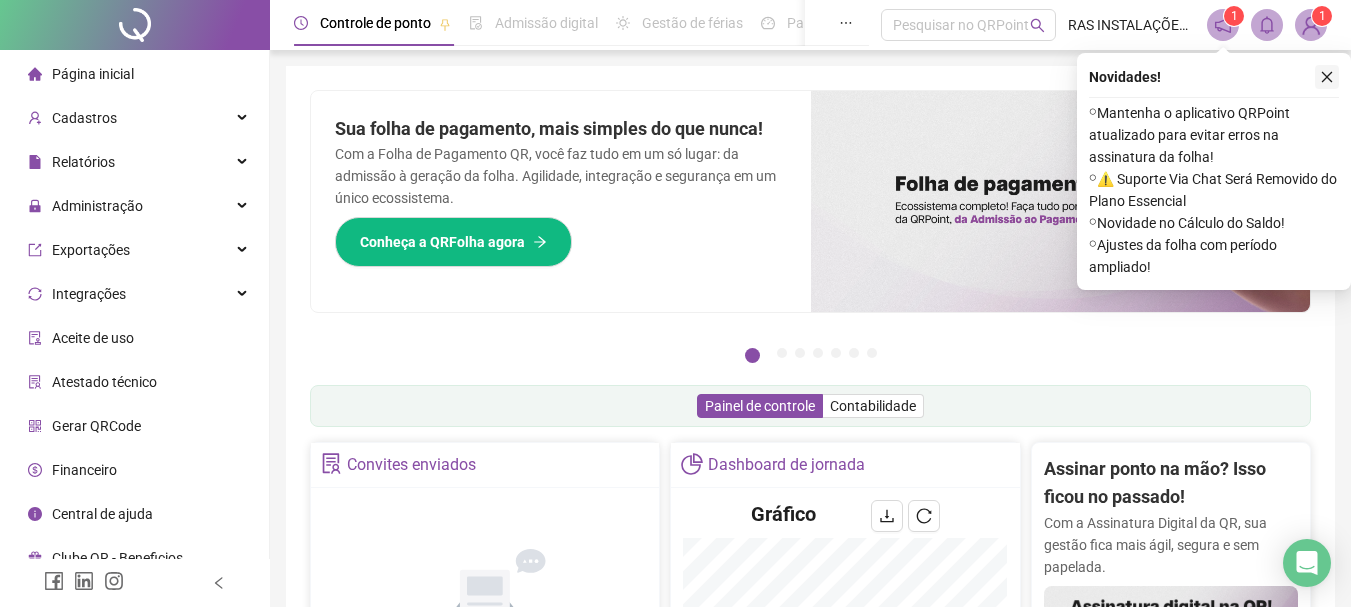 click 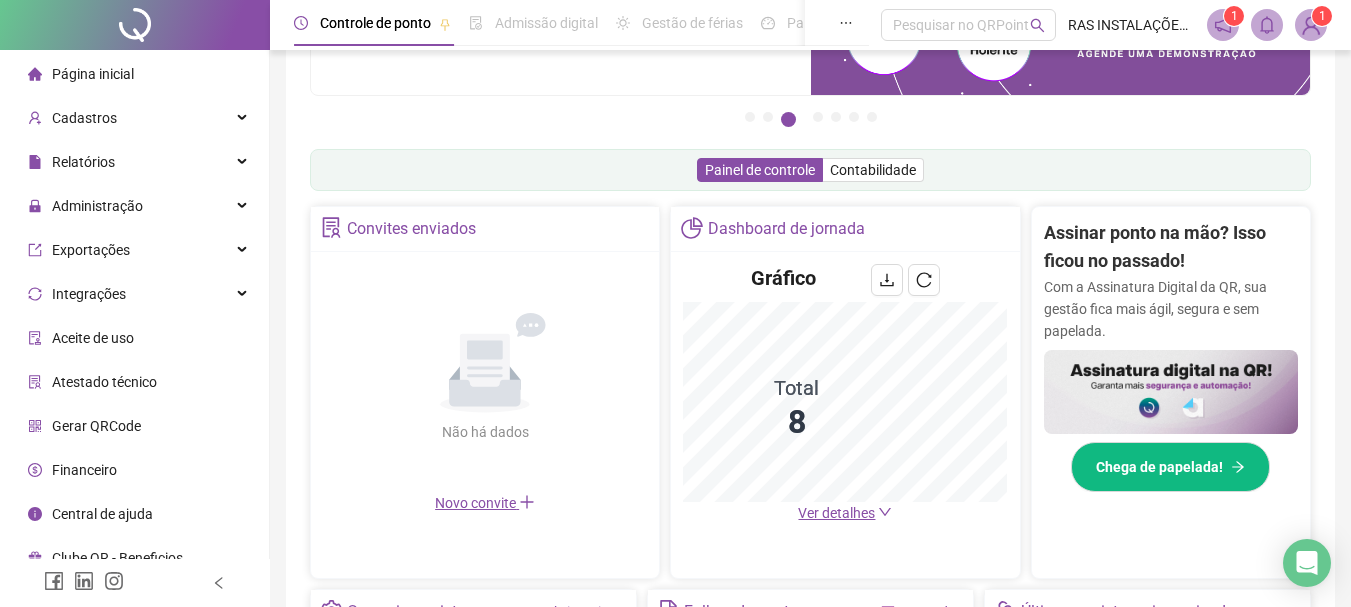 scroll, scrollTop: 200, scrollLeft: 0, axis: vertical 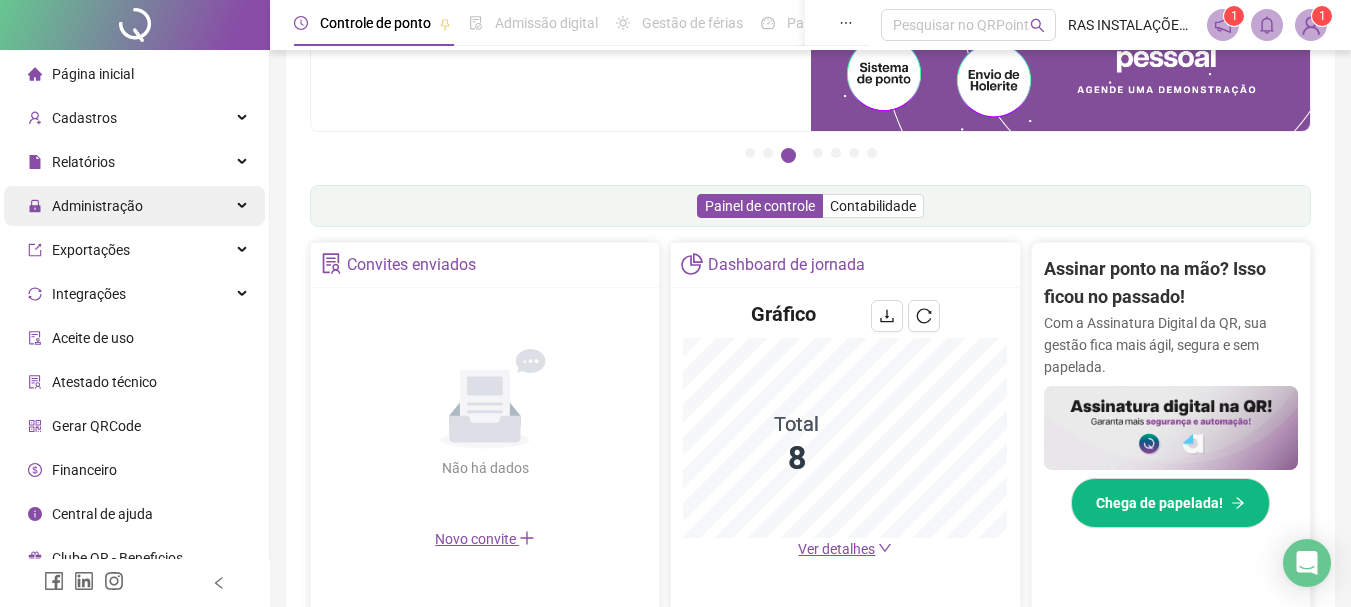 click on "Administração" at bounding box center (97, 206) 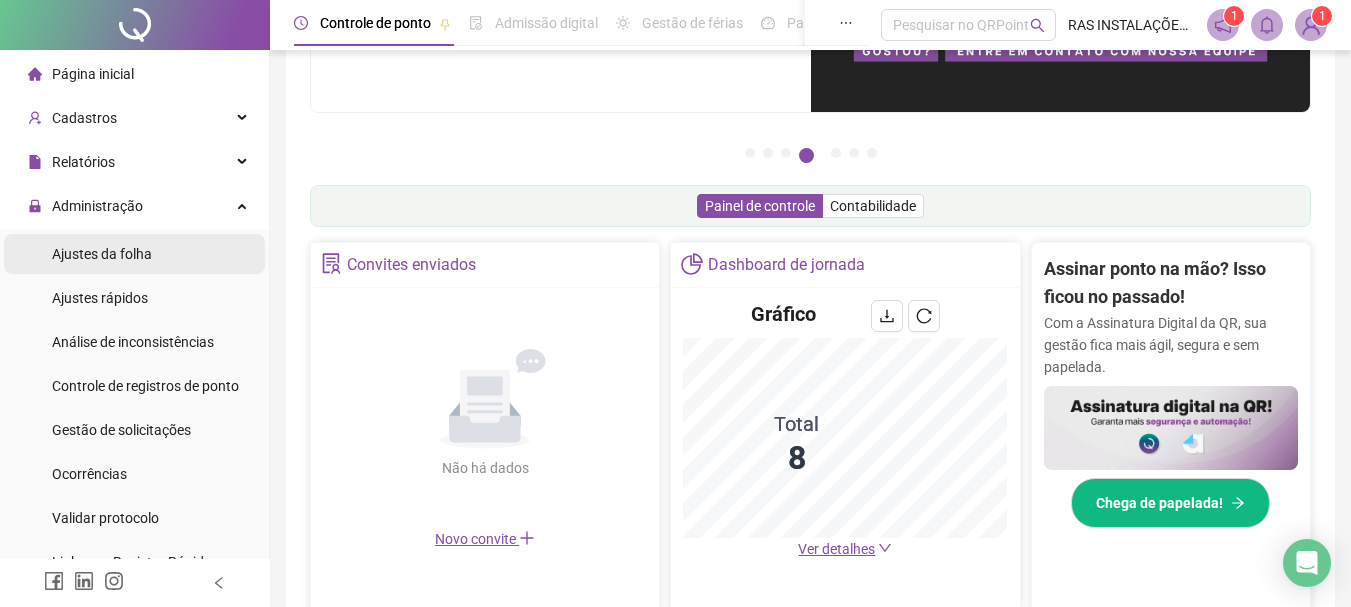 click on "Ajustes da folha" at bounding box center [102, 254] 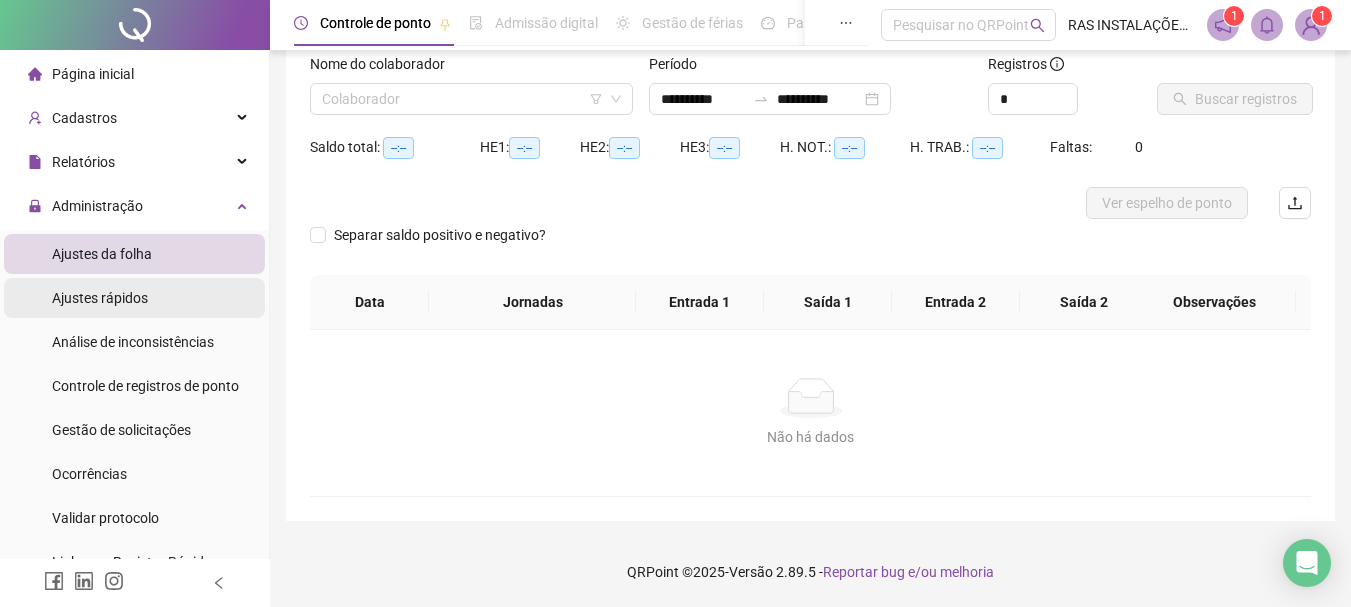 click on "Ajustes rápidos" at bounding box center [100, 298] 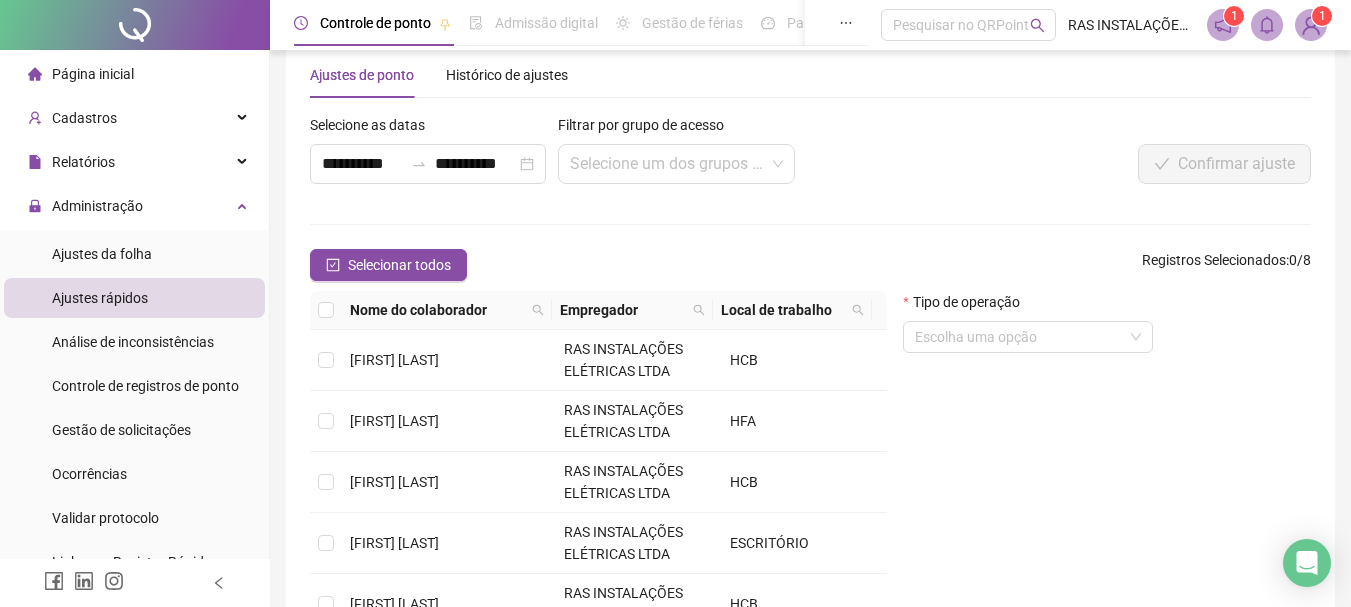 scroll, scrollTop: 131, scrollLeft: 0, axis: vertical 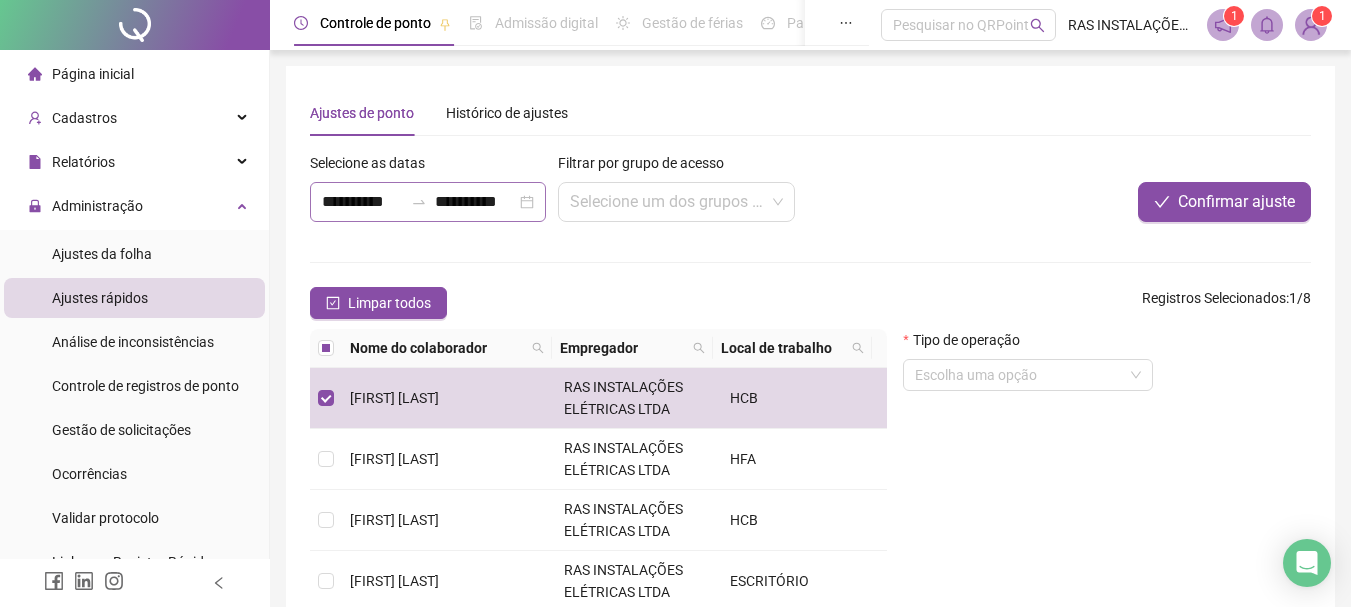 click 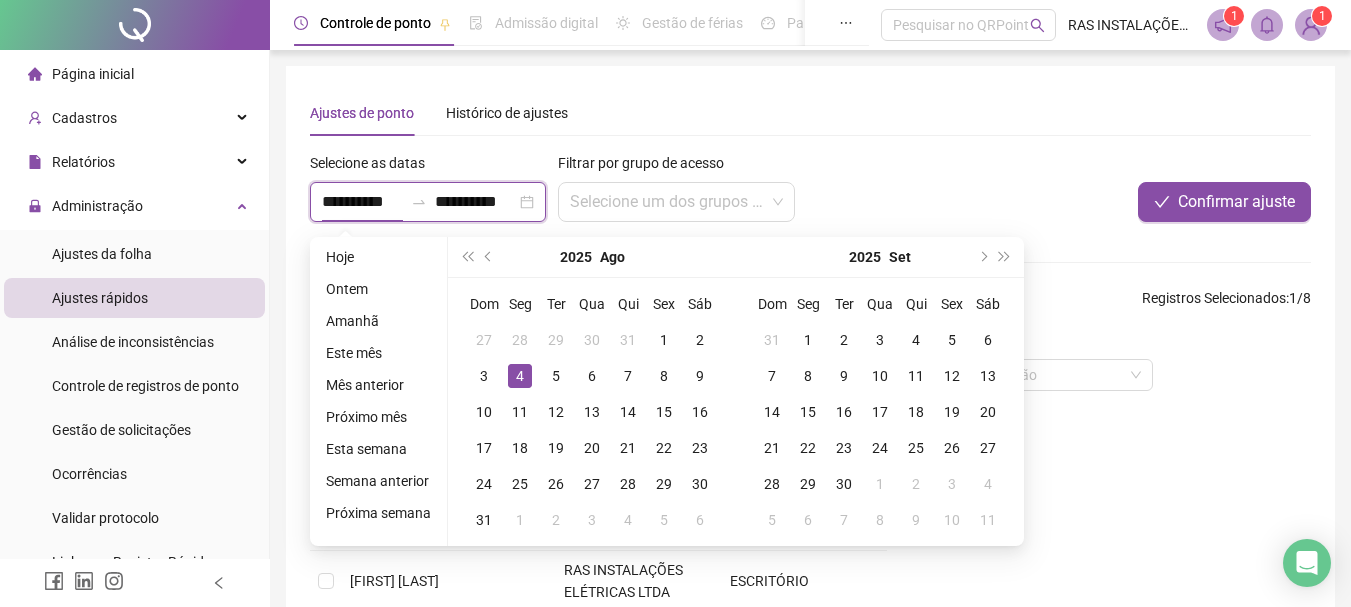 click on "**********" at bounding box center (362, 202) 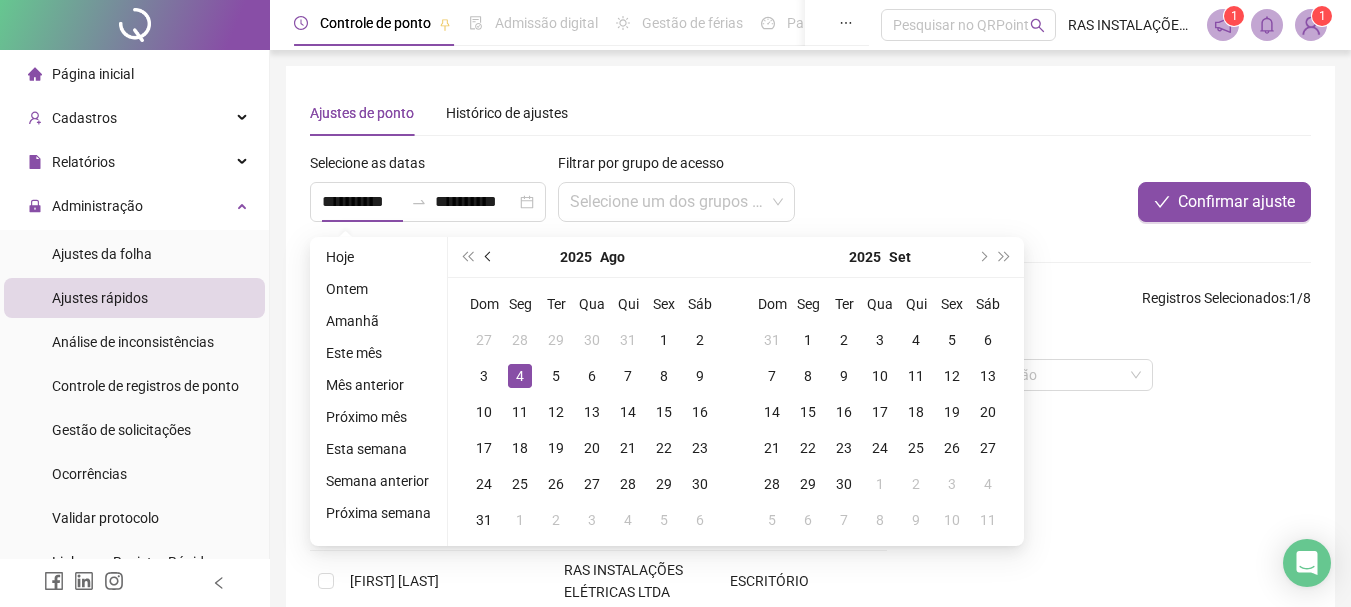 click at bounding box center (490, 257) 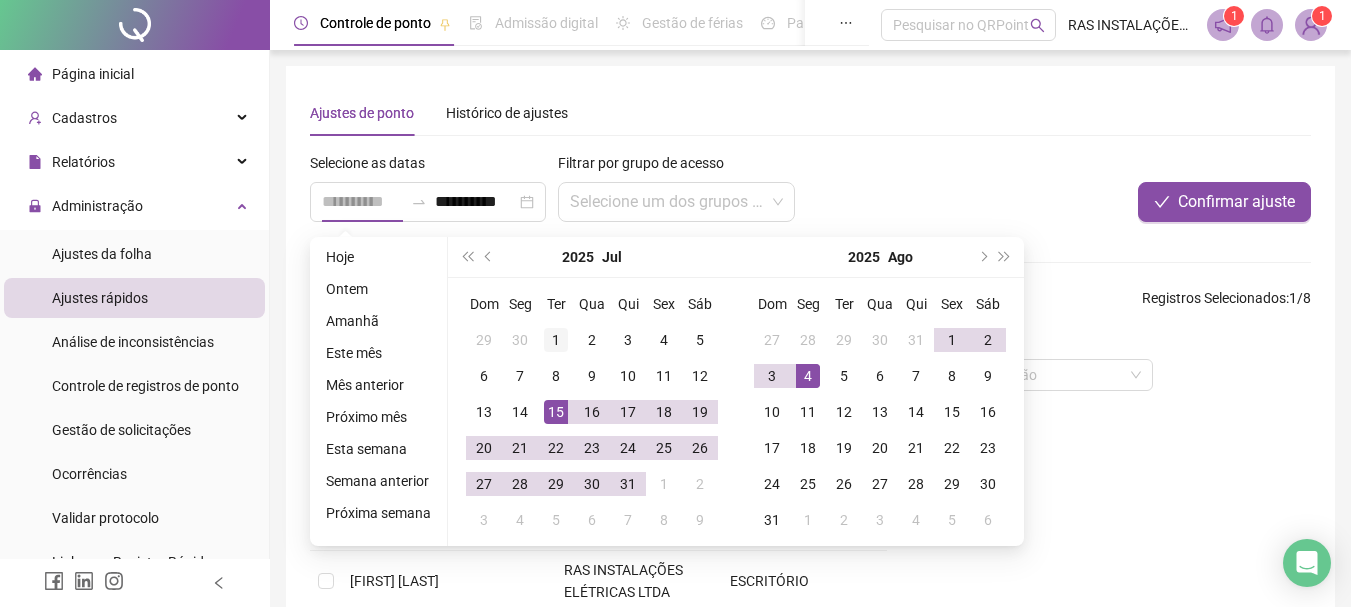 type on "**********" 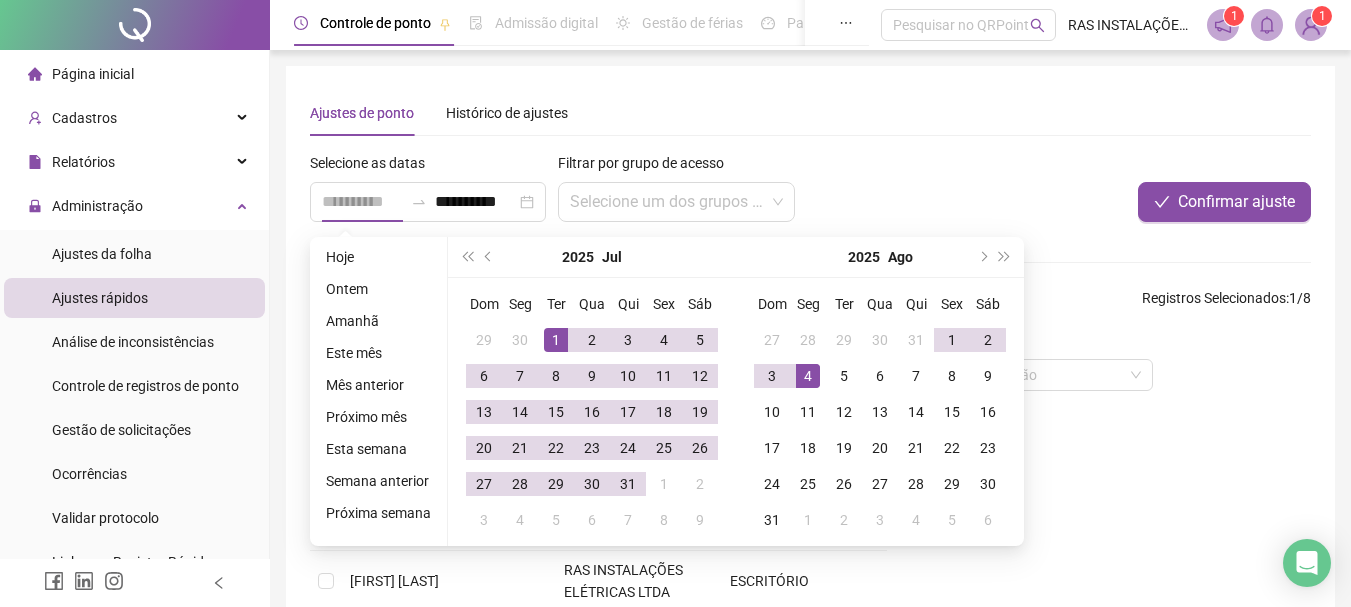 click on "1" at bounding box center (556, 340) 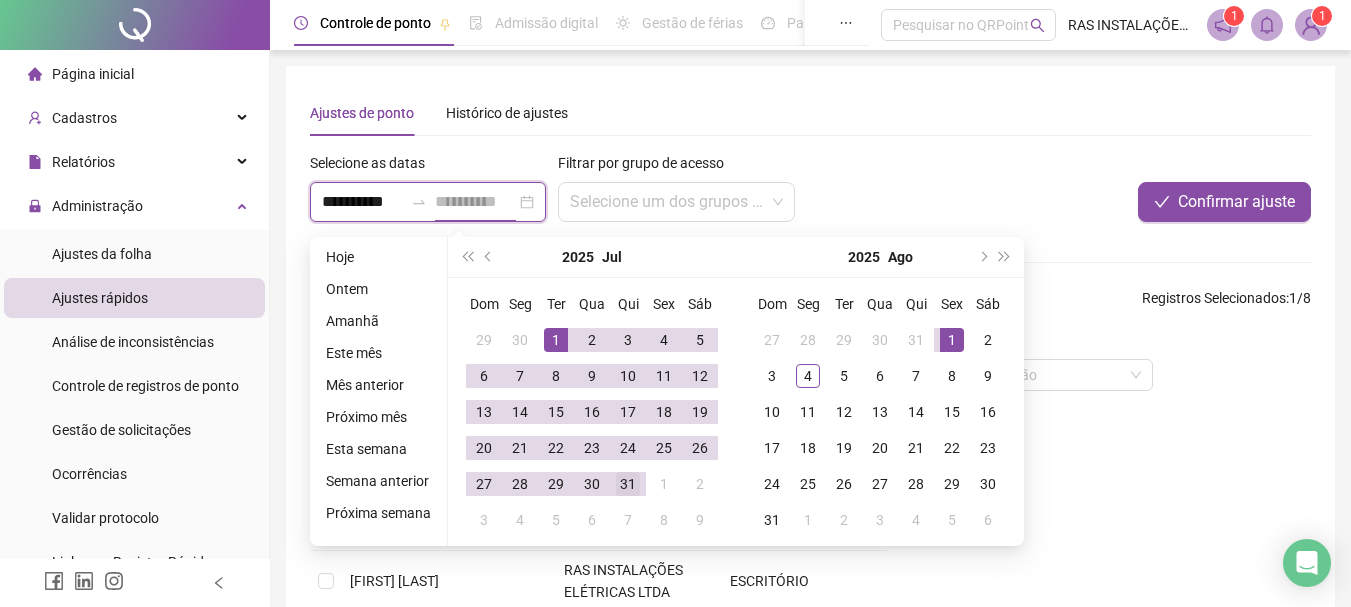 type on "**********" 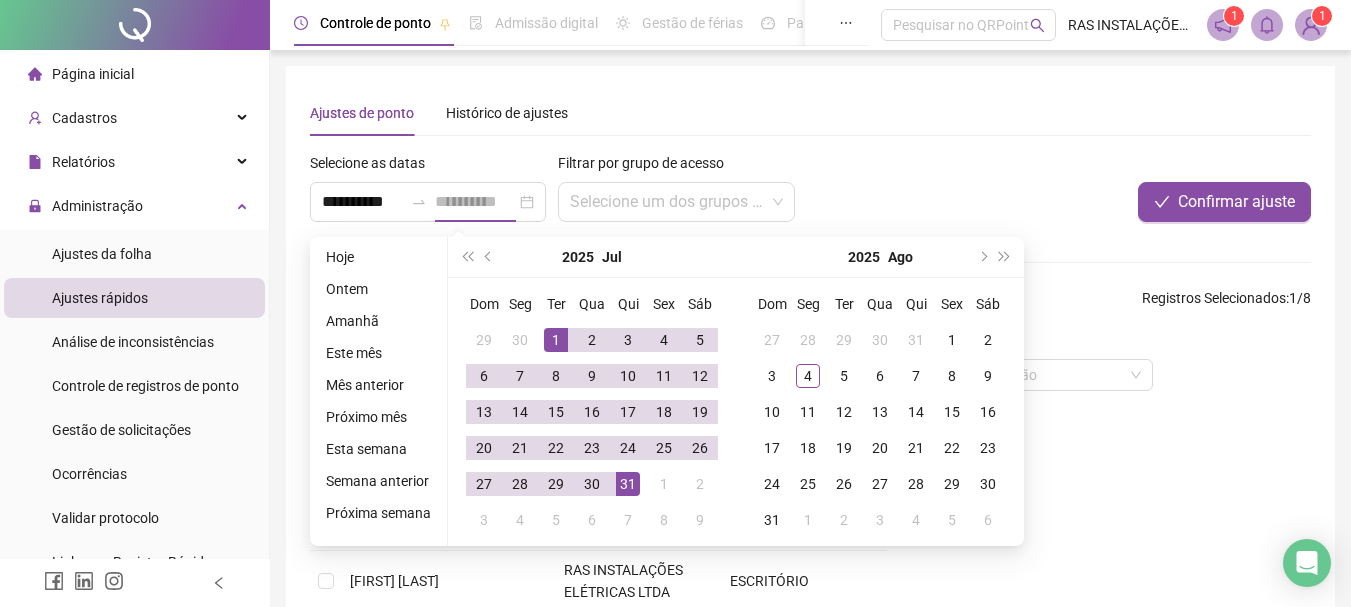 click on "31" at bounding box center [628, 484] 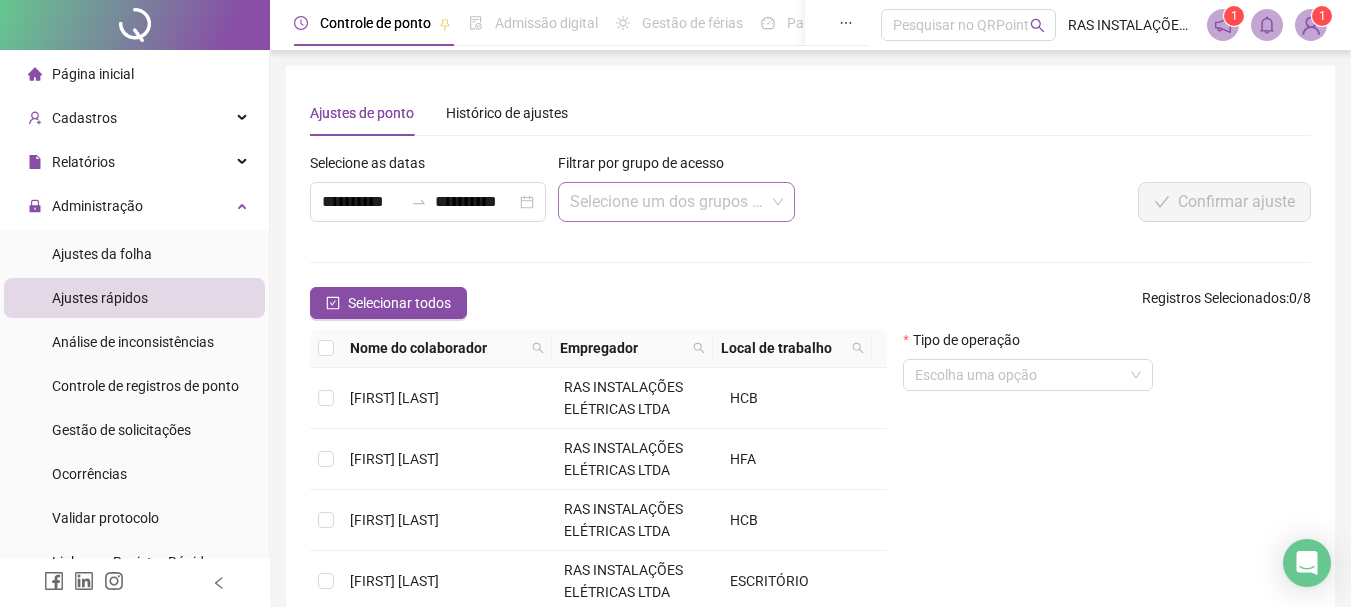 click at bounding box center (676, 202) 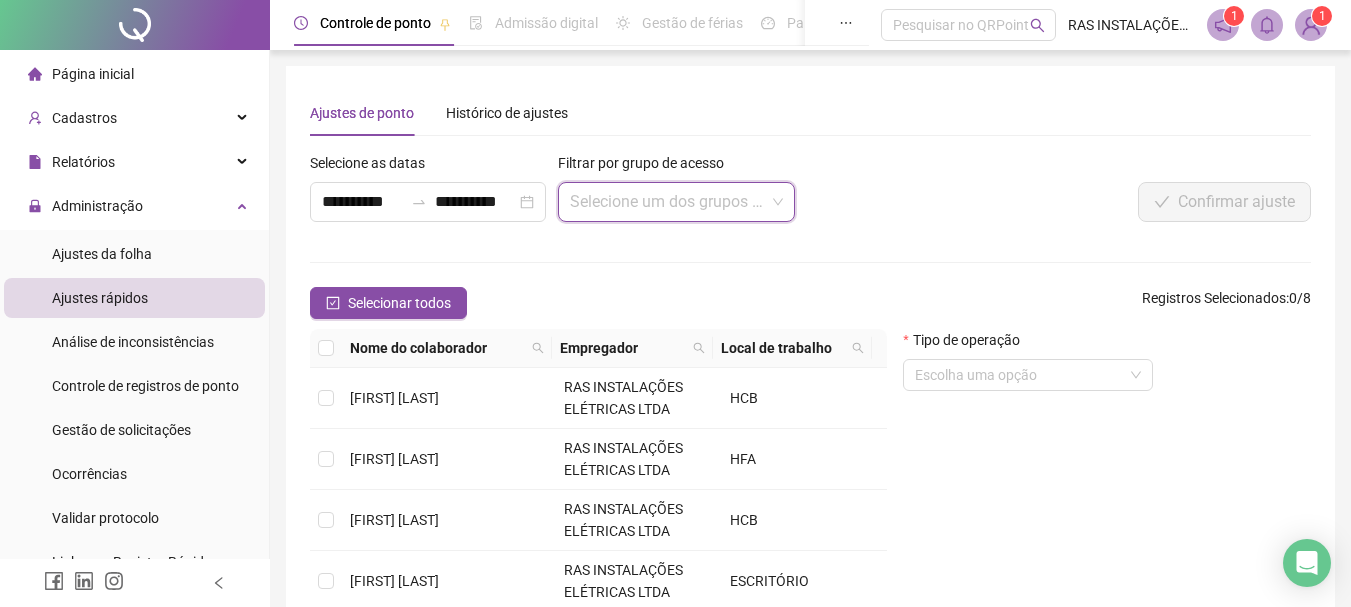 click at bounding box center (676, 202) 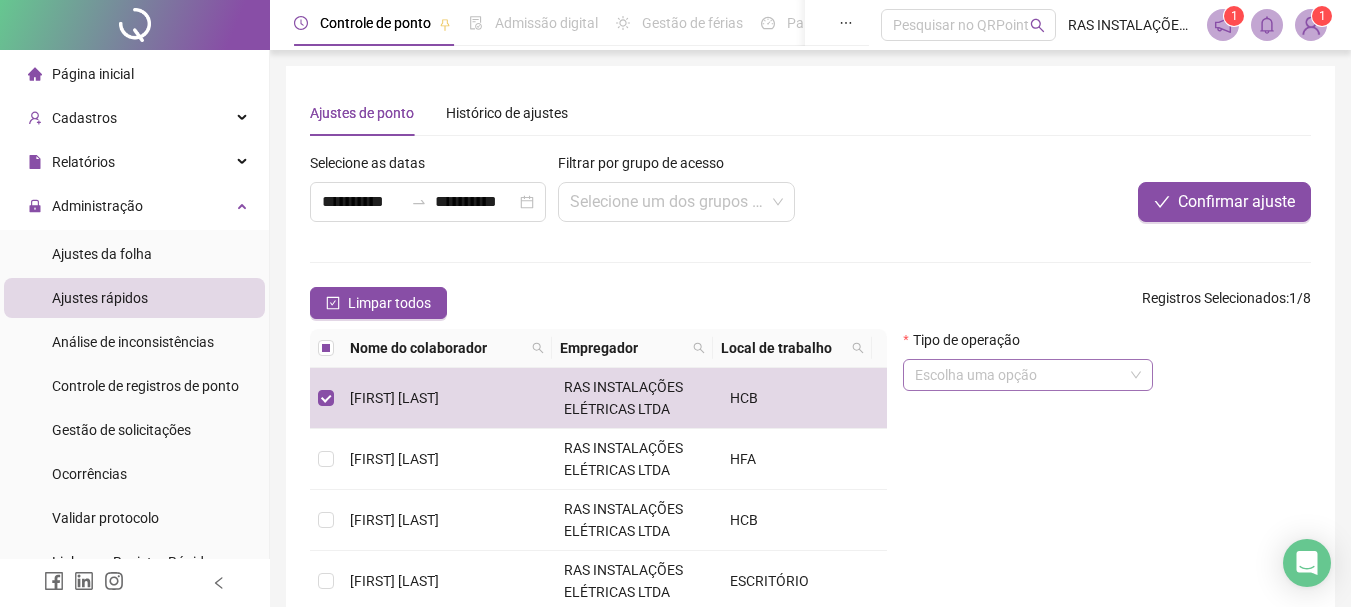 click at bounding box center [1019, 375] 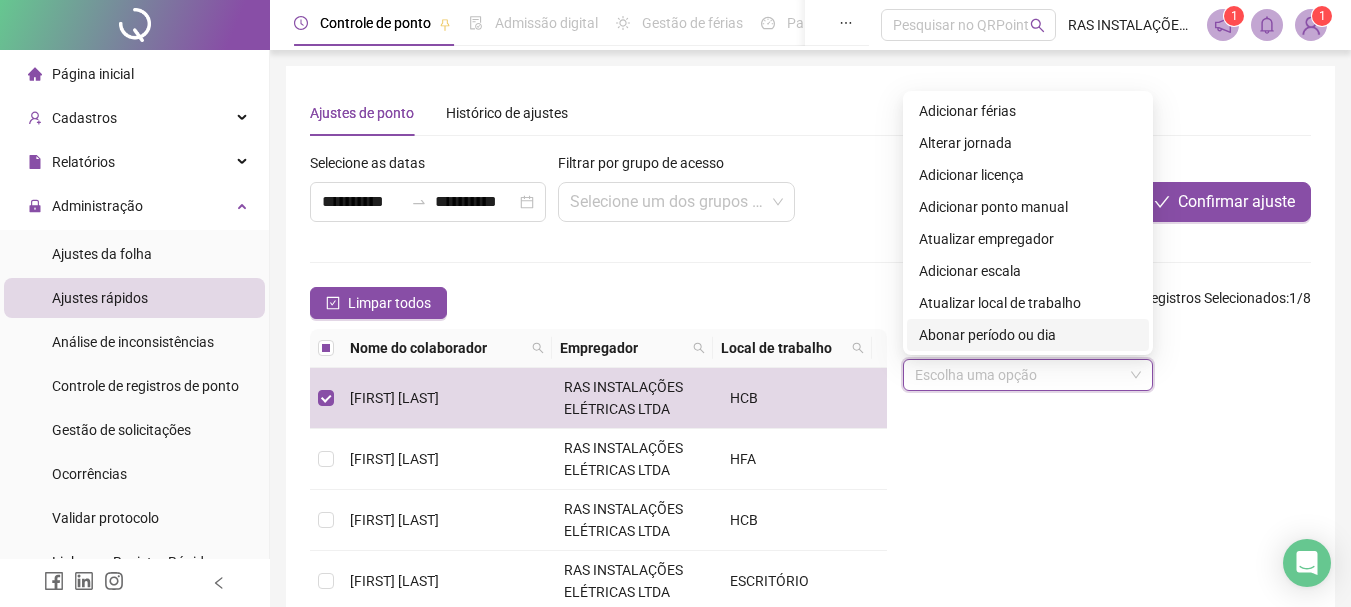 click on "Tipo de operação Escolha uma opção" at bounding box center (1107, 526) 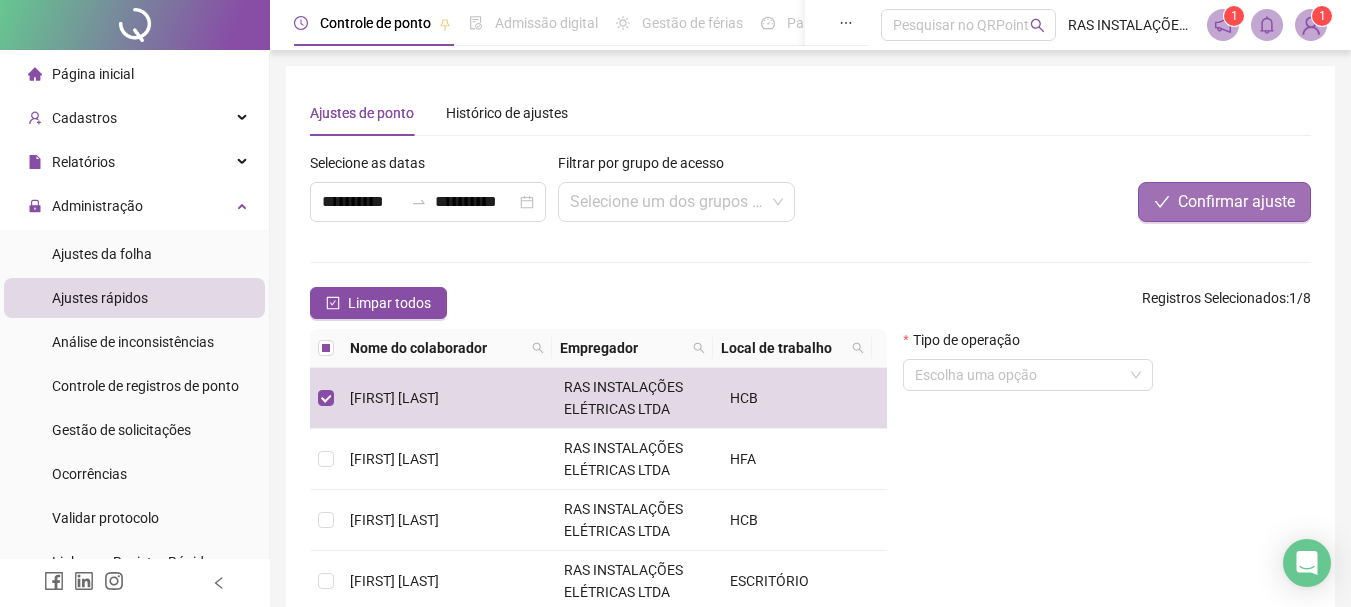 click on "Confirmar ajuste" at bounding box center (1236, 202) 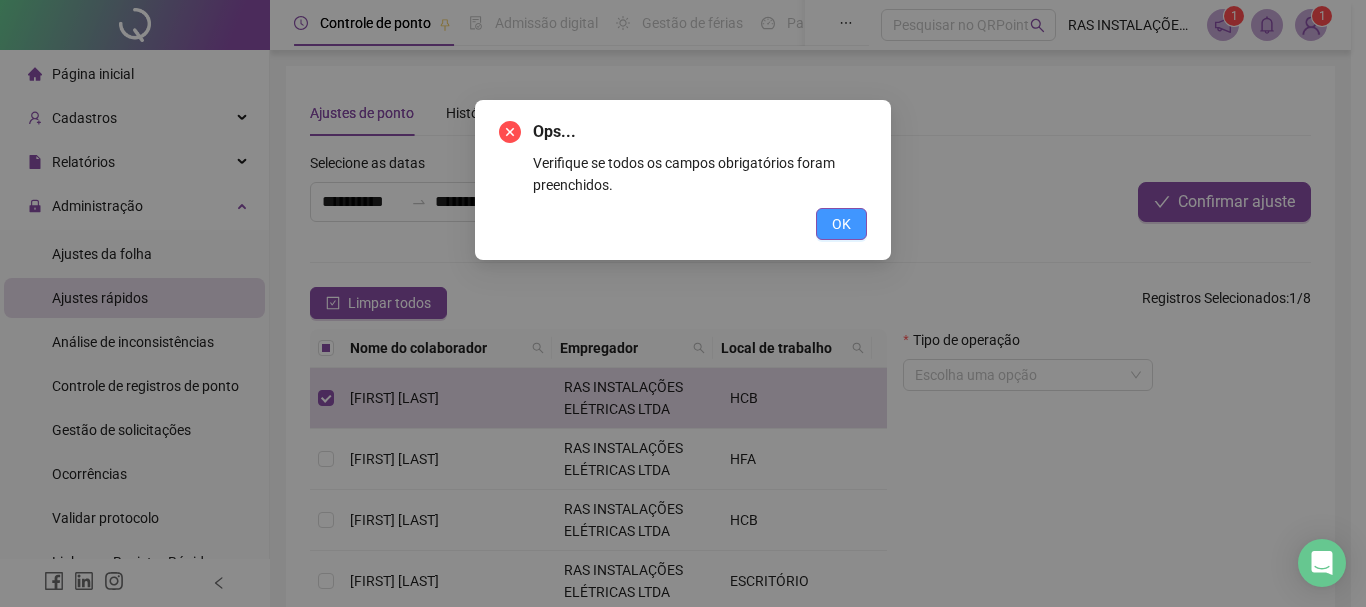 click on "OK" at bounding box center [841, 224] 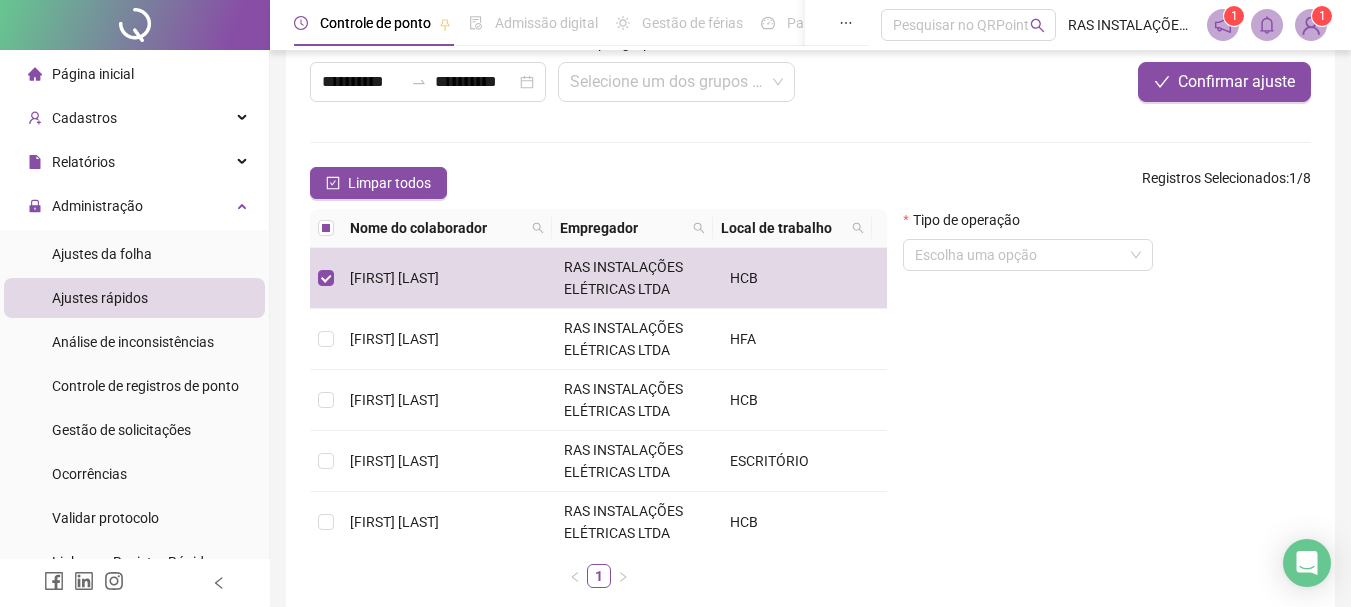 scroll, scrollTop: 200, scrollLeft: 0, axis: vertical 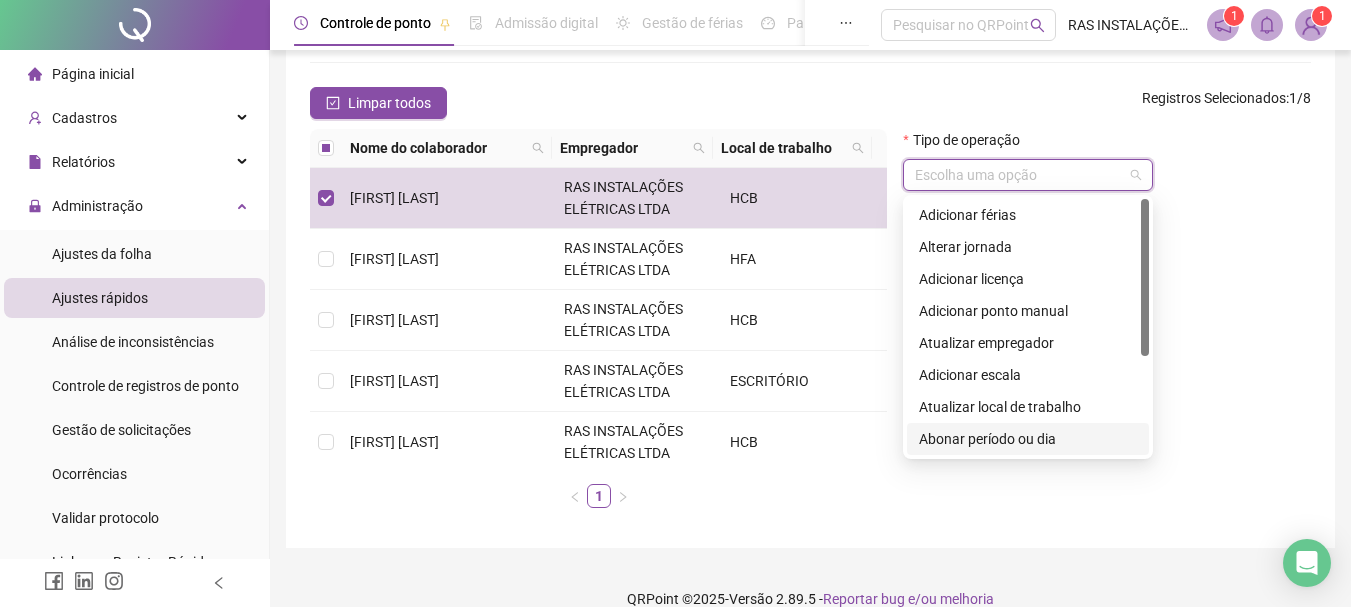 click at bounding box center [1019, 175] 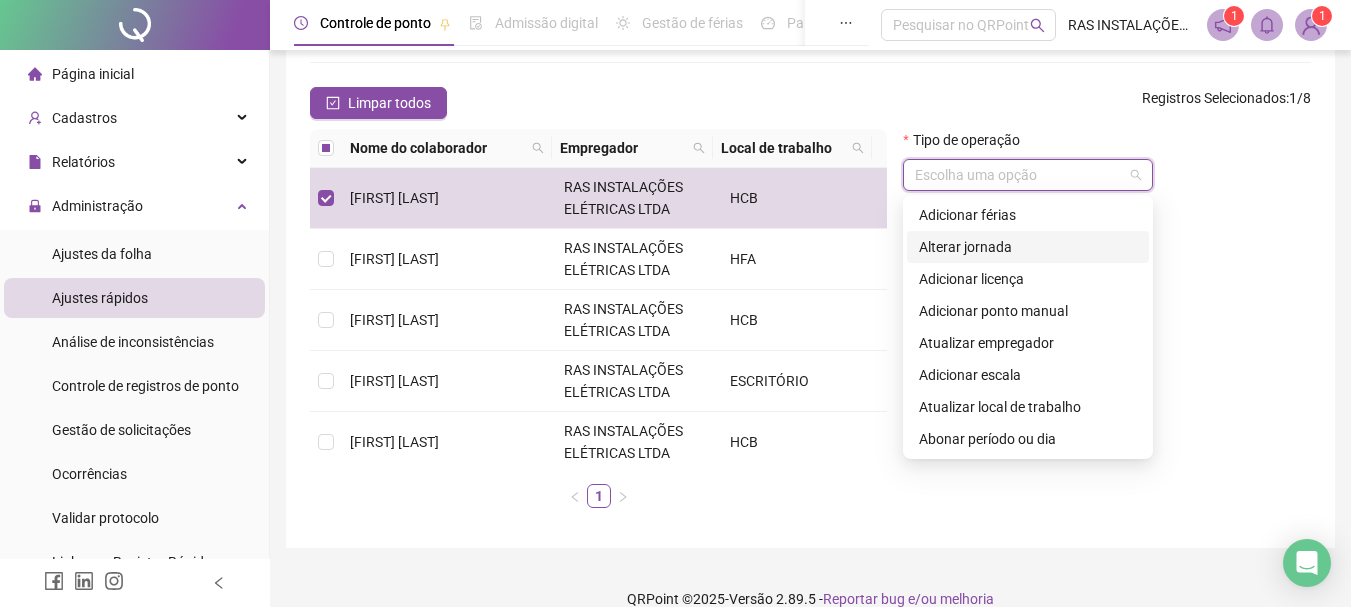 click on "Alterar jornada" at bounding box center (1028, 247) 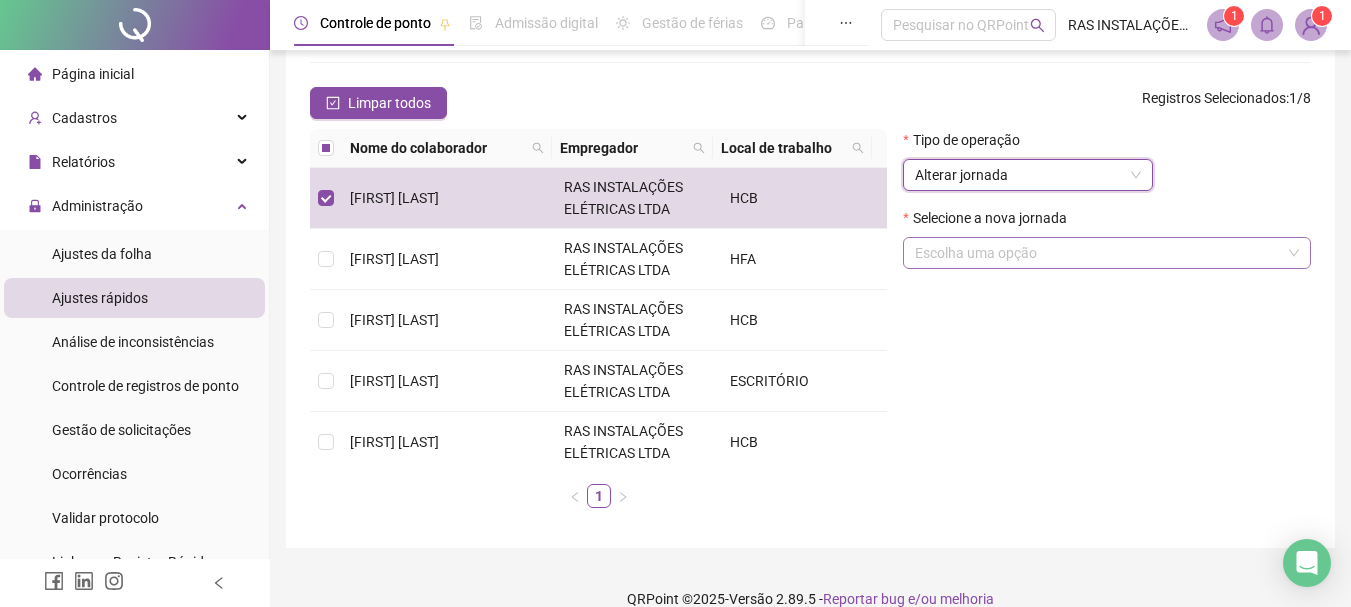 click at bounding box center [1098, 253] 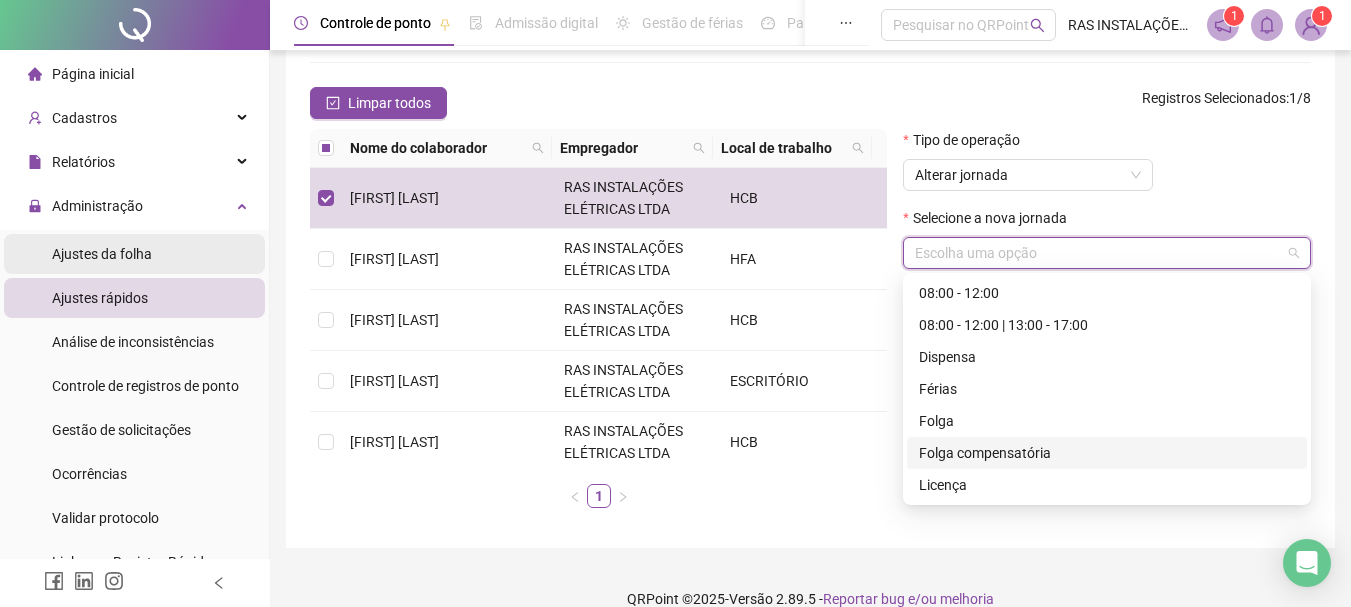 click on "Ajustes da folha" at bounding box center [102, 254] 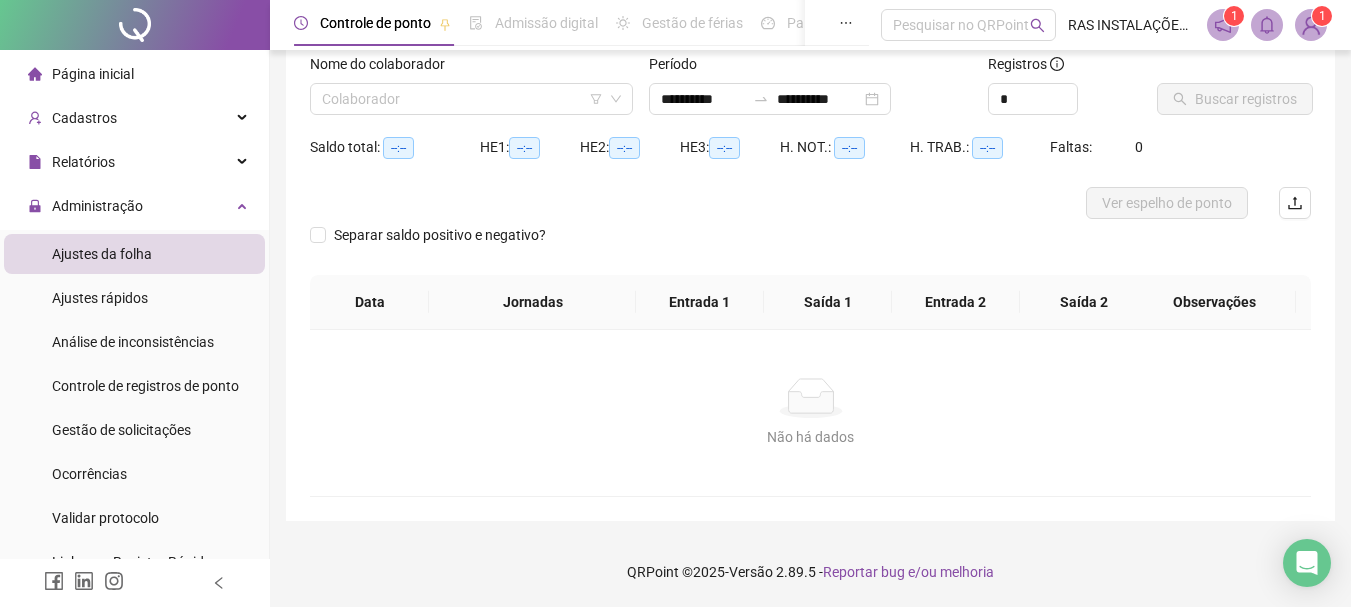 scroll, scrollTop: 131, scrollLeft: 0, axis: vertical 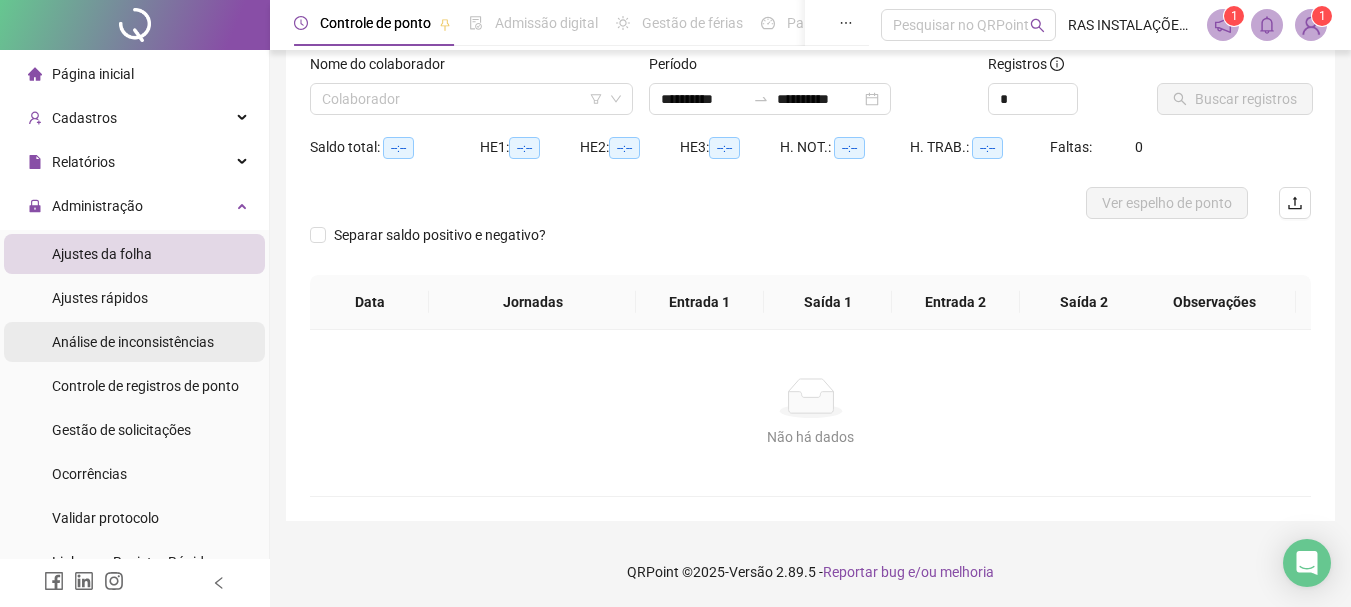 click on "Análise de inconsistências" at bounding box center (133, 342) 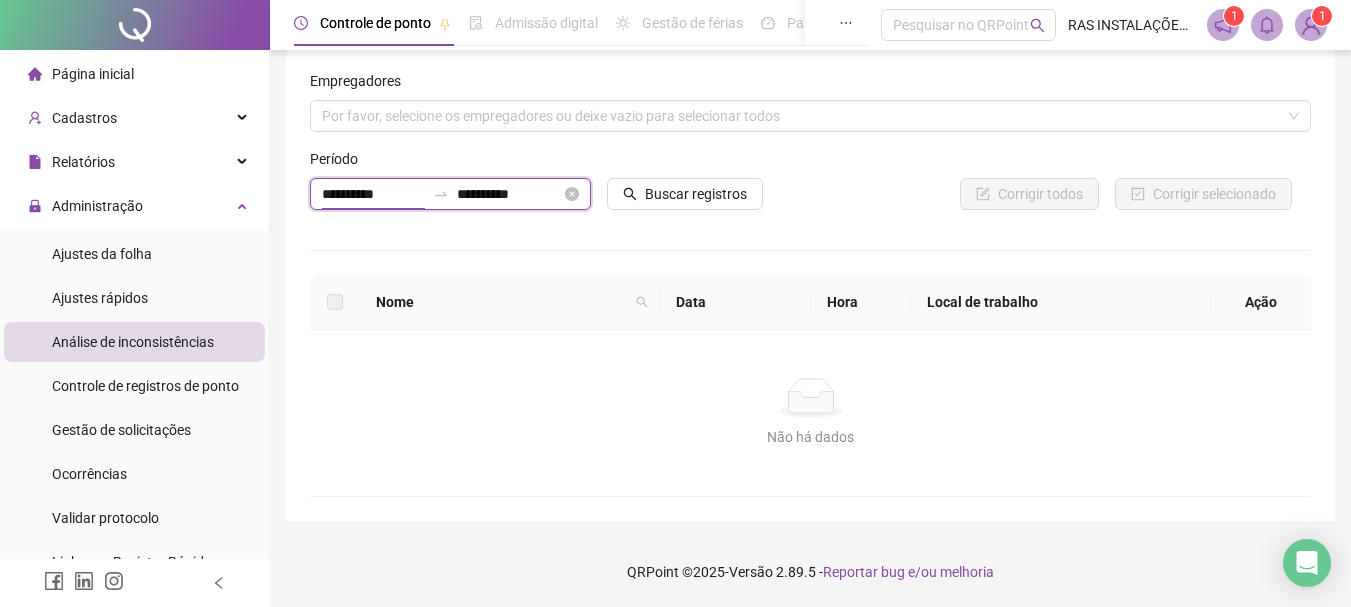 click on "**********" at bounding box center (373, 194) 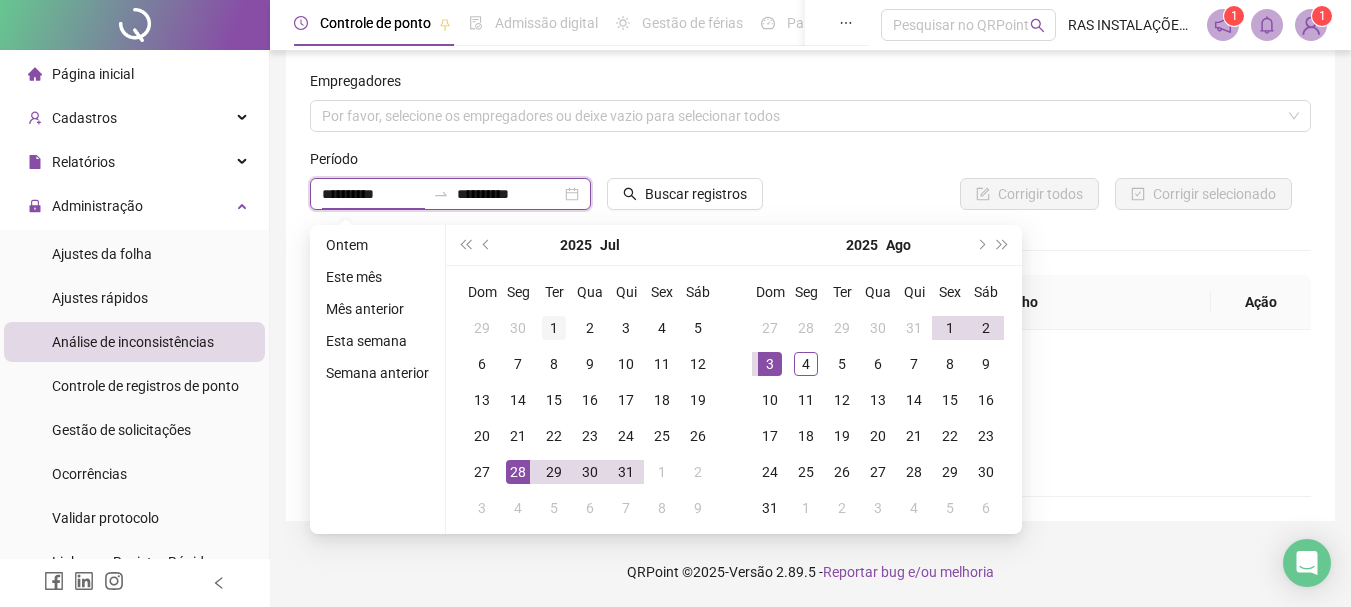 type on "**********" 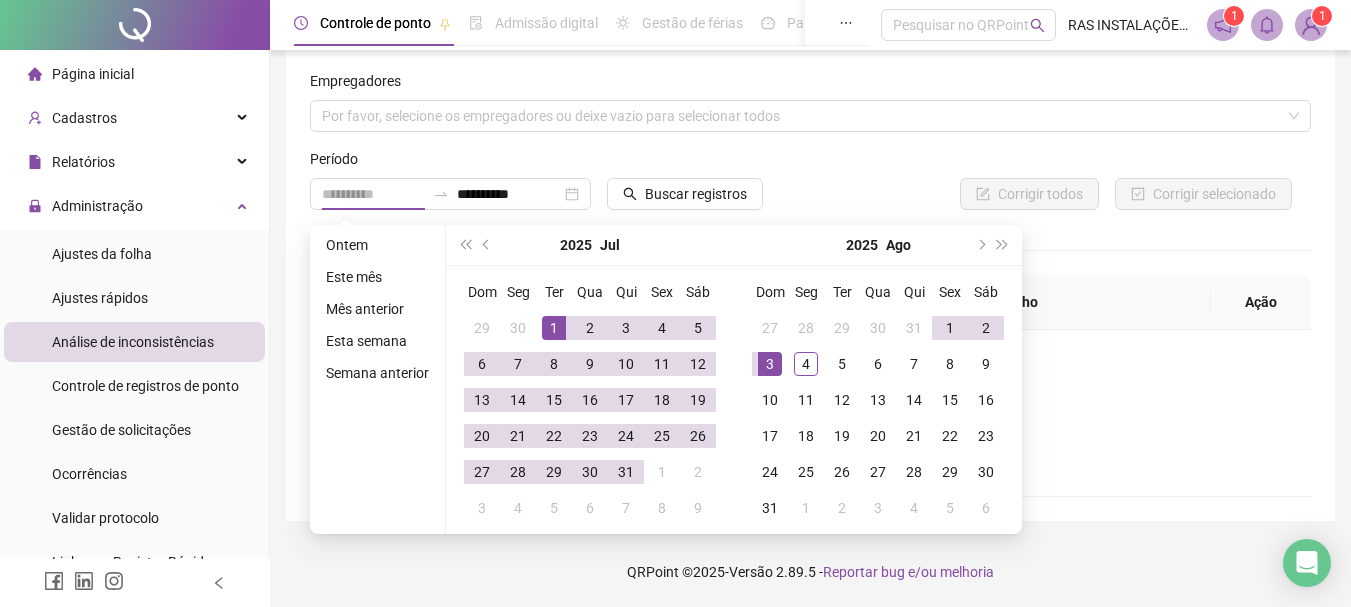 click on "1" at bounding box center (554, 328) 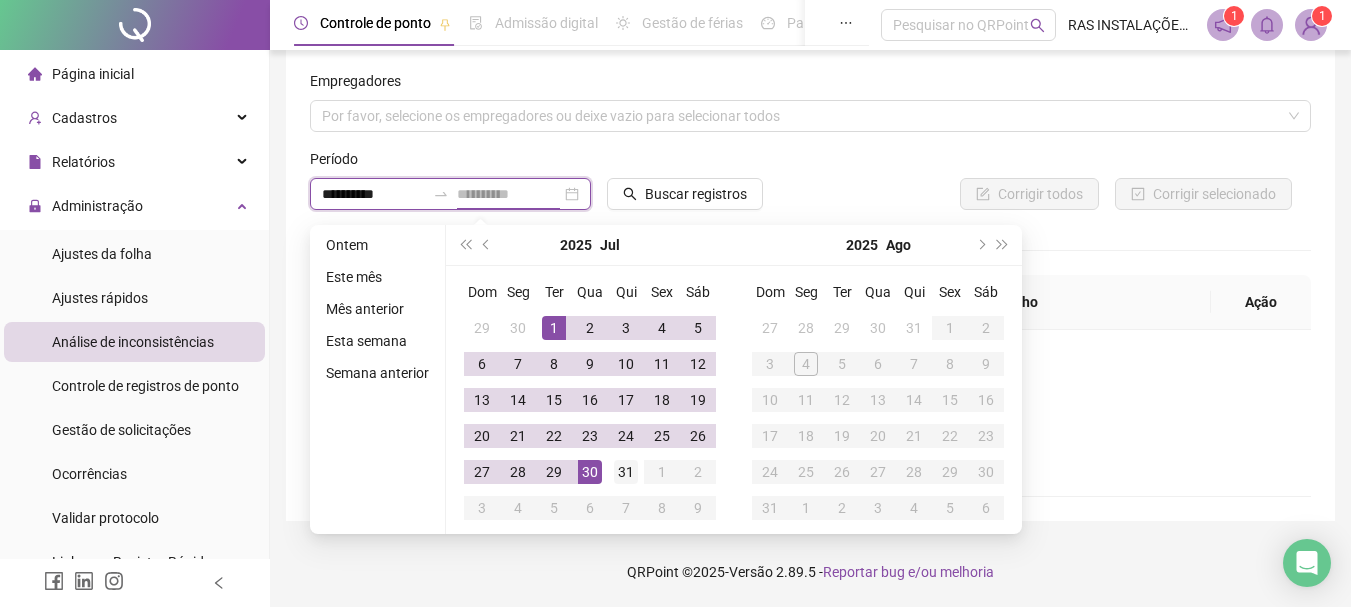 type on "**********" 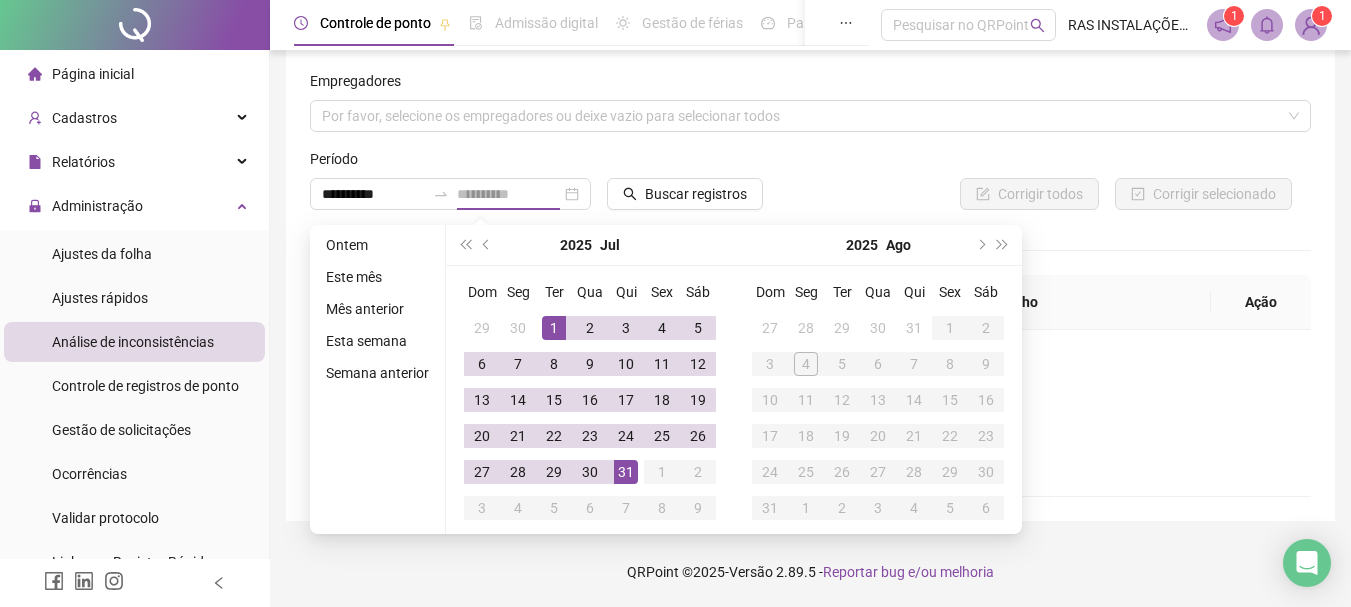 click on "31" at bounding box center [626, 472] 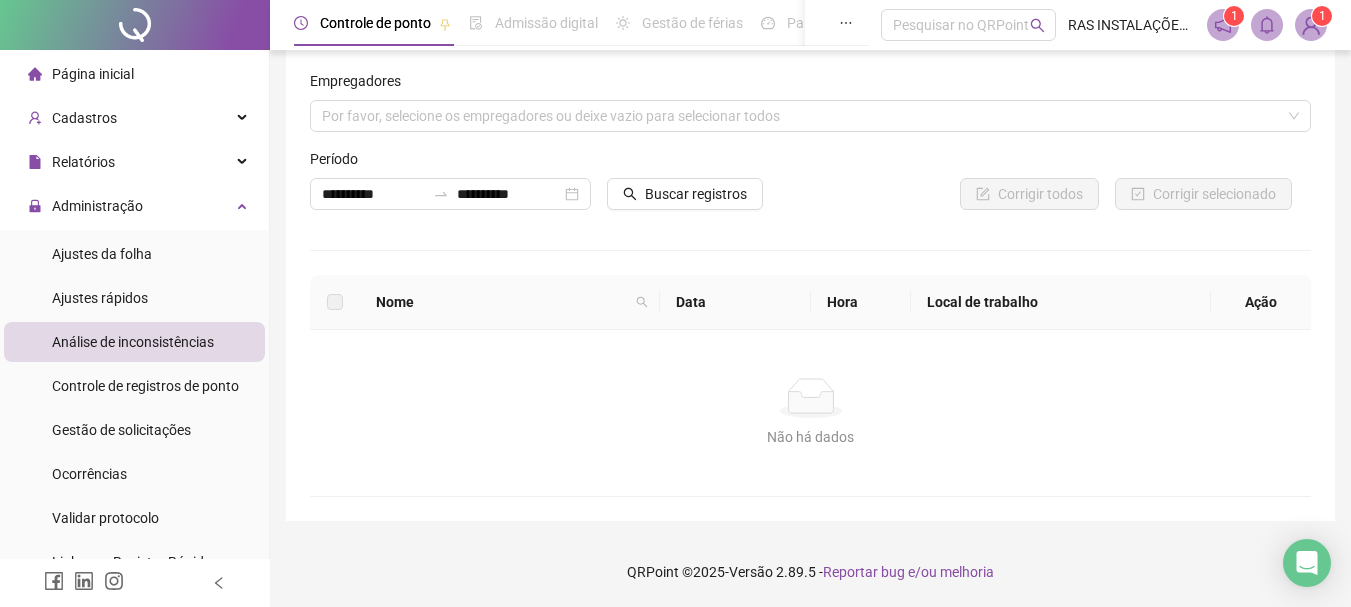 click 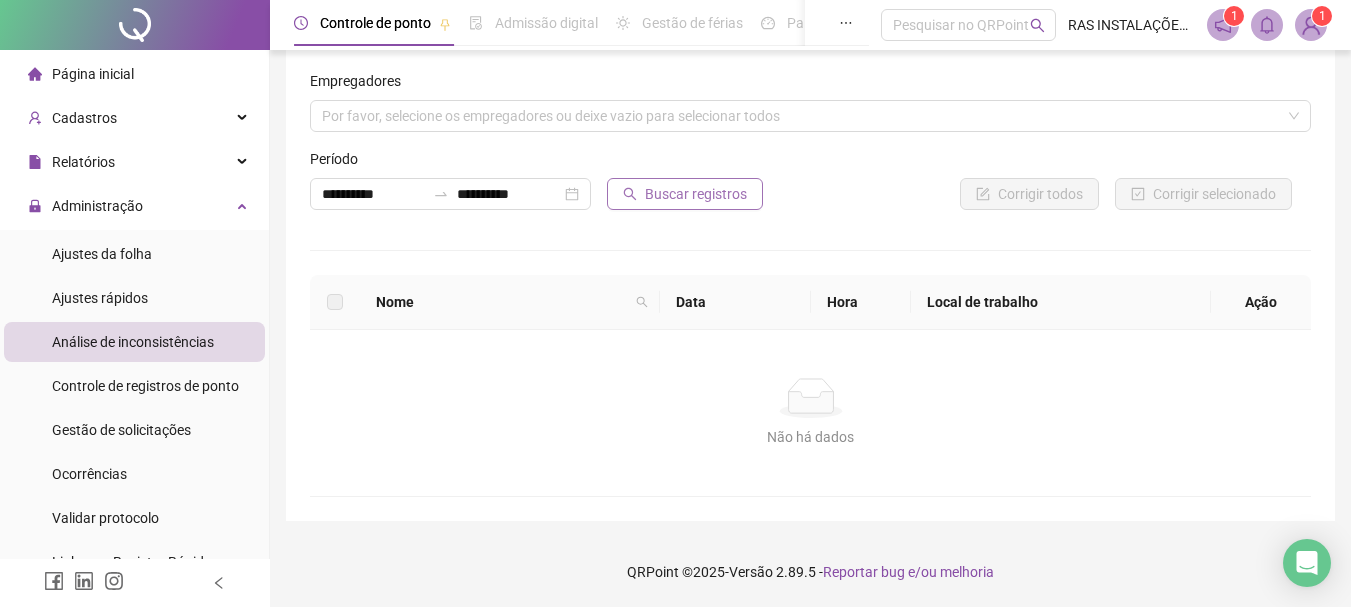 click on "Buscar registros" at bounding box center [696, 194] 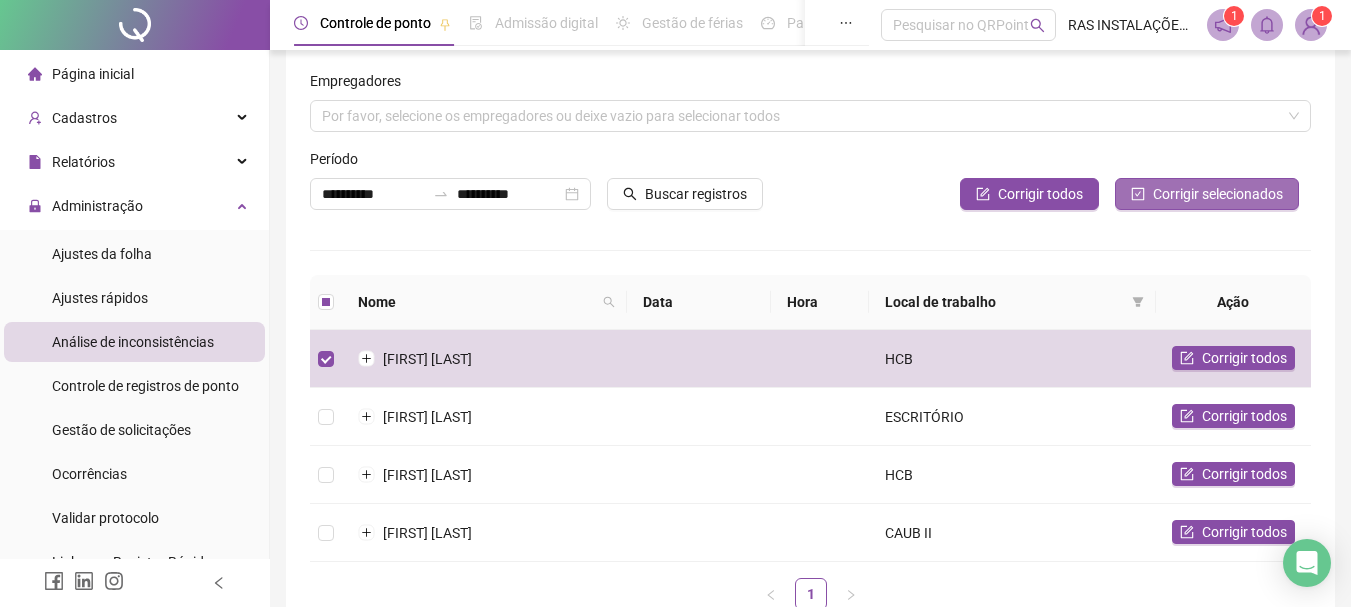 click on "Corrigir selecionados" at bounding box center [1207, 194] 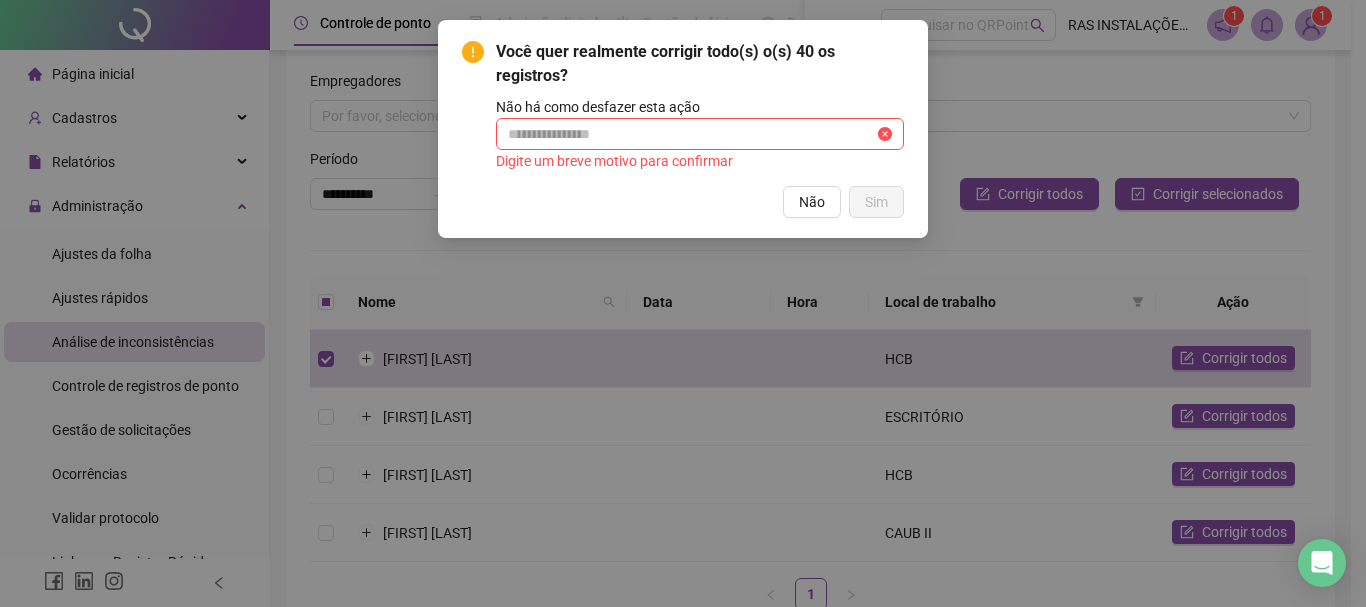 click on "Você quer realmente corrigir todo(s) o(s) 40 os registros? Não há como desfazer esta ação Digite um breve motivo para confirmar Não Sim" at bounding box center [683, 303] 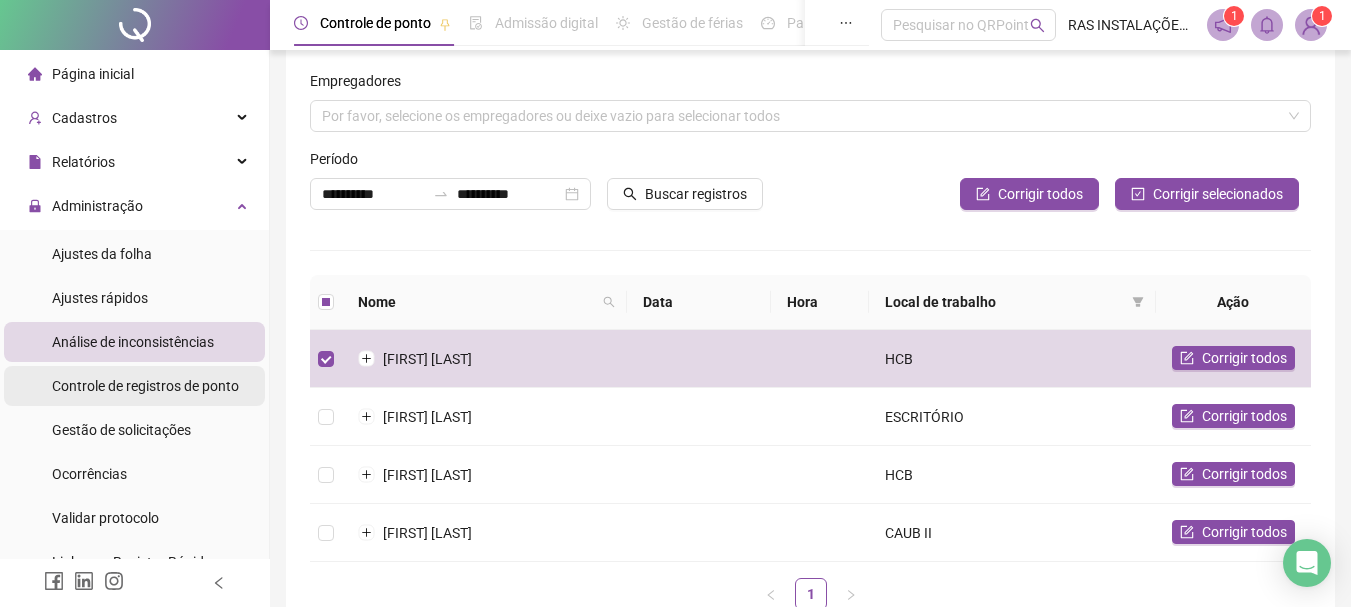 click on "Controle de registros de ponto" at bounding box center (145, 386) 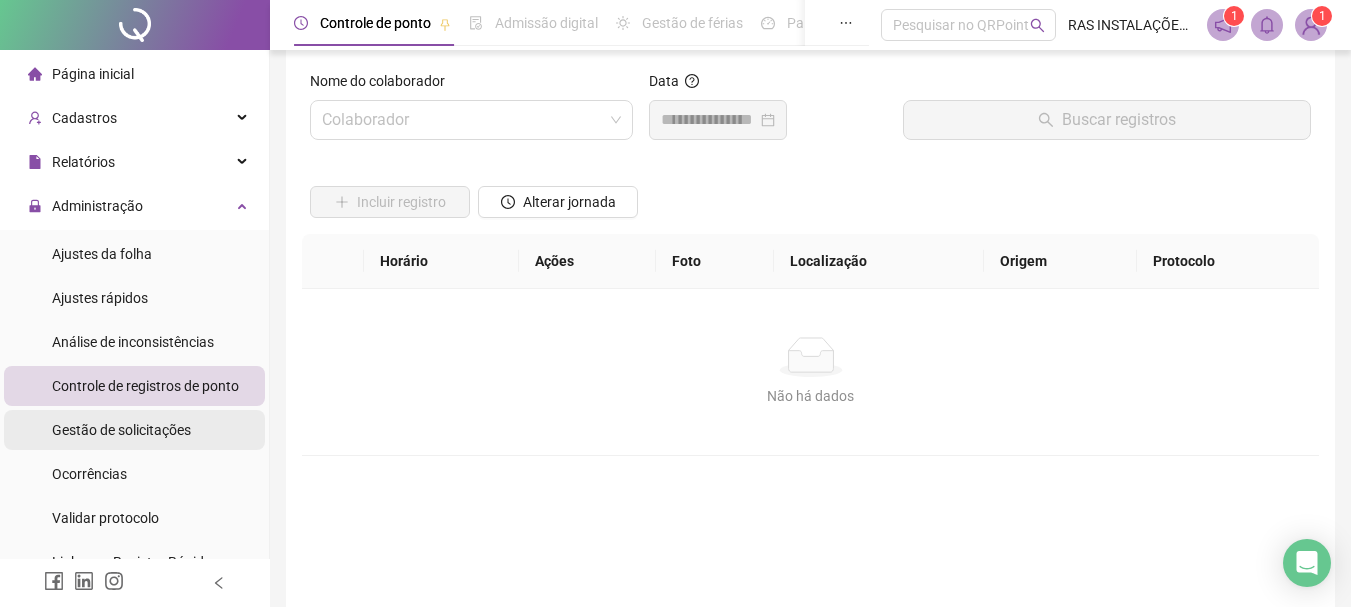 click on "Gestão de solicitações" at bounding box center [121, 430] 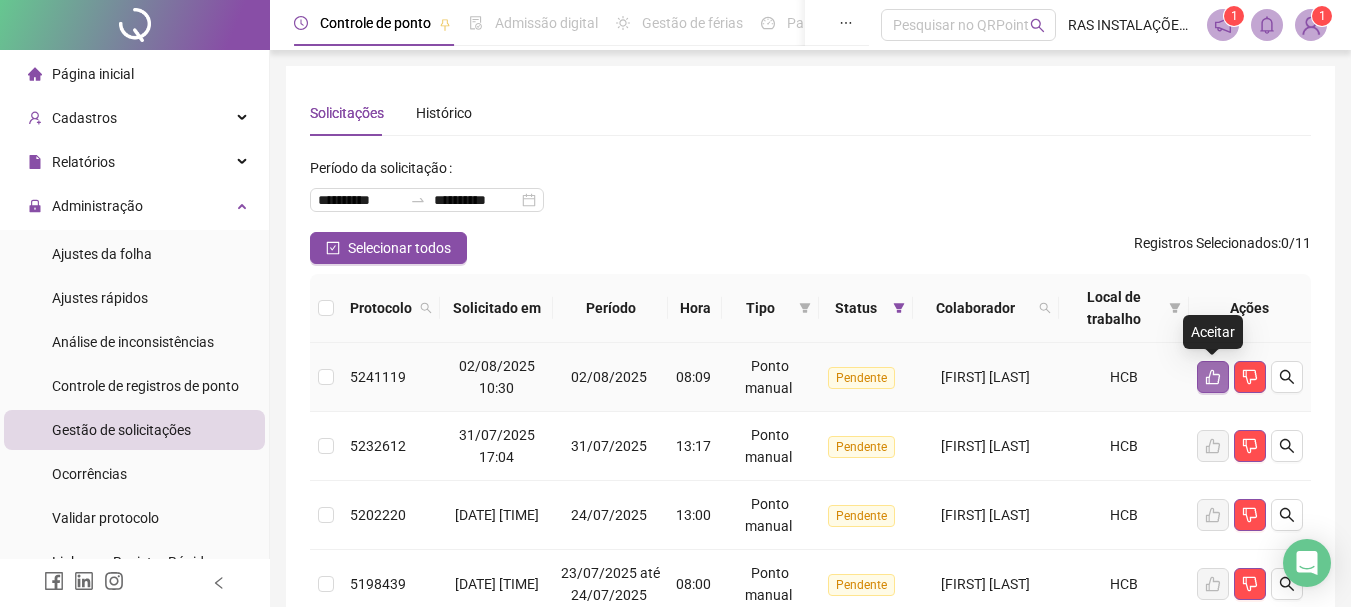 click 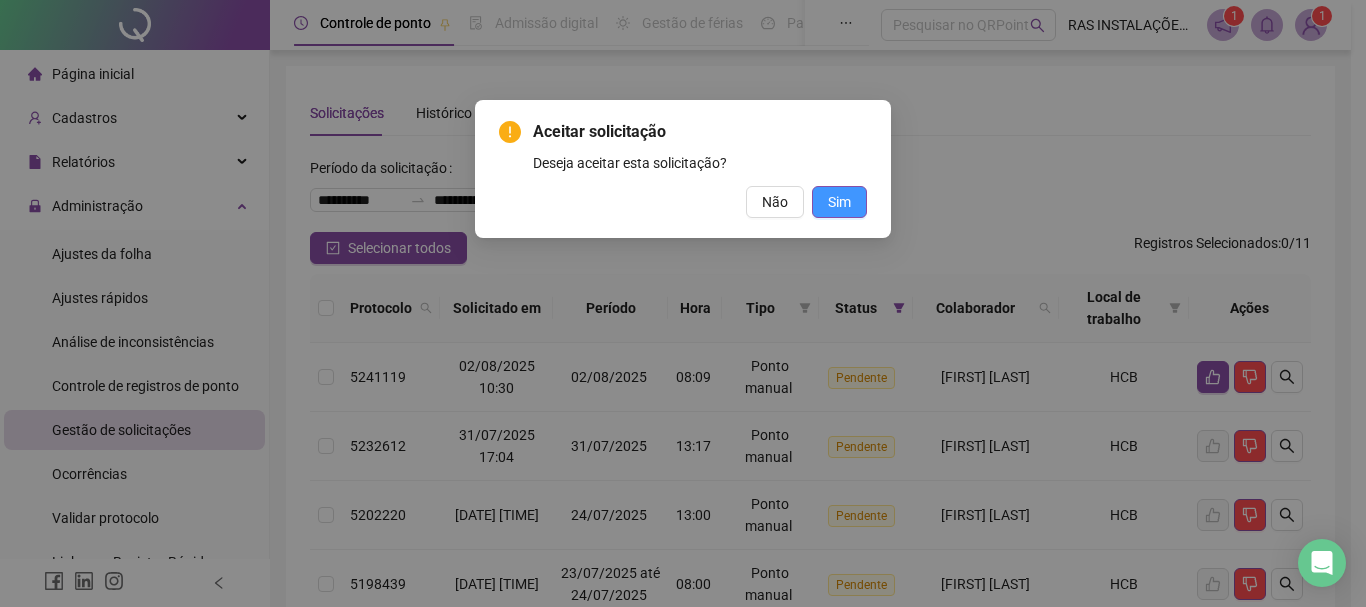 click on "Sim" at bounding box center [839, 202] 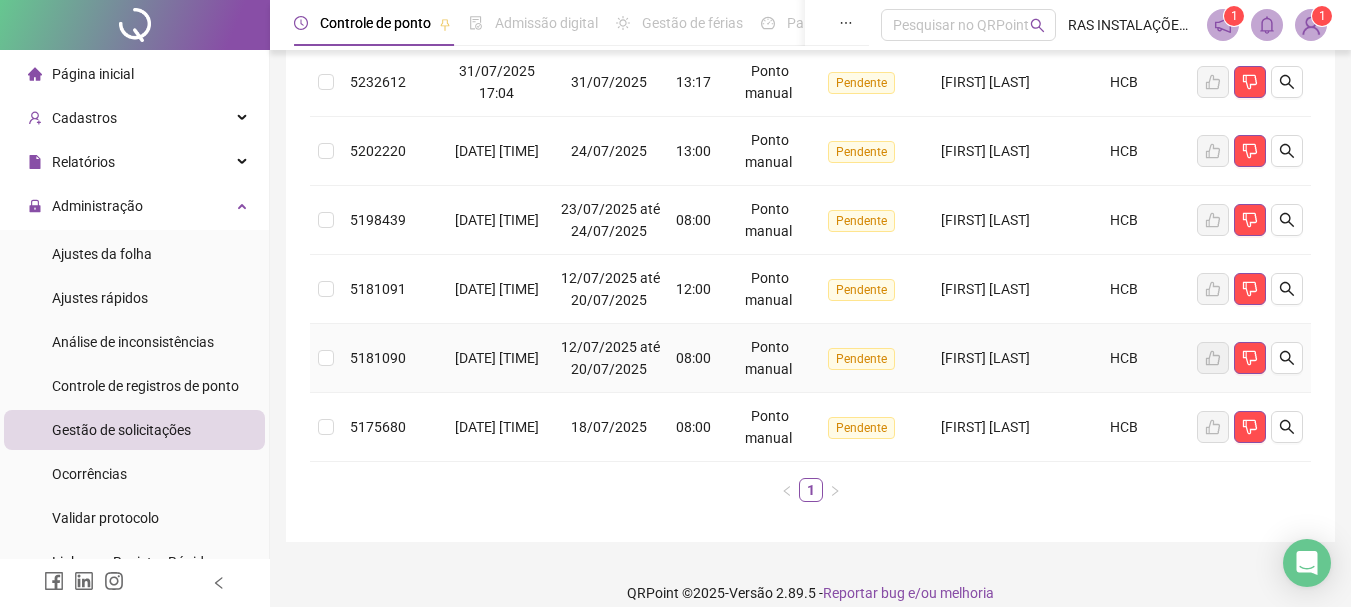scroll, scrollTop: 300, scrollLeft: 0, axis: vertical 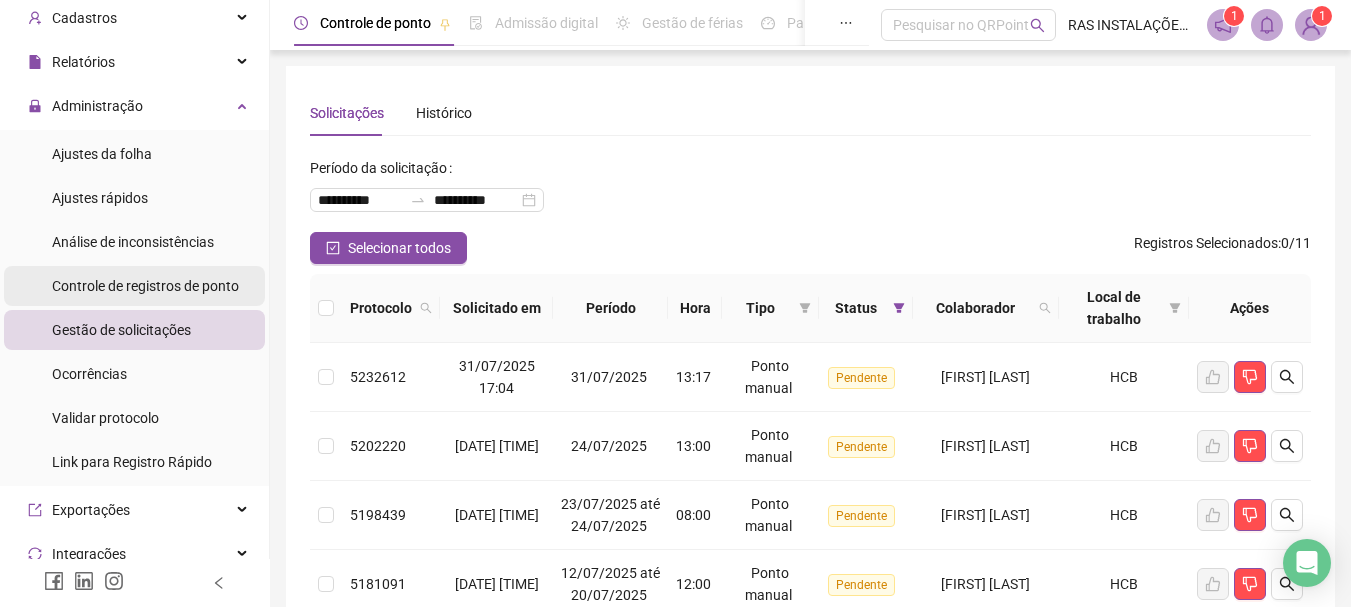 click on "Controle de registros de ponto" at bounding box center (145, 286) 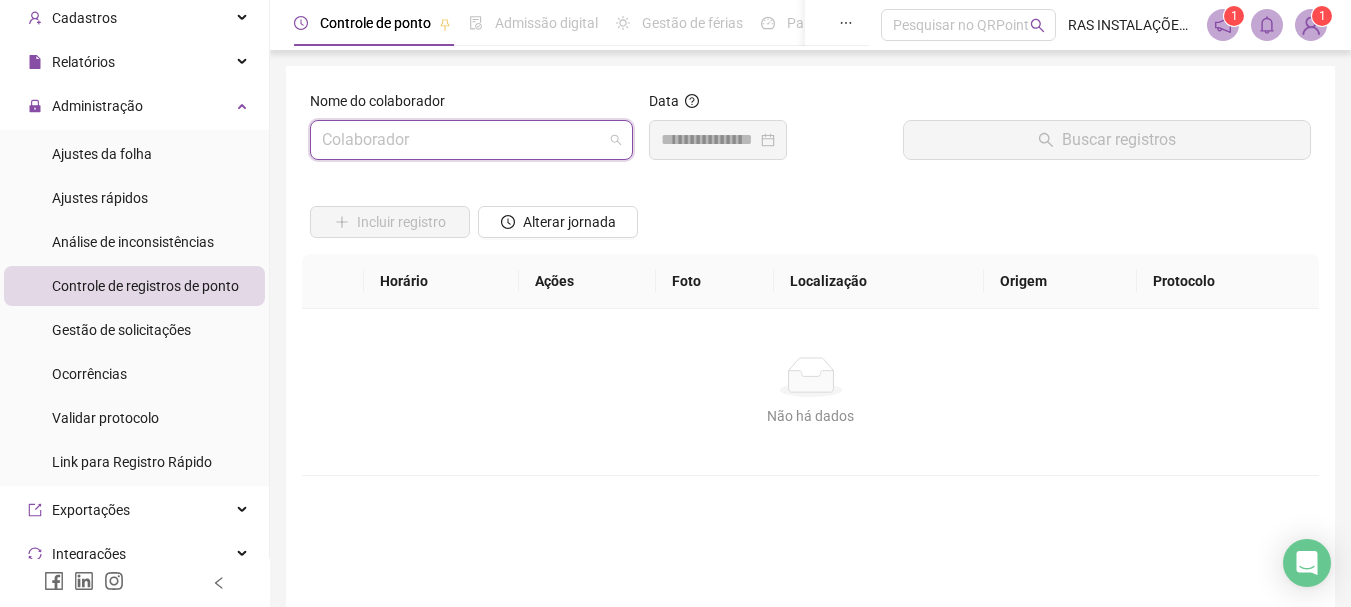 click at bounding box center [462, 140] 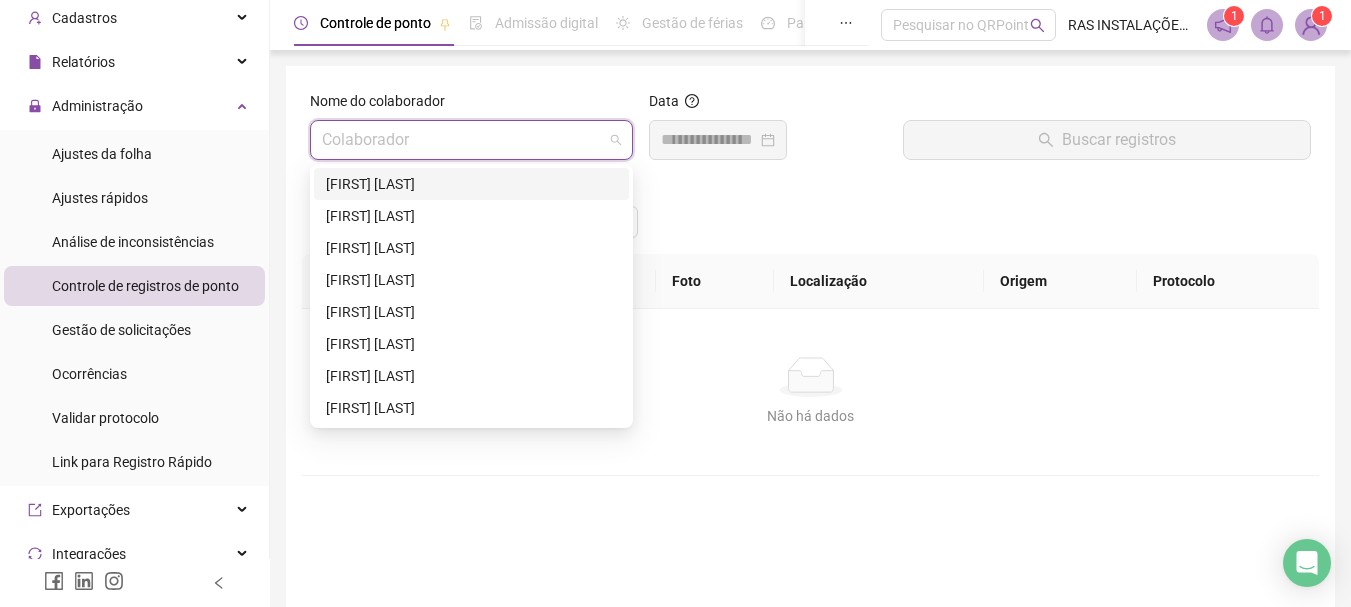 click on "[FIRST] [LAST]" at bounding box center (471, 184) 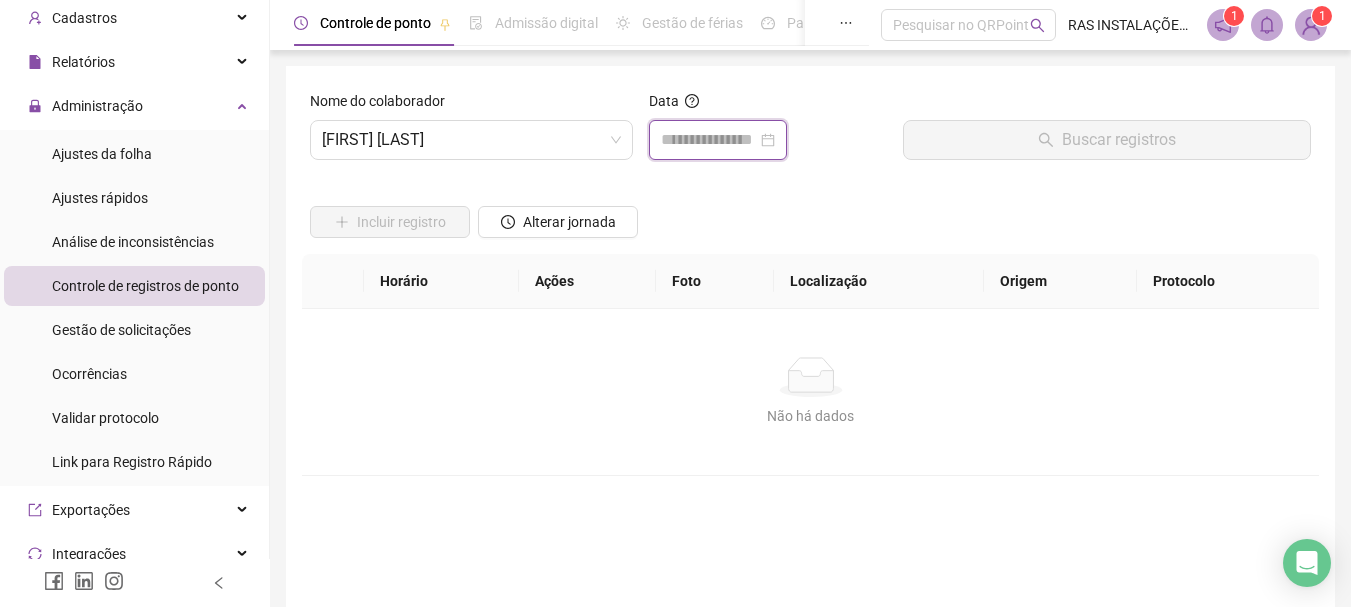 click at bounding box center (709, 140) 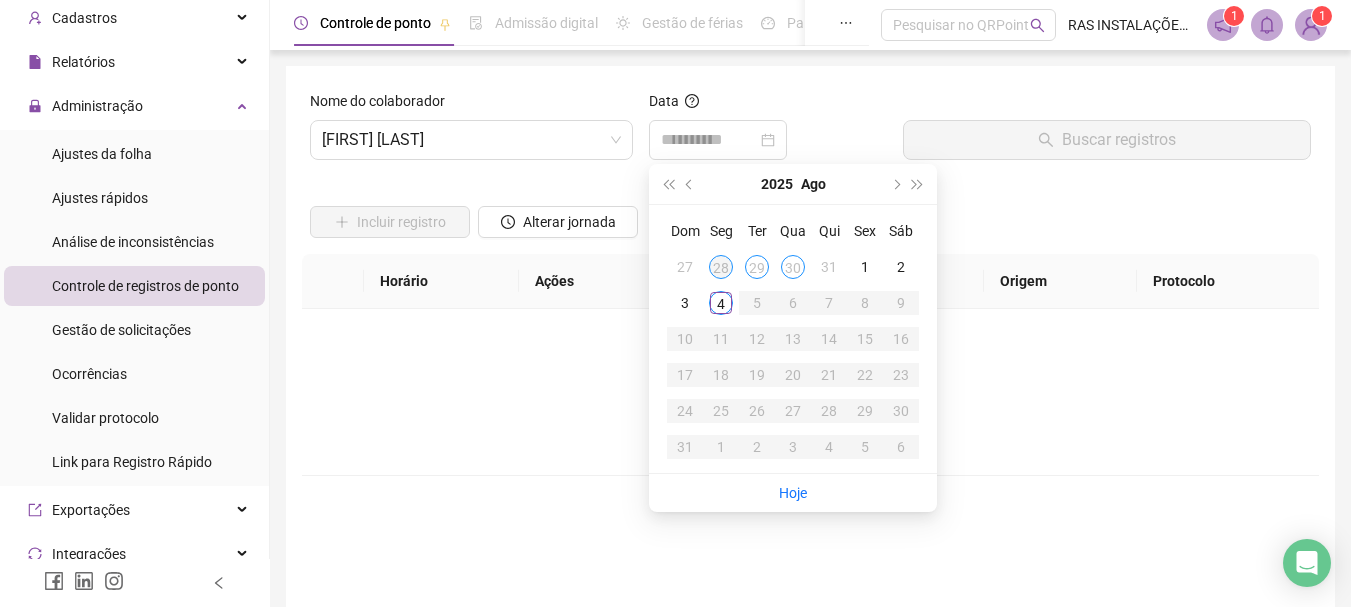 click on "28" at bounding box center [721, 267] 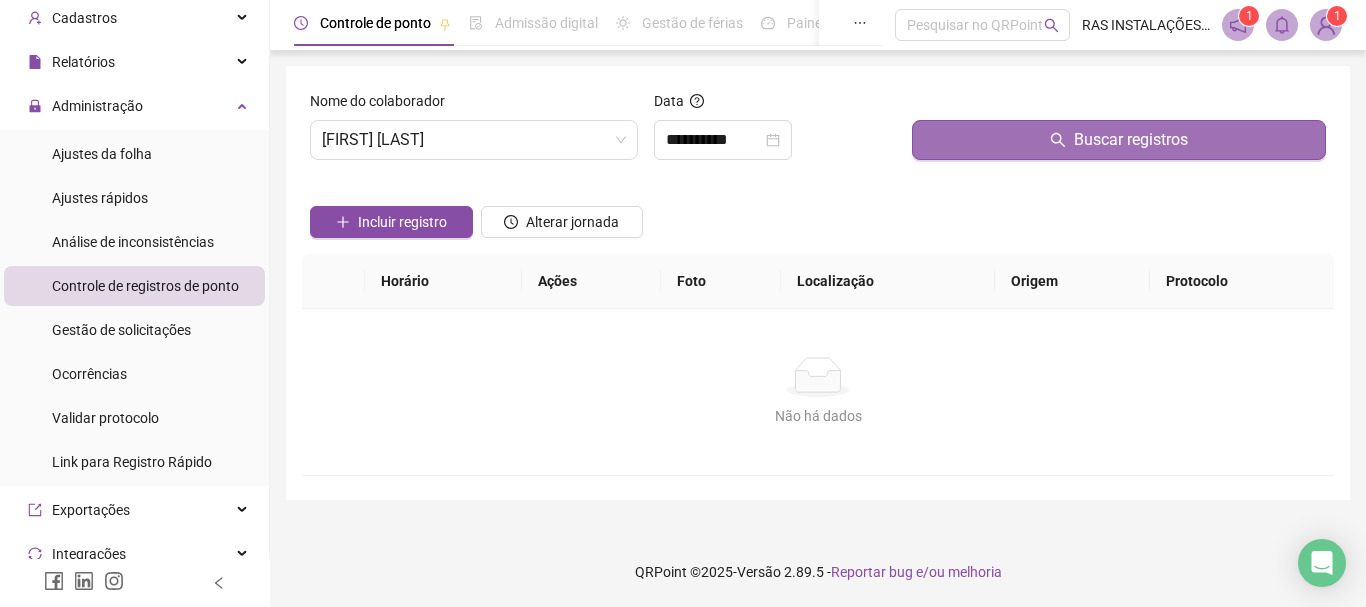 click on "Buscar registros" at bounding box center (1131, 140) 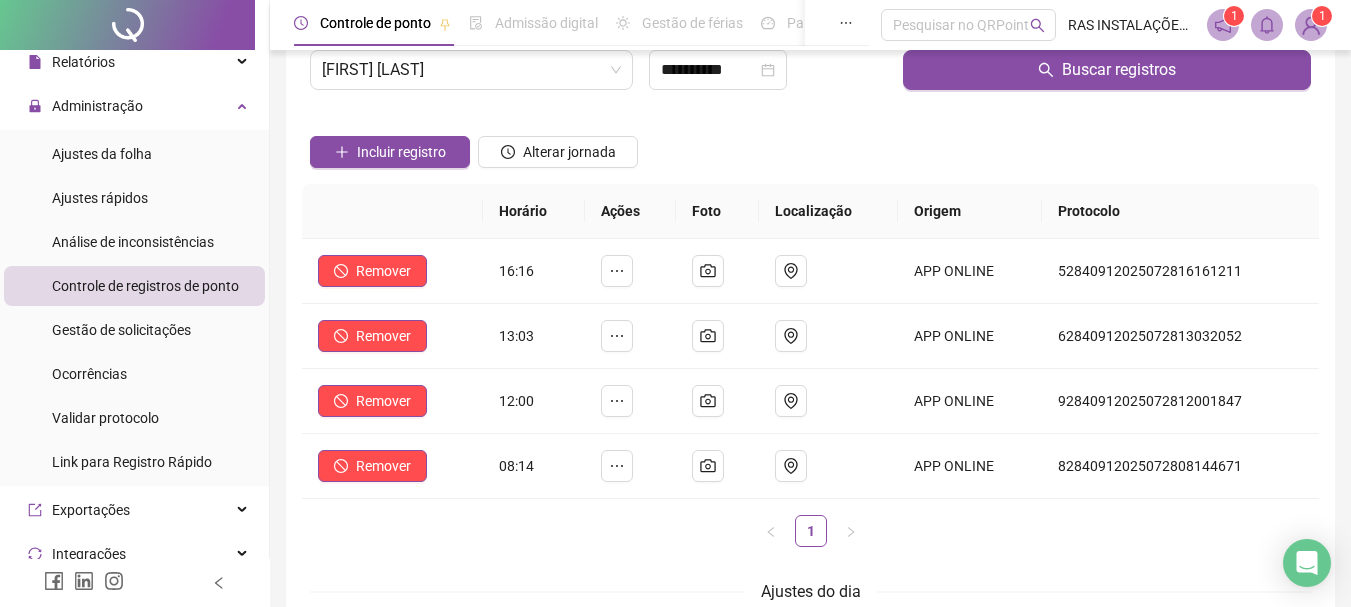scroll, scrollTop: 25, scrollLeft: 0, axis: vertical 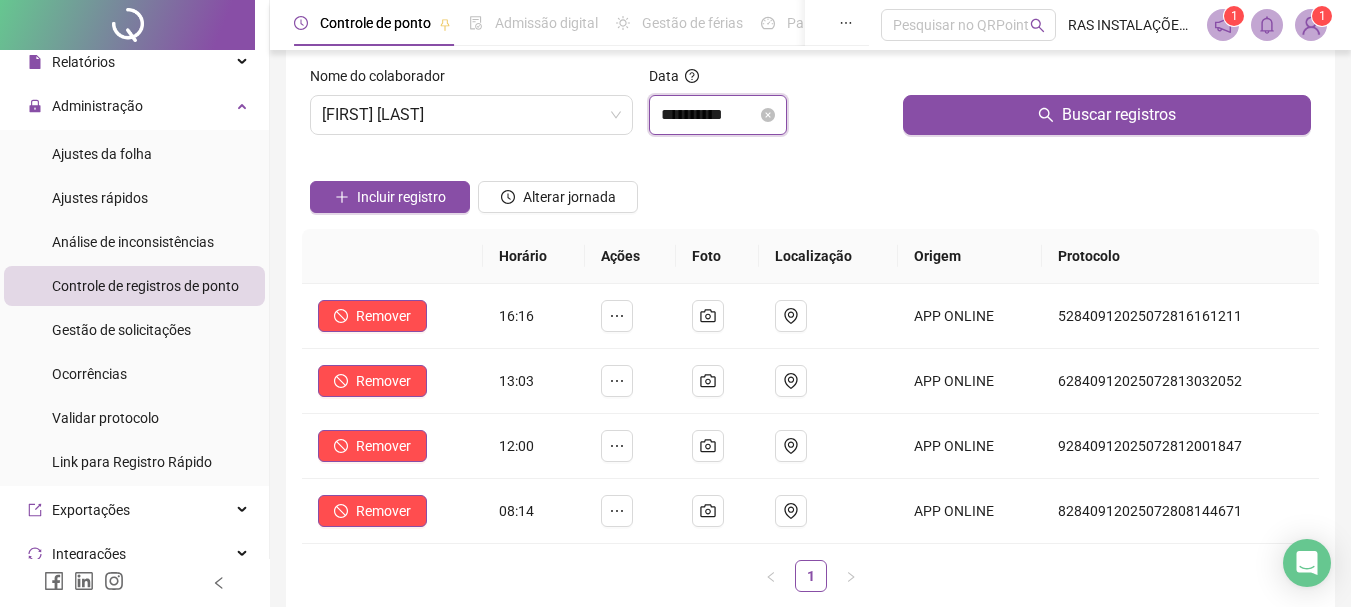 click on "**********" at bounding box center [709, 115] 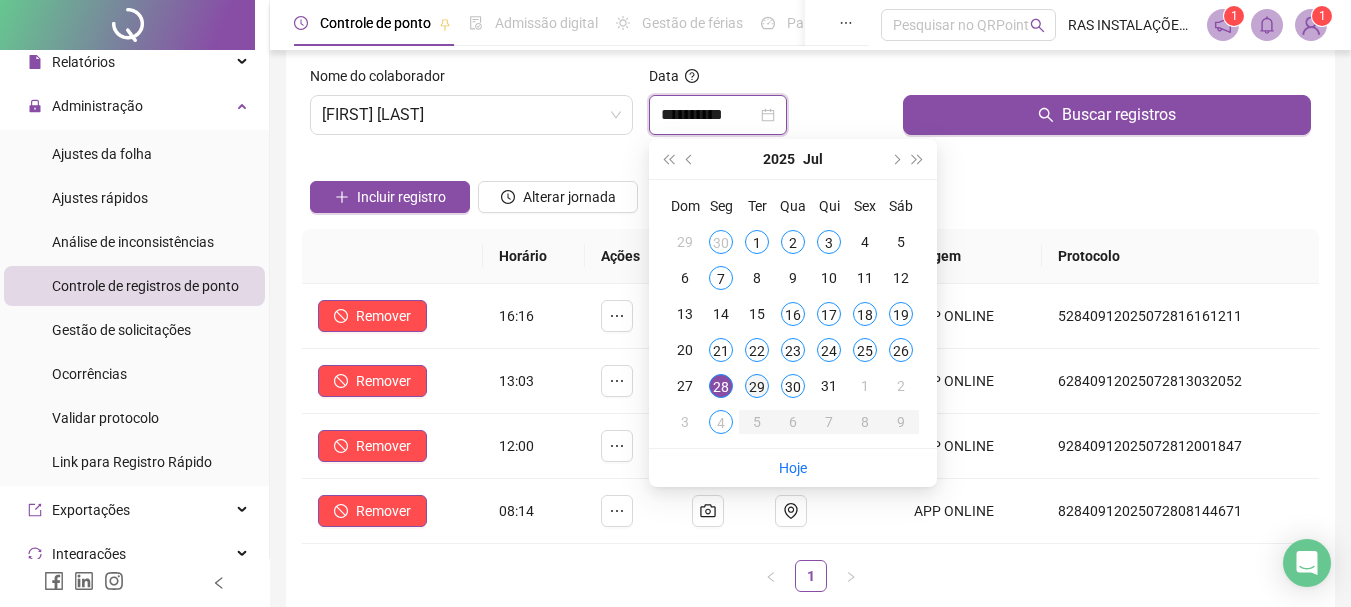 type on "**********" 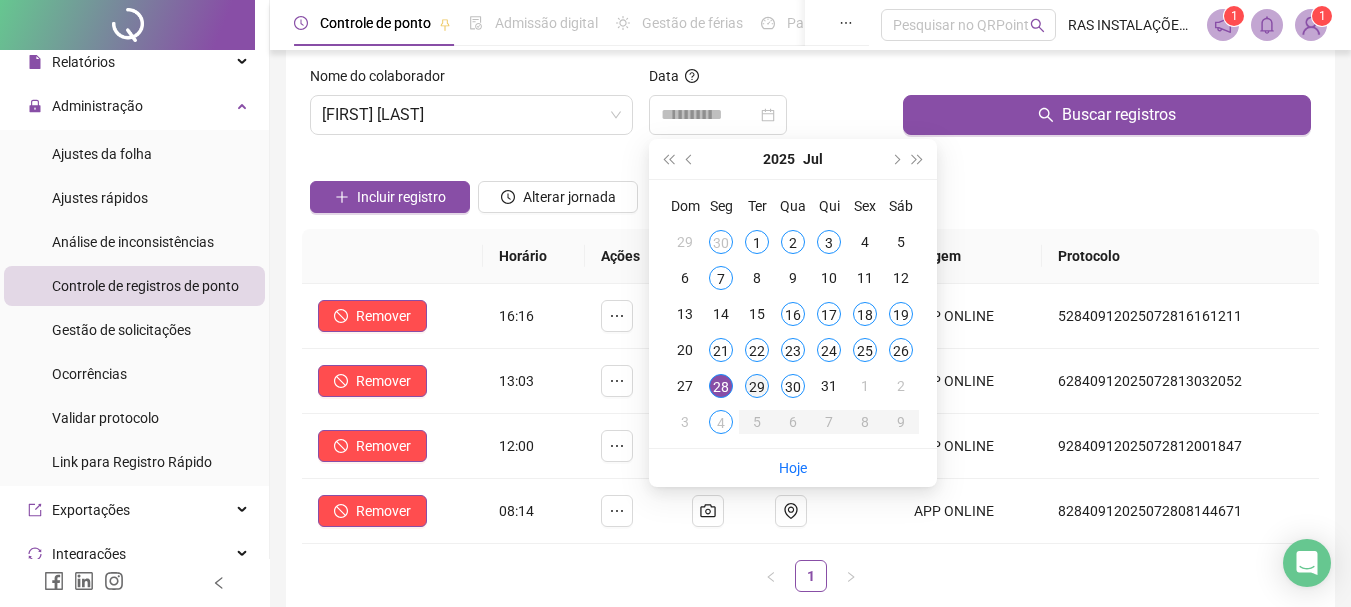 click on "29" at bounding box center [757, 386] 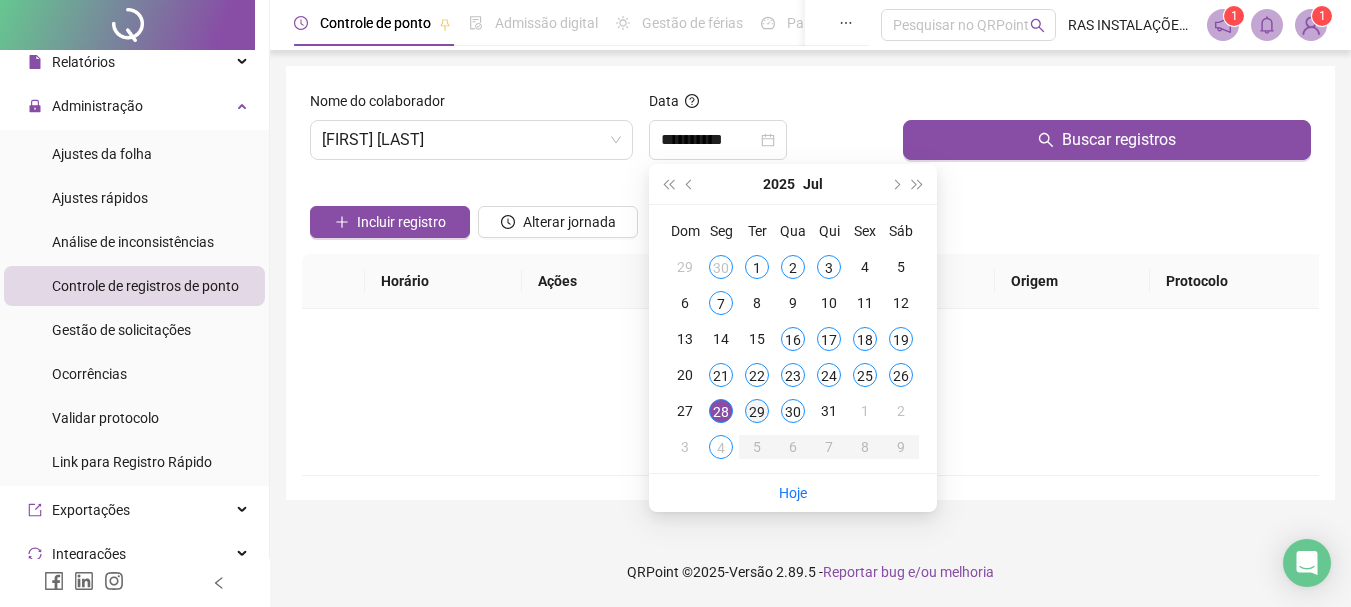 scroll, scrollTop: 0, scrollLeft: 0, axis: both 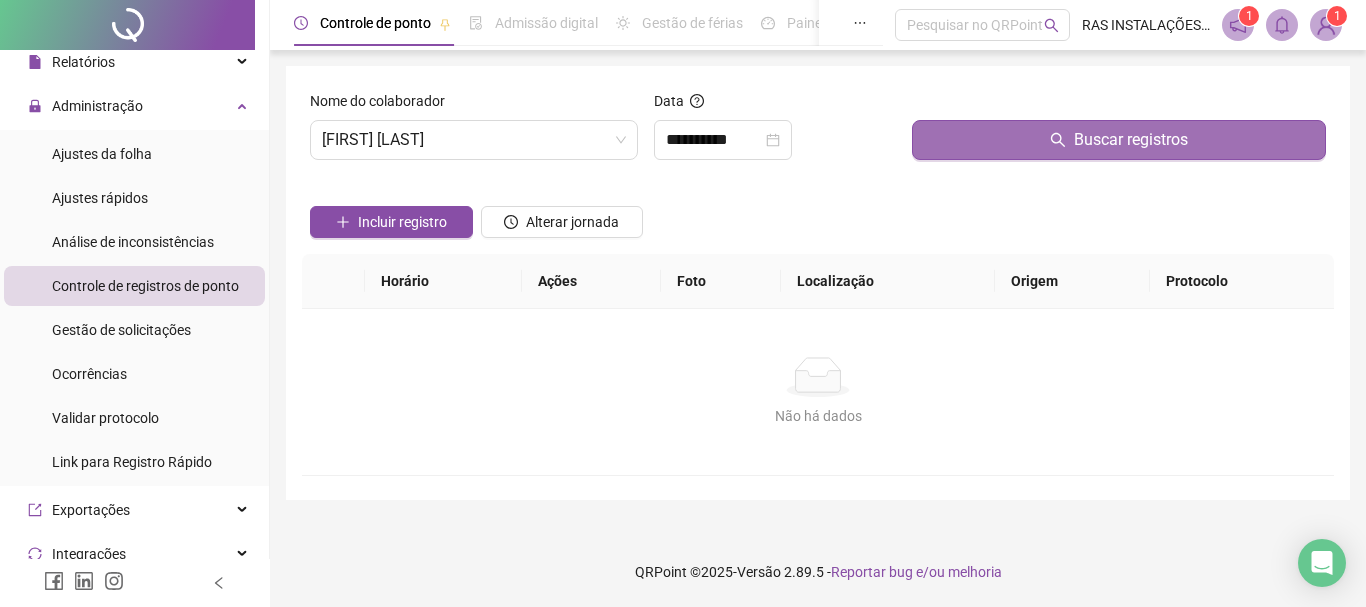 click on "Buscar registros" at bounding box center (1131, 140) 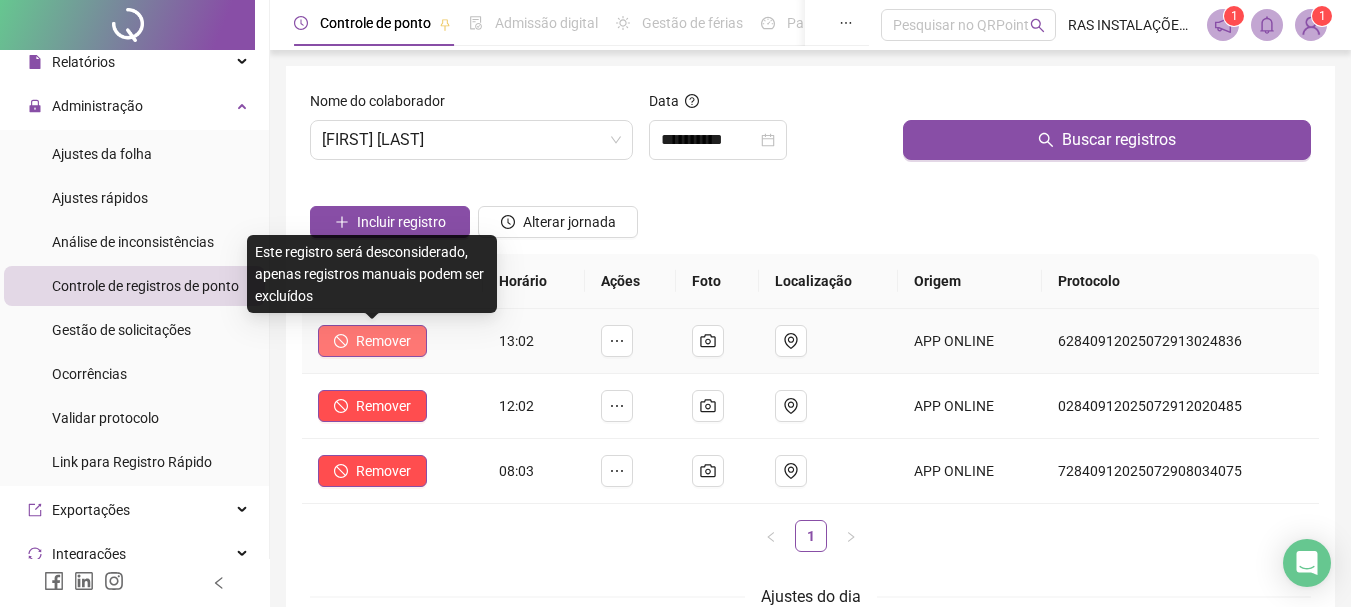click on "Remover" at bounding box center [383, 341] 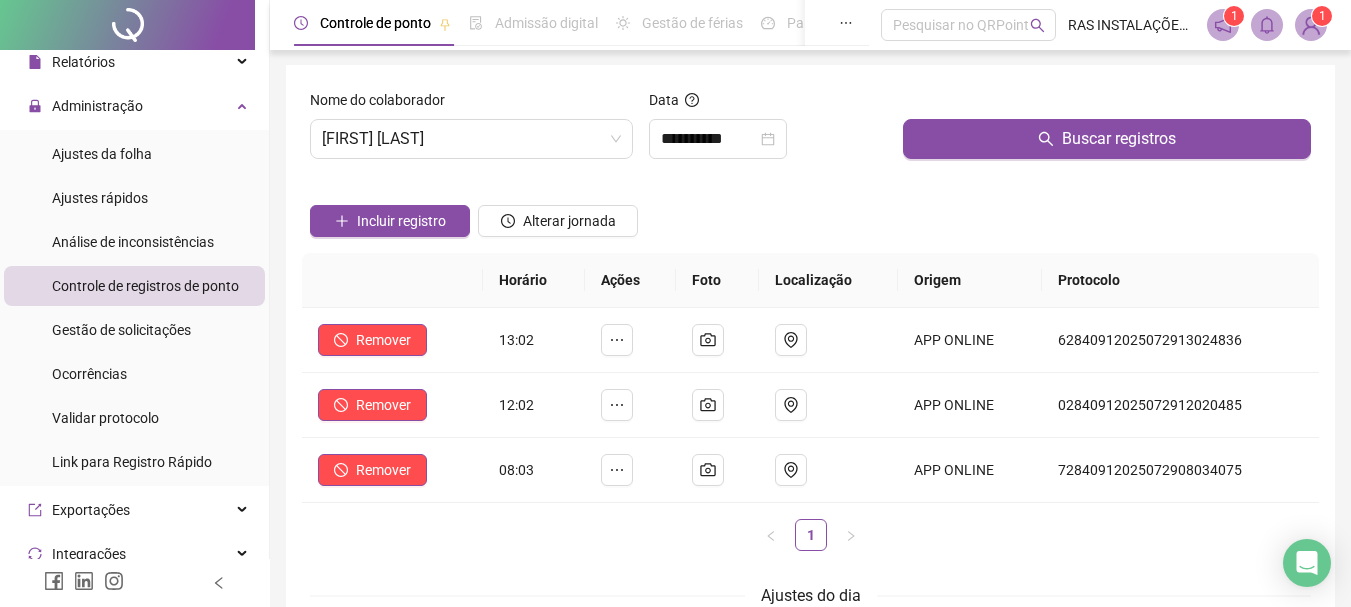 scroll, scrollTop: 0, scrollLeft: 0, axis: both 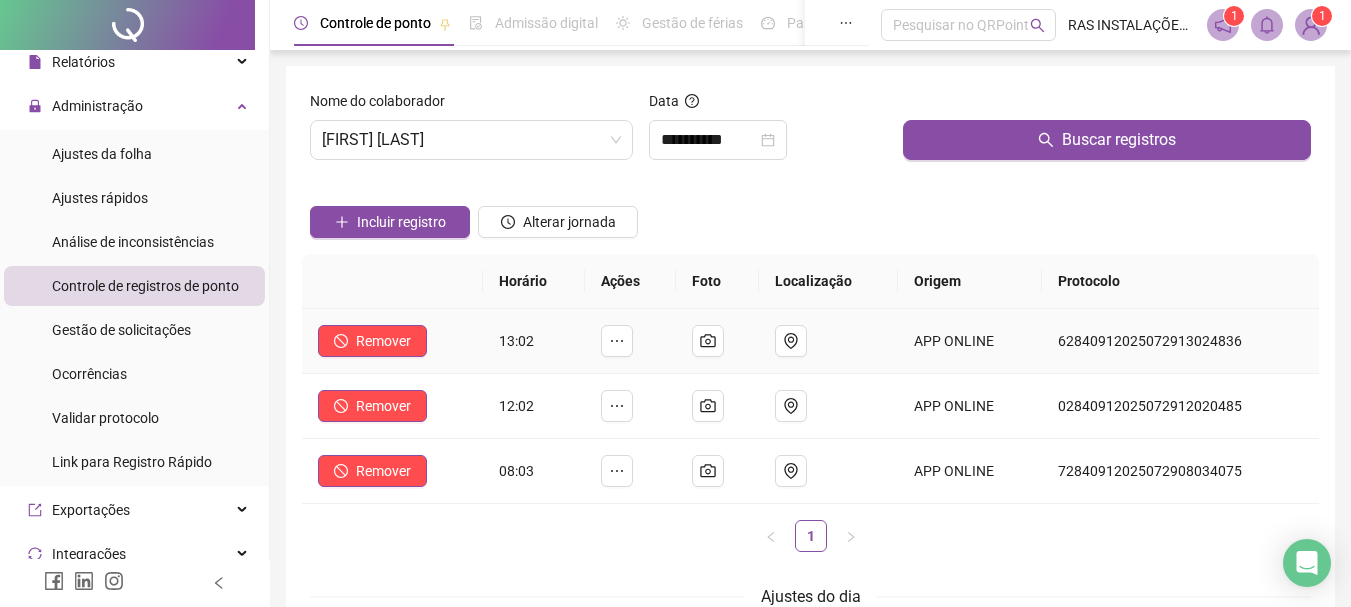 click on "13:02" at bounding box center (534, 341) 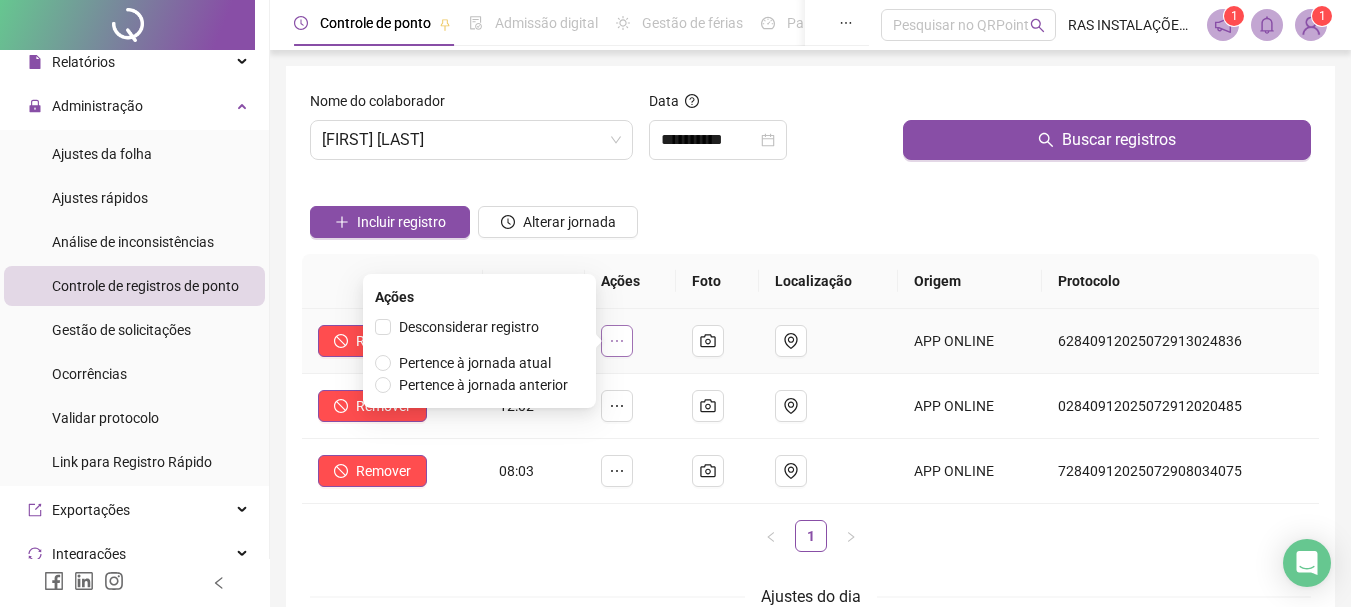 click 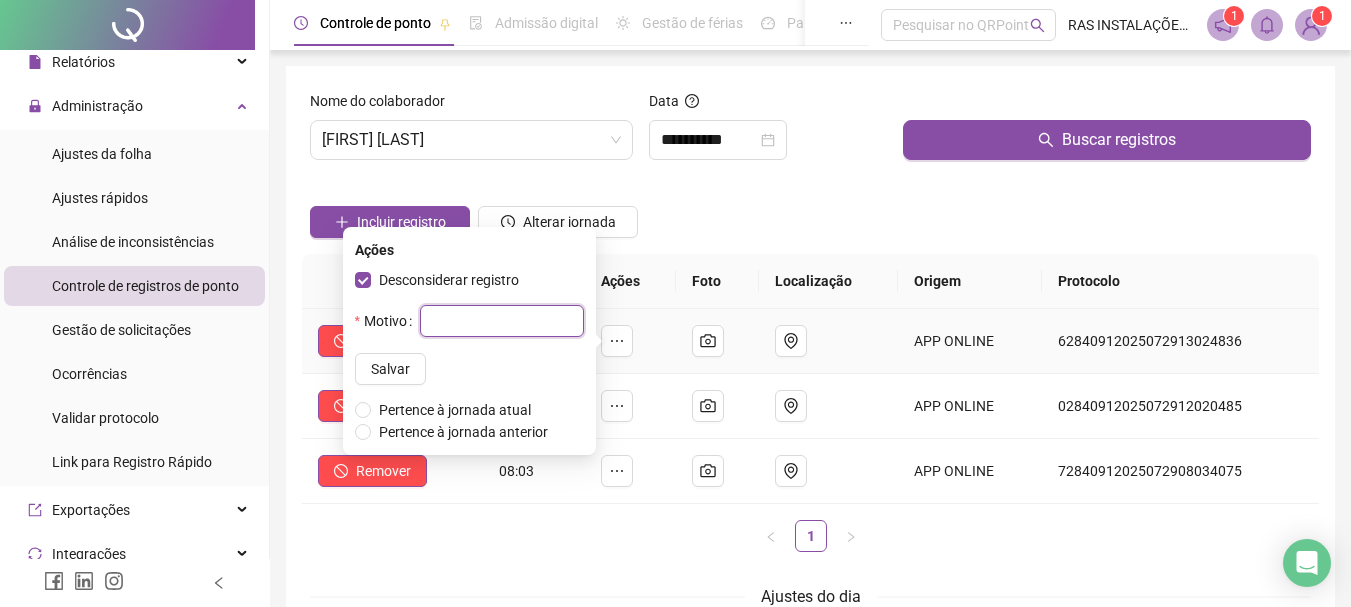 click at bounding box center (502, 321) 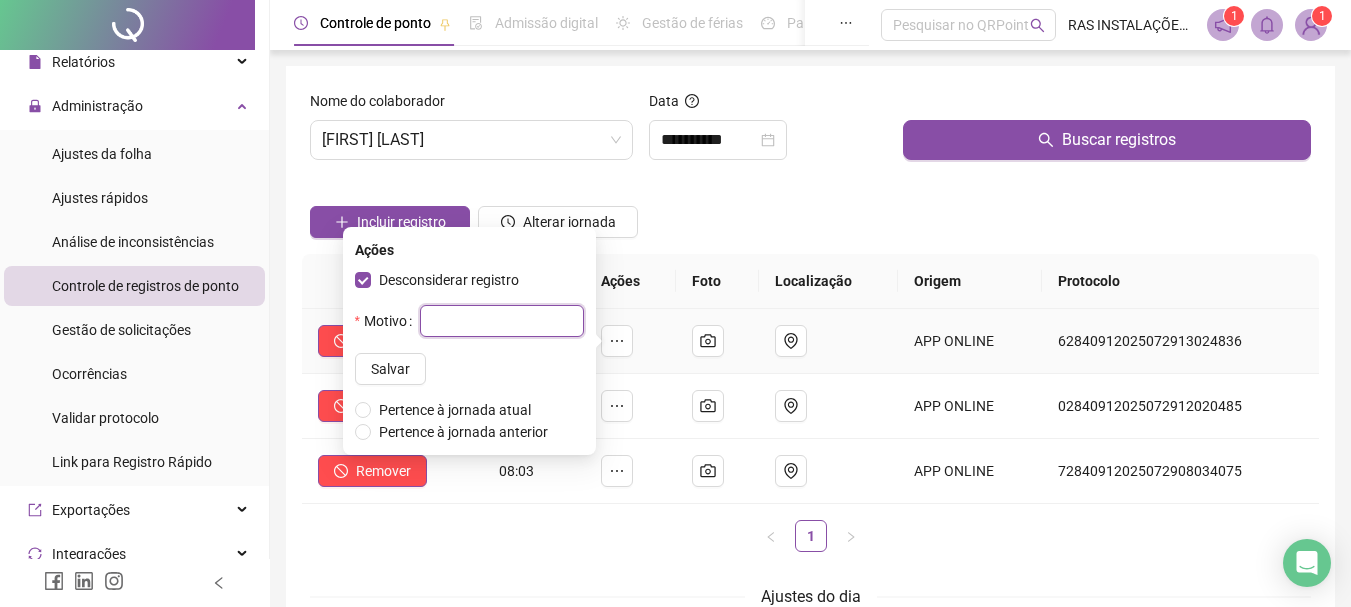 type on "*" 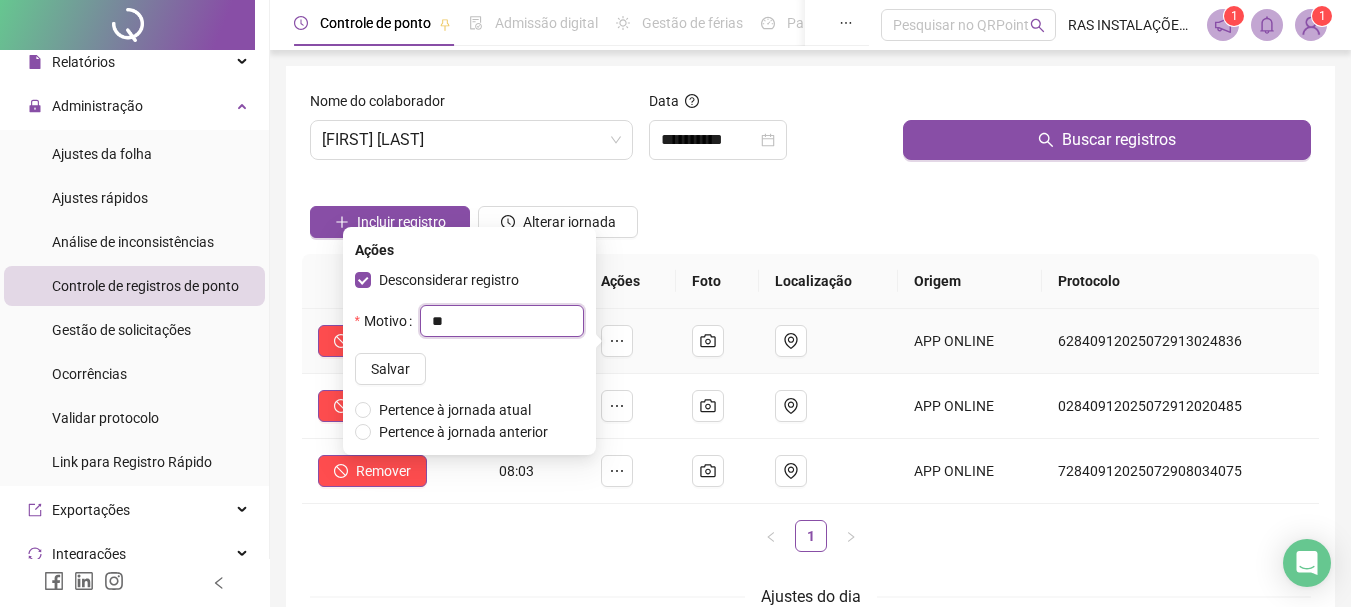 type on "*" 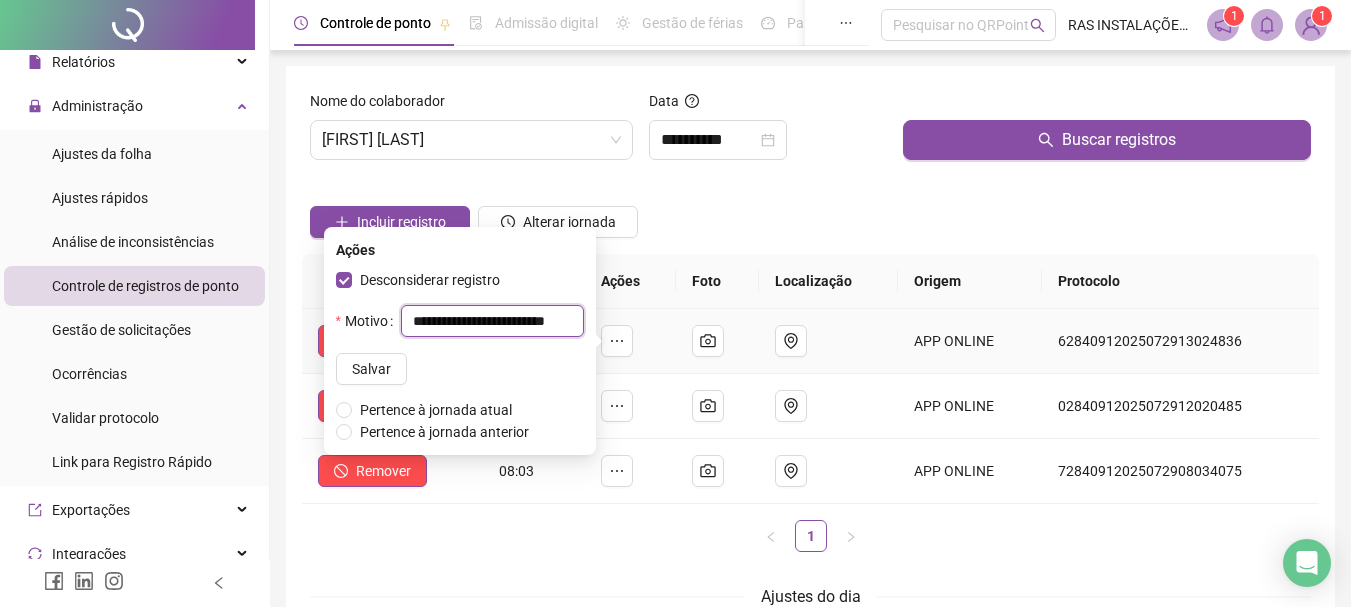 type on "**********" 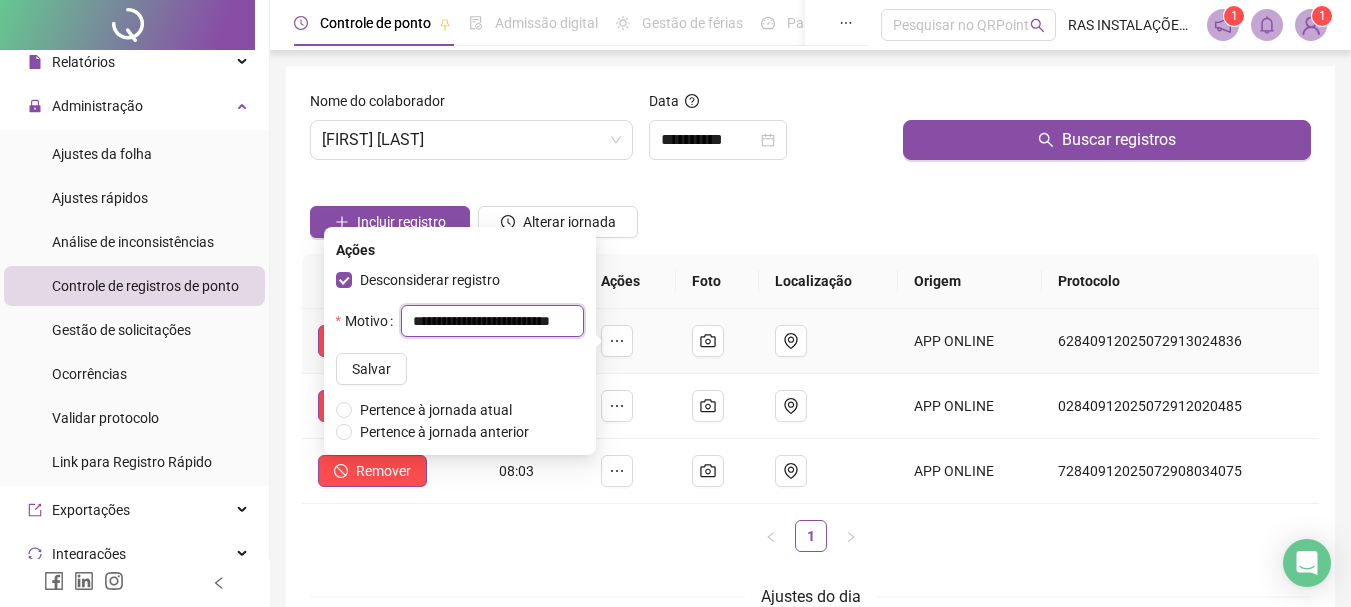 scroll, scrollTop: 0, scrollLeft: 44, axis: horizontal 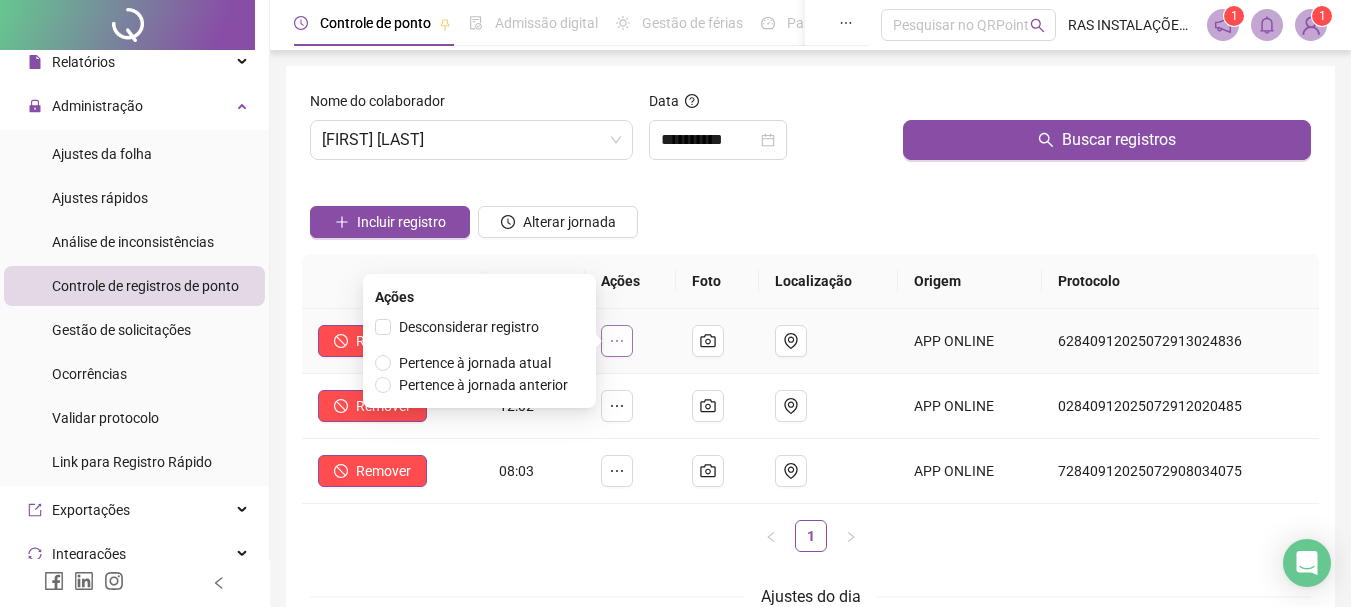 click at bounding box center (617, 341) 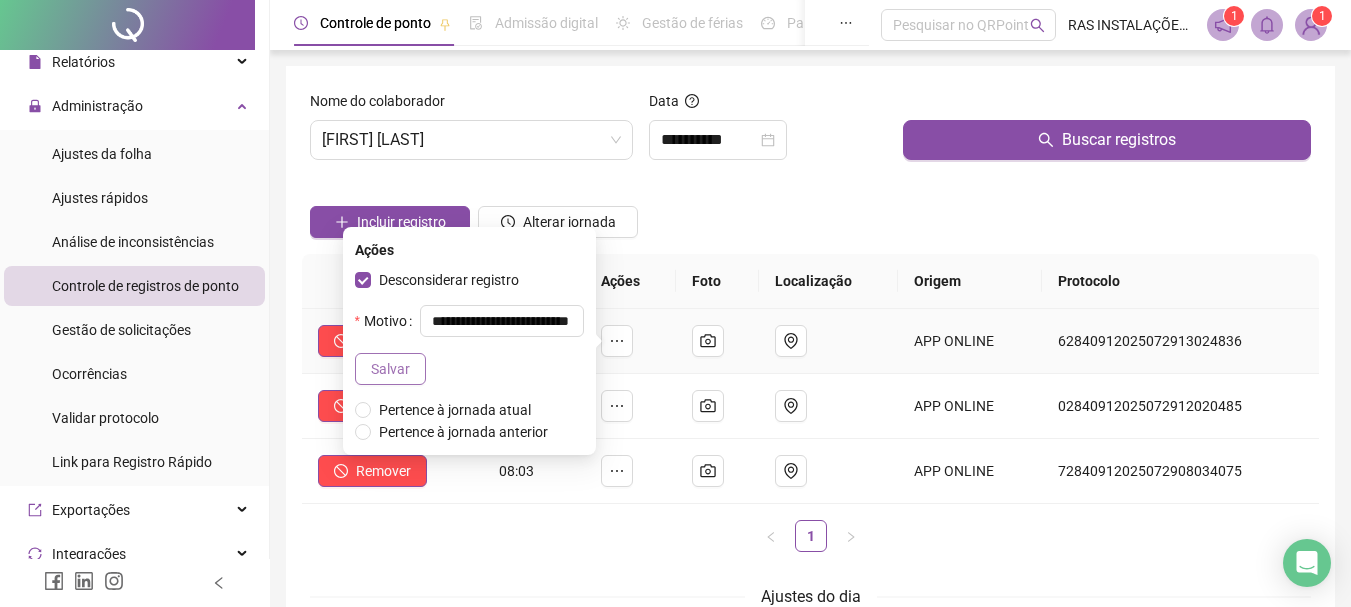 click on "Salvar" at bounding box center [390, 369] 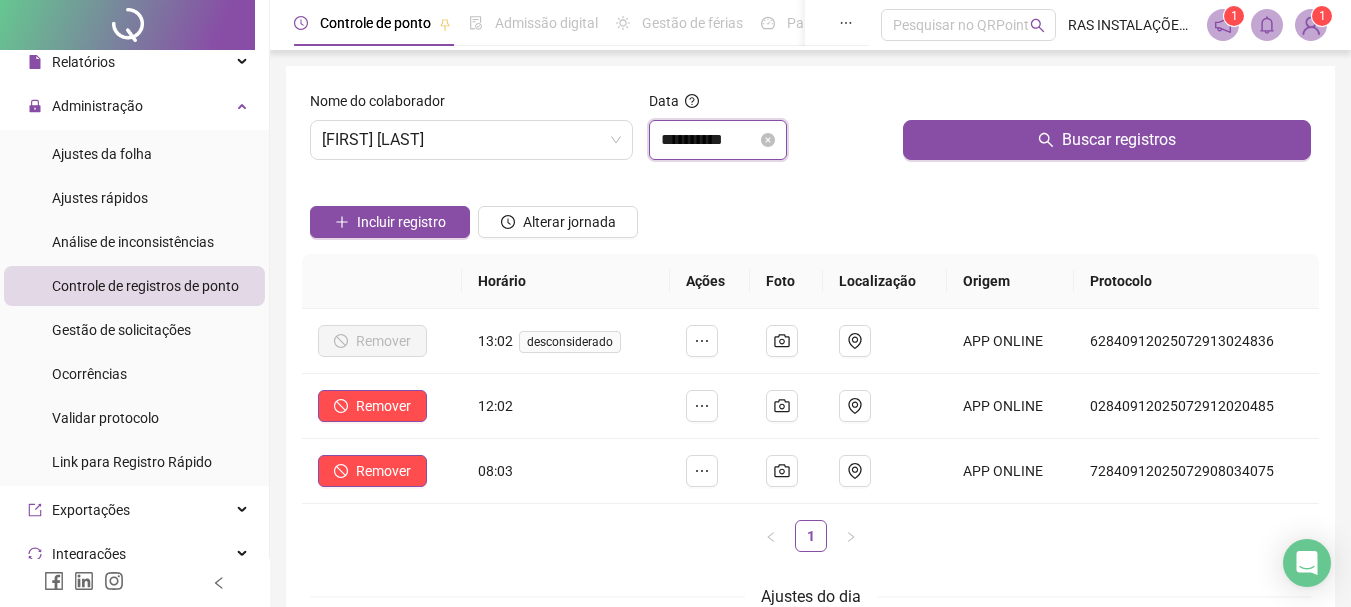 click on "**********" at bounding box center [709, 140] 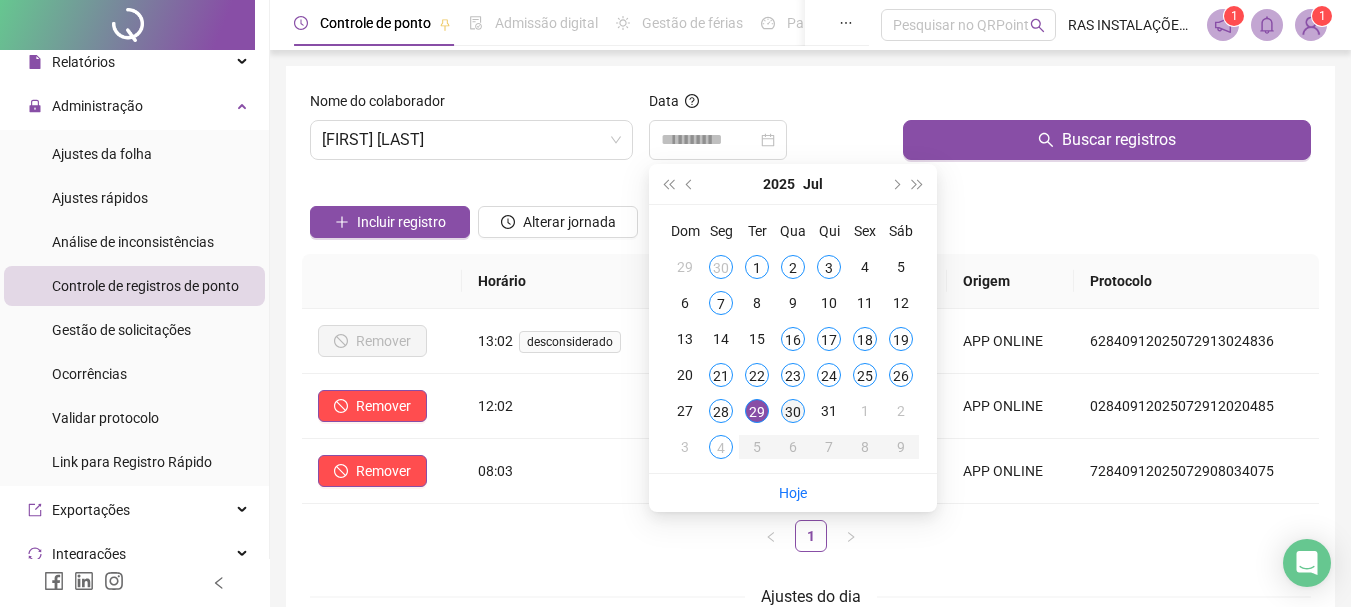 click on "30" at bounding box center (793, 411) 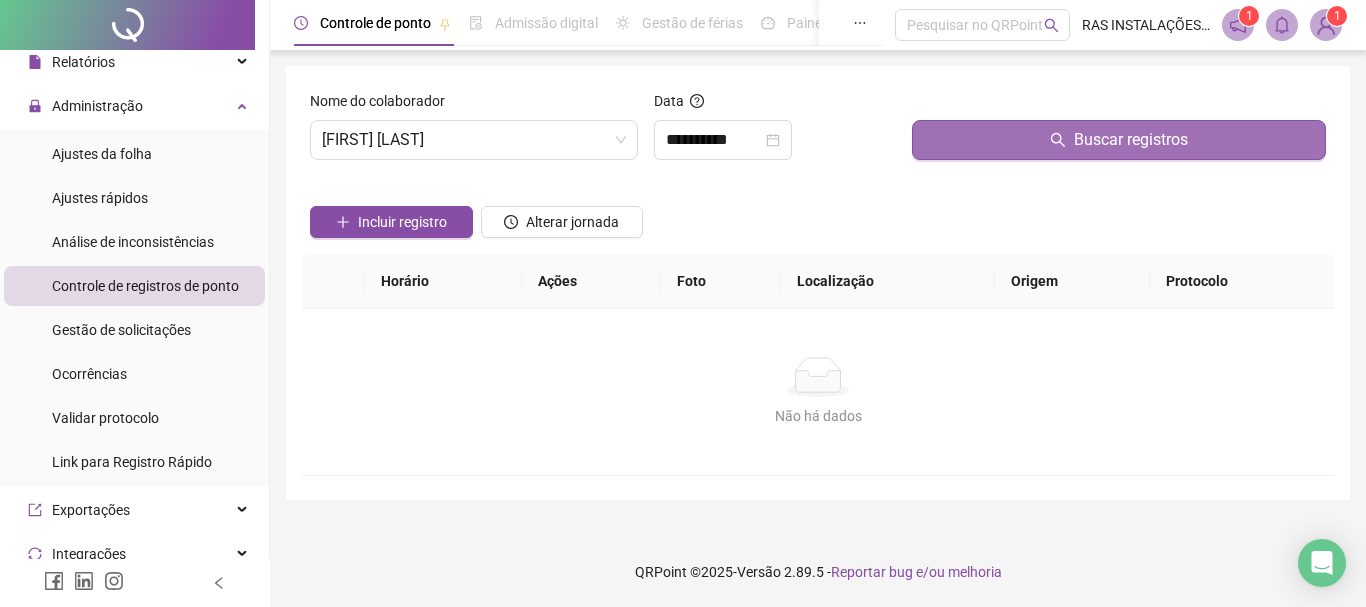 click on "Buscar registros" at bounding box center (1131, 140) 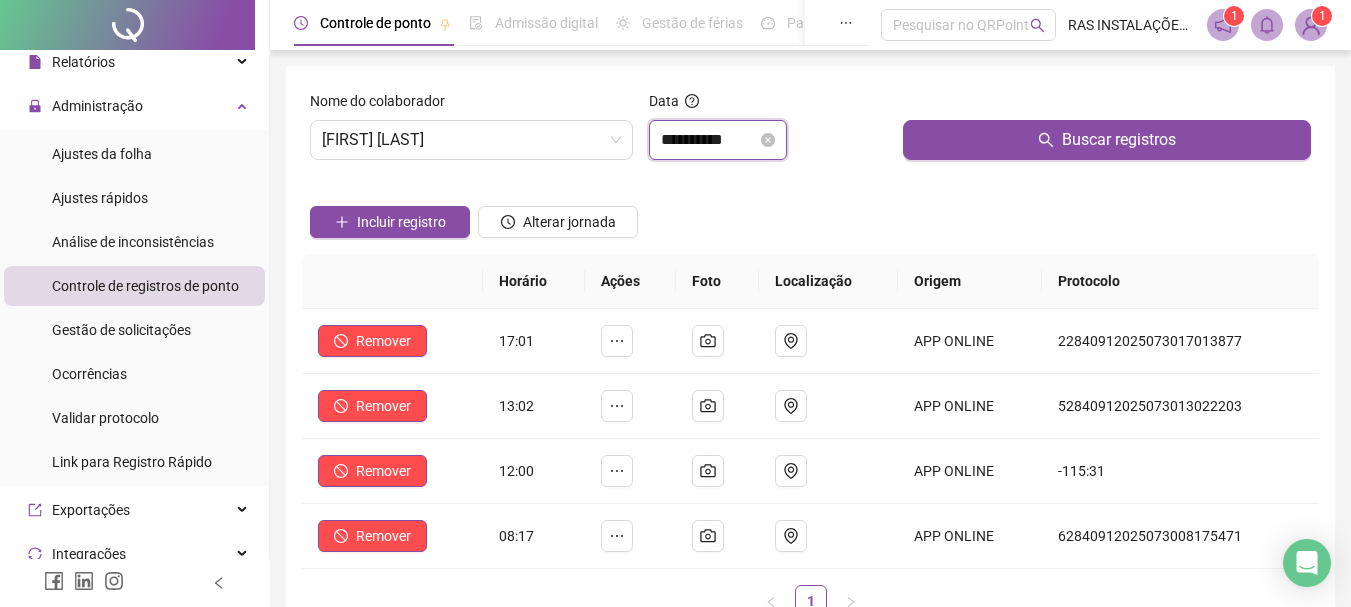 click on "**********" at bounding box center [709, 140] 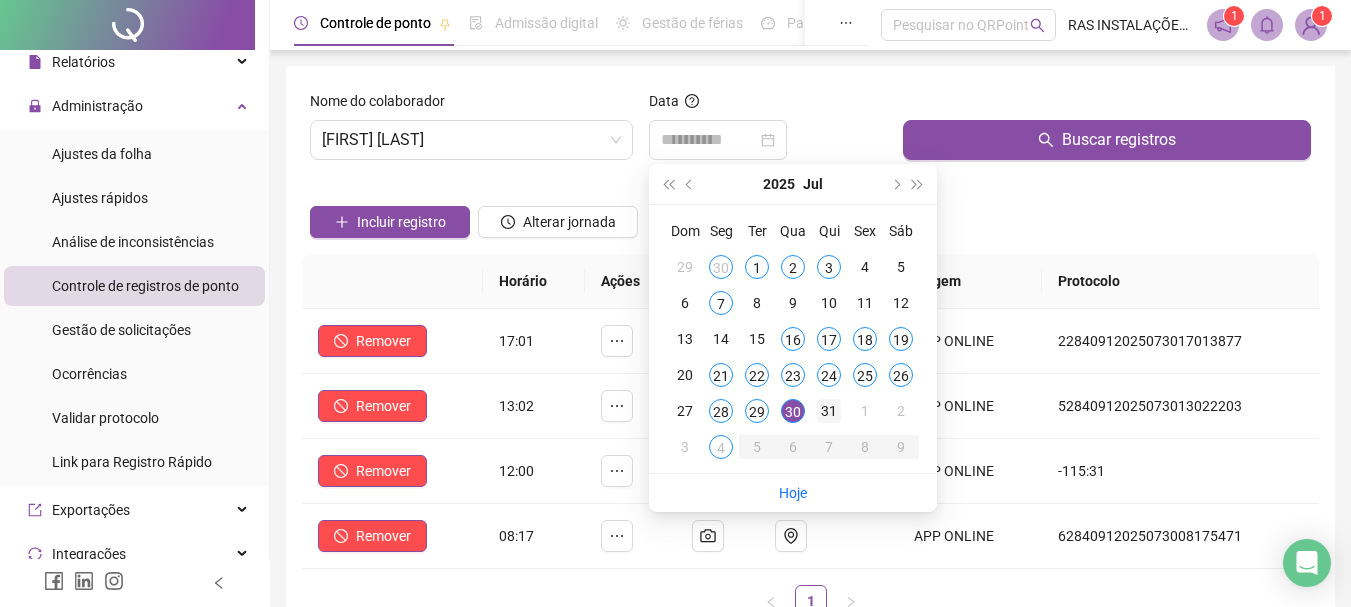 click on "31" at bounding box center (829, 411) 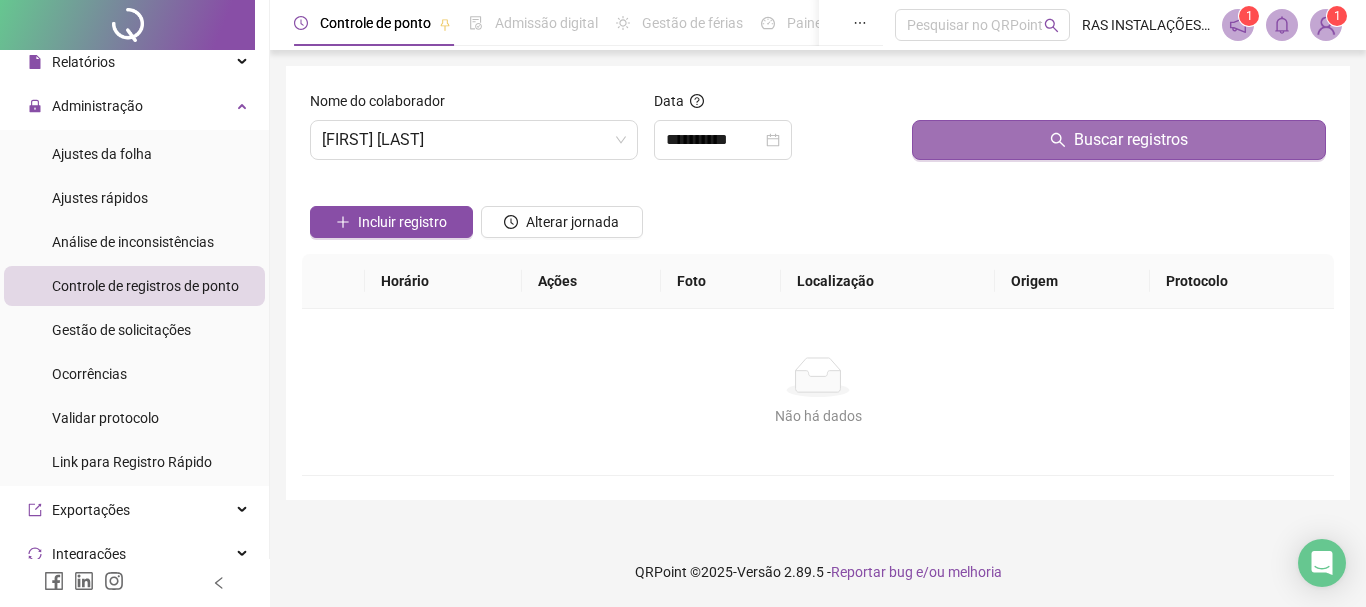 click on "Buscar registros" at bounding box center [1119, 140] 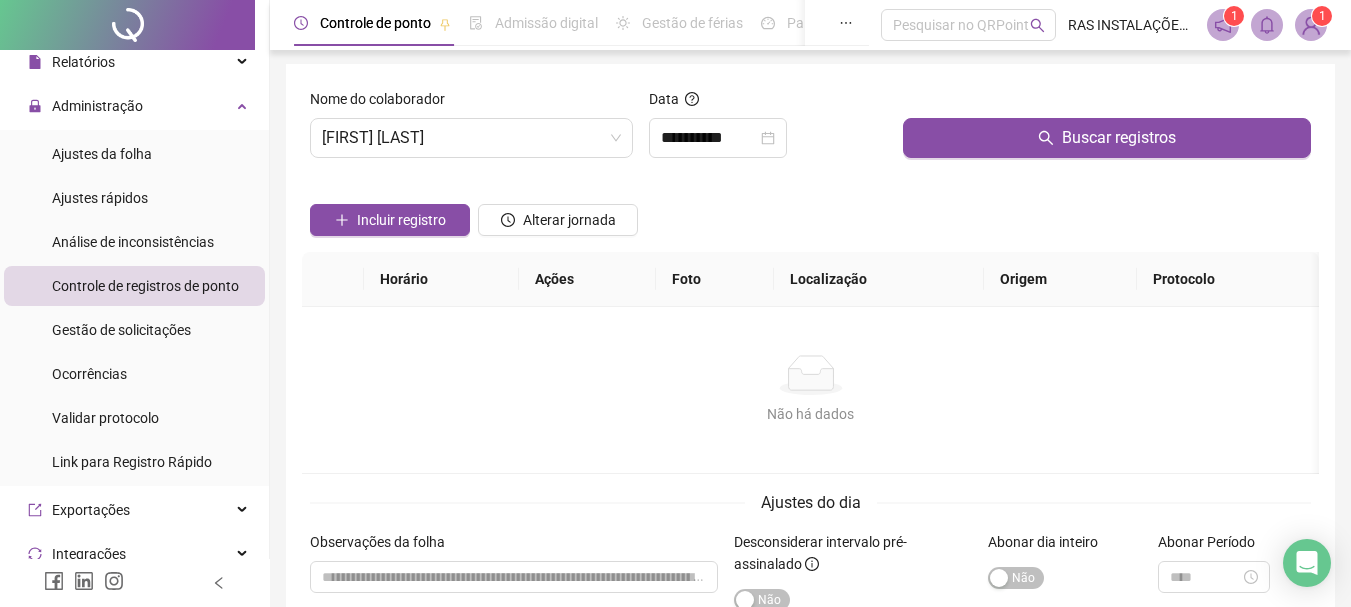 scroll, scrollTop: 0, scrollLeft: 0, axis: both 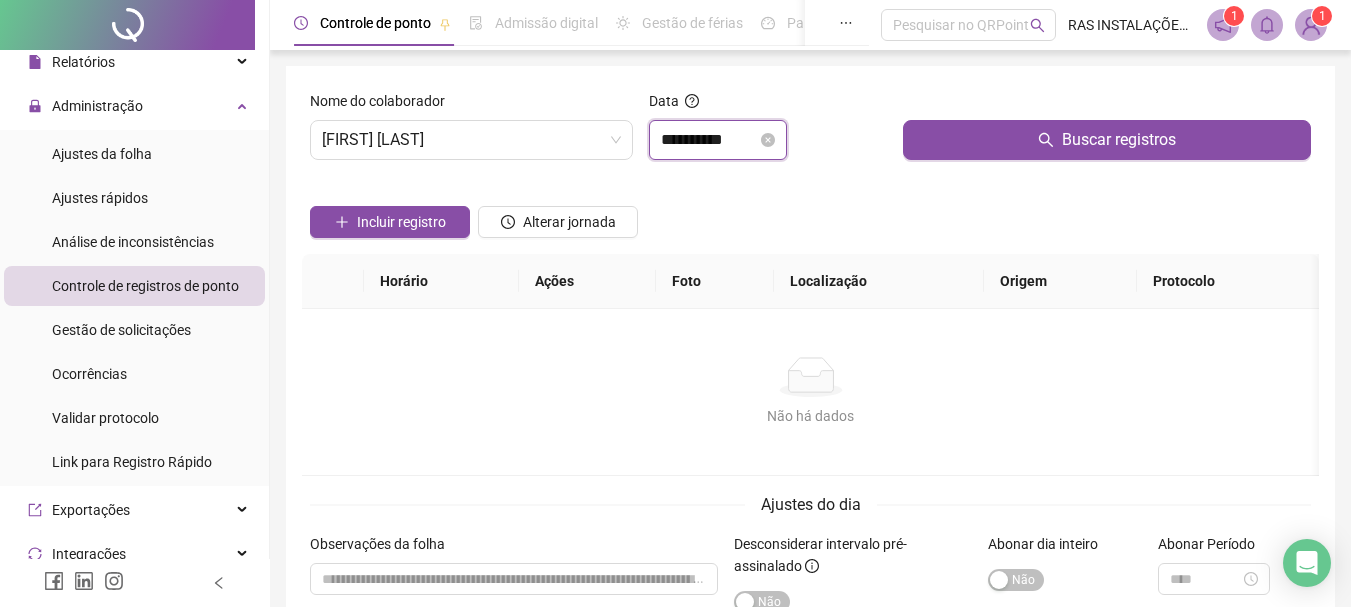 click on "**********" at bounding box center [709, 140] 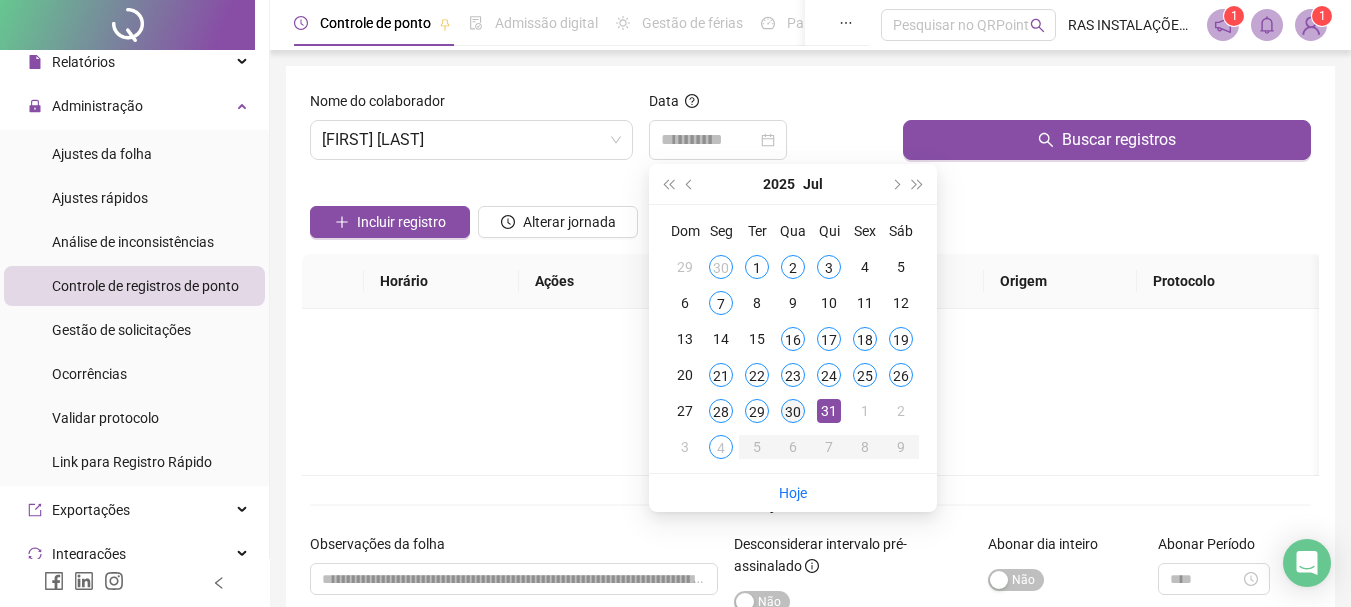 click on "30" at bounding box center (793, 411) 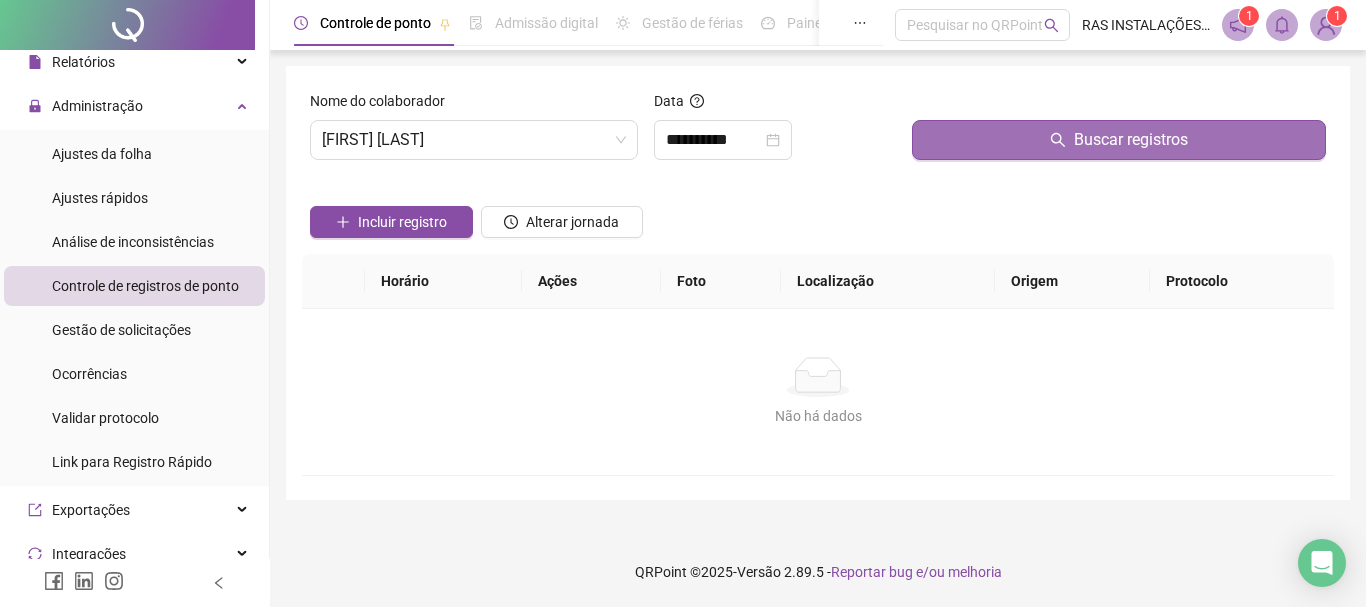 click on "Buscar registros" at bounding box center (1119, 140) 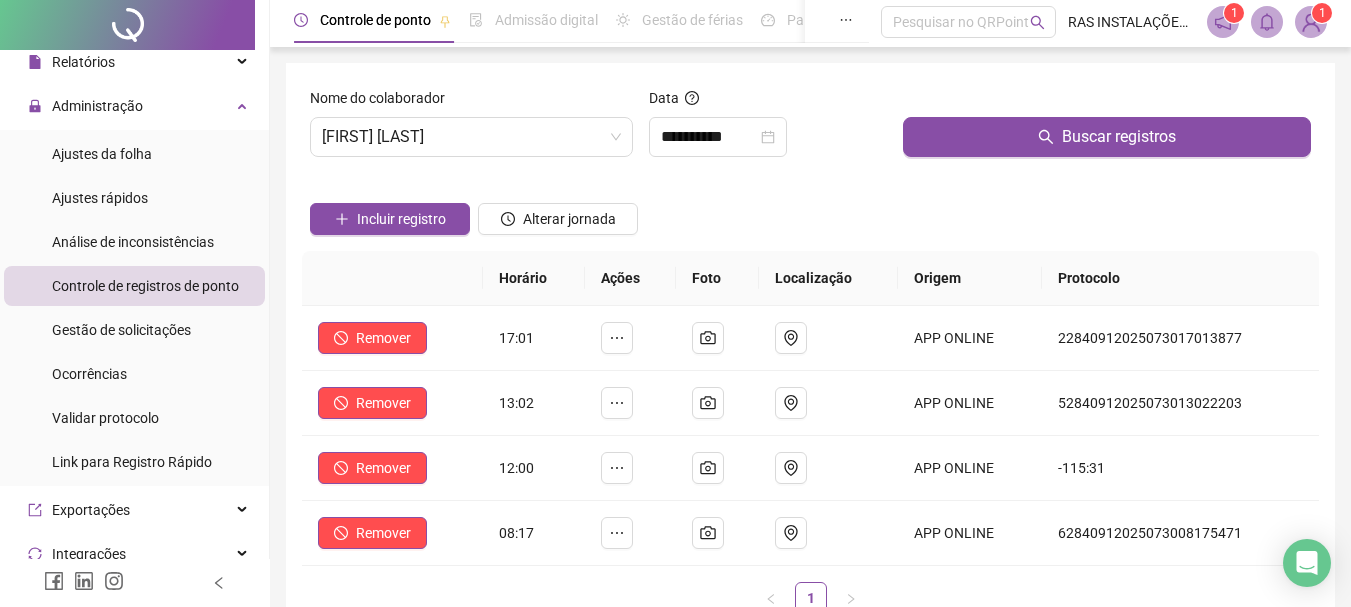 scroll, scrollTop: 0, scrollLeft: 0, axis: both 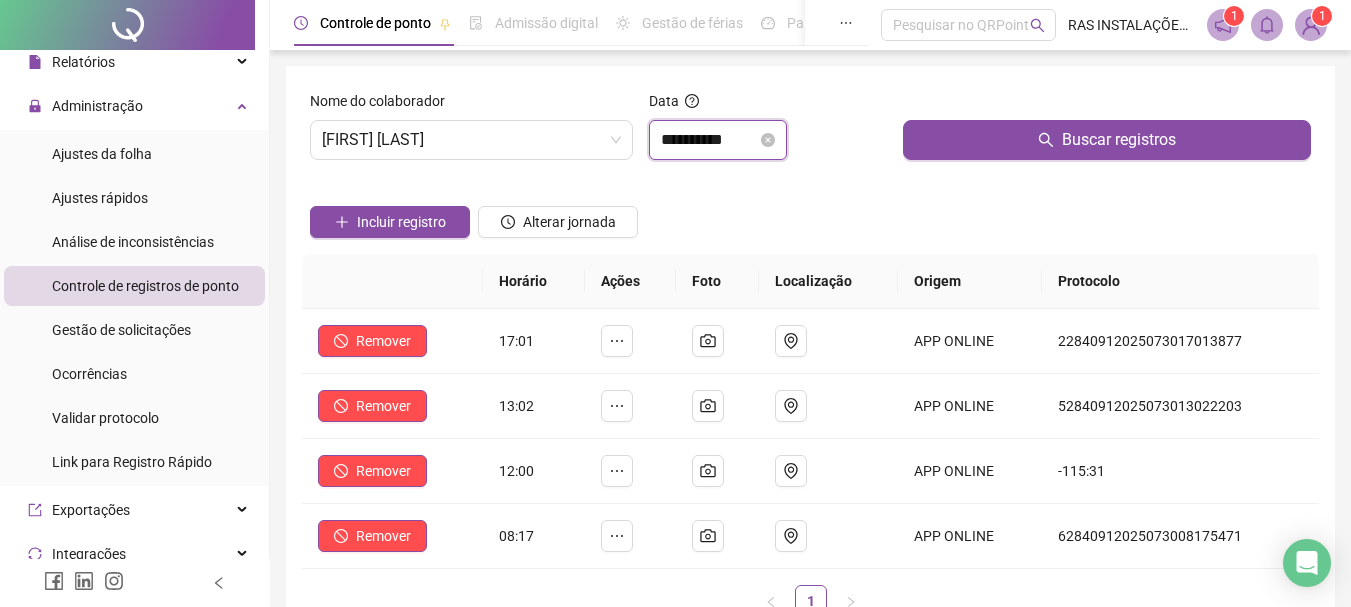 click on "**********" at bounding box center [709, 140] 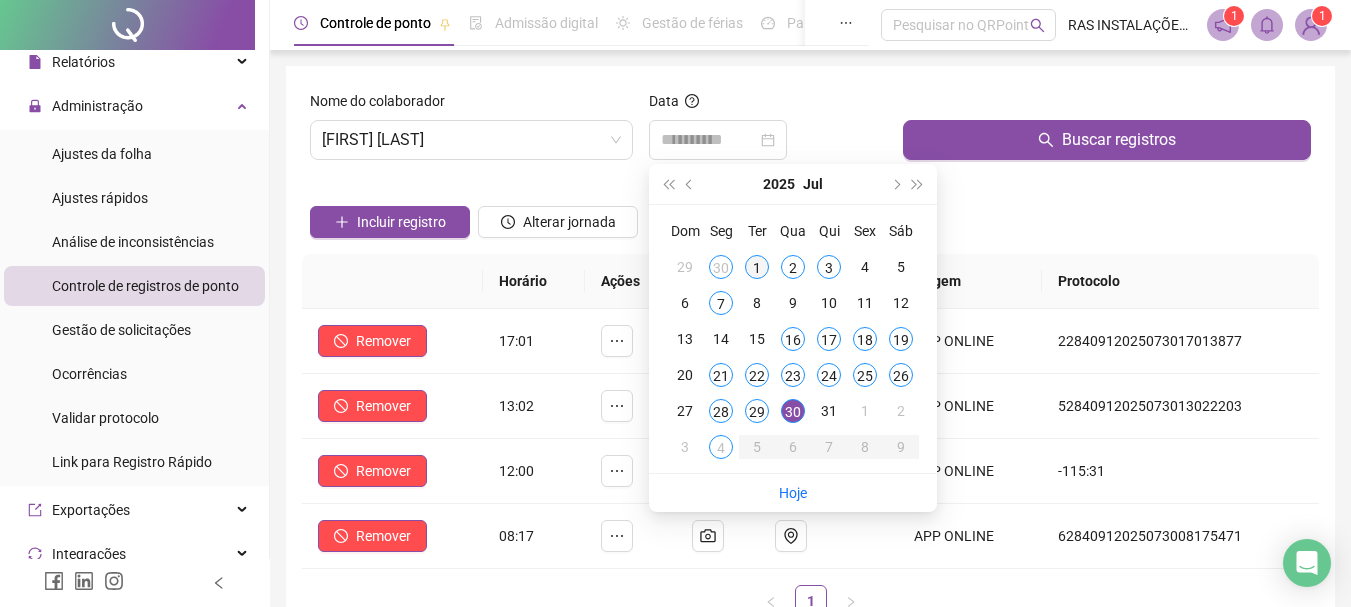 click on "1" at bounding box center (757, 267) 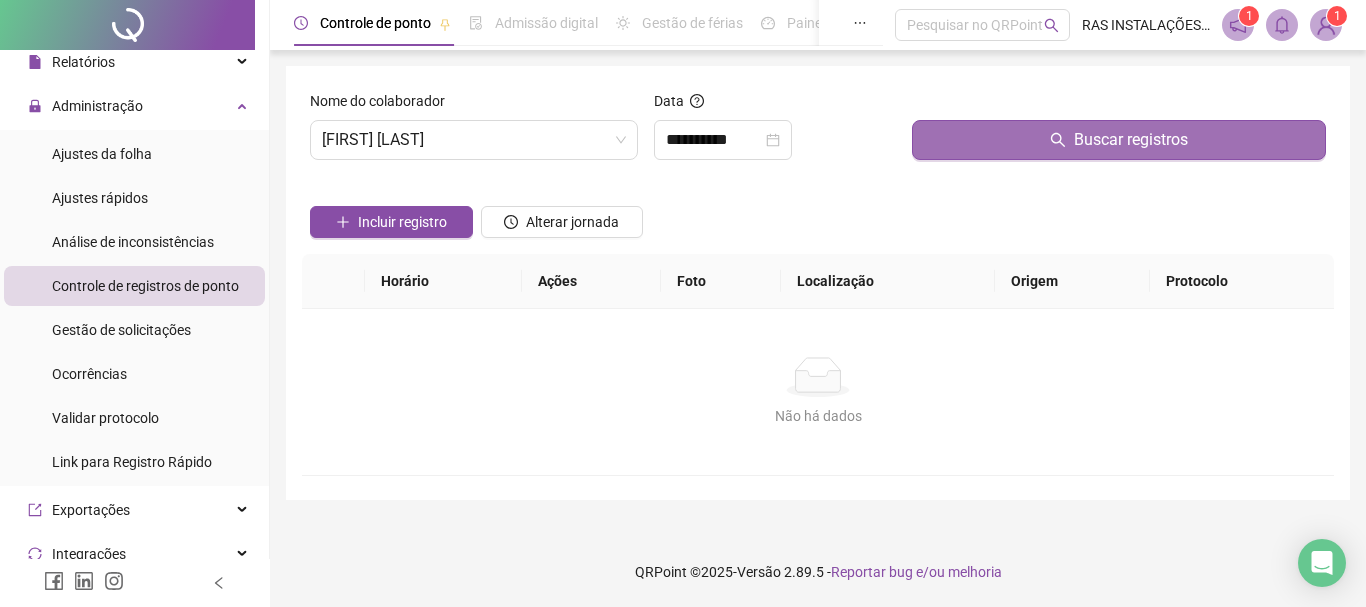 click on "Buscar registros" at bounding box center (1131, 140) 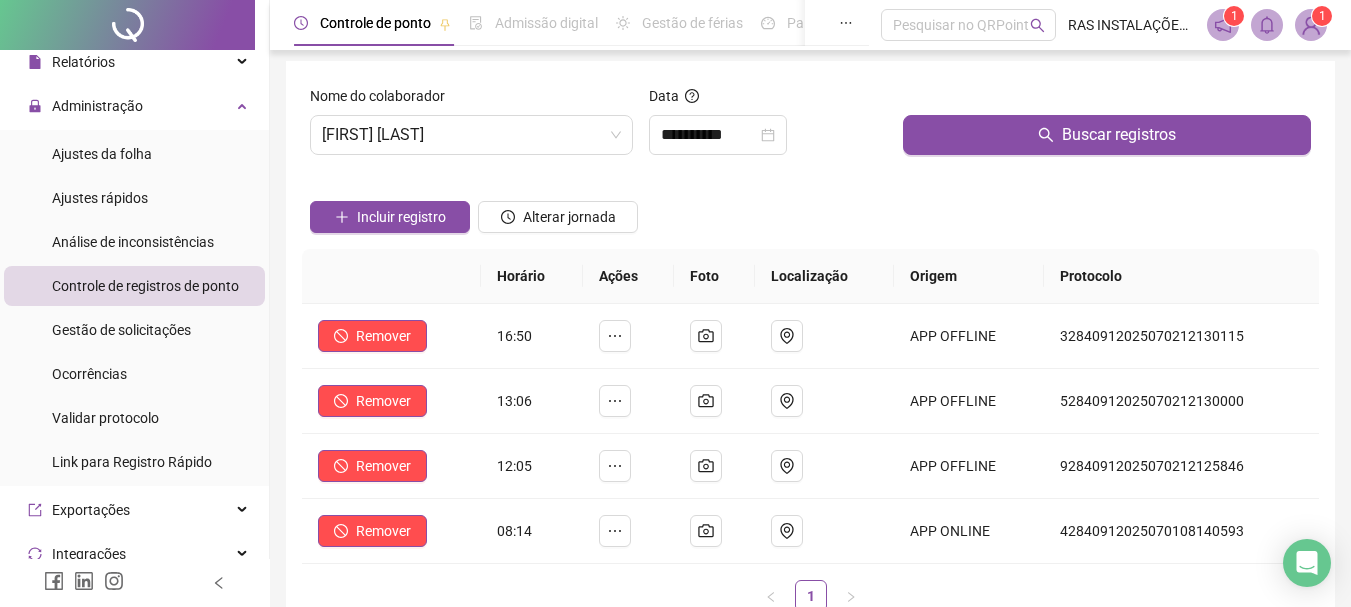 scroll, scrollTop: 0, scrollLeft: 0, axis: both 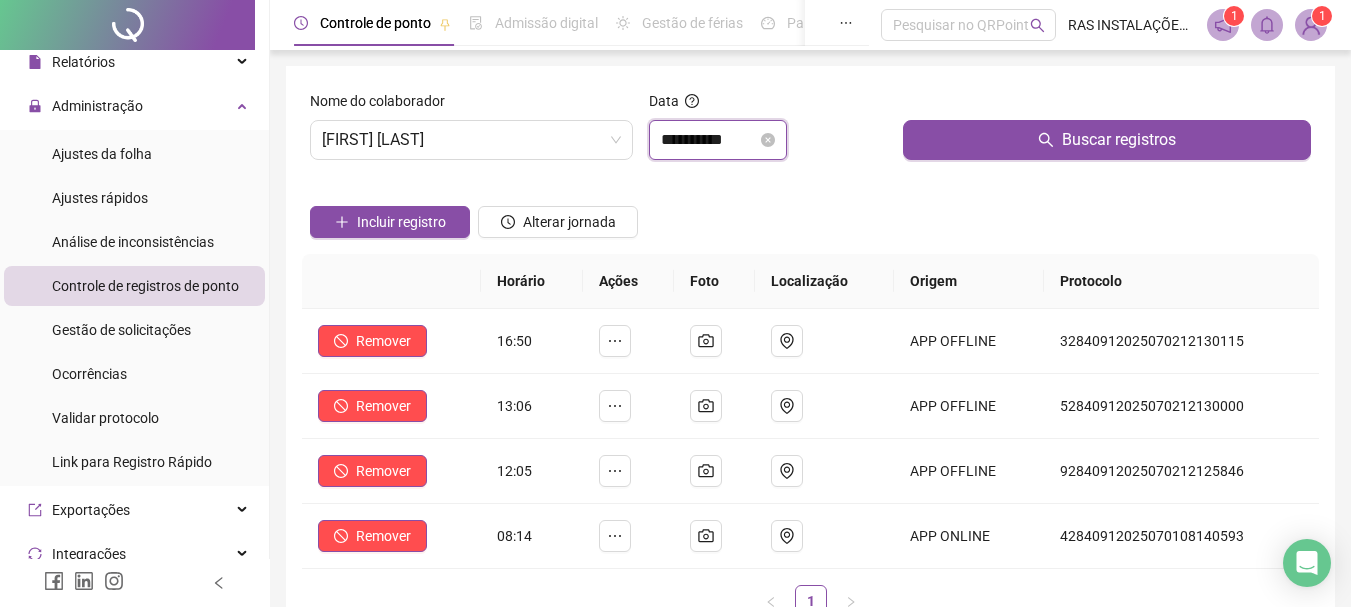 click on "**********" at bounding box center (709, 140) 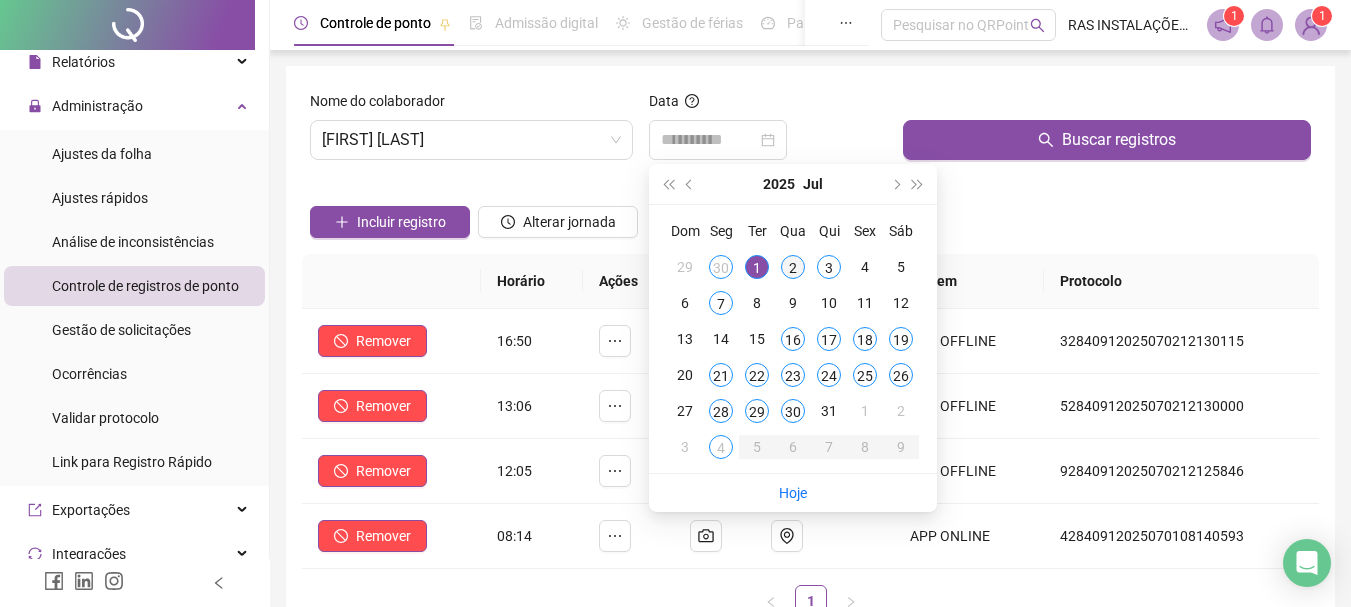 click on "2" at bounding box center (793, 267) 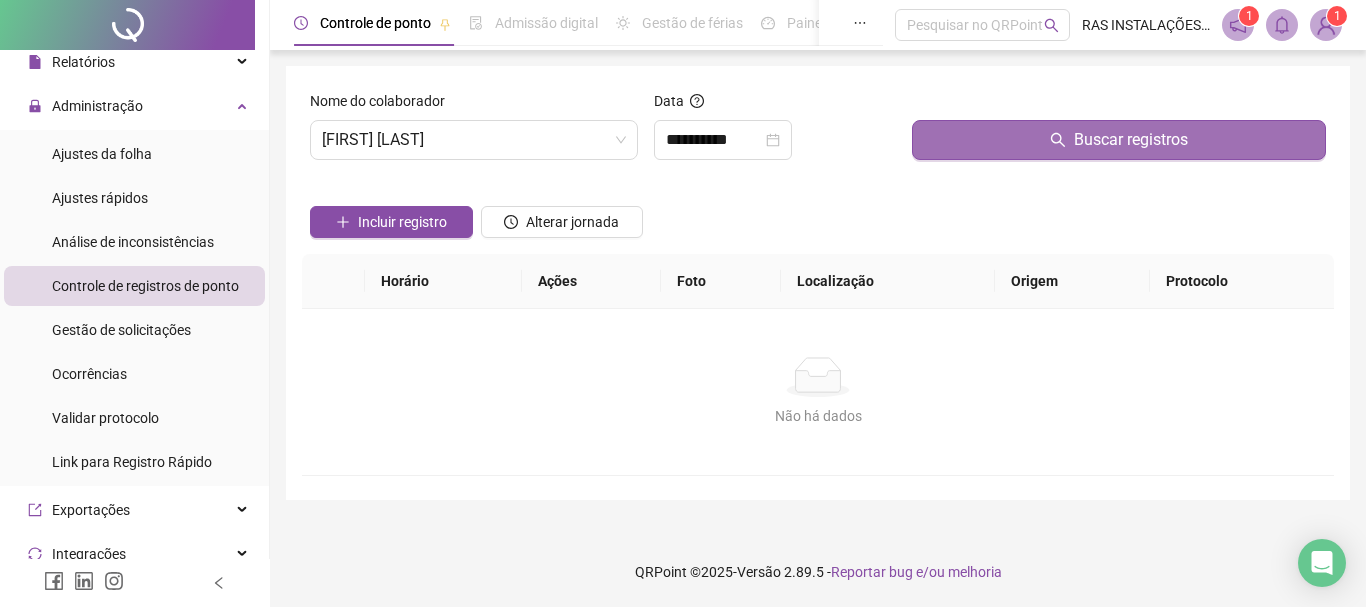 click on "Buscar registros" at bounding box center [1119, 140] 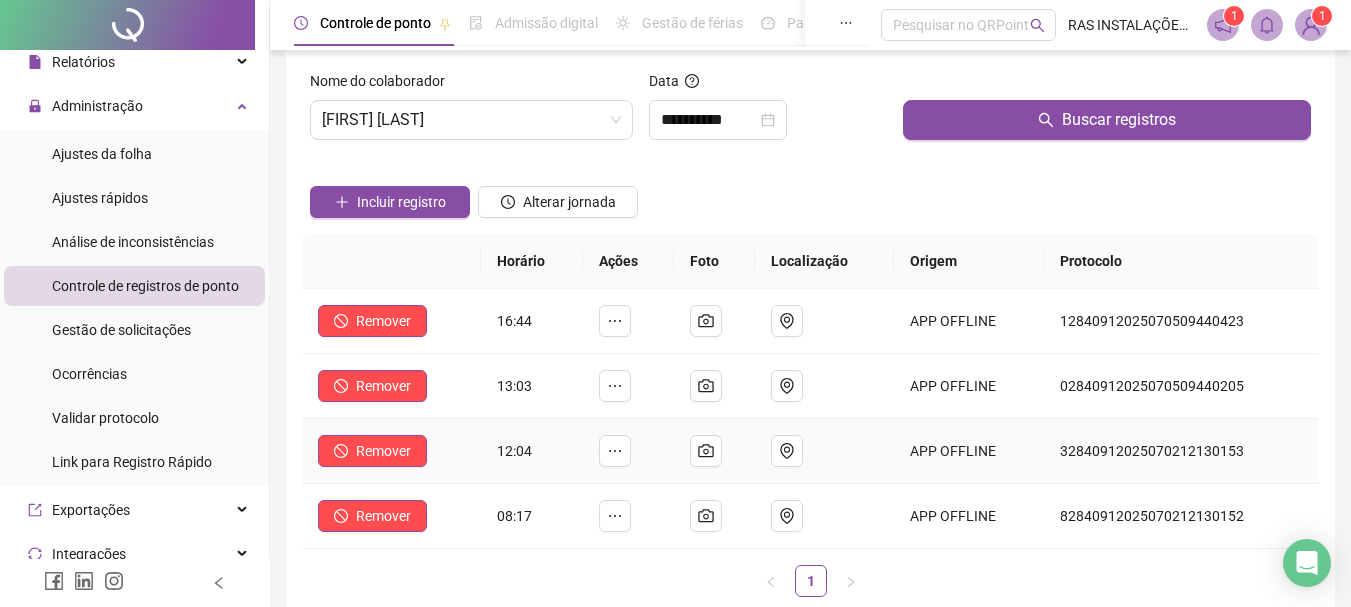 scroll, scrollTop: 0, scrollLeft: 0, axis: both 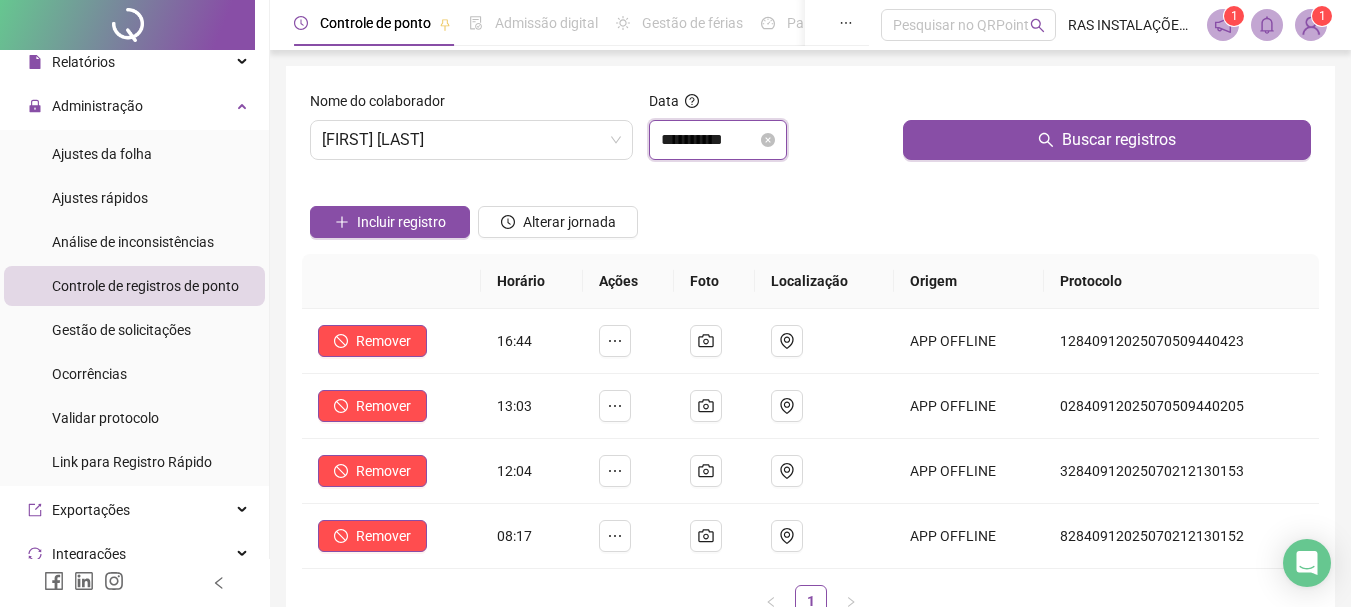 click on "**********" at bounding box center [709, 140] 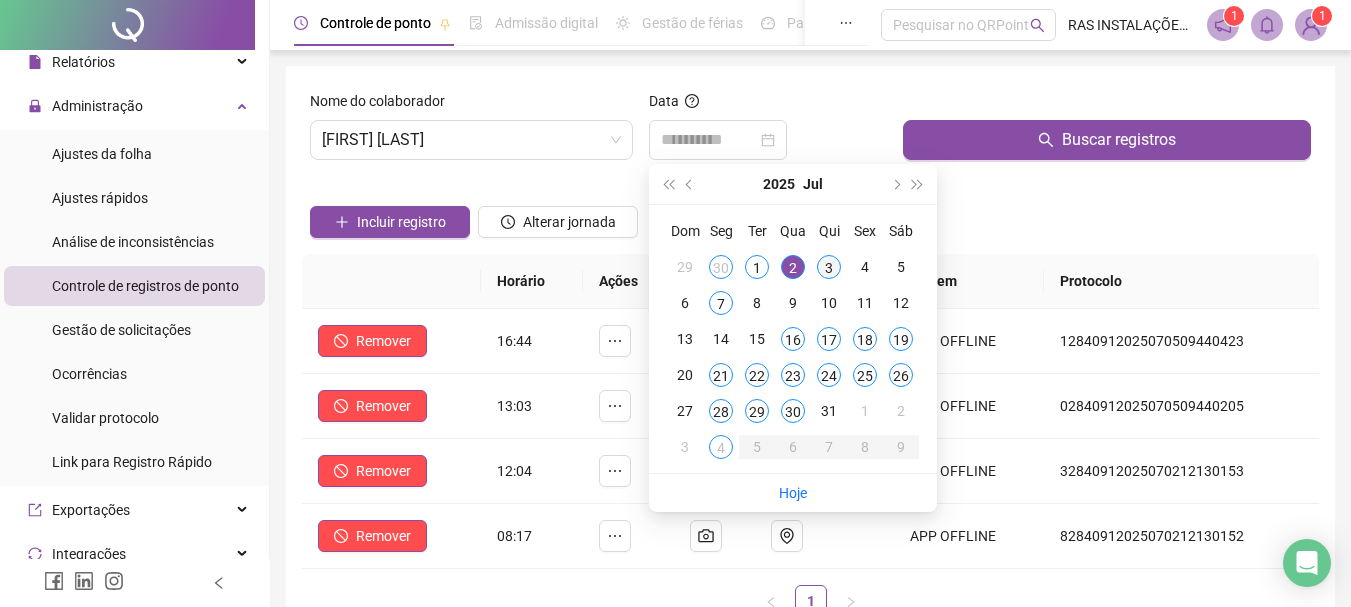 click on "3" at bounding box center (829, 267) 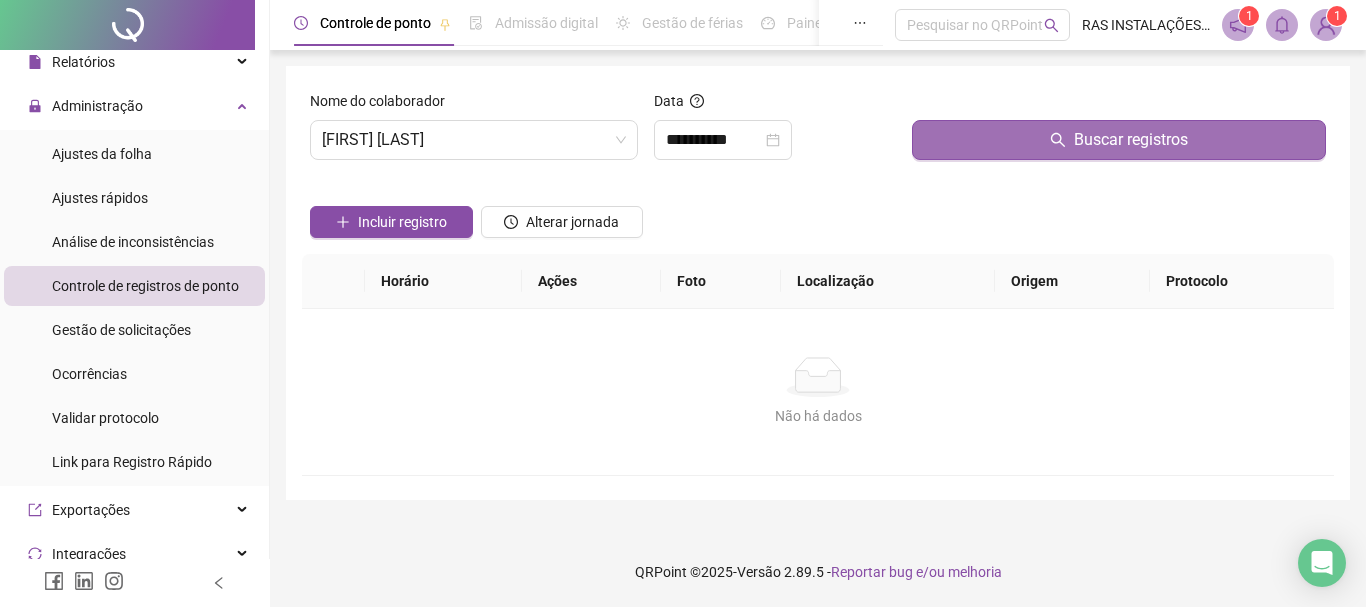 click on "Buscar registros" at bounding box center [1119, 140] 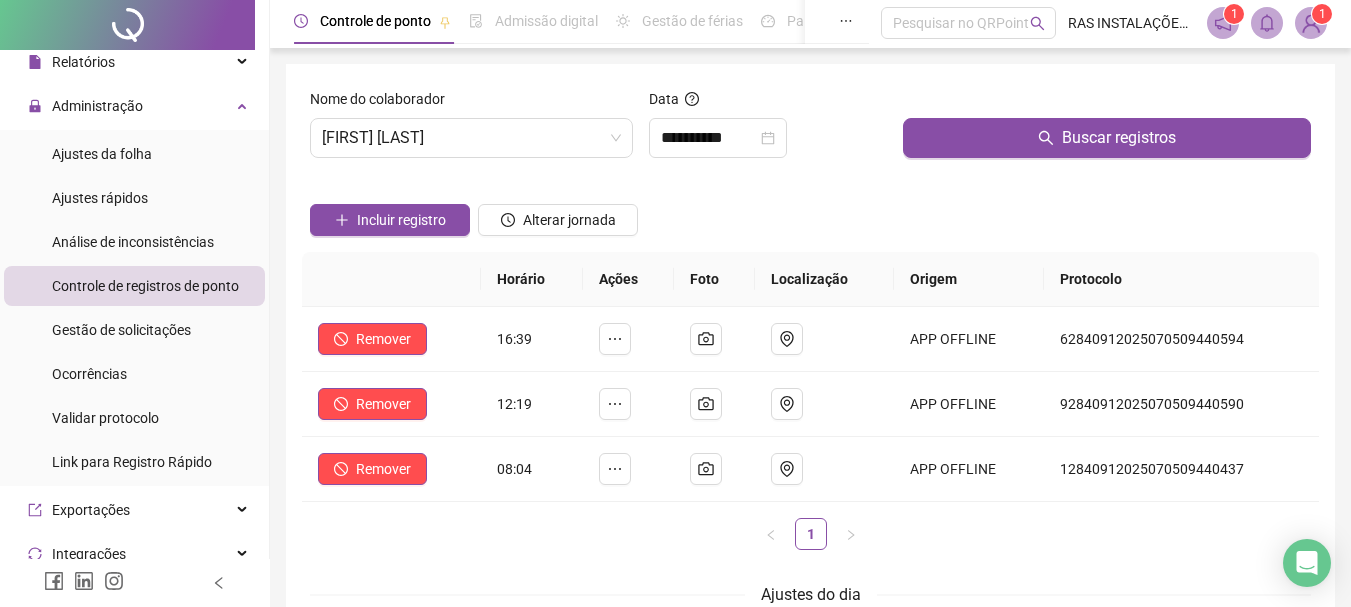 scroll, scrollTop: 0, scrollLeft: 0, axis: both 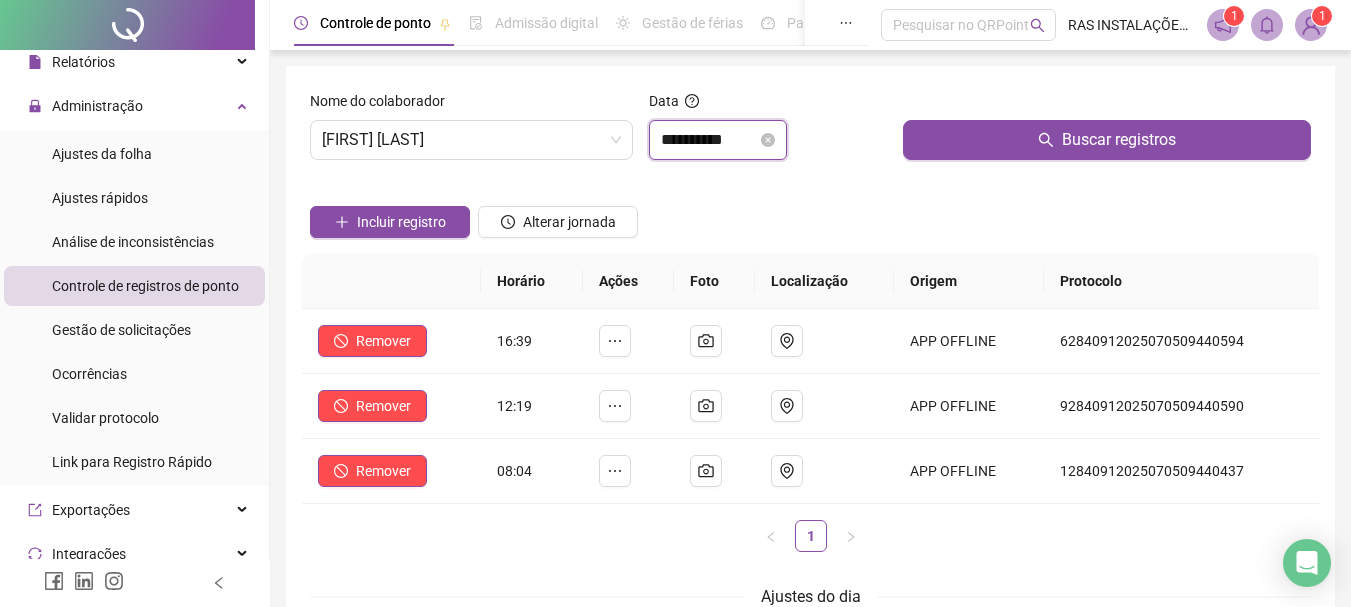 click on "**********" at bounding box center (709, 140) 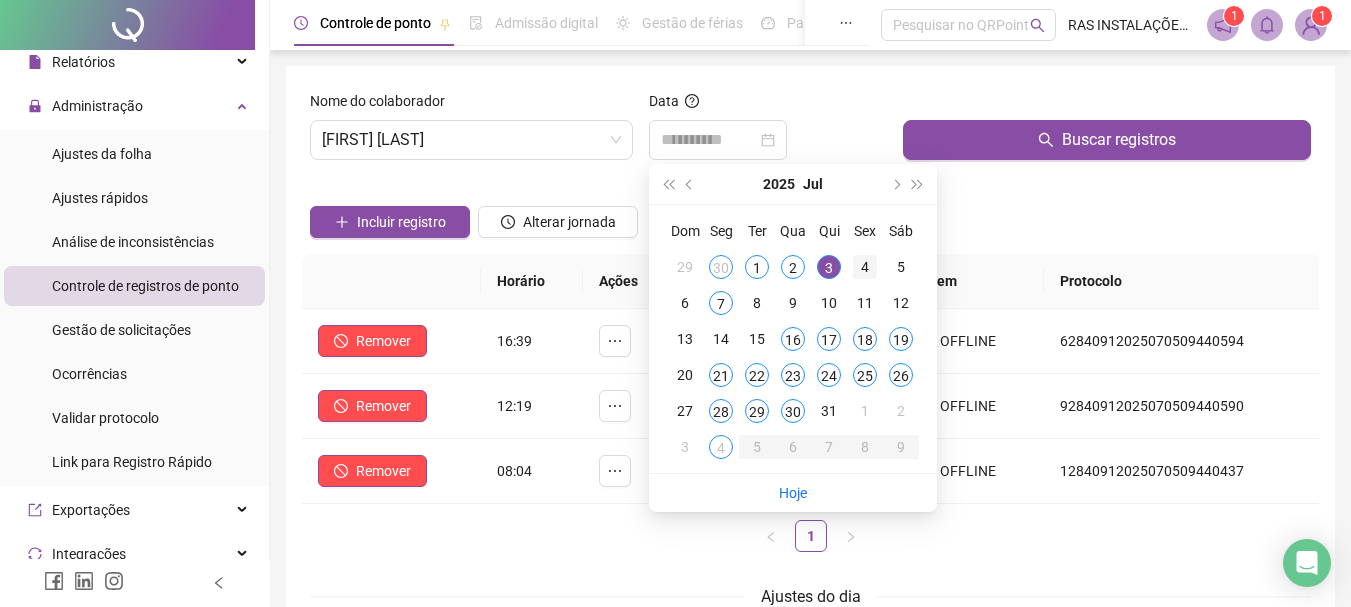 click on "4" at bounding box center (865, 267) 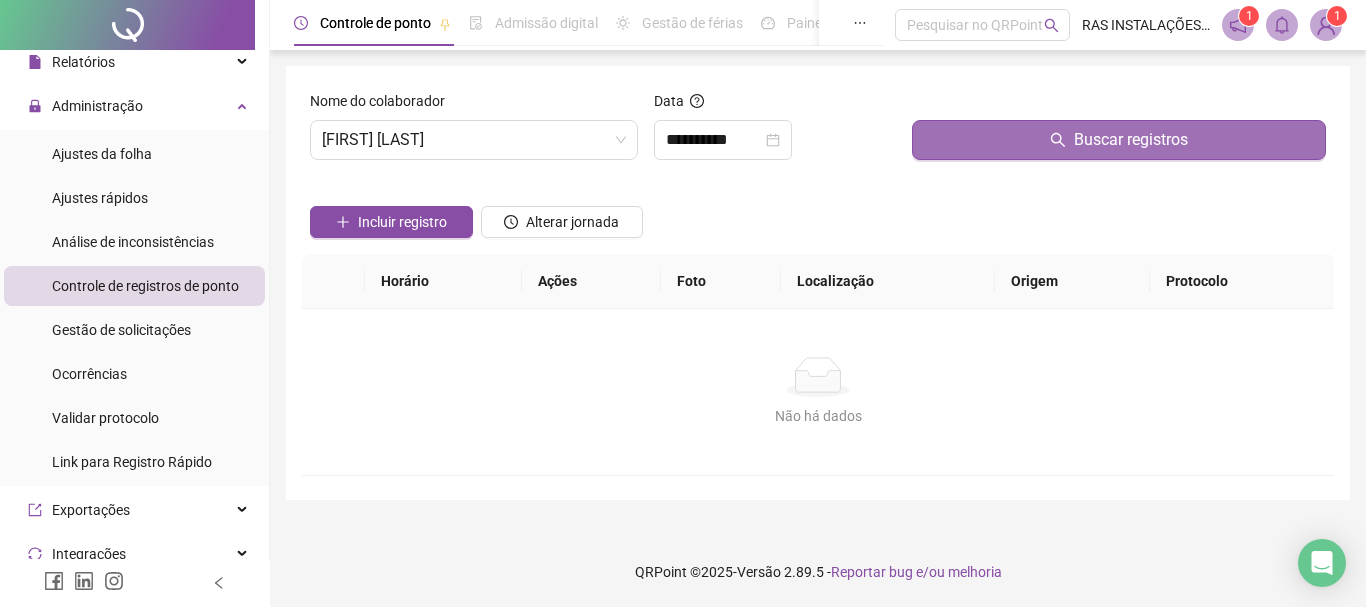 click on "Buscar registros" at bounding box center (1119, 140) 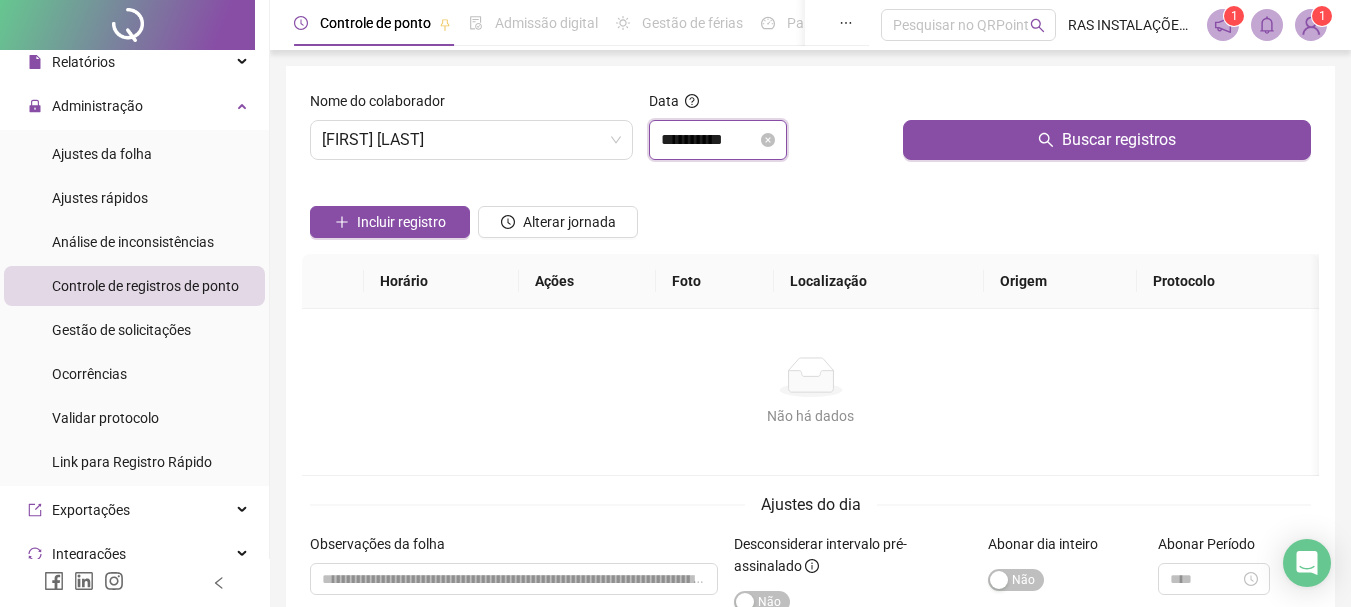 click on "**********" at bounding box center (709, 140) 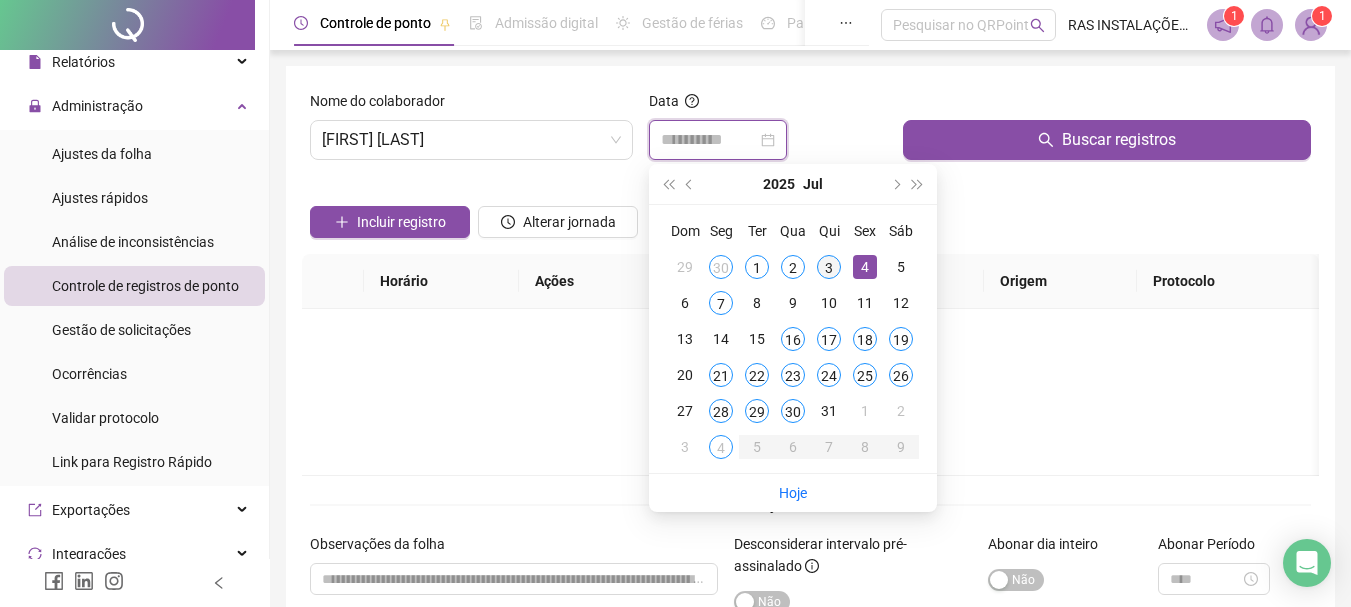 type on "**********" 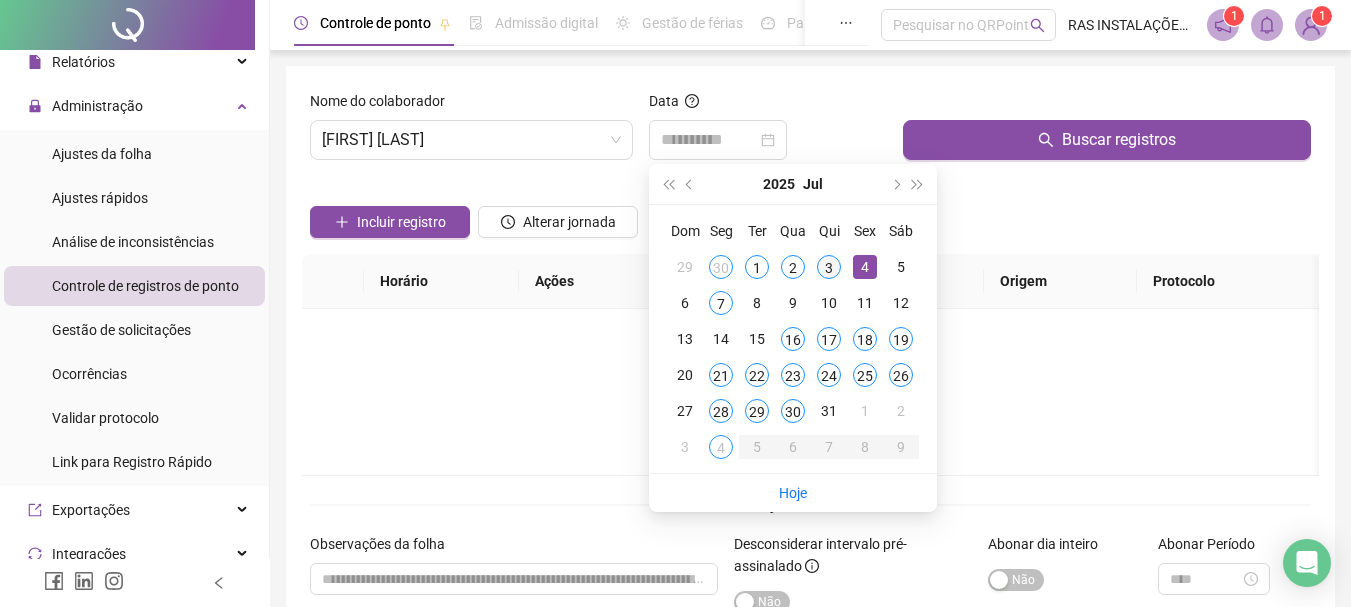 click on "3" at bounding box center [829, 267] 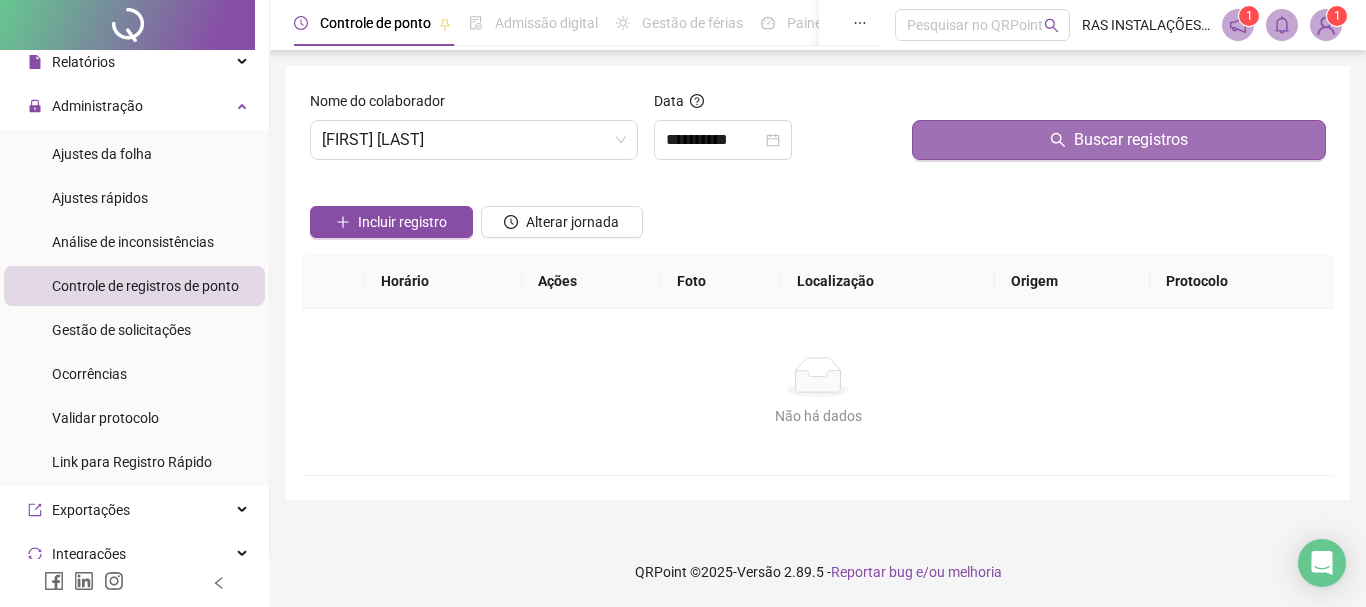 click on "Buscar registros" at bounding box center (1119, 140) 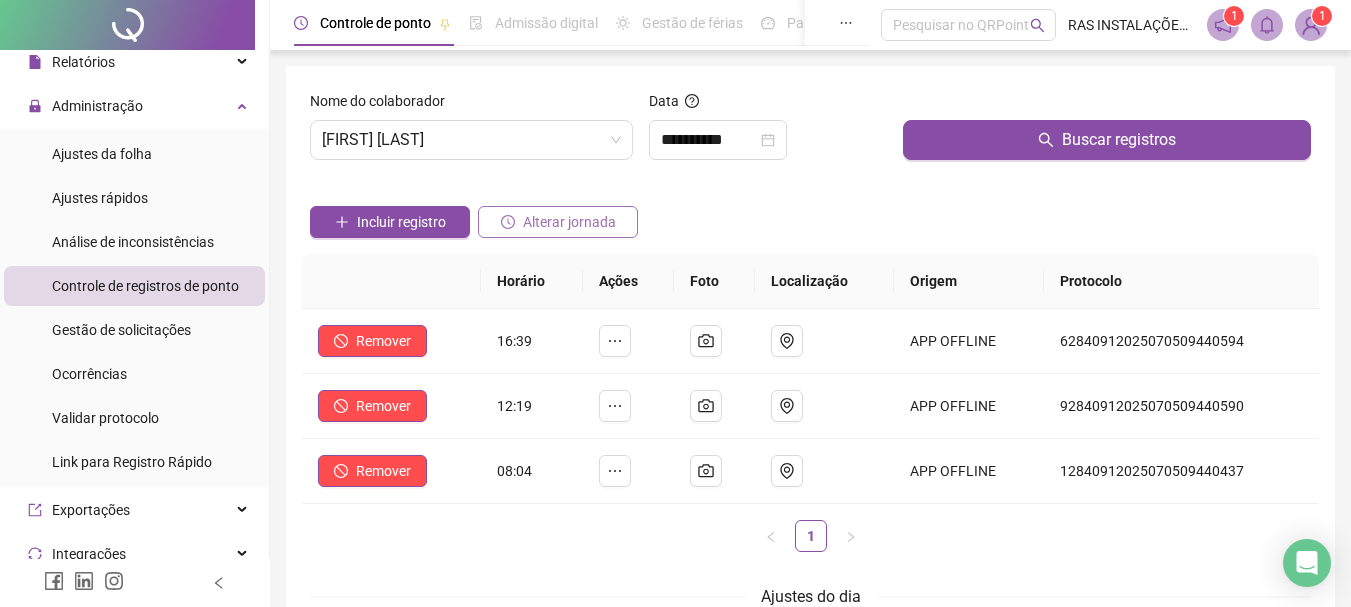 click on "Alterar jornada" at bounding box center (569, 222) 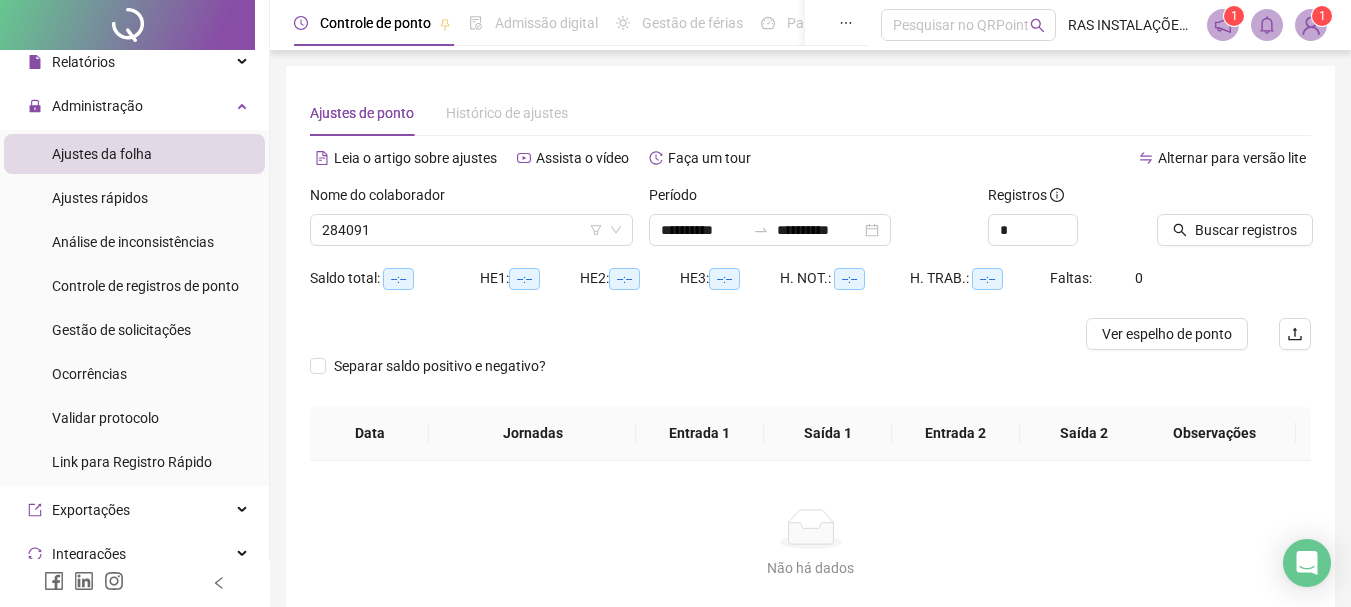 type on "**********" 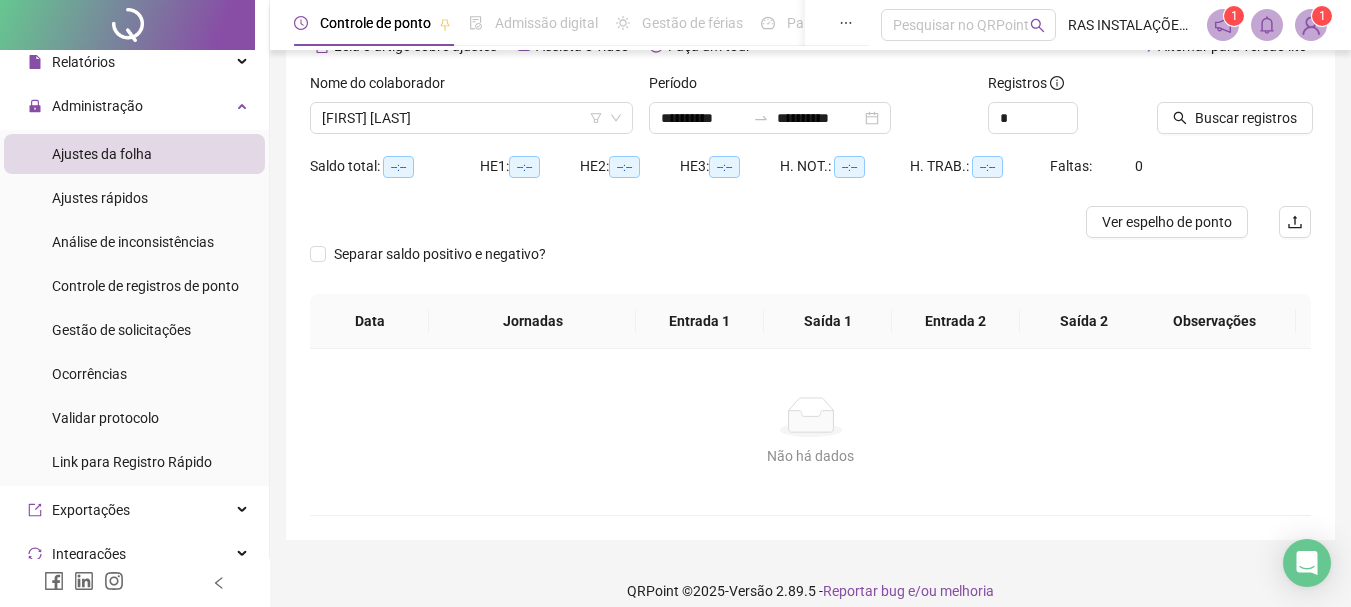 scroll, scrollTop: 131, scrollLeft: 0, axis: vertical 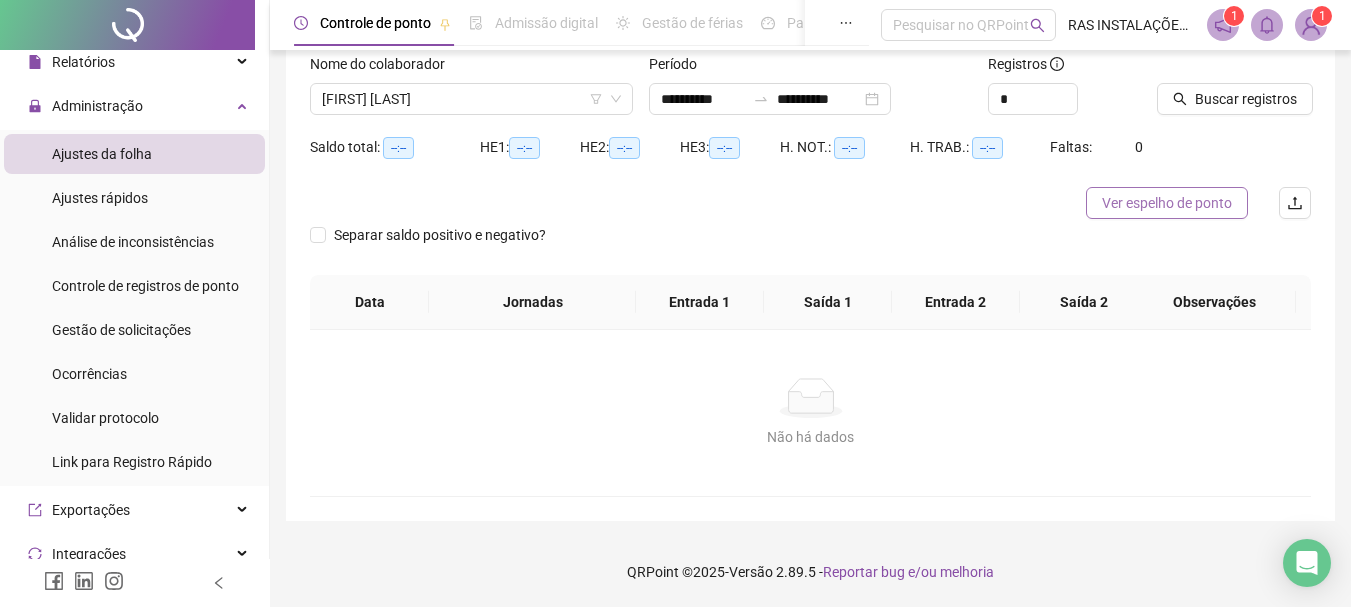 click on "Ver espelho de ponto" at bounding box center (1167, 203) 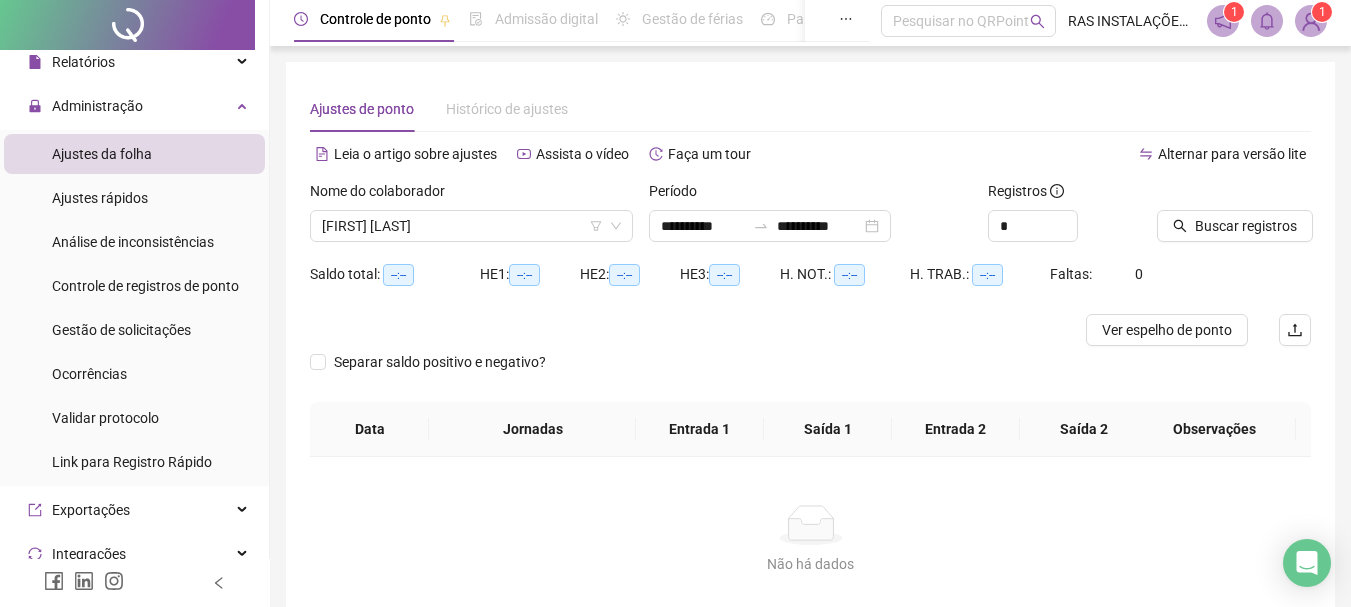 scroll, scrollTop: 0, scrollLeft: 0, axis: both 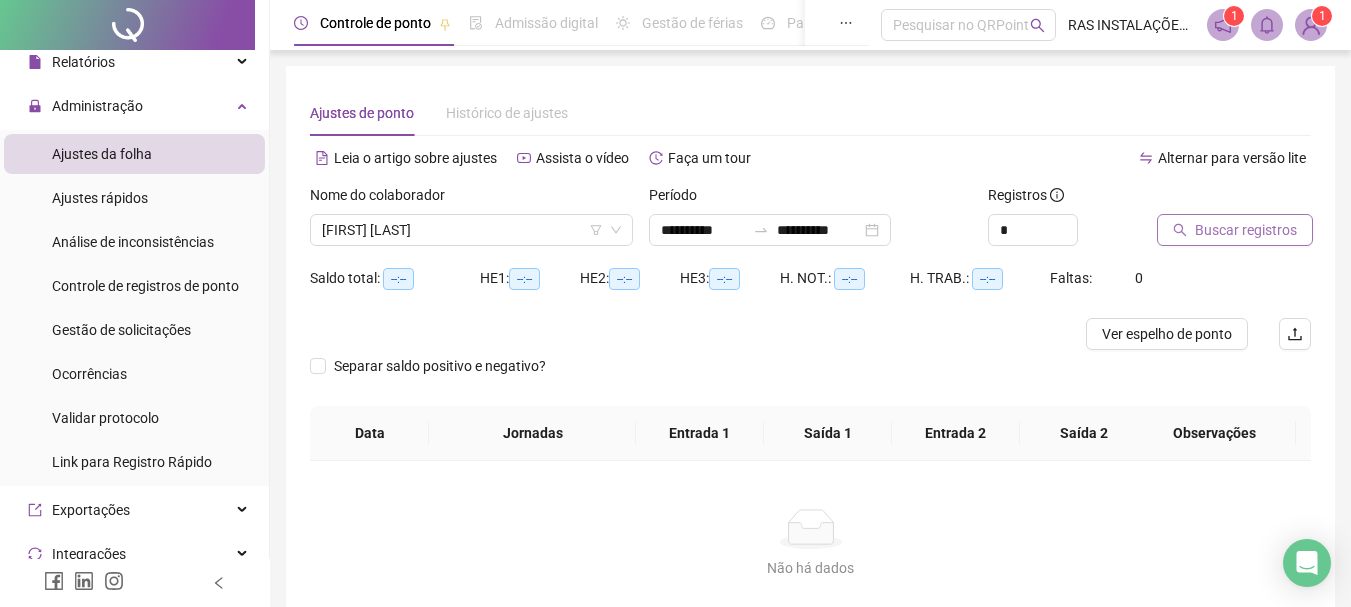 click on "Buscar registros" at bounding box center (1246, 230) 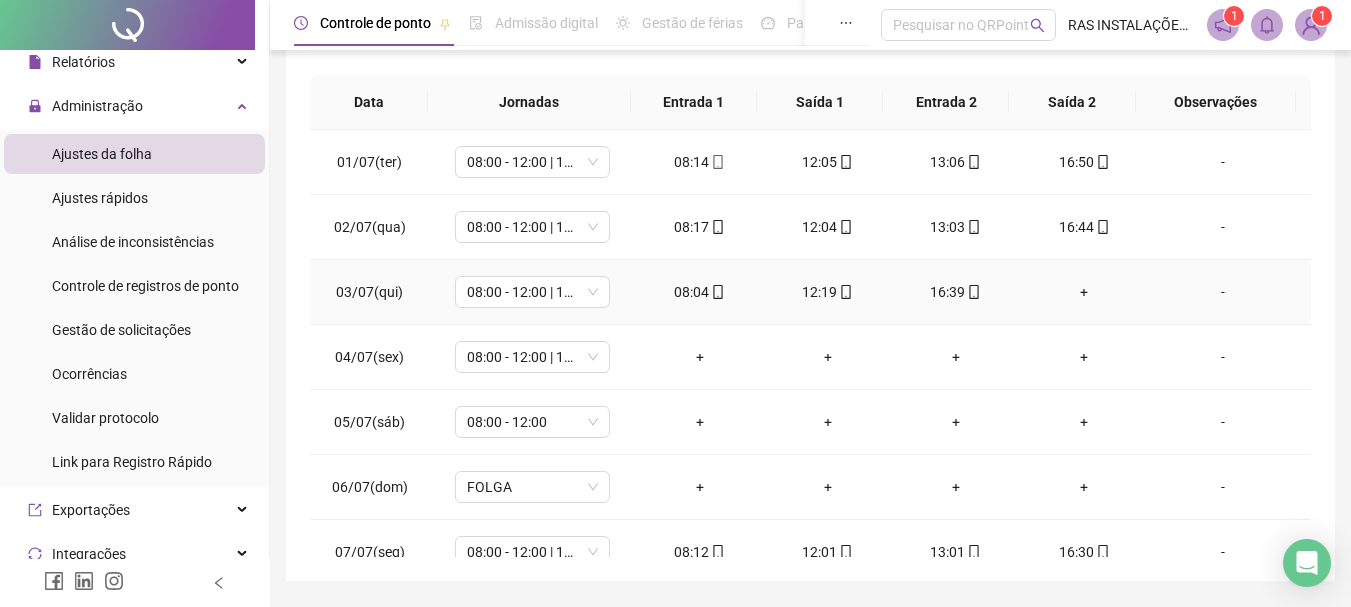 scroll, scrollTop: 400, scrollLeft: 0, axis: vertical 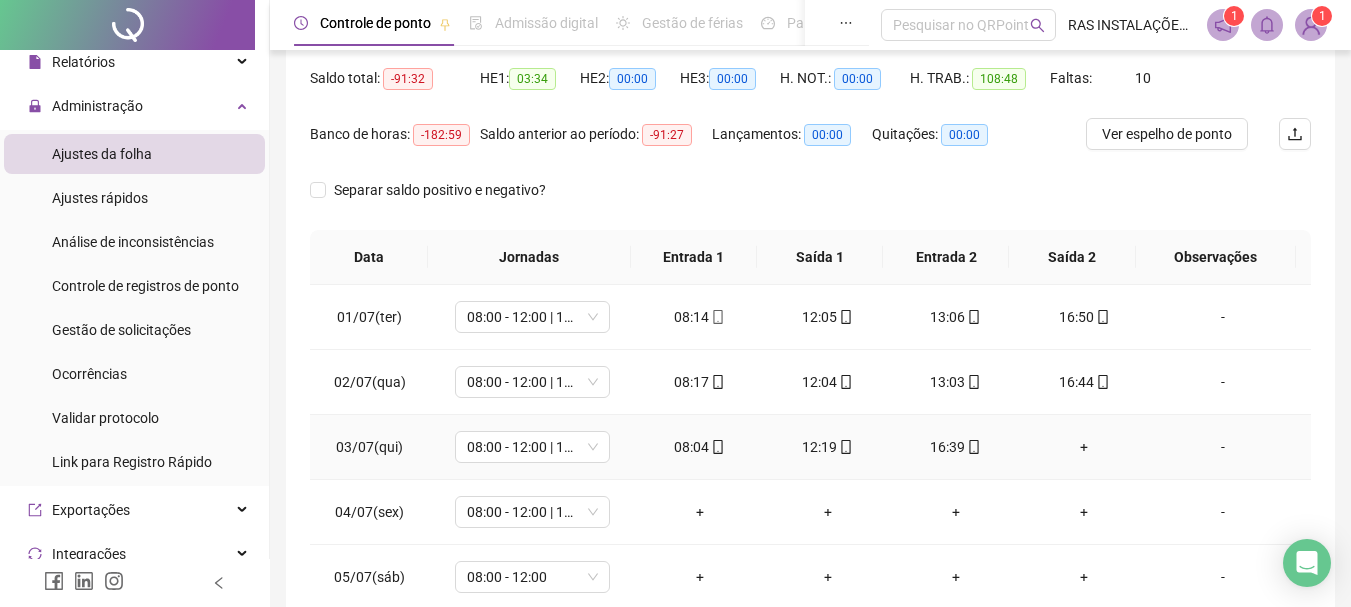 click on "+" at bounding box center (1084, 447) 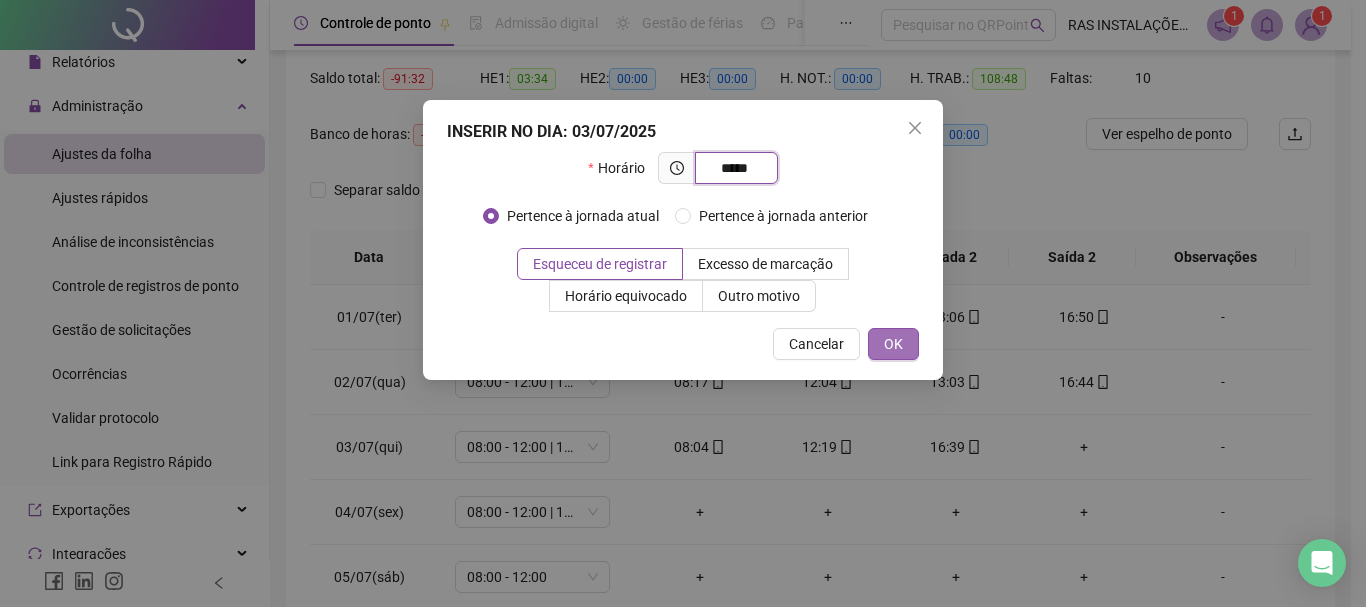 type on "*****" 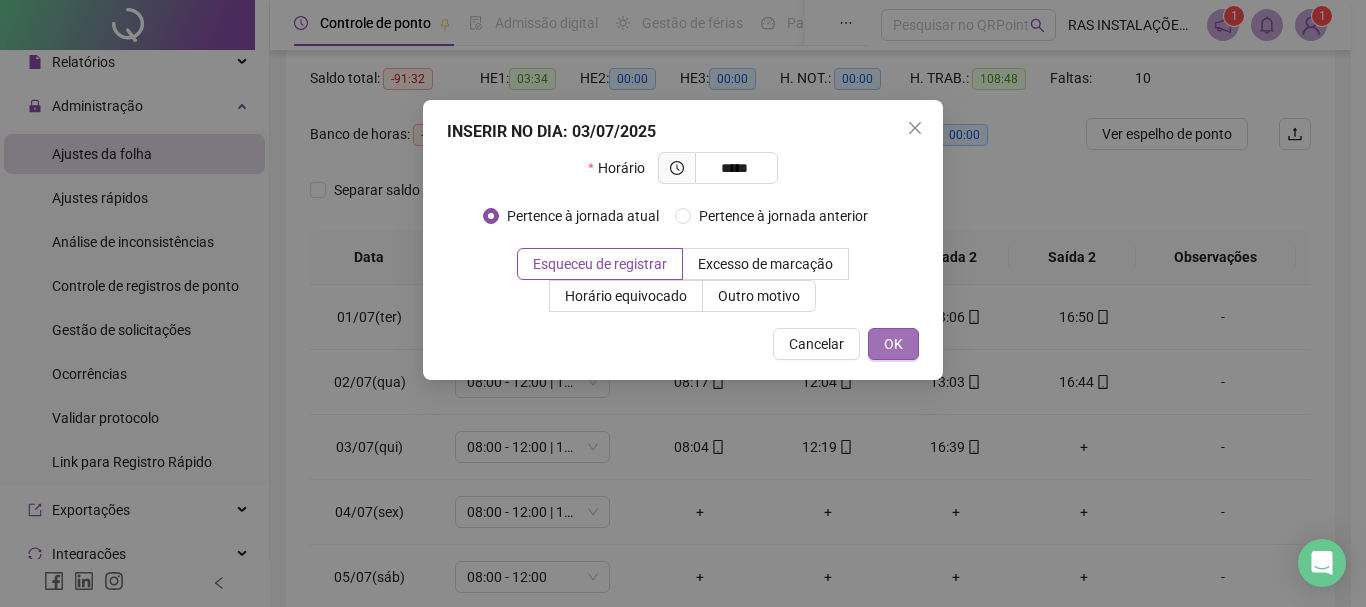 click on "OK" at bounding box center (893, 344) 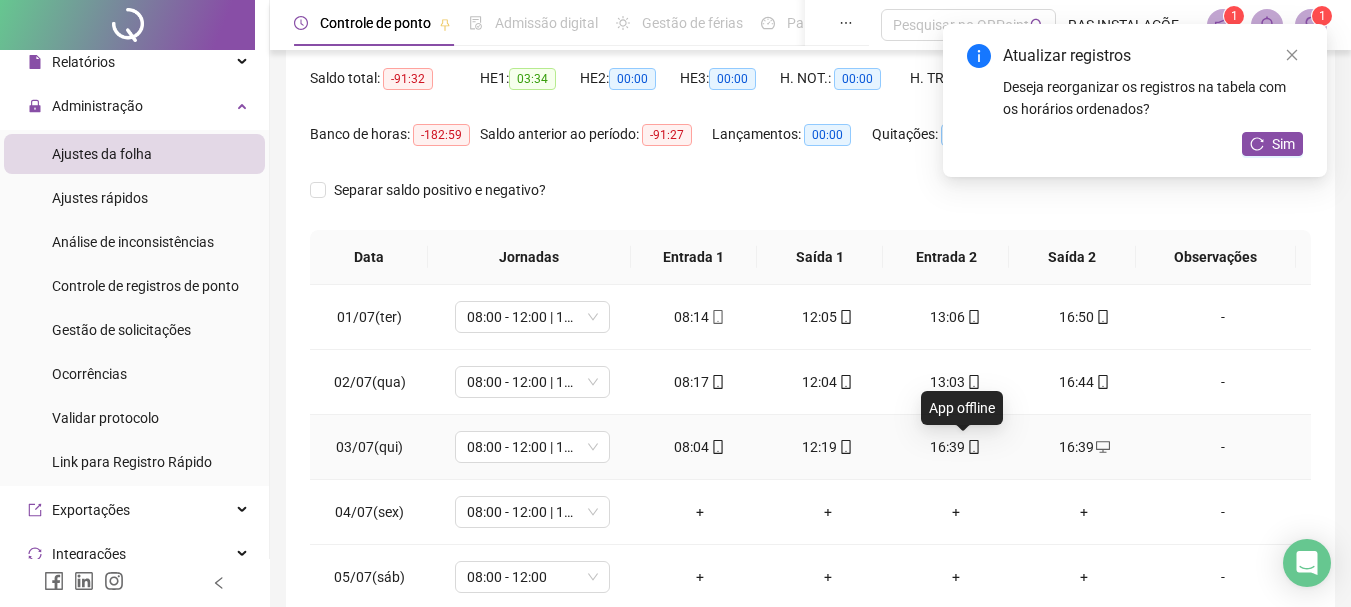 click 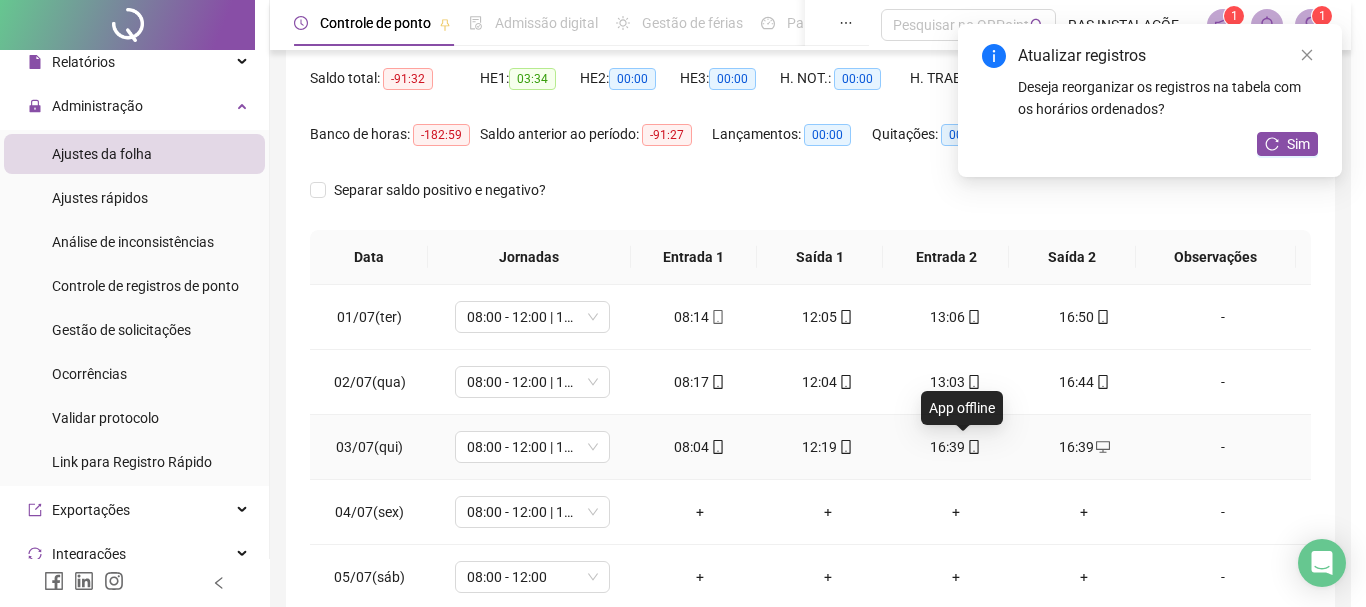type on "**********" 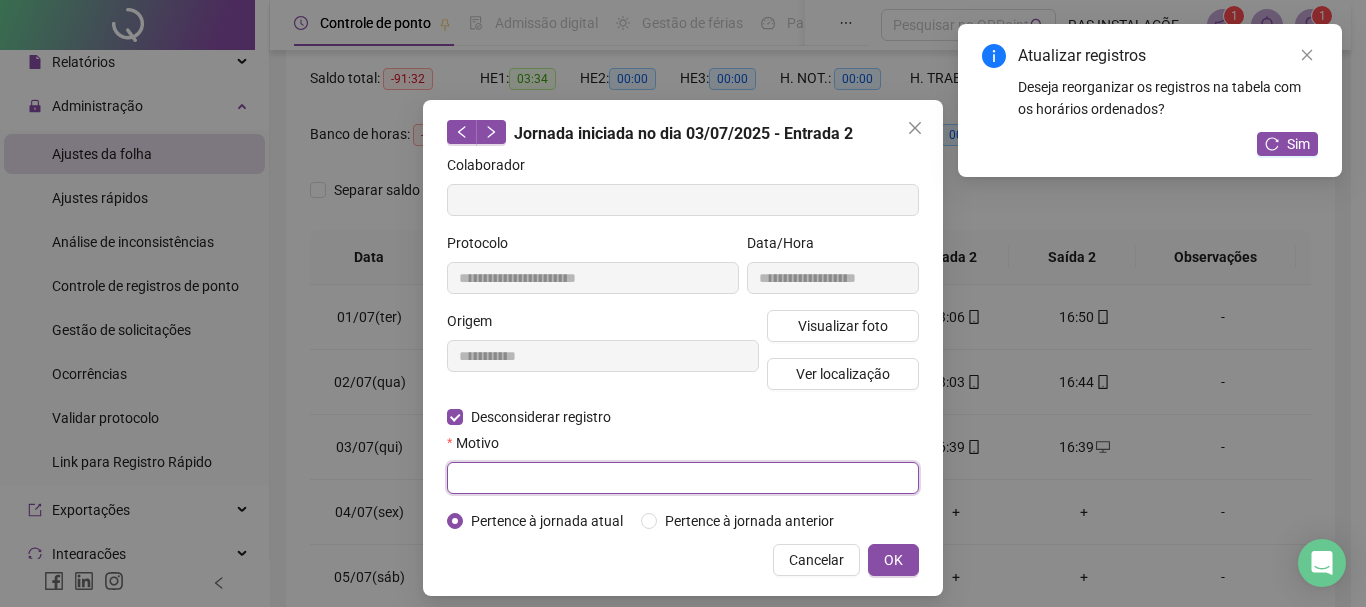 click at bounding box center (683, 478) 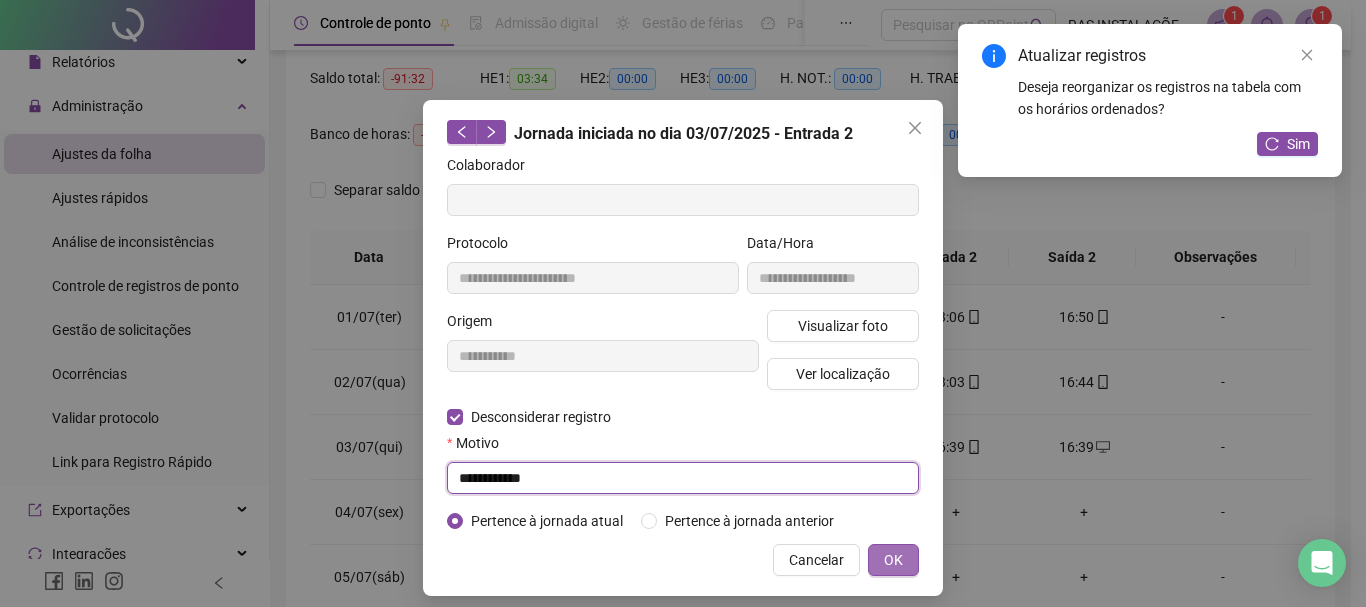 type on "**********" 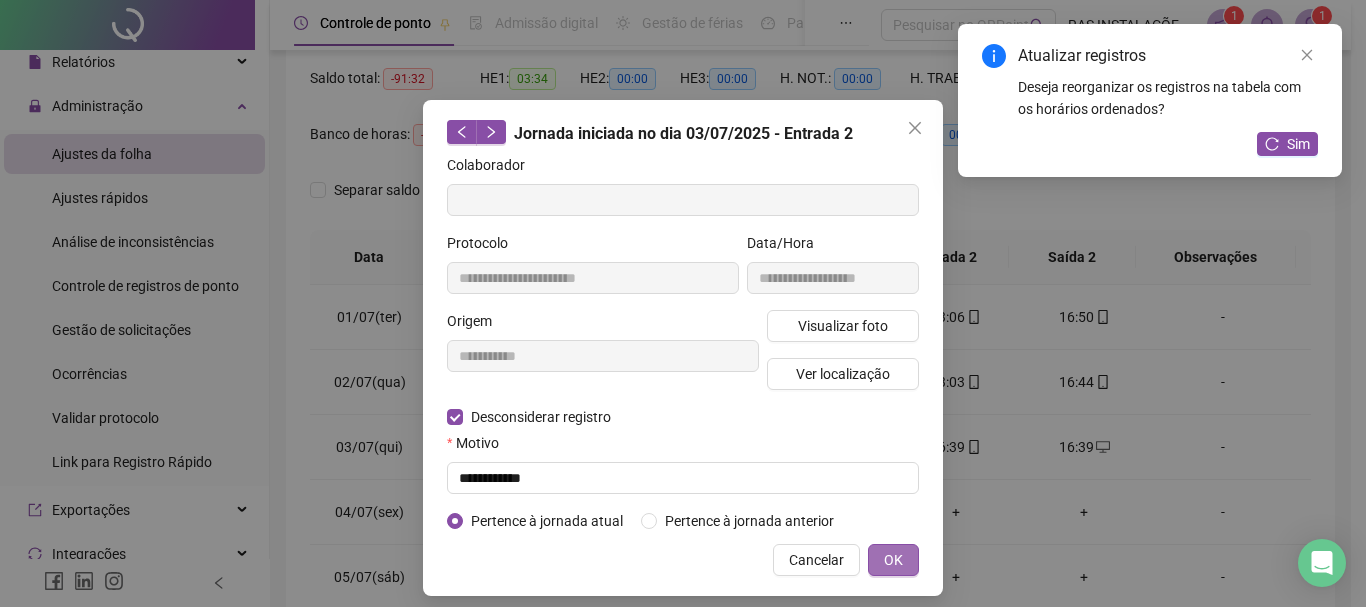 click on "OK" at bounding box center (893, 560) 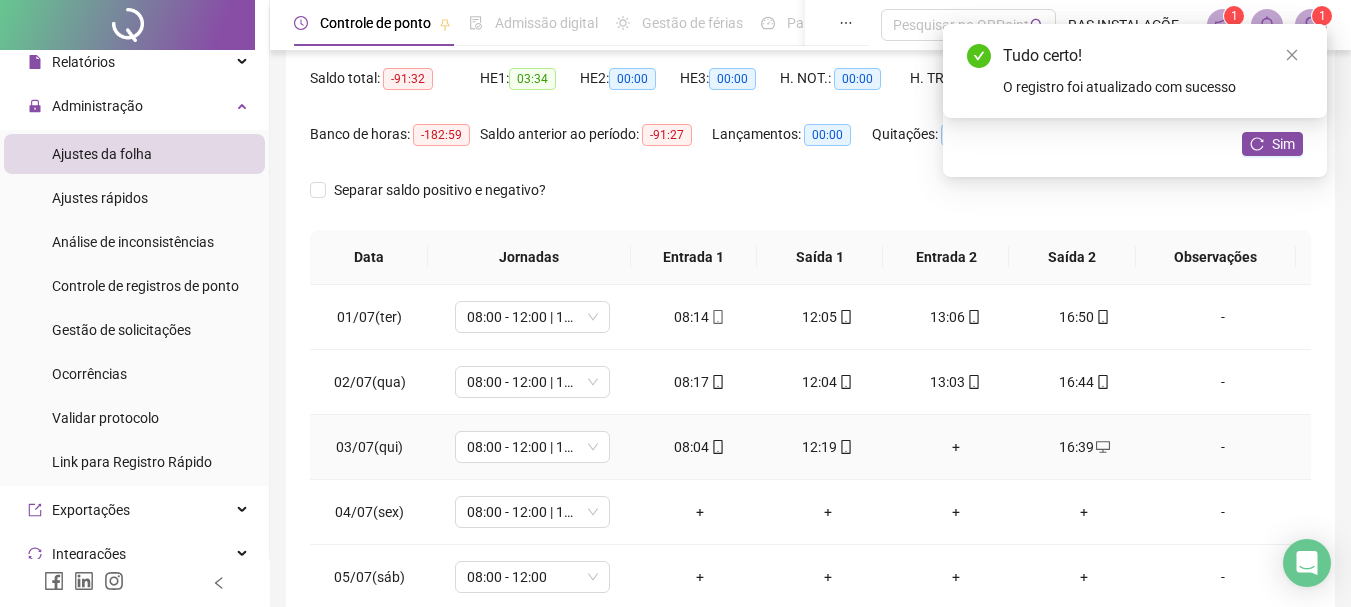 click on "+" at bounding box center [956, 447] 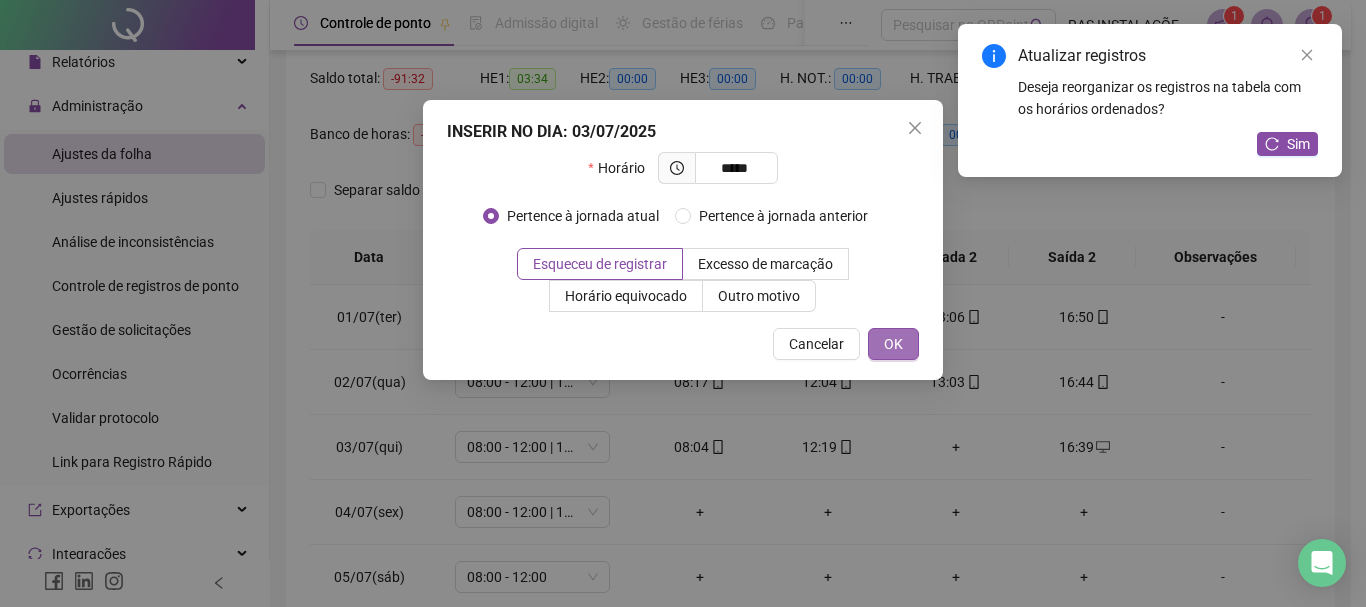 type on "*****" 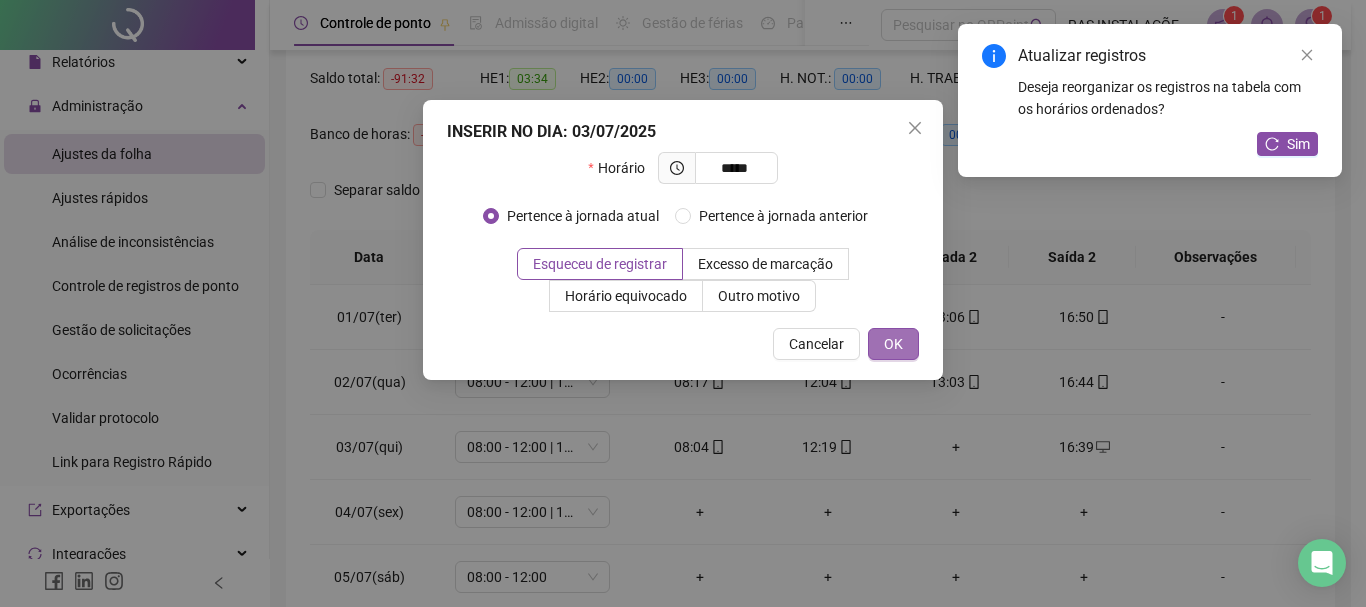 click on "OK" at bounding box center [893, 344] 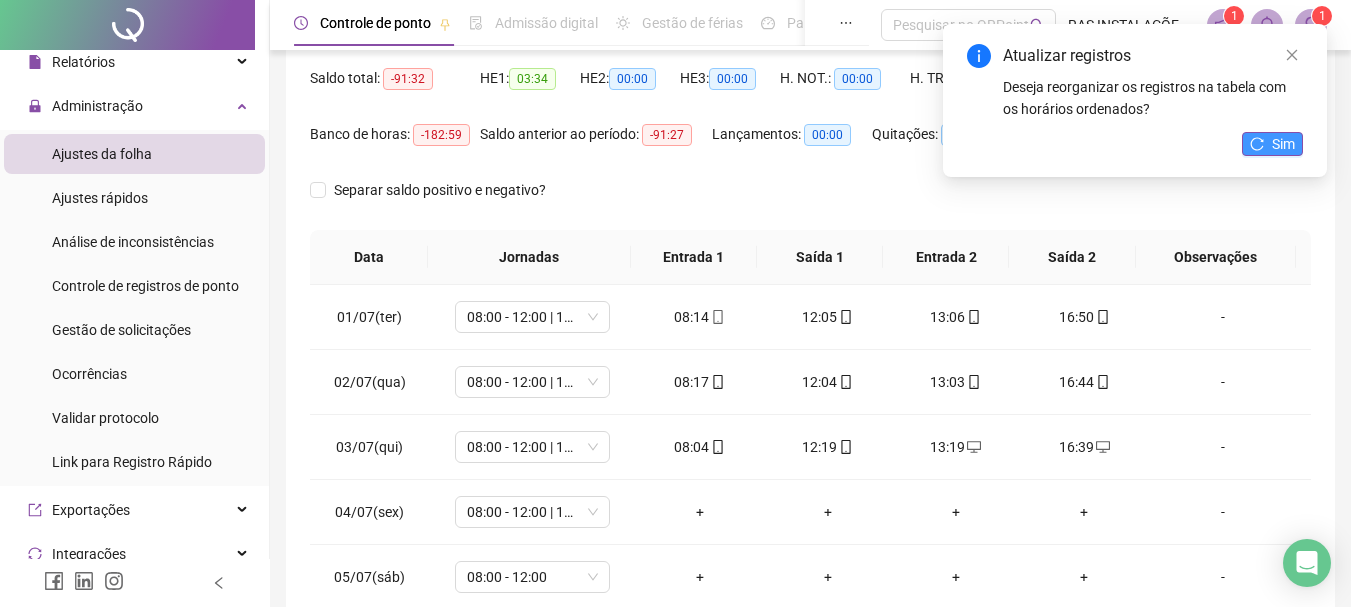 click on "Sim" at bounding box center (1283, 144) 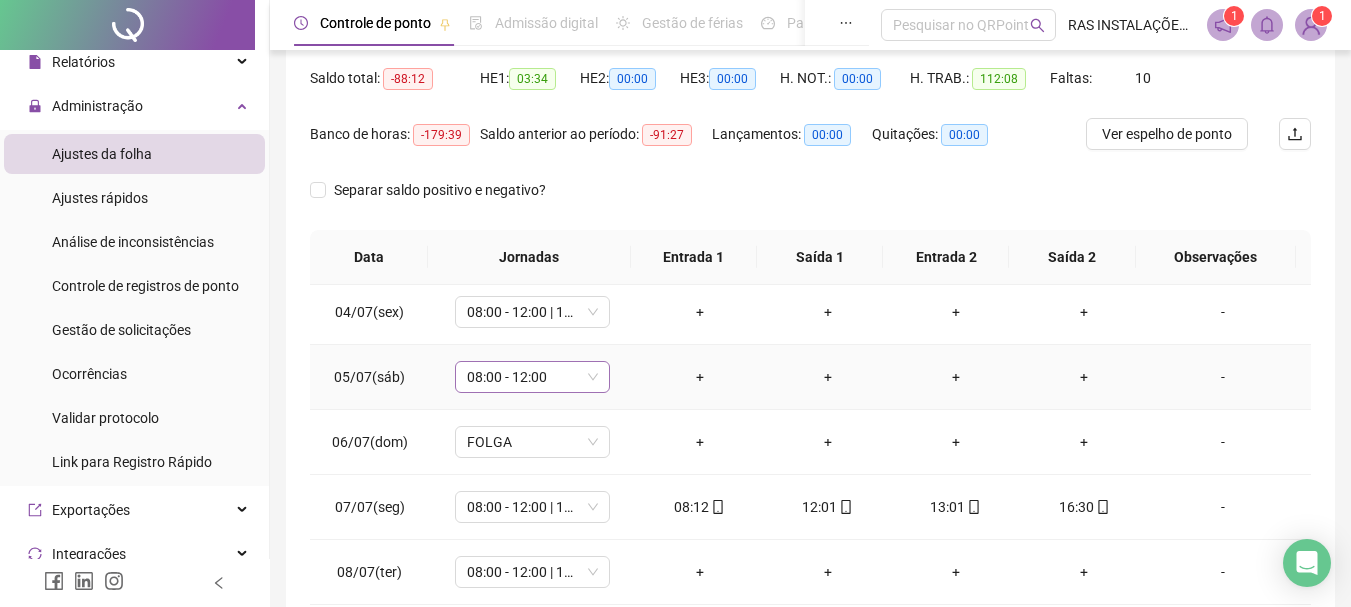 scroll, scrollTop: 100, scrollLeft: 0, axis: vertical 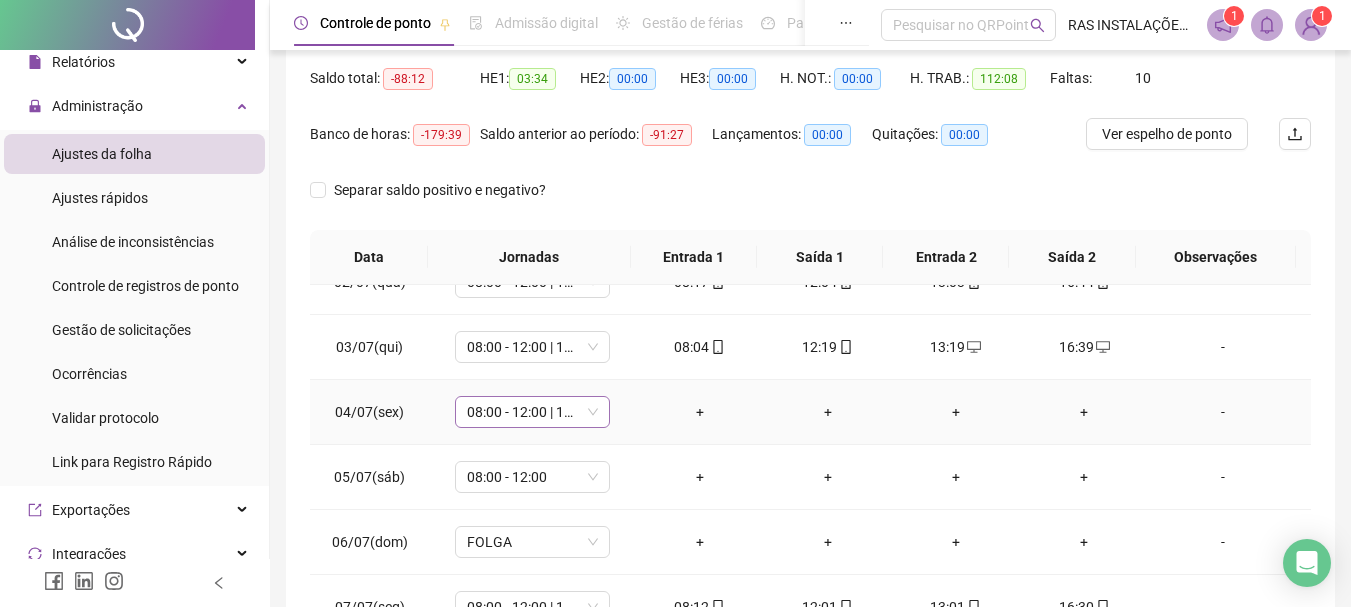 click on "08:00 - 12:00 | 13:00 - 17:00" at bounding box center [532, 412] 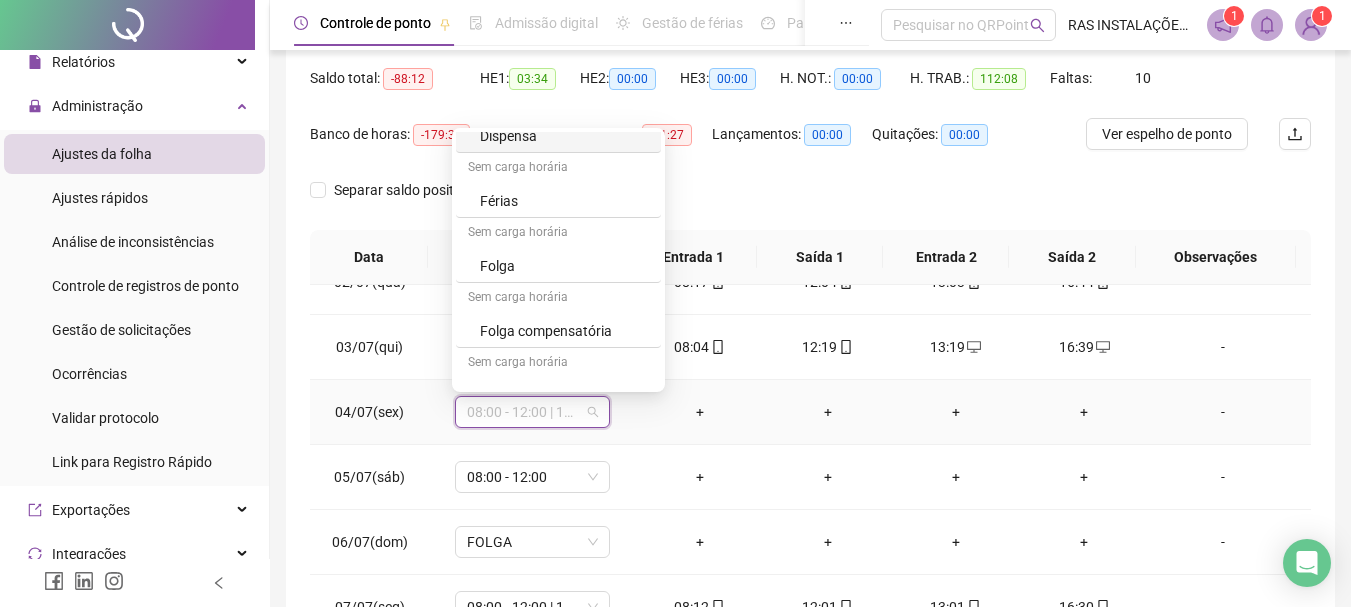 scroll, scrollTop: 199, scrollLeft: 0, axis: vertical 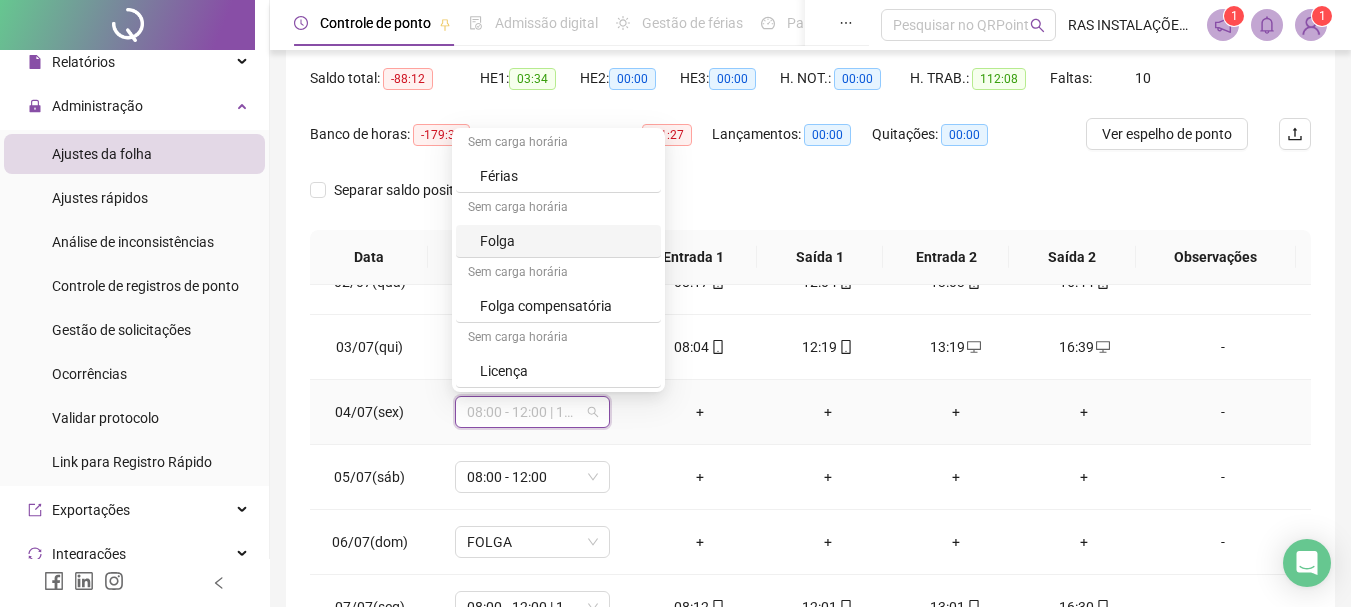 click on "Folga" at bounding box center [564, 241] 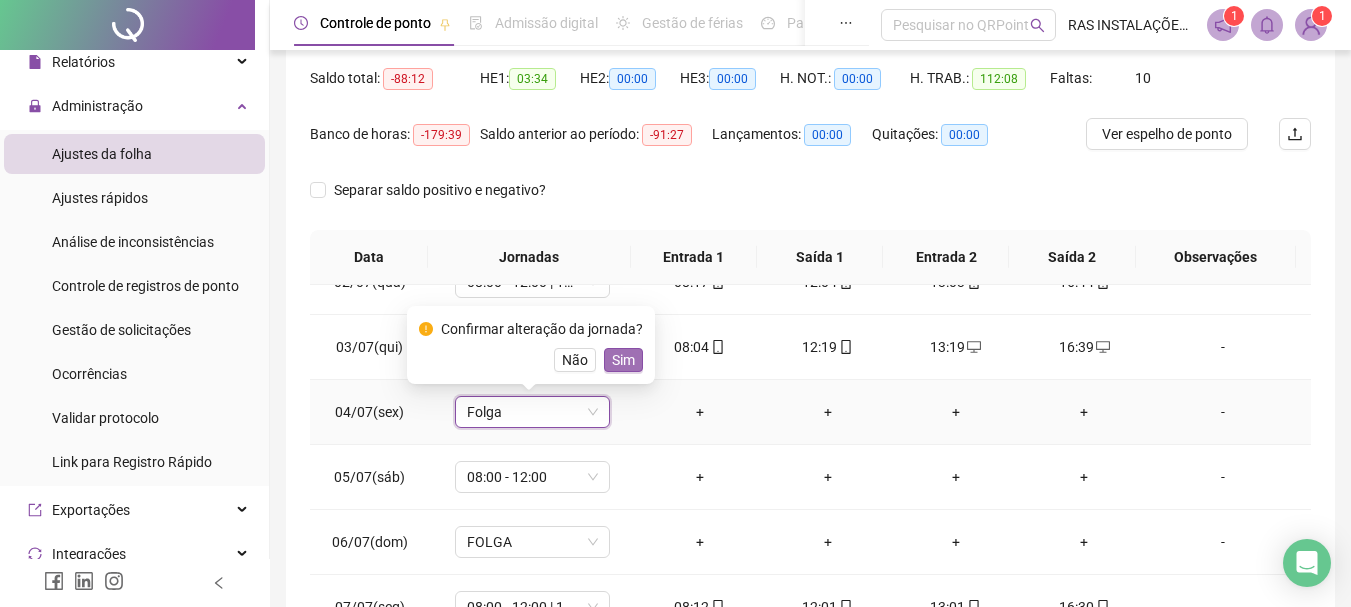 click on "Sim" at bounding box center (623, 360) 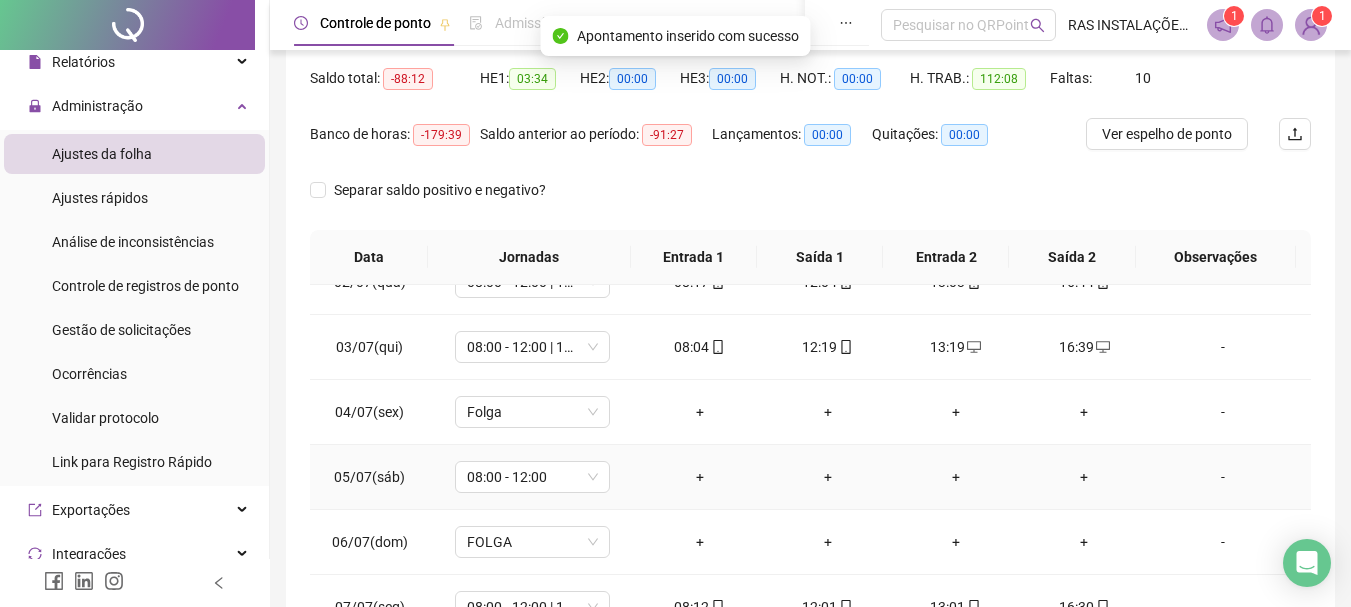 scroll, scrollTop: 200, scrollLeft: 0, axis: vertical 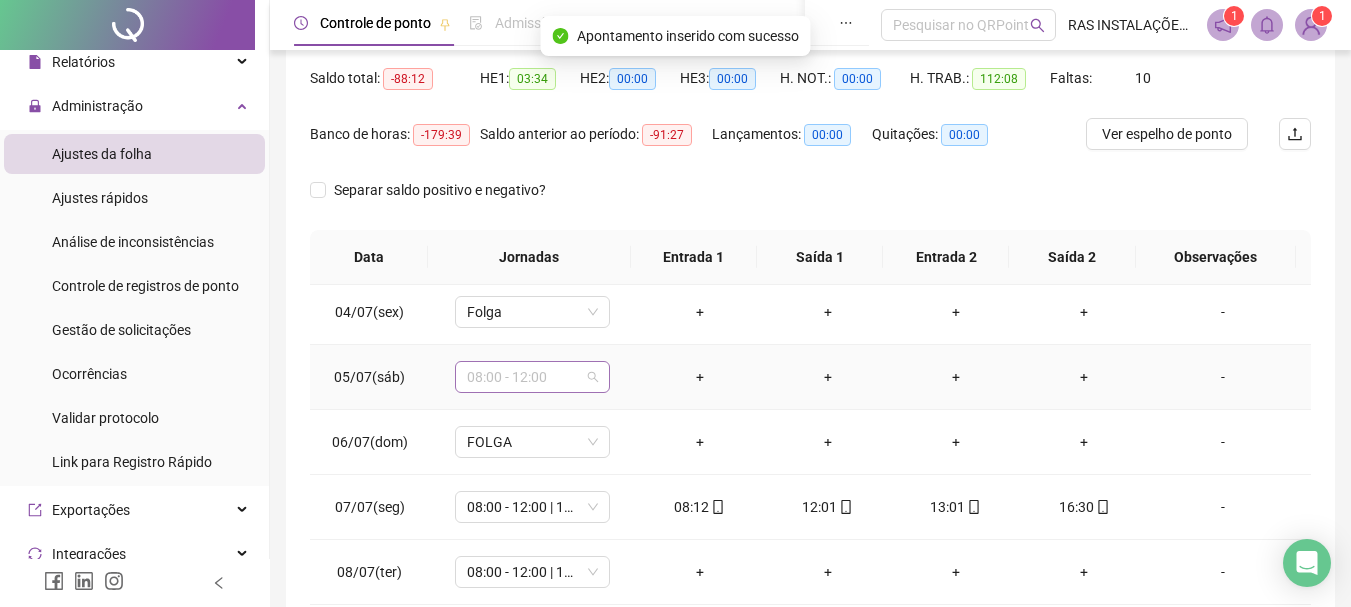 click on "08:00 - 12:00" at bounding box center [532, 377] 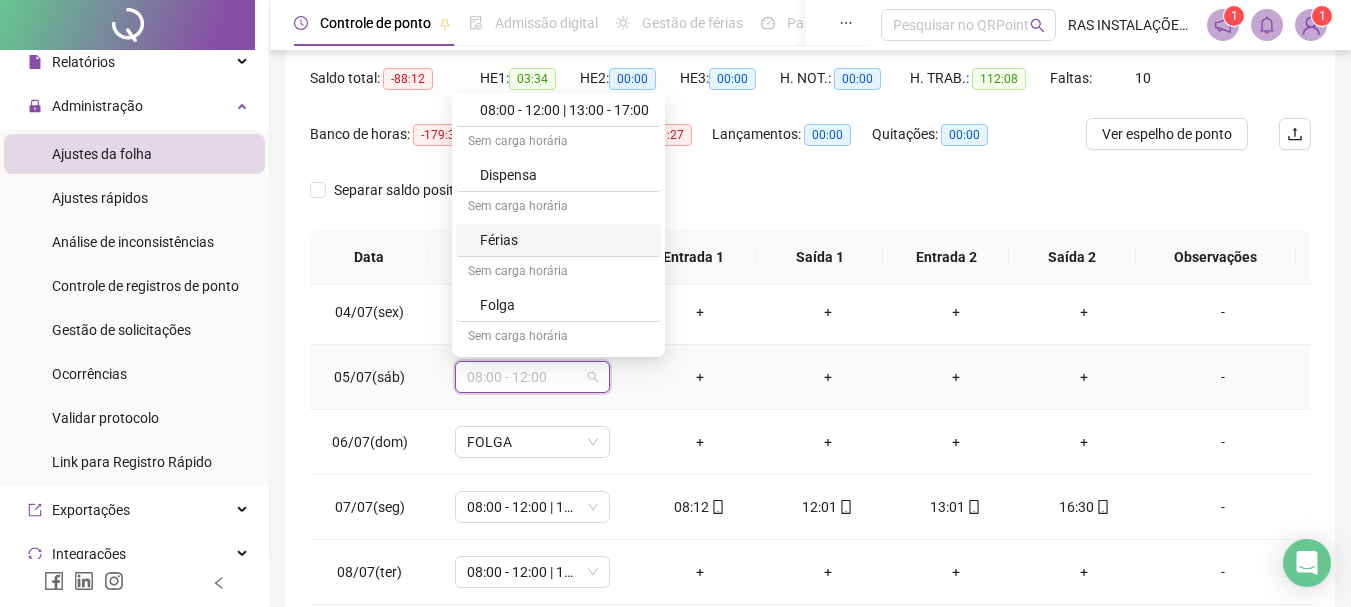 scroll, scrollTop: 199, scrollLeft: 0, axis: vertical 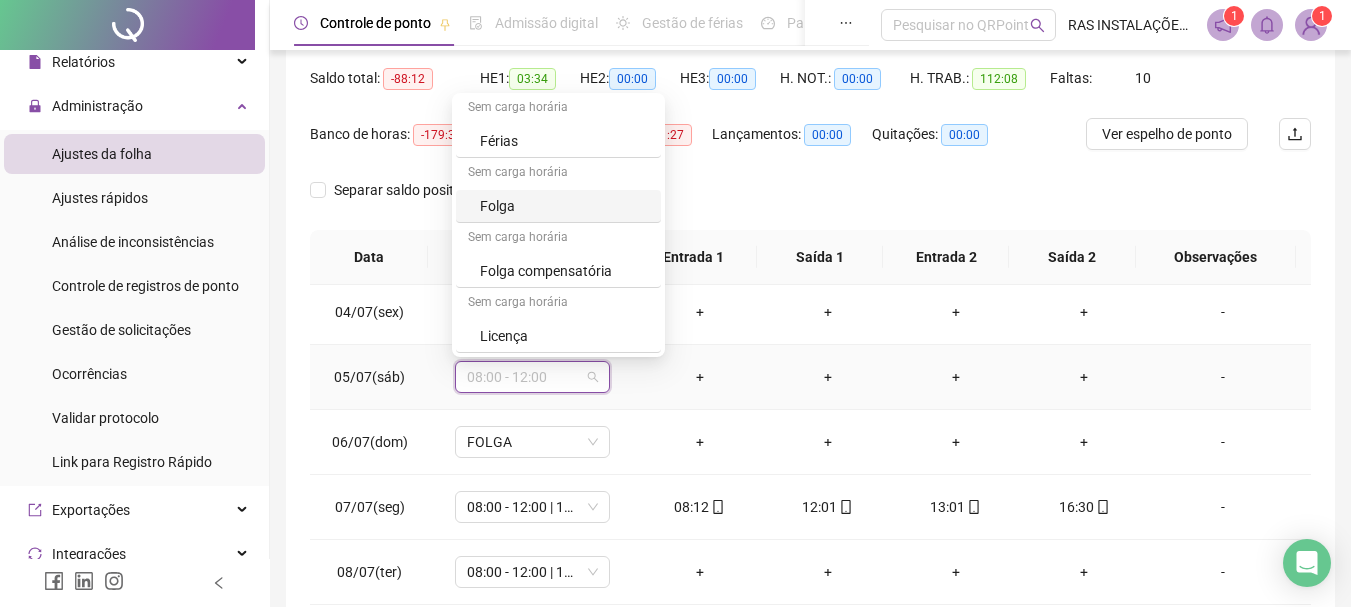 click on "Folga" at bounding box center [564, 206] 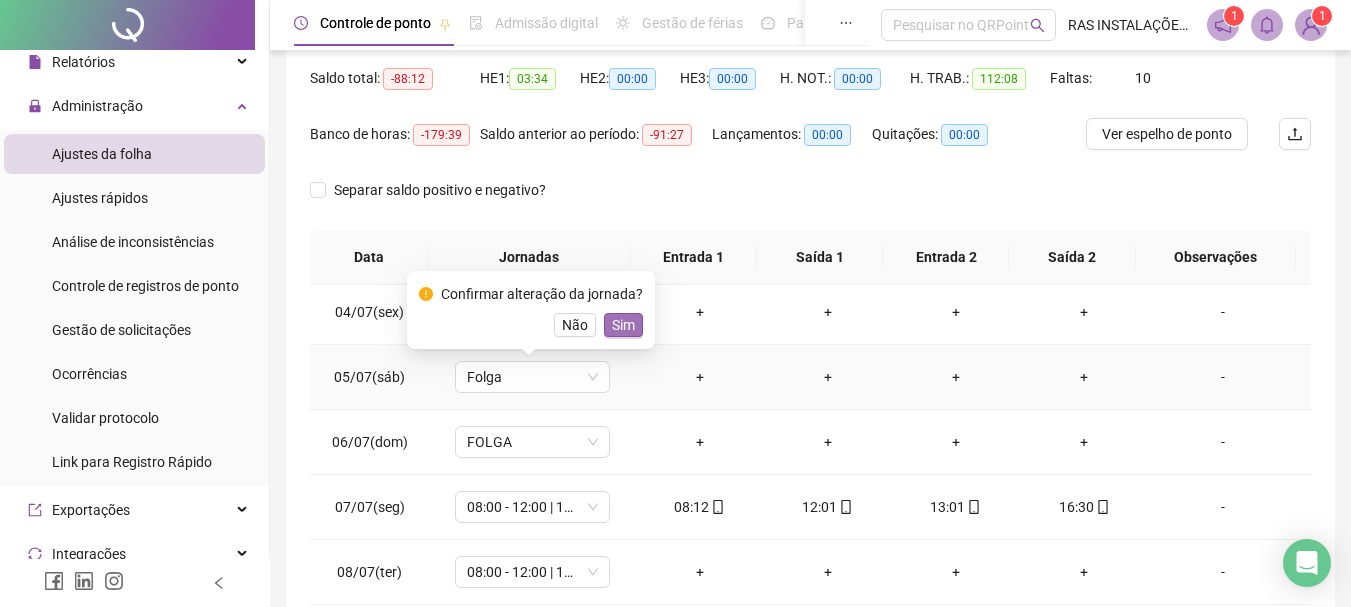 click on "Sim" at bounding box center (623, 325) 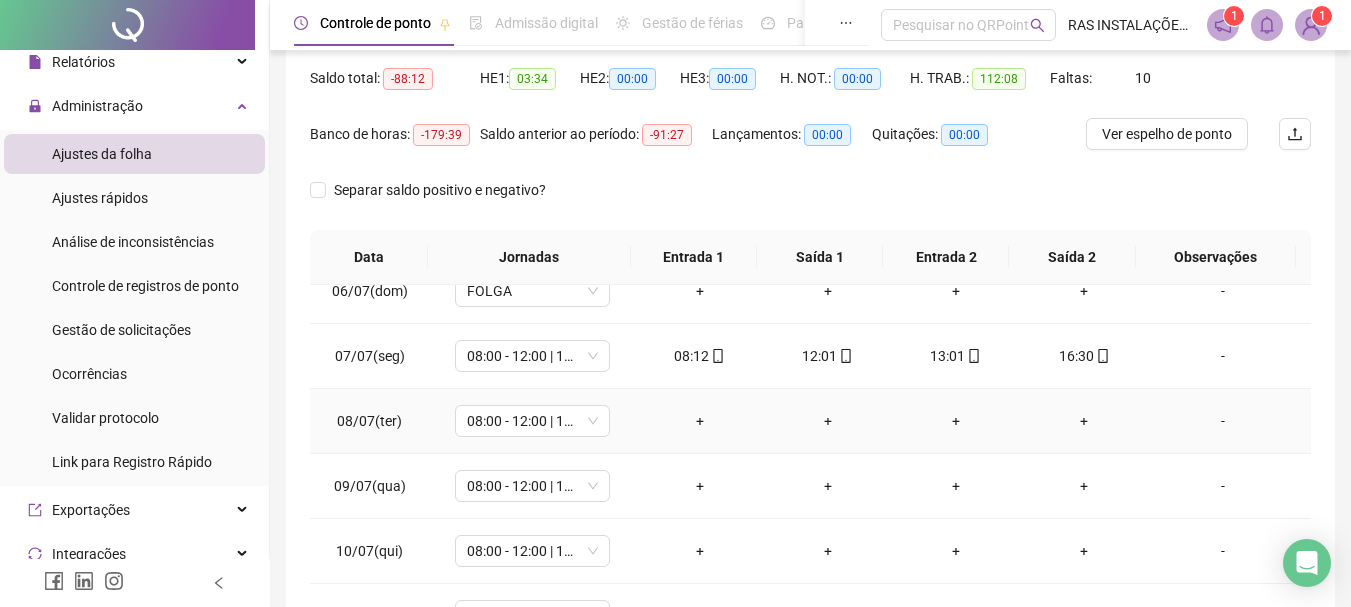scroll, scrollTop: 400, scrollLeft: 0, axis: vertical 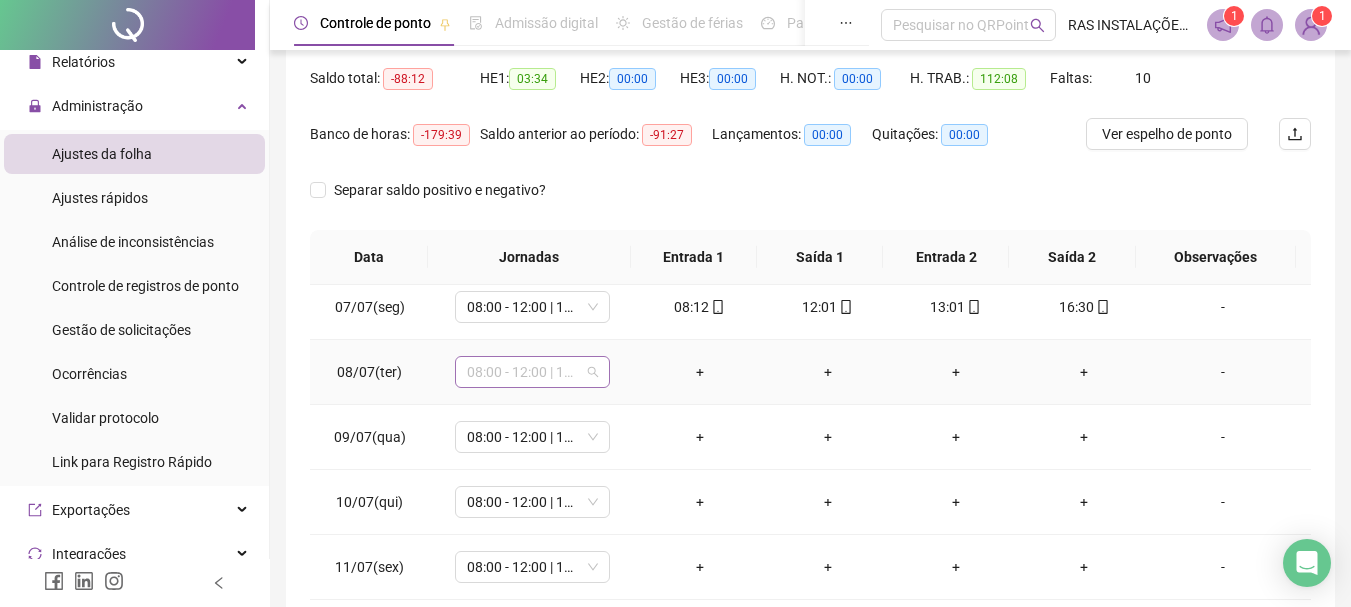 click on "08:00 - 12:00 | 13:00 - 17:00" at bounding box center (532, 372) 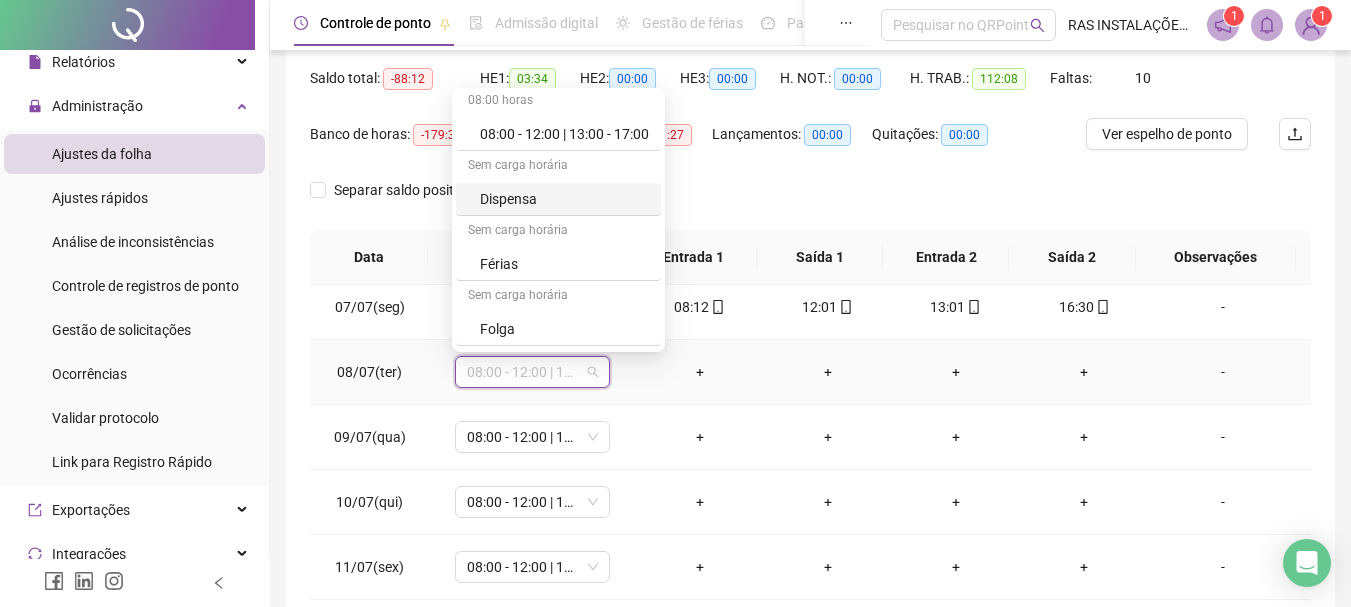 scroll, scrollTop: 100, scrollLeft: 0, axis: vertical 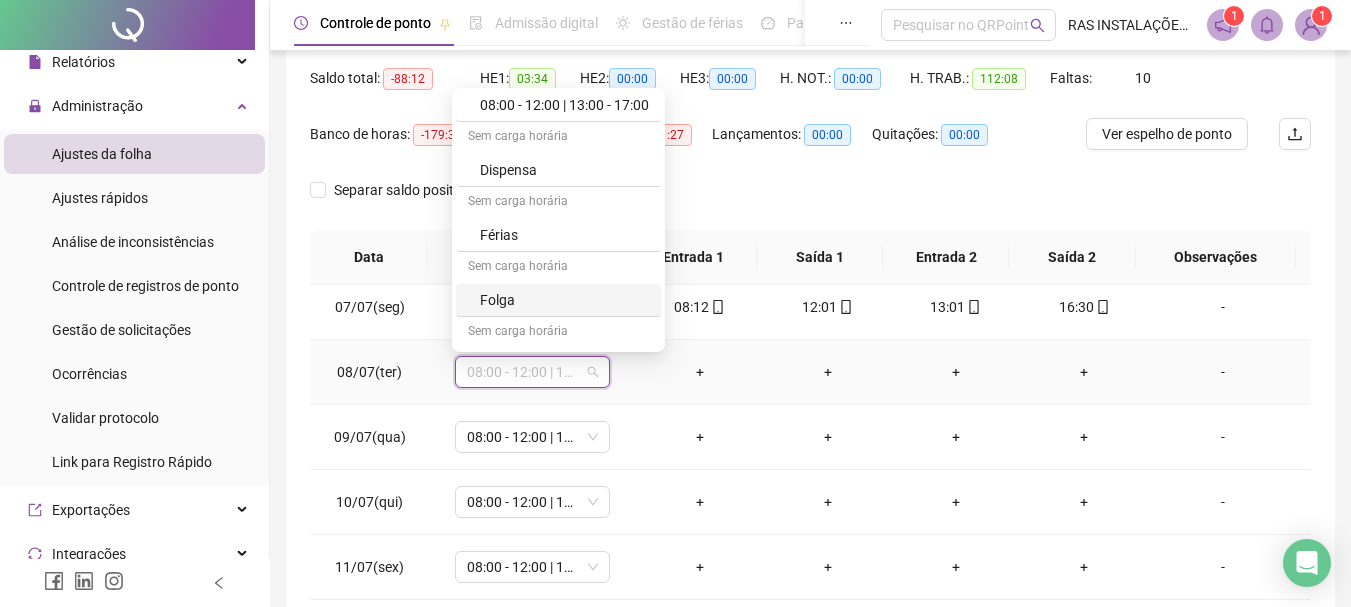 click on "Folga" at bounding box center [564, 300] 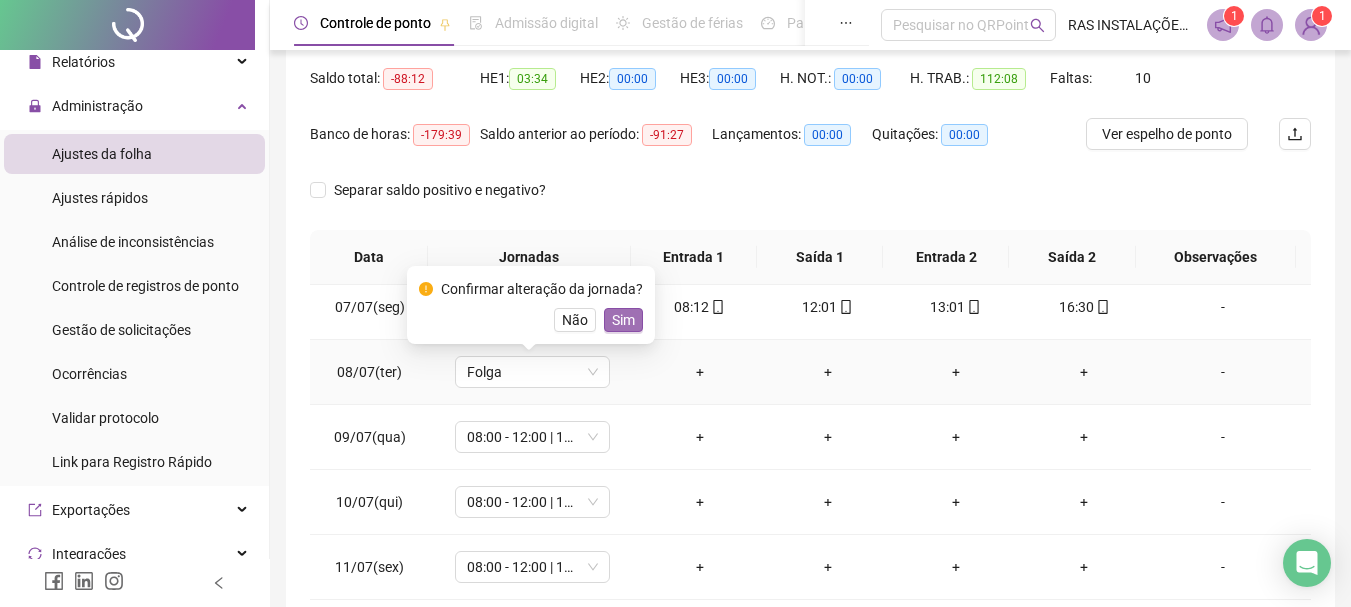 click on "Sim" at bounding box center [623, 320] 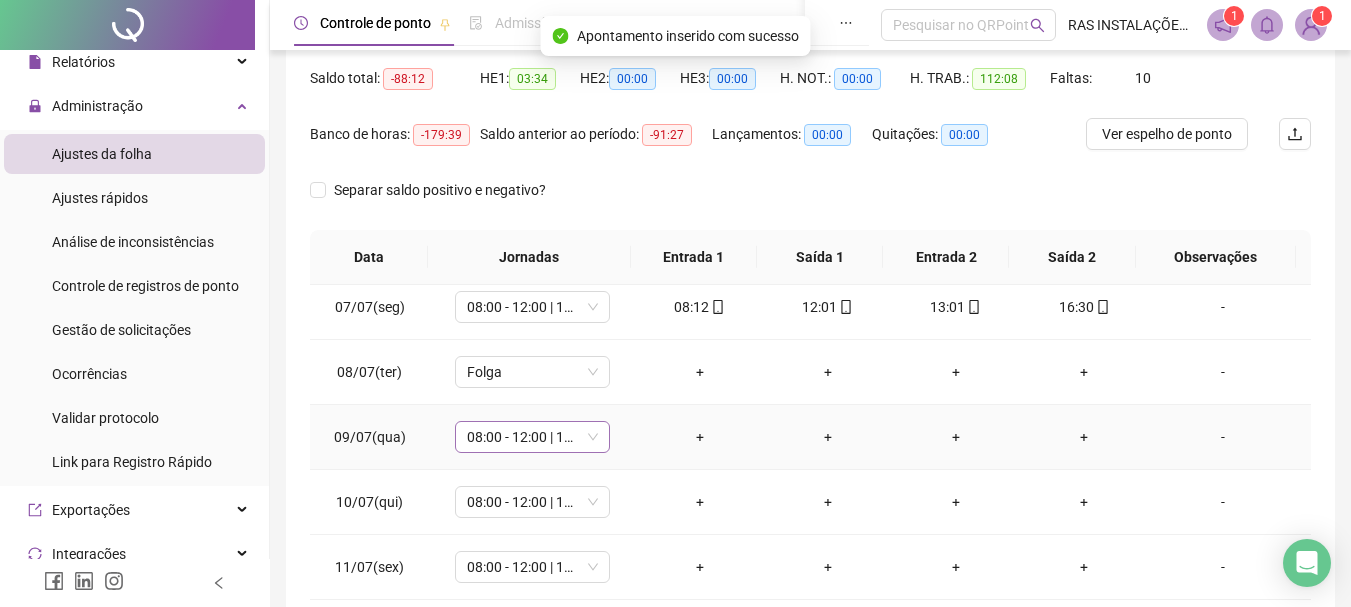 click on "08:00 - 12:00 | 13:00 - 17:00" at bounding box center [532, 437] 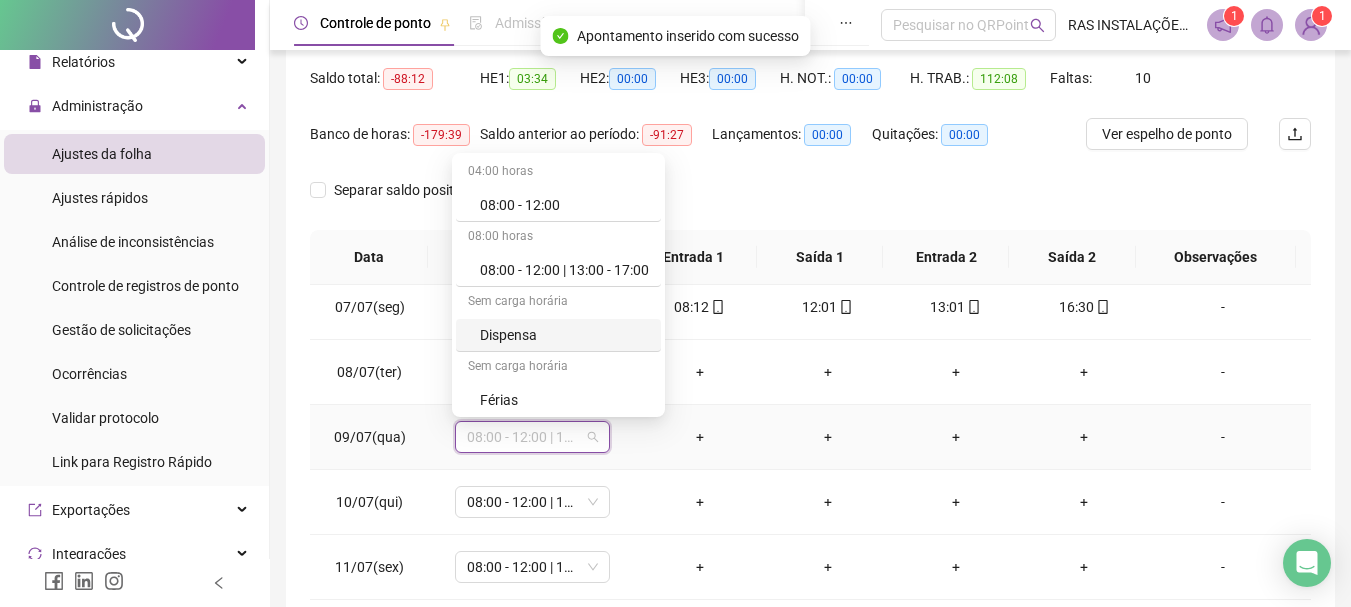 scroll, scrollTop: 100, scrollLeft: 0, axis: vertical 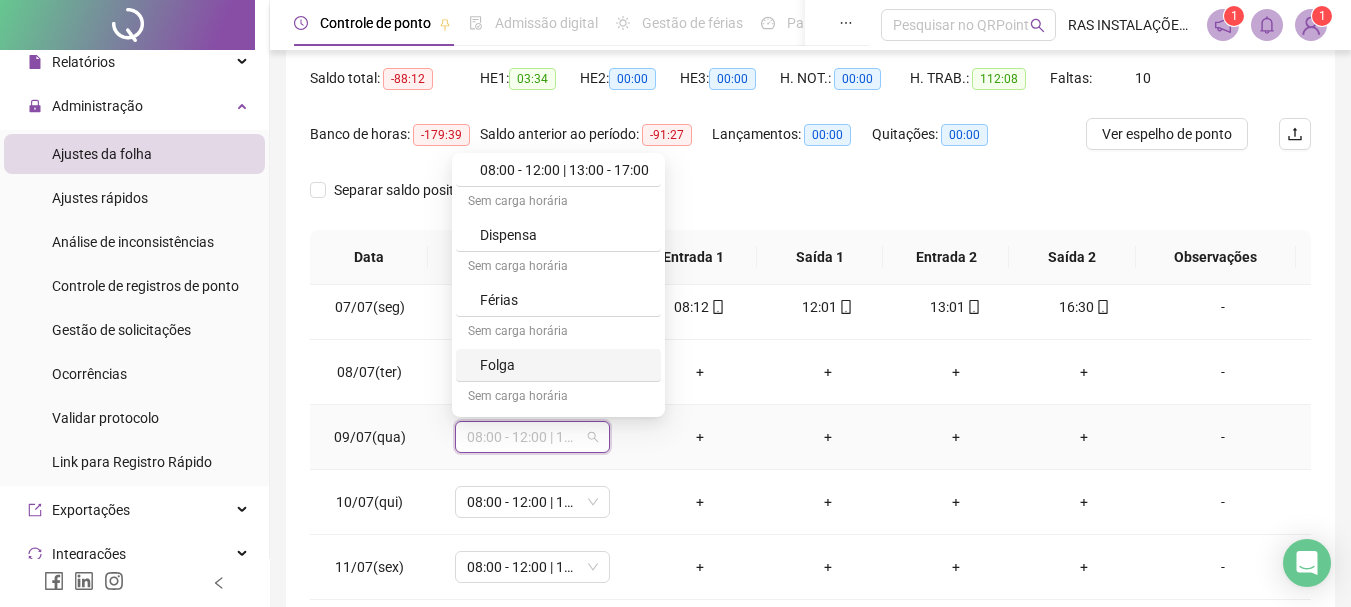 click on "Folga" at bounding box center [564, 365] 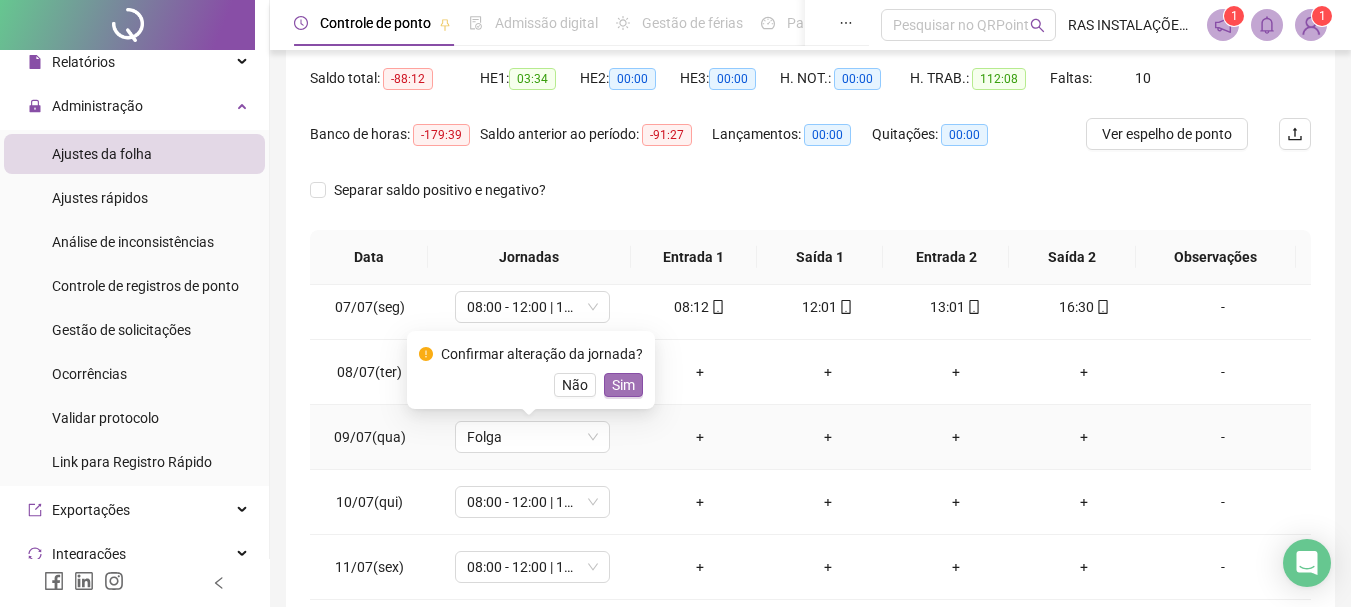click on "Sim" at bounding box center (623, 385) 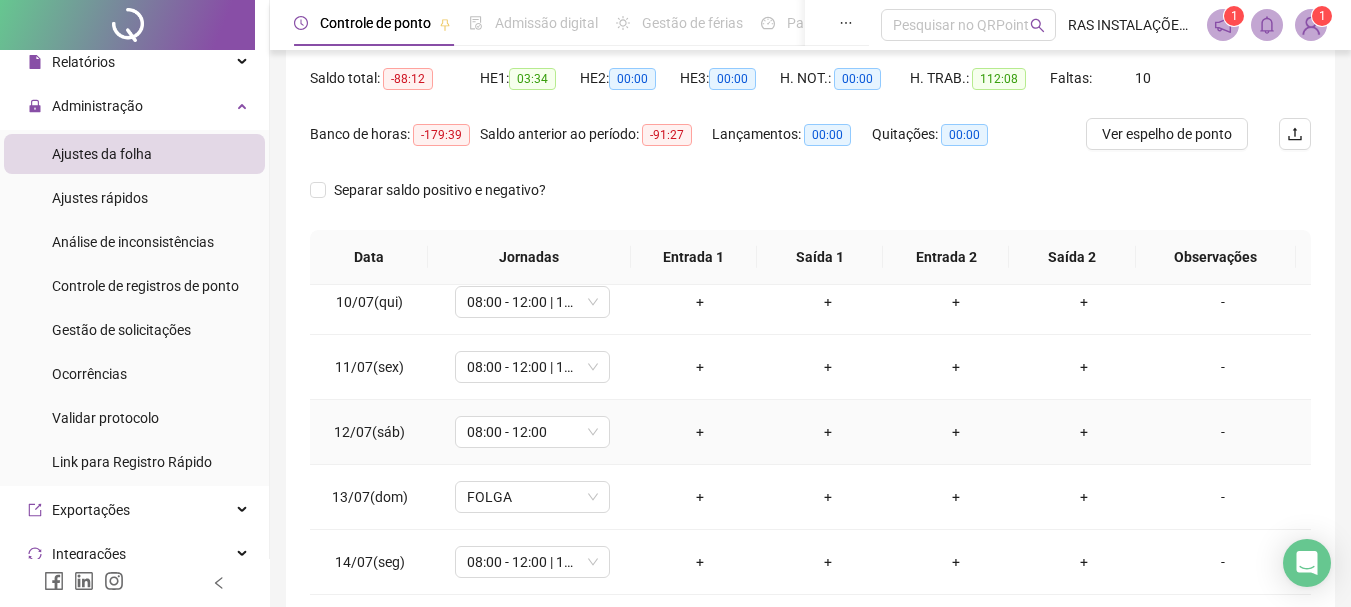 scroll, scrollTop: 500, scrollLeft: 0, axis: vertical 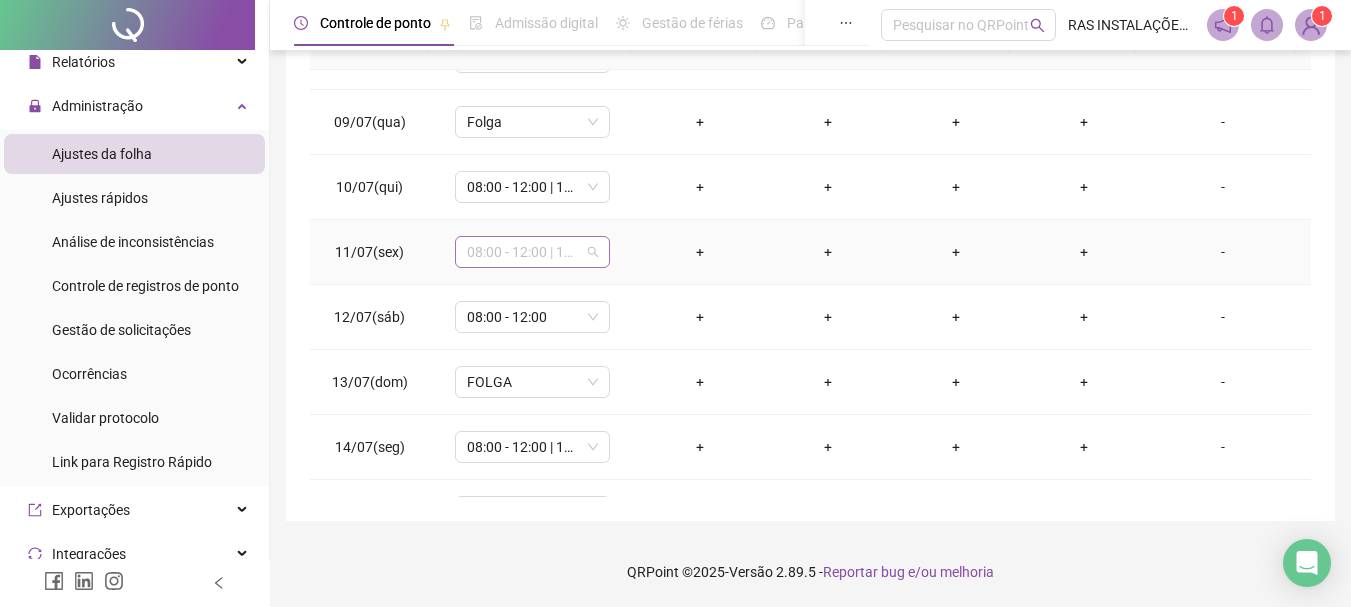 click on "08:00 - 12:00 | 13:00 - 17:00" at bounding box center [532, 252] 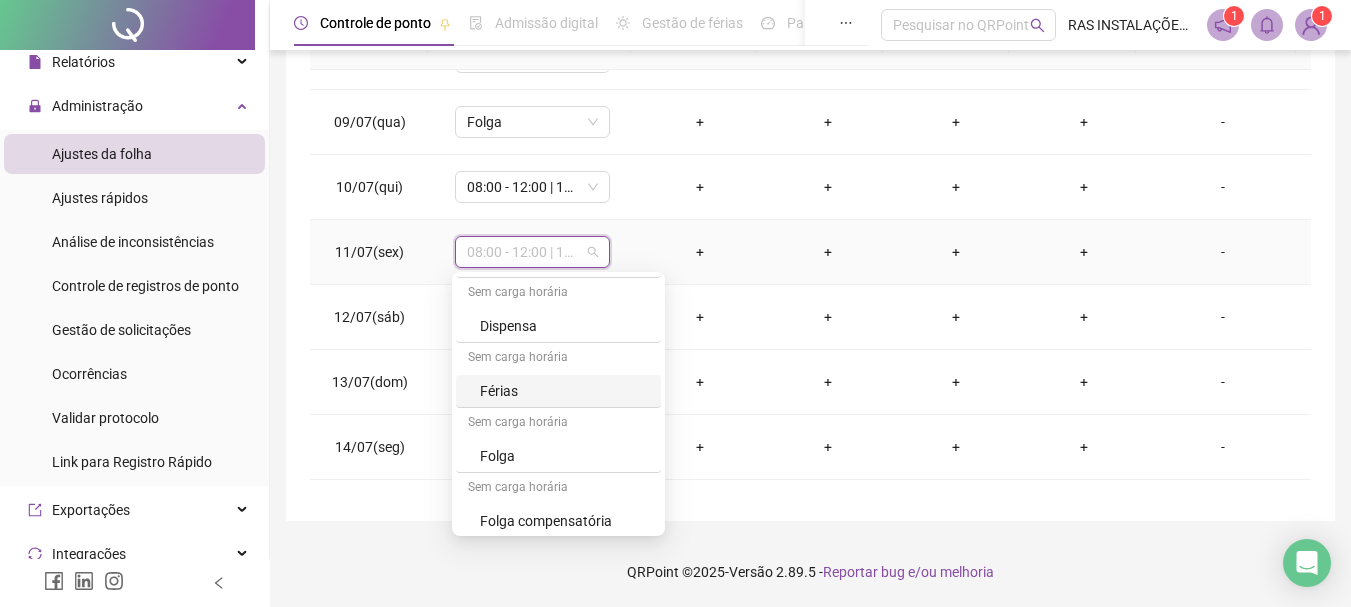 scroll, scrollTop: 199, scrollLeft: 0, axis: vertical 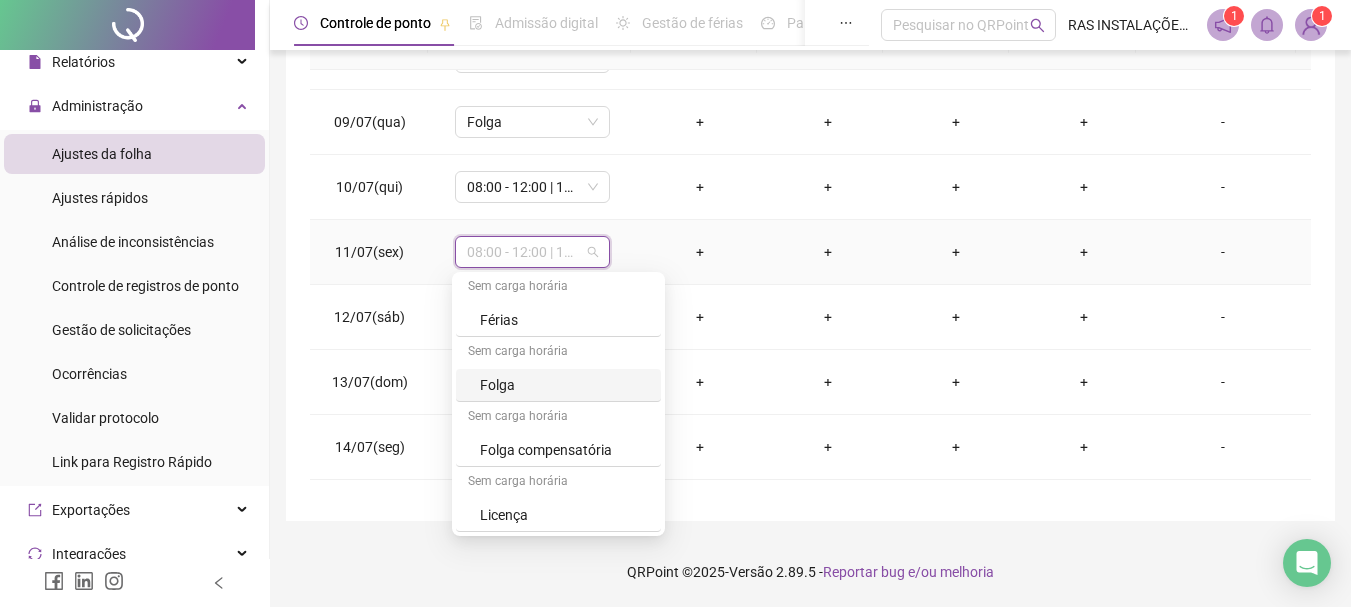 click on "Folga" at bounding box center (564, 385) 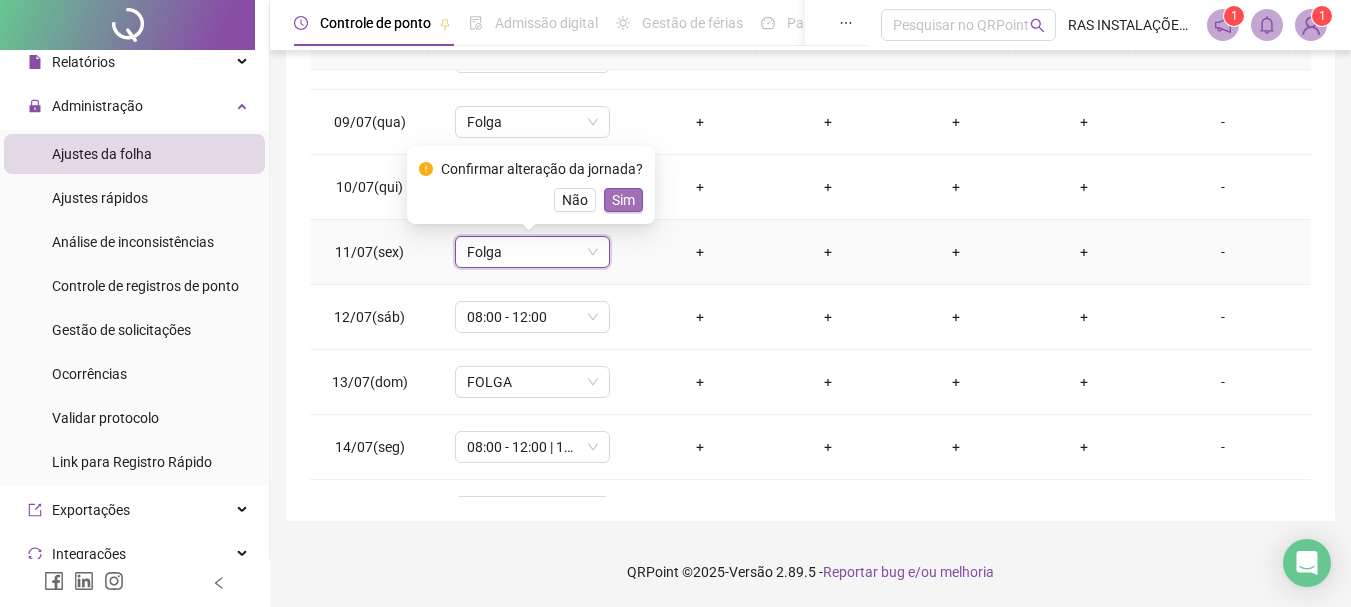 click on "Sim" at bounding box center (623, 200) 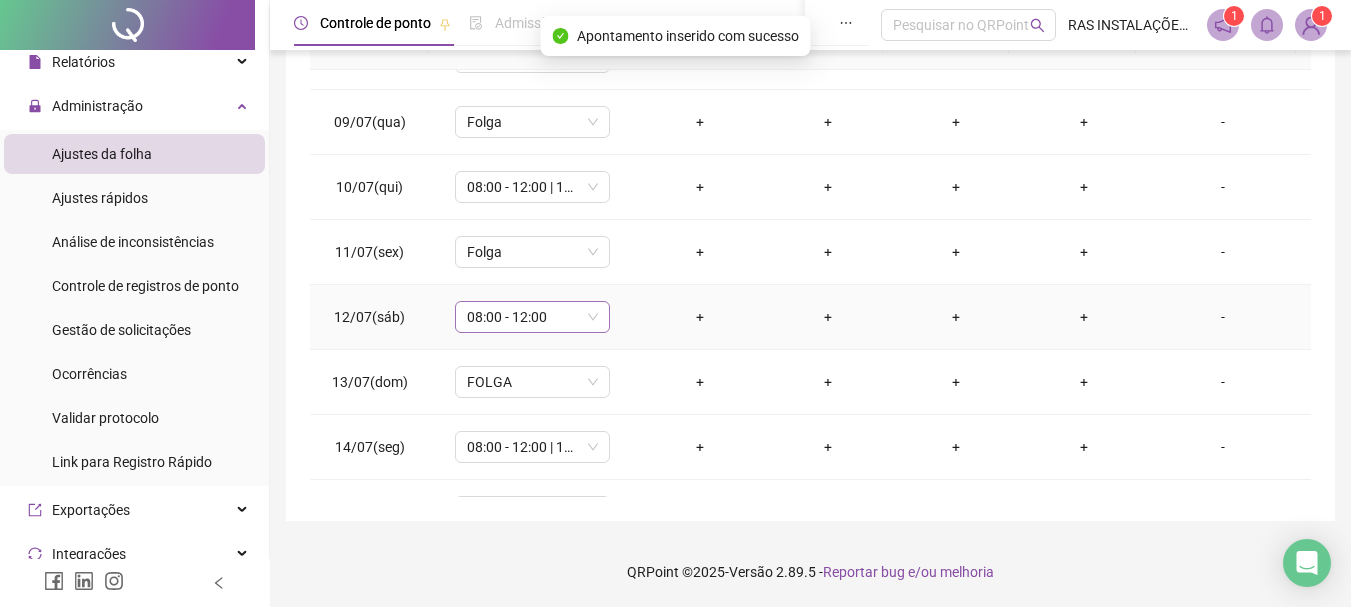 click on "08:00 - 12:00" at bounding box center [532, 317] 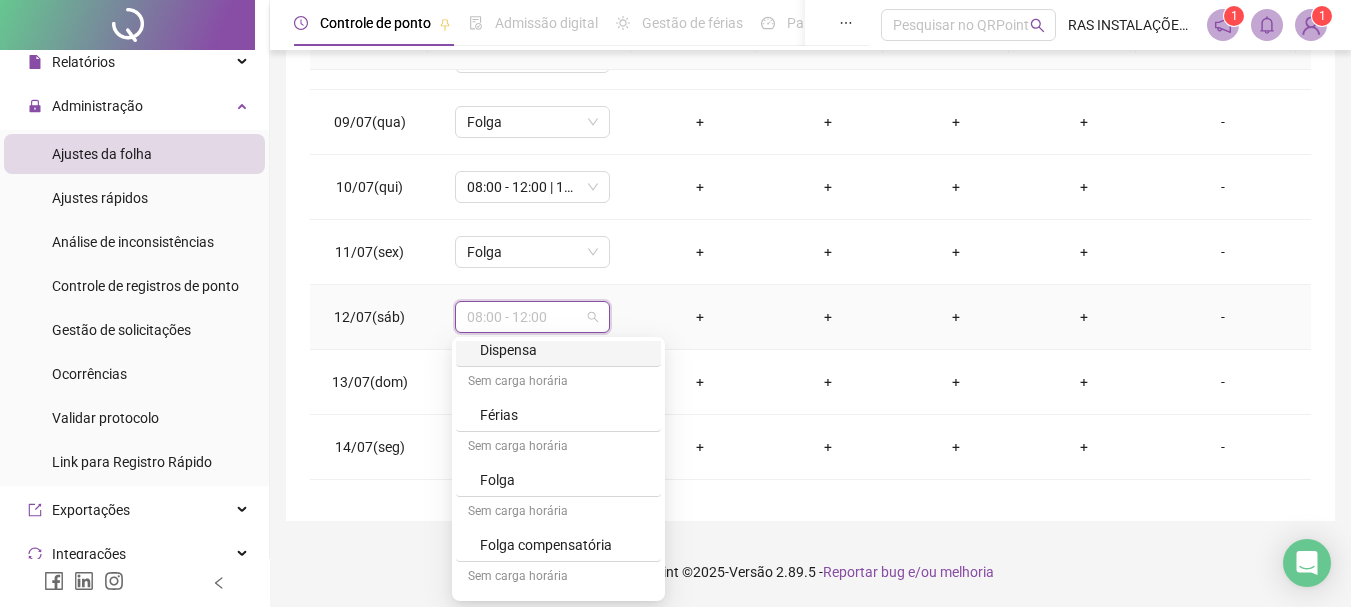 scroll, scrollTop: 199, scrollLeft: 0, axis: vertical 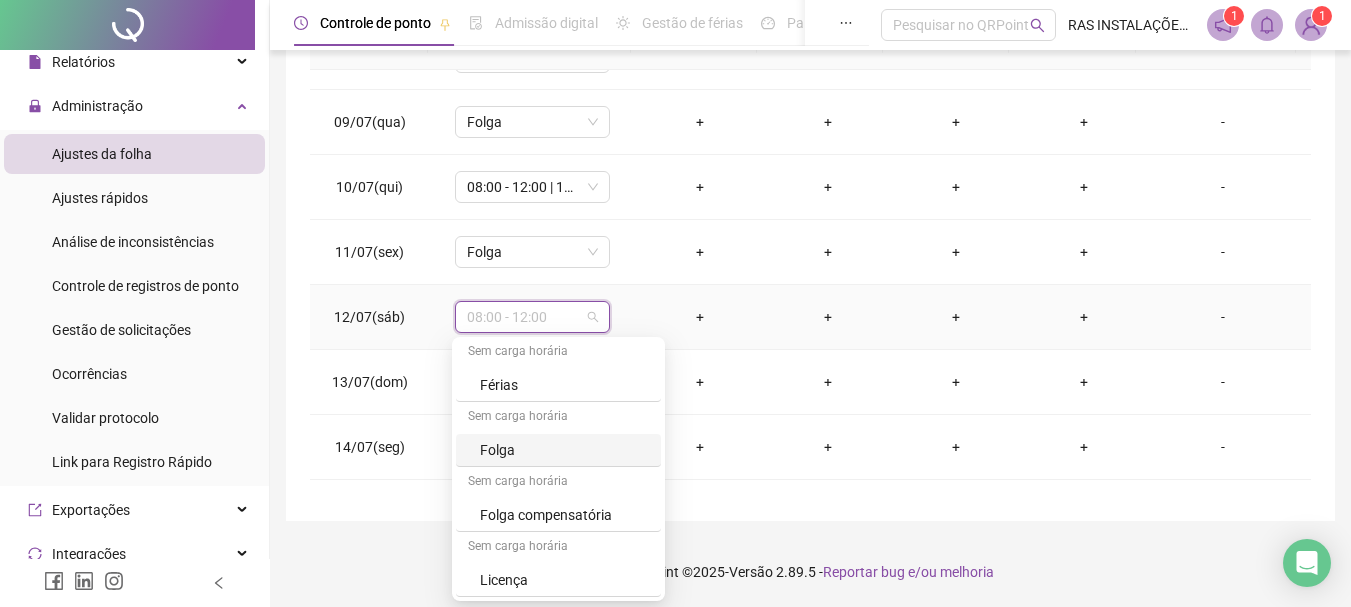 click on "Folga" at bounding box center (564, 450) 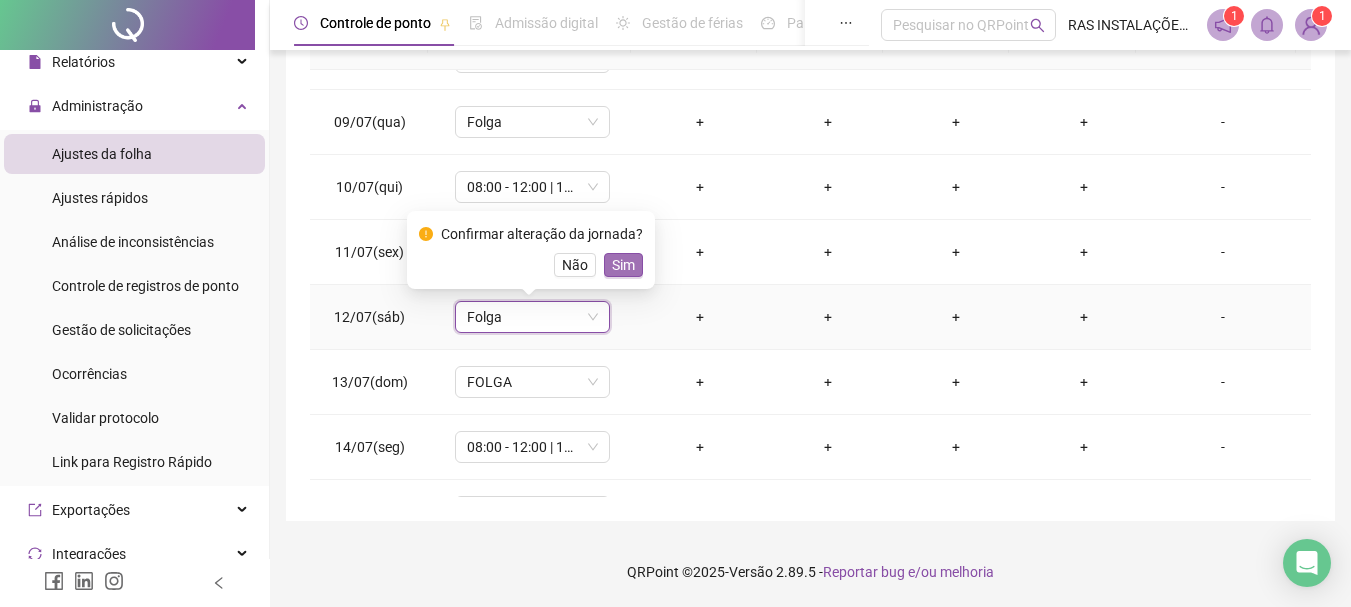 click on "Sim" at bounding box center [623, 265] 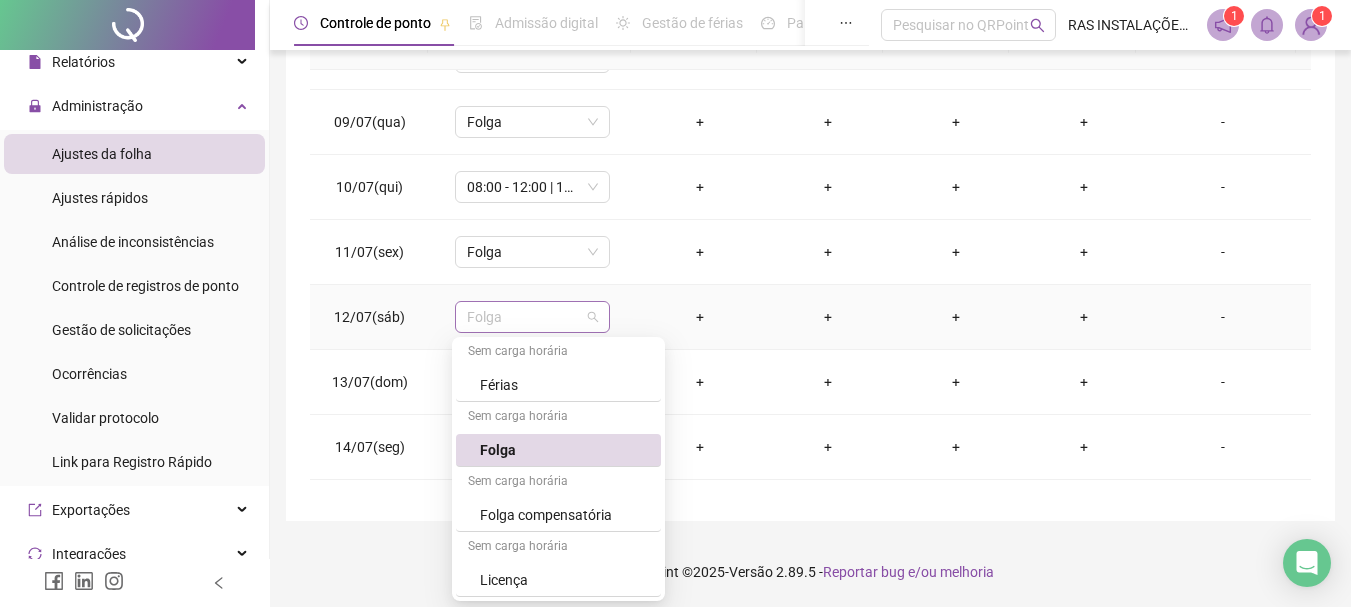 click on "Folga" at bounding box center [532, 317] 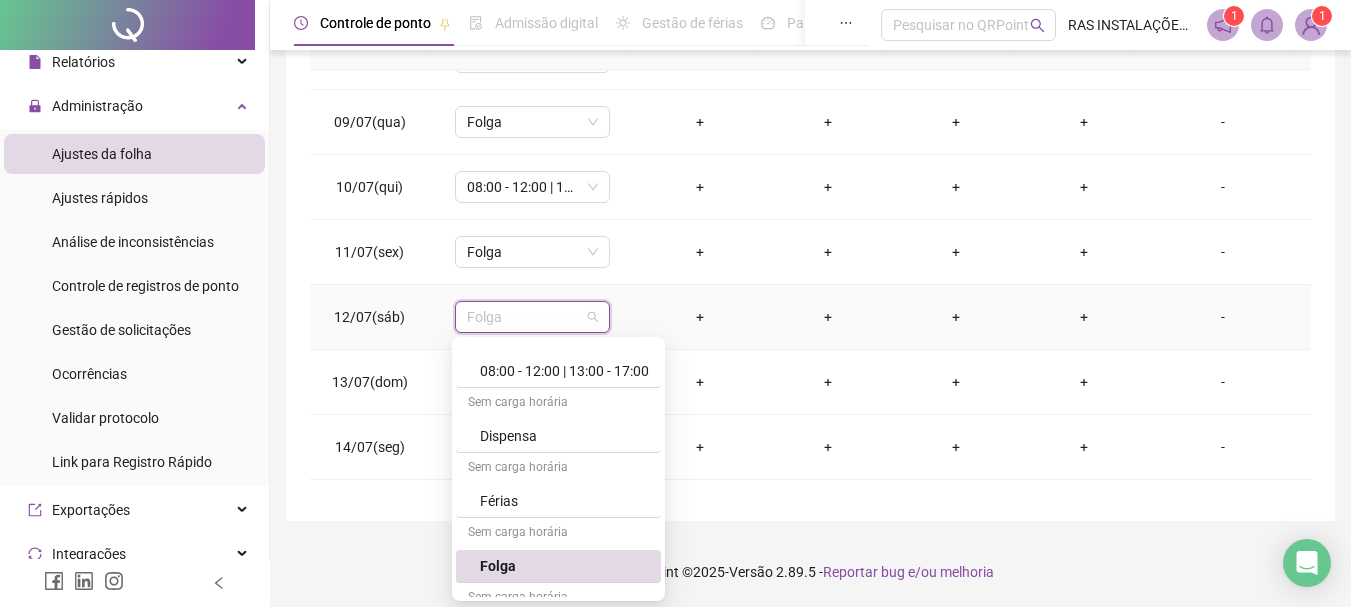 scroll, scrollTop: 0, scrollLeft: 0, axis: both 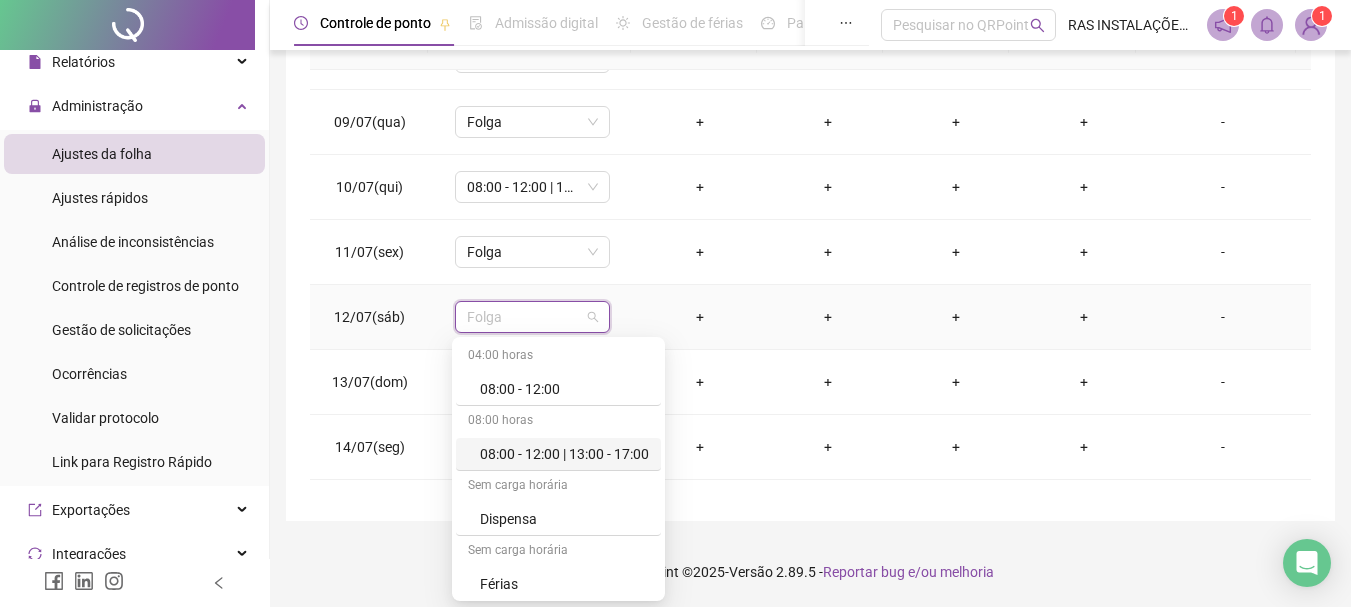 click on "08:00 - 12:00 | 13:00 - 17:00" at bounding box center (564, 454) 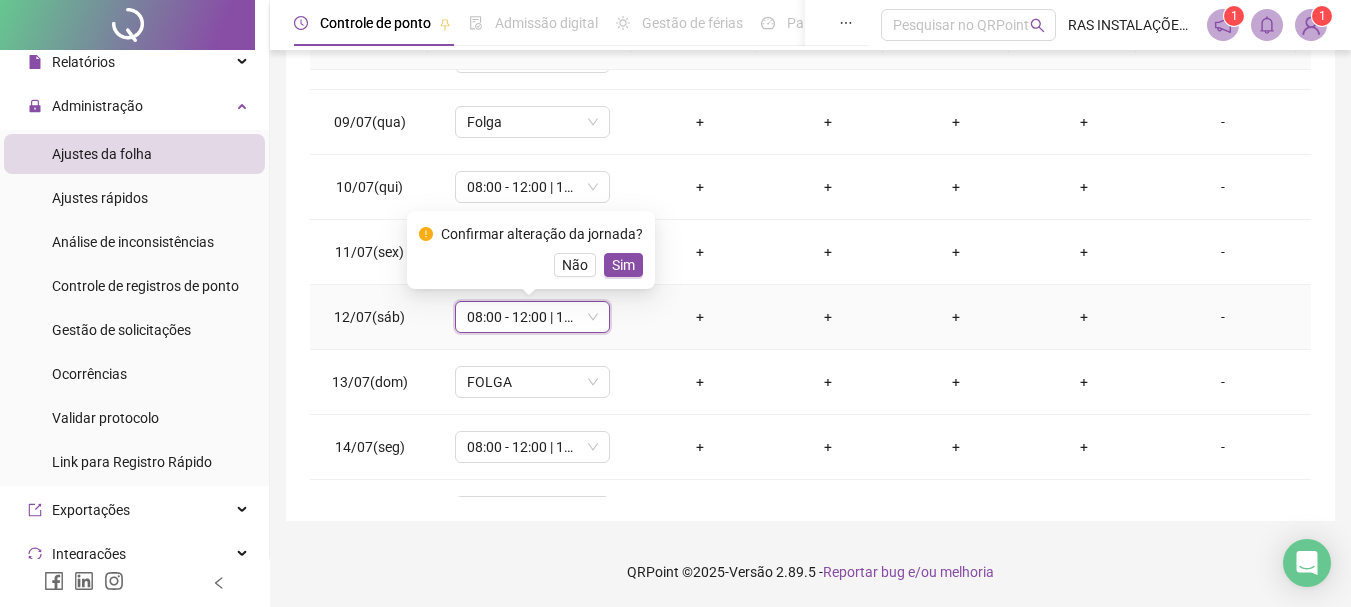 click on "08:00 - 12:00 | 13:00 - 17:00" at bounding box center [532, 317] 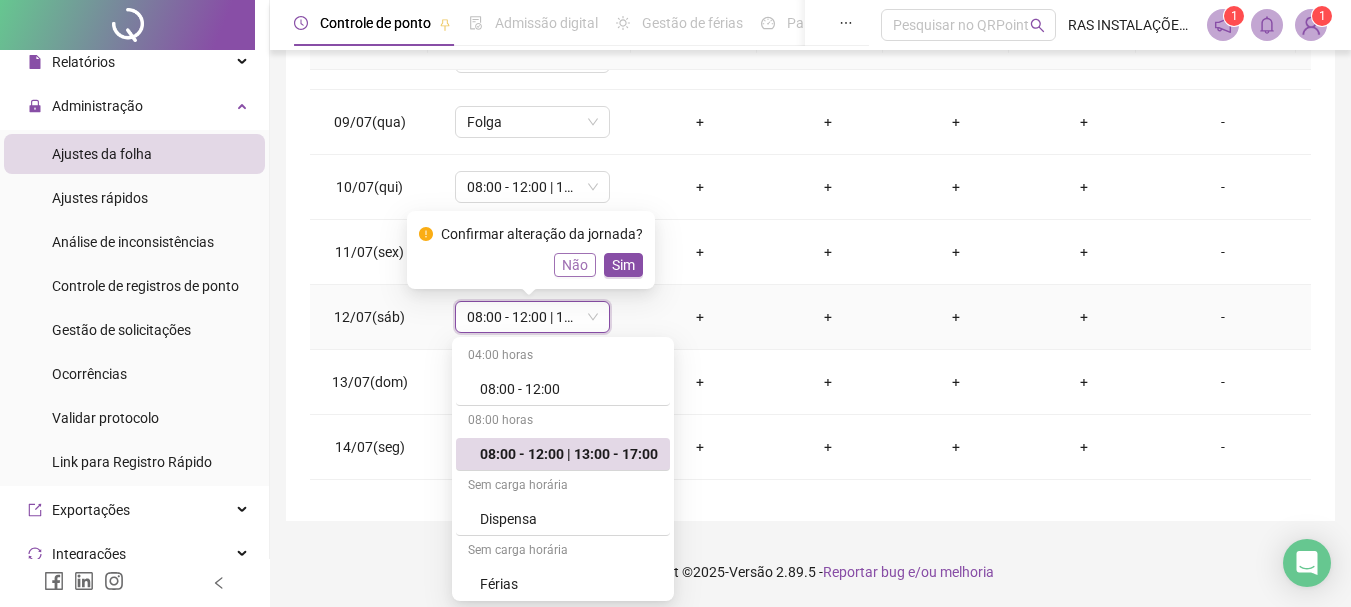 click on "Não" at bounding box center [575, 265] 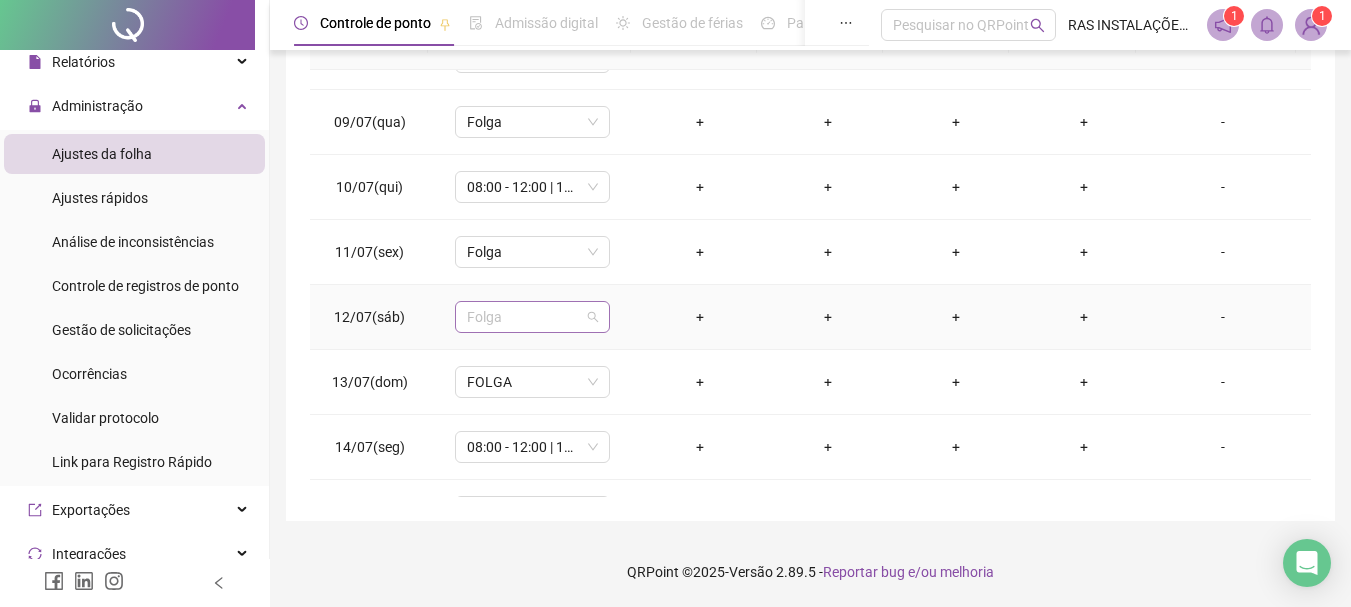 scroll, scrollTop: 69, scrollLeft: 0, axis: vertical 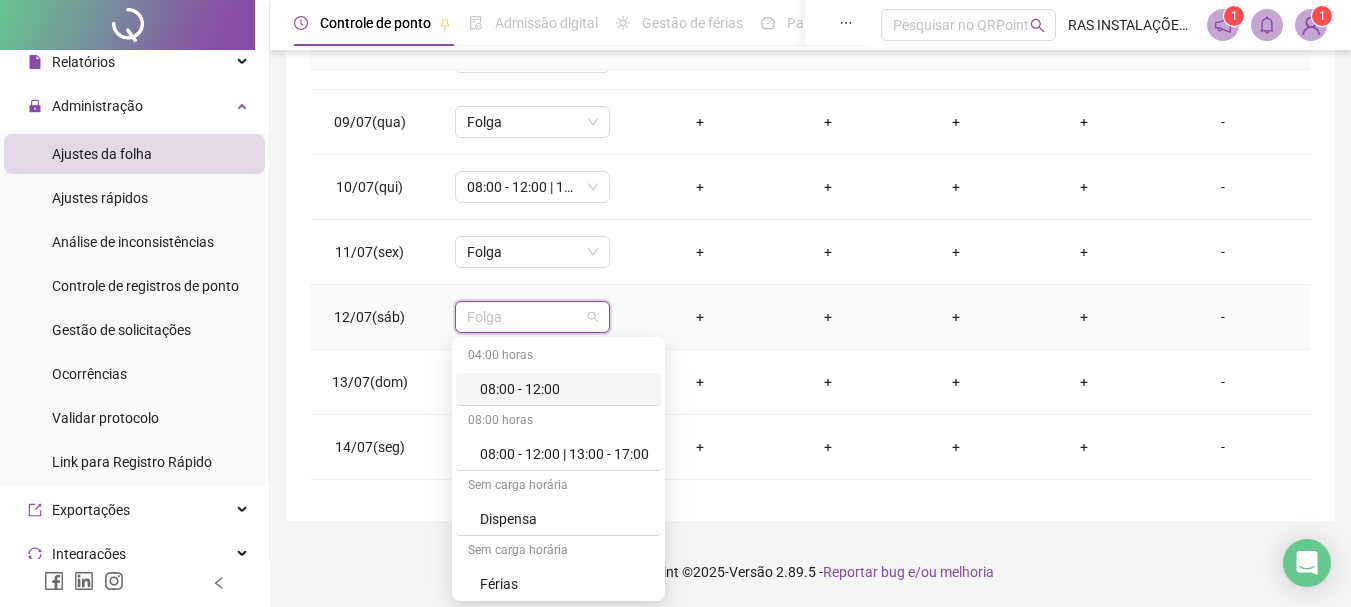 click on "08:00 - 12:00" at bounding box center [564, 389] 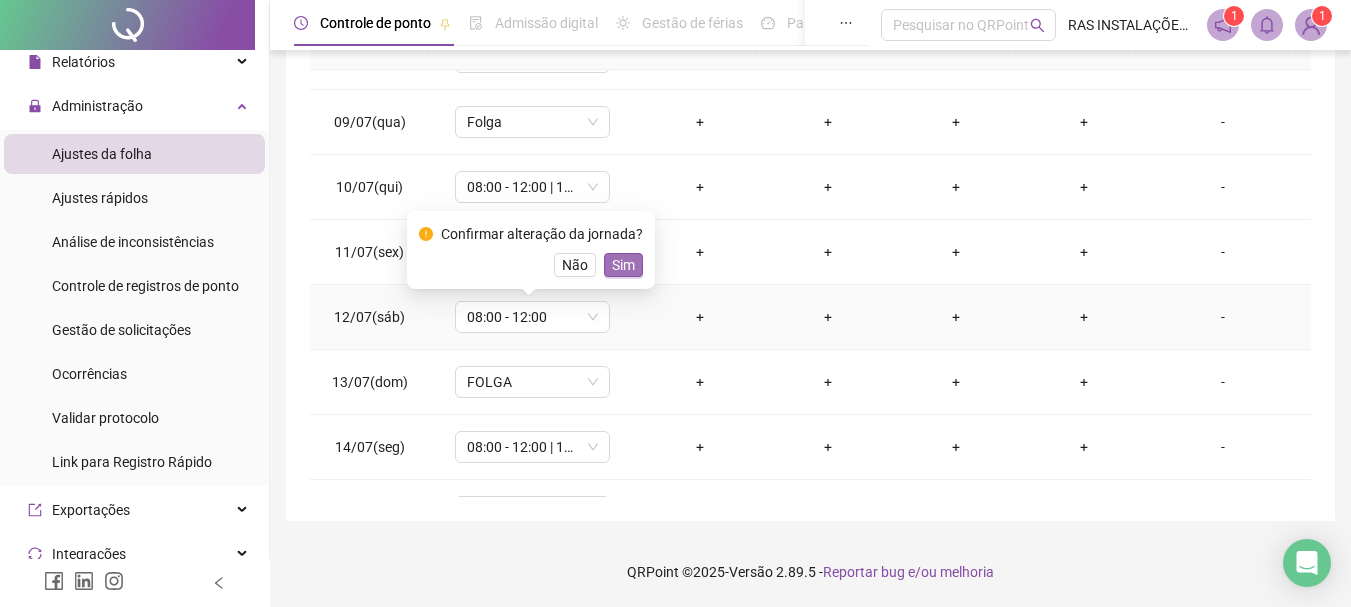 click on "Sim" at bounding box center (623, 265) 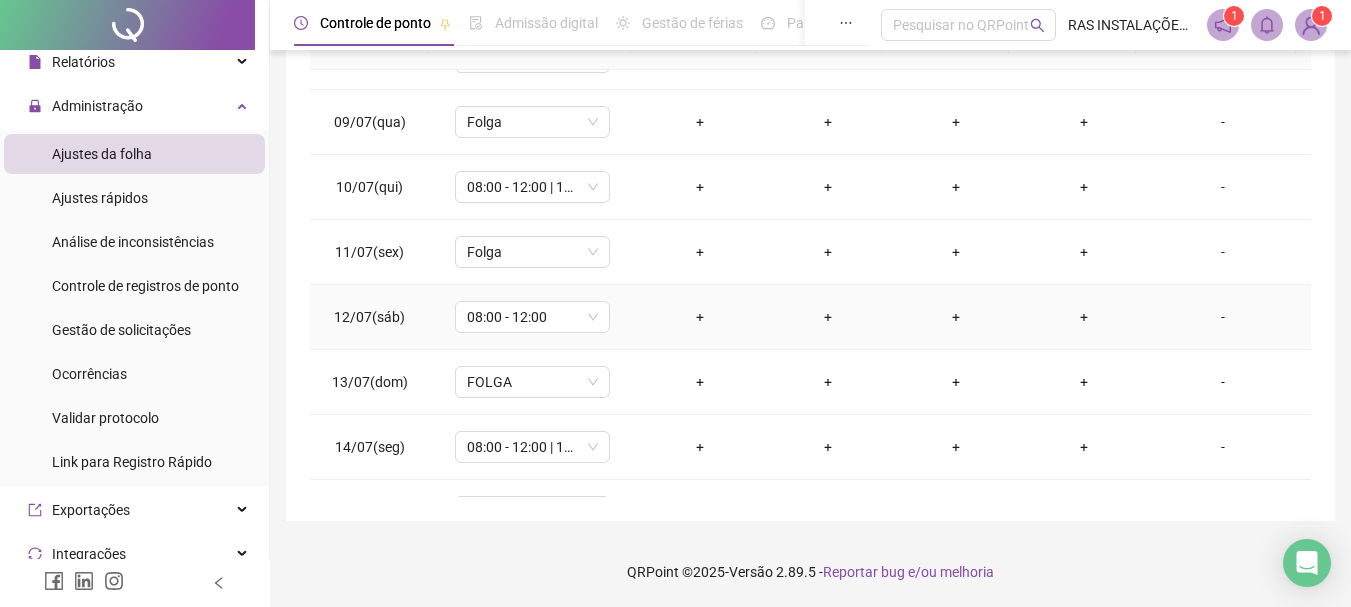 click on "+" at bounding box center [700, 317] 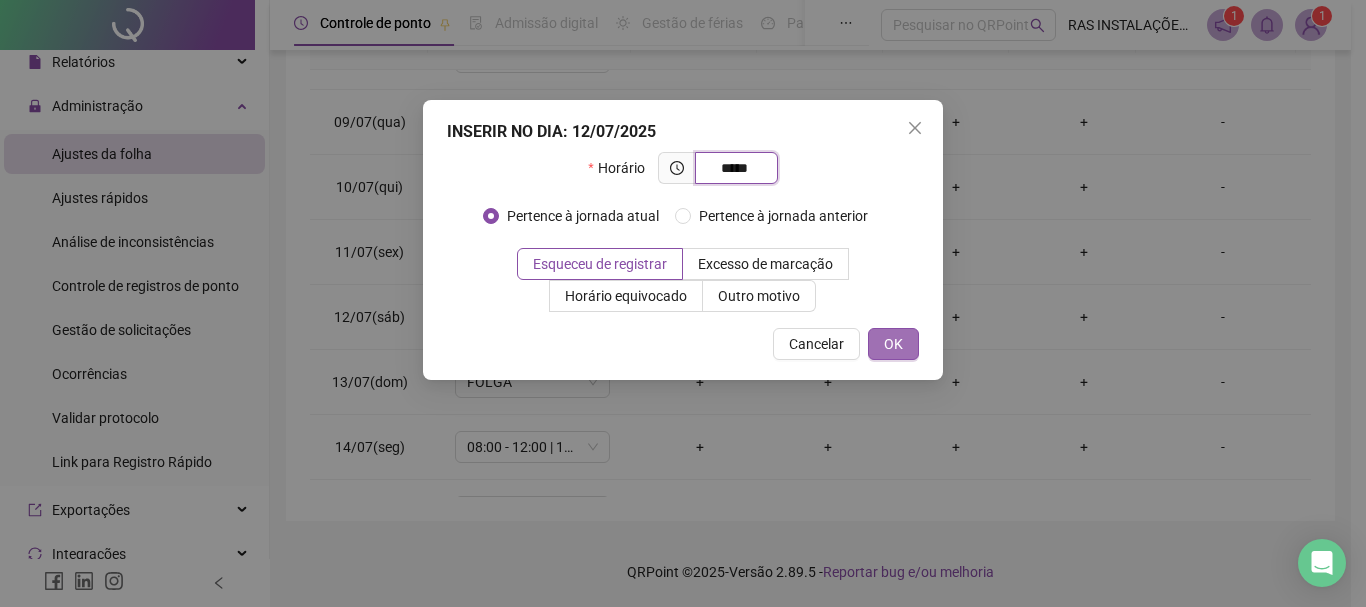 type on "*****" 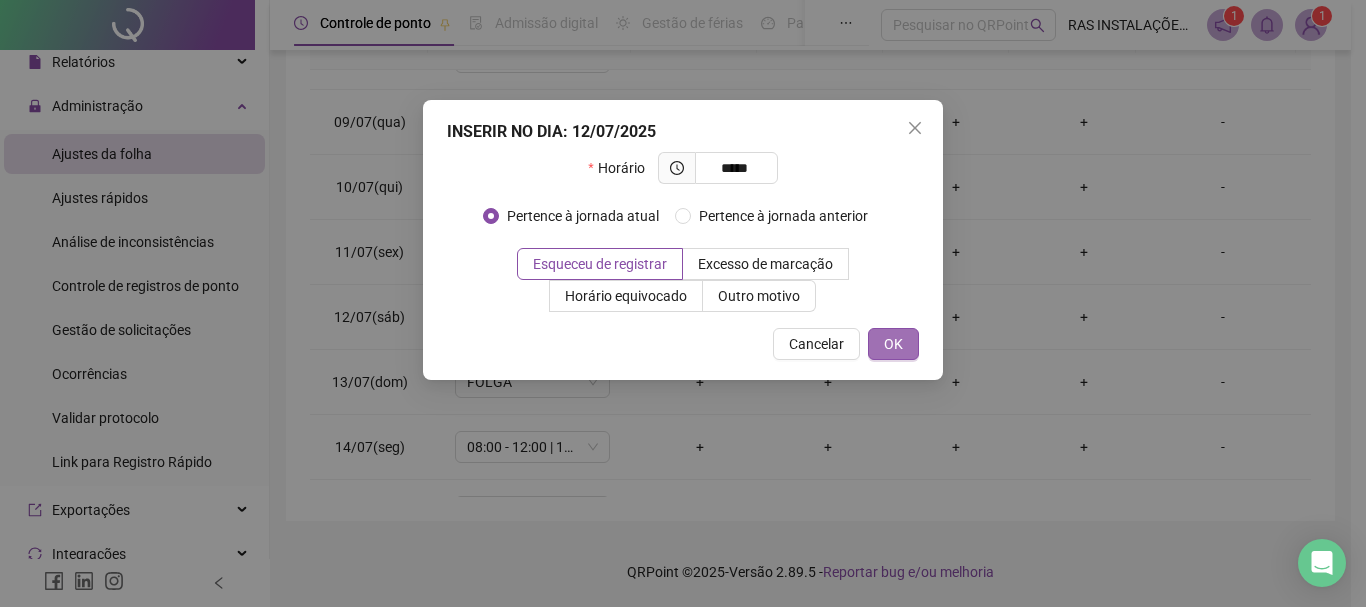 click on "OK" at bounding box center [893, 344] 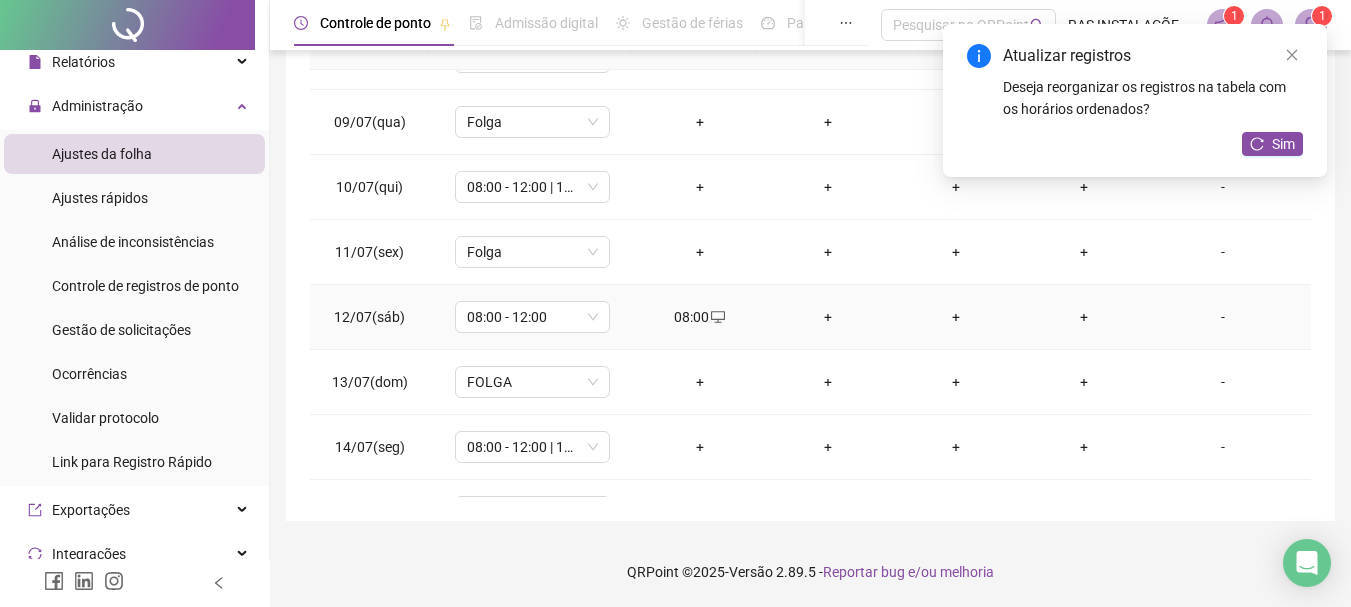 click on "+" at bounding box center (828, 317) 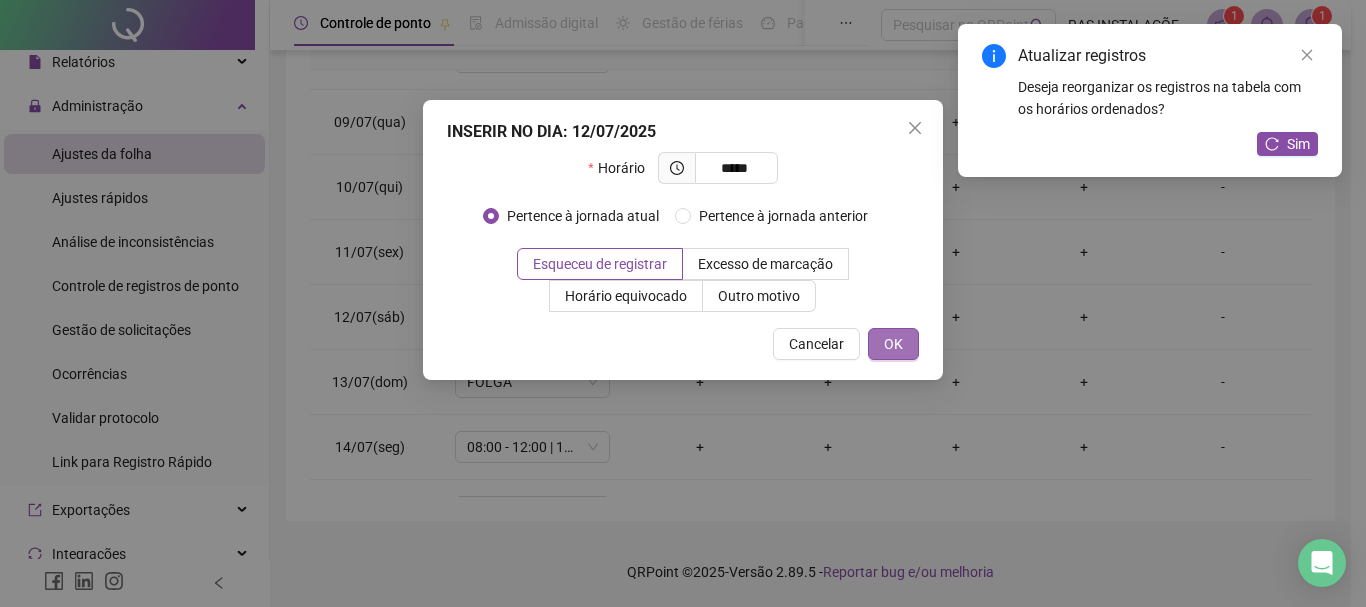 type on "*****" 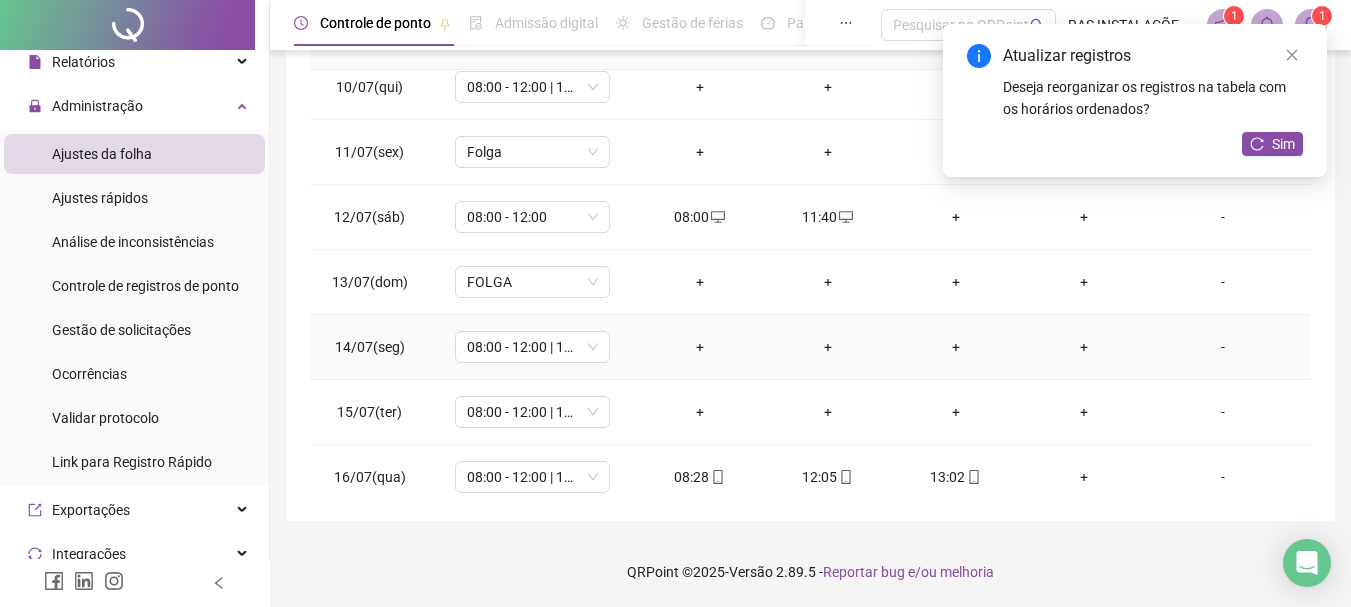scroll, scrollTop: 700, scrollLeft: 0, axis: vertical 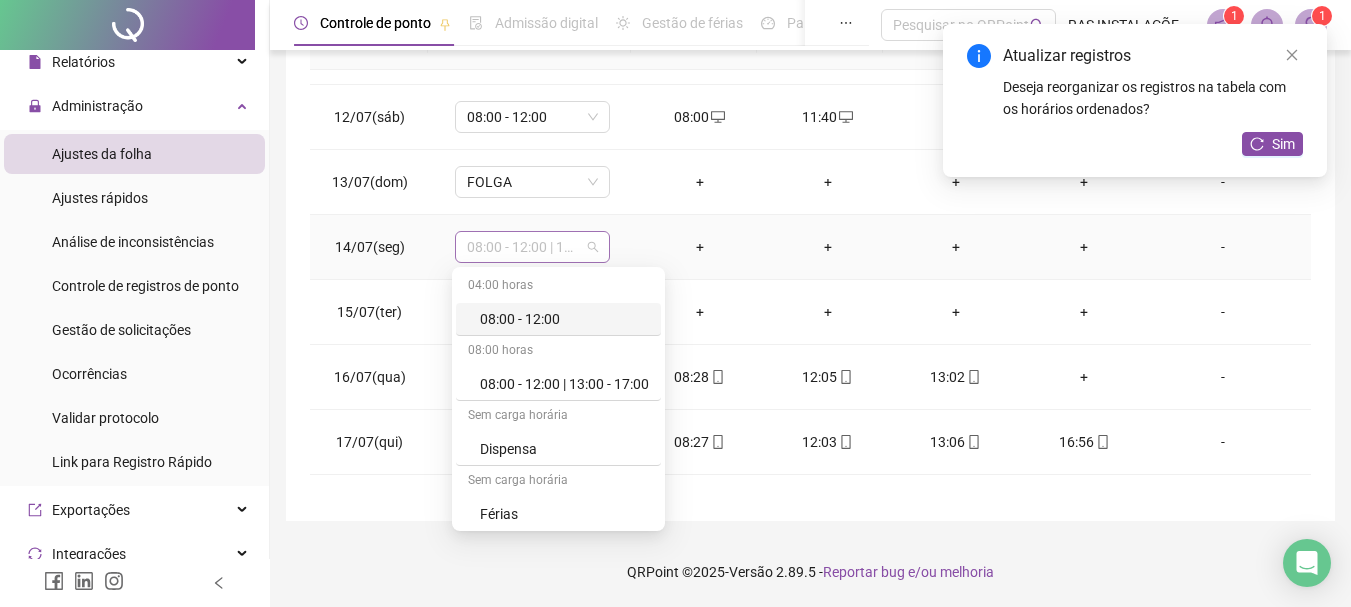 click on "08:00 - 12:00 | 13:00 - 17:00" at bounding box center [532, 247] 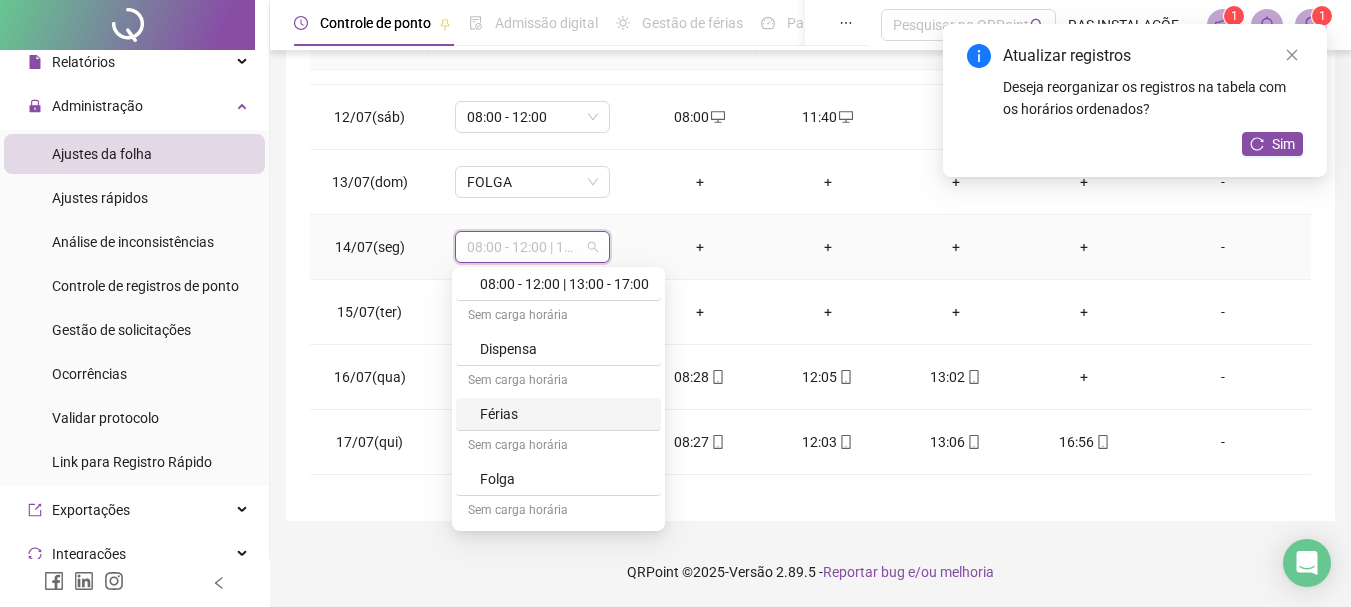 scroll, scrollTop: 199, scrollLeft: 0, axis: vertical 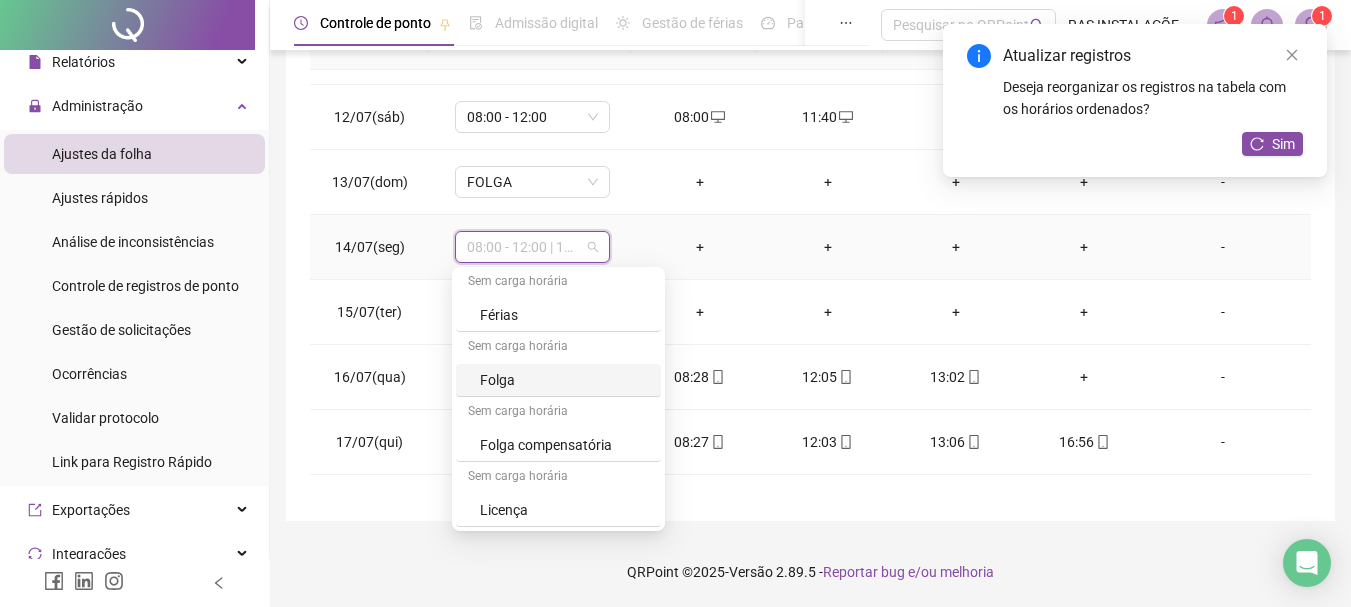 click on "Folga" at bounding box center [564, 380] 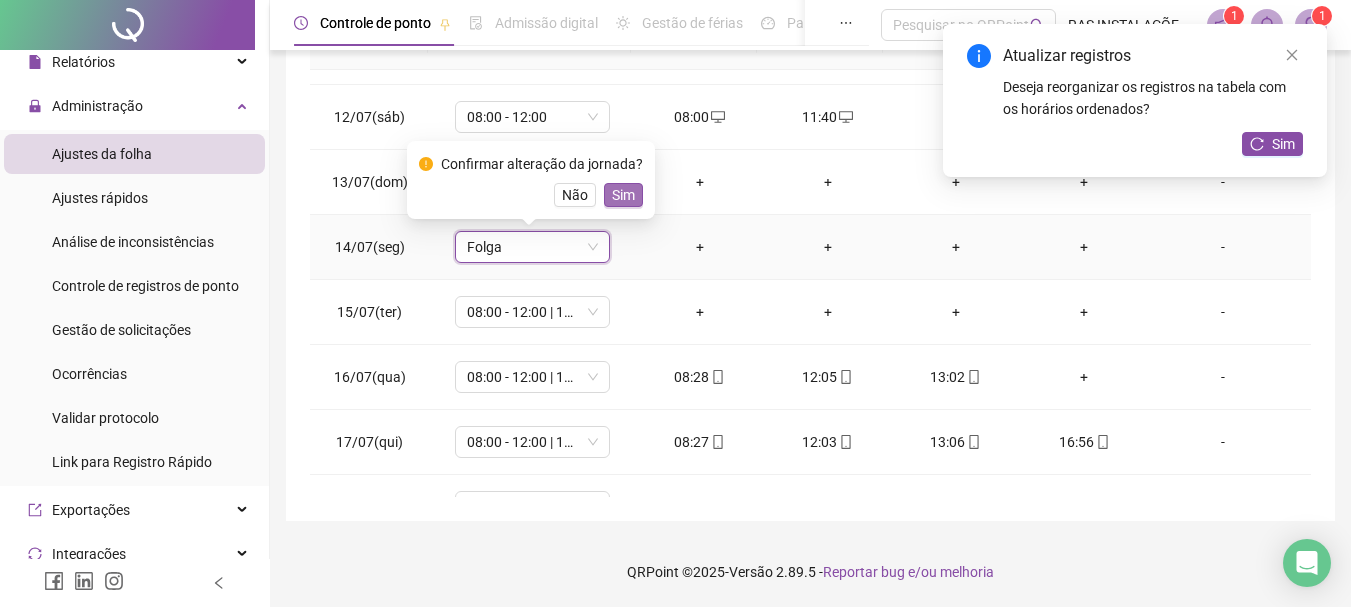 click on "Sim" at bounding box center (623, 195) 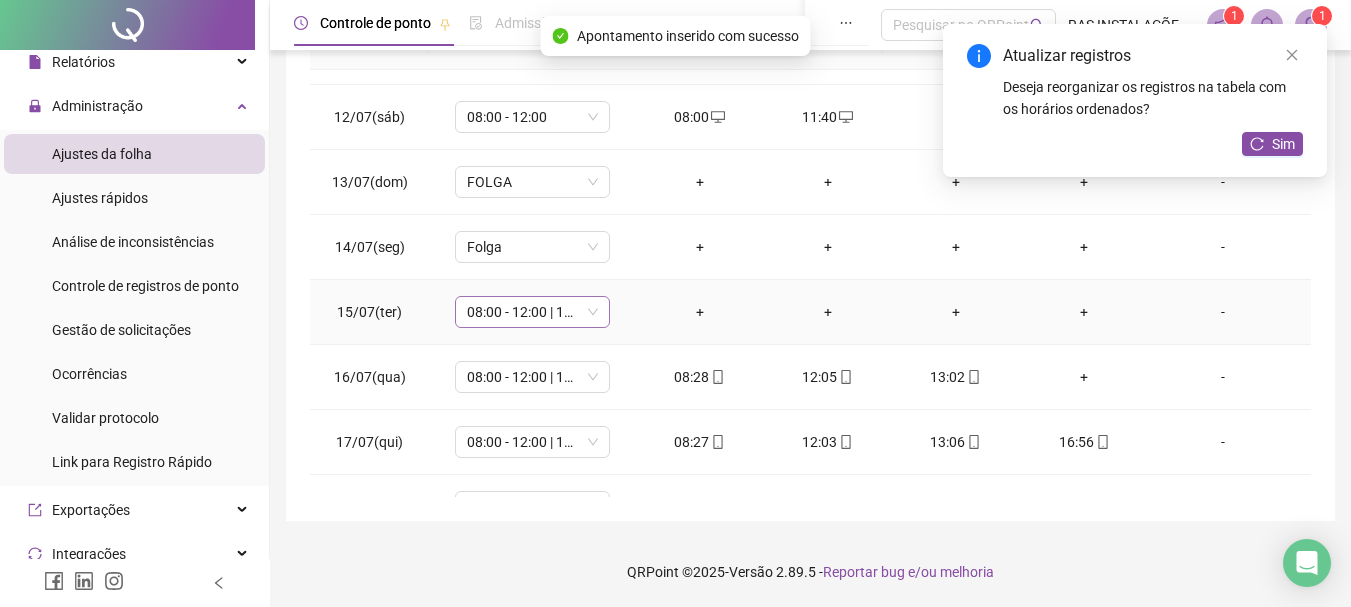 click on "08:00 - 12:00 | 13:00 - 17:00" at bounding box center [532, 312] 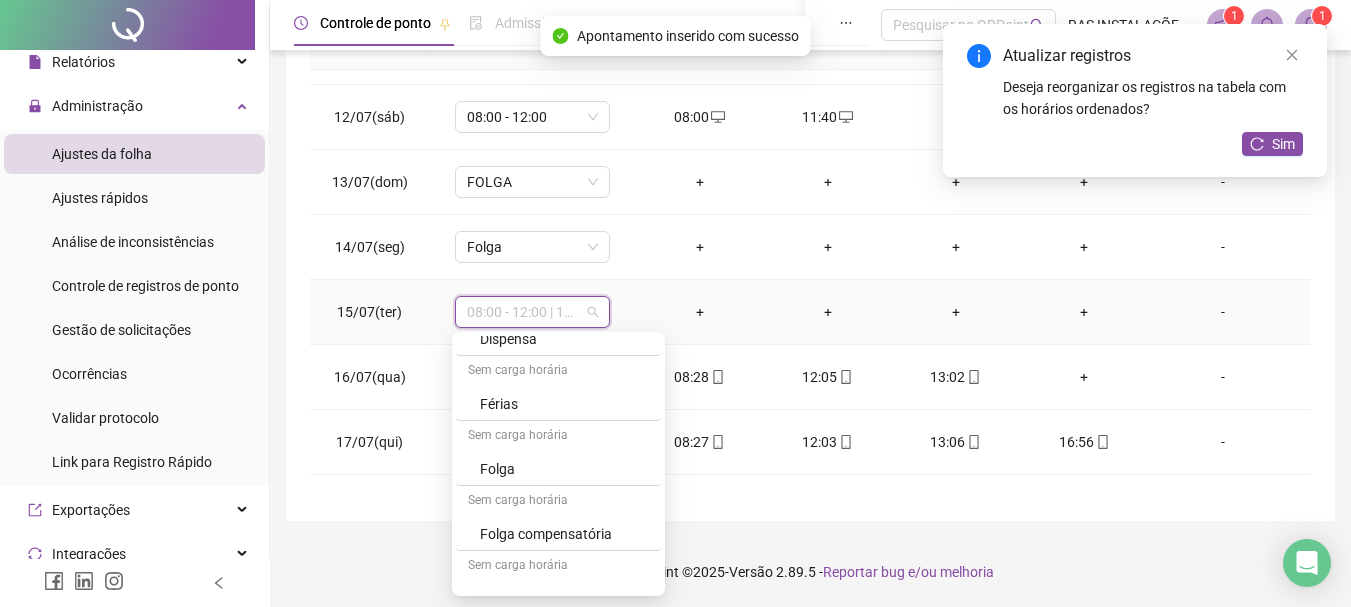 scroll, scrollTop: 199, scrollLeft: 0, axis: vertical 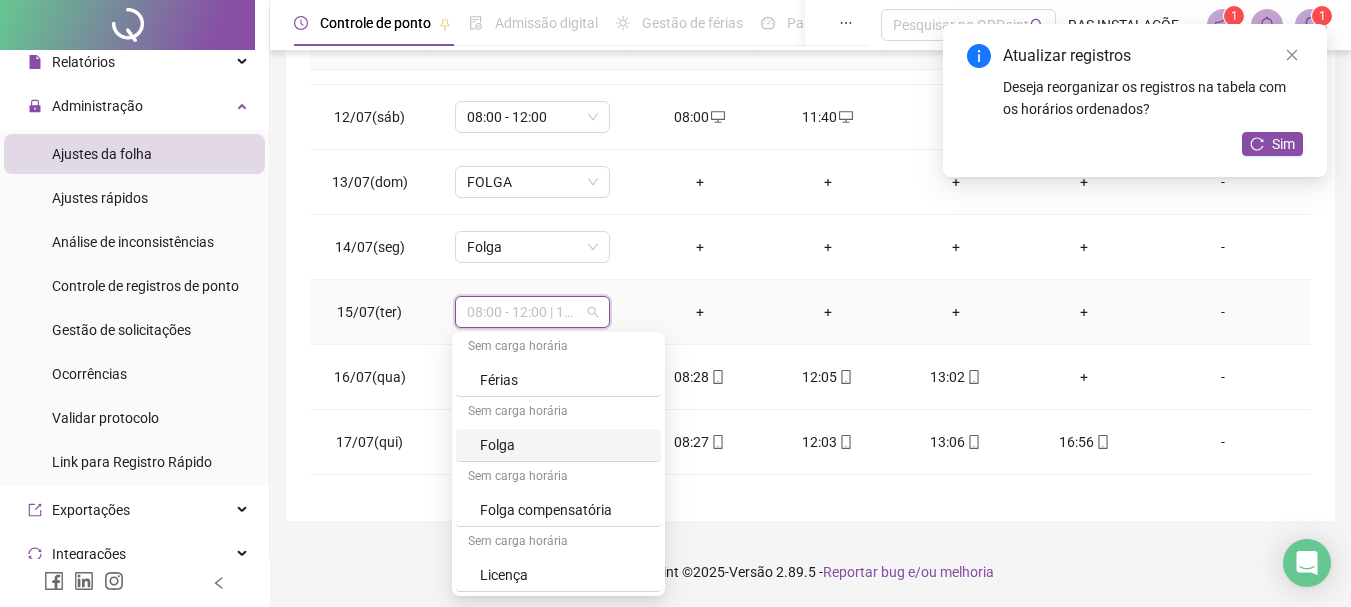 click on "Folga" at bounding box center [564, 445] 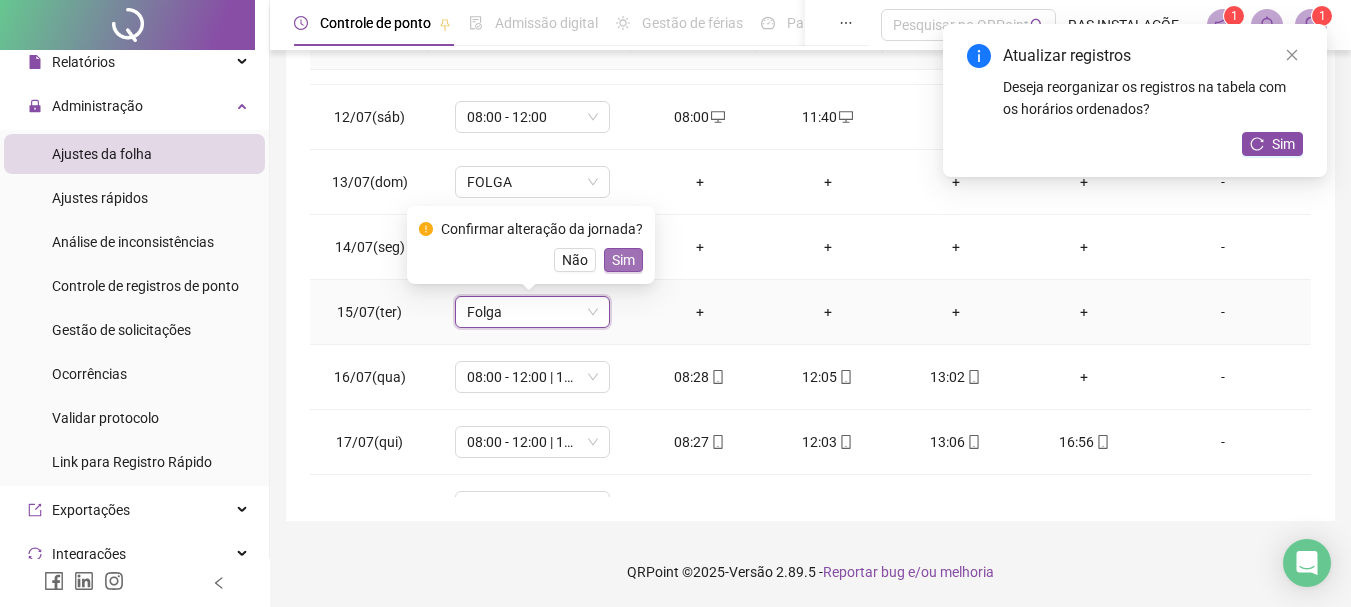 click on "Sim" at bounding box center [623, 260] 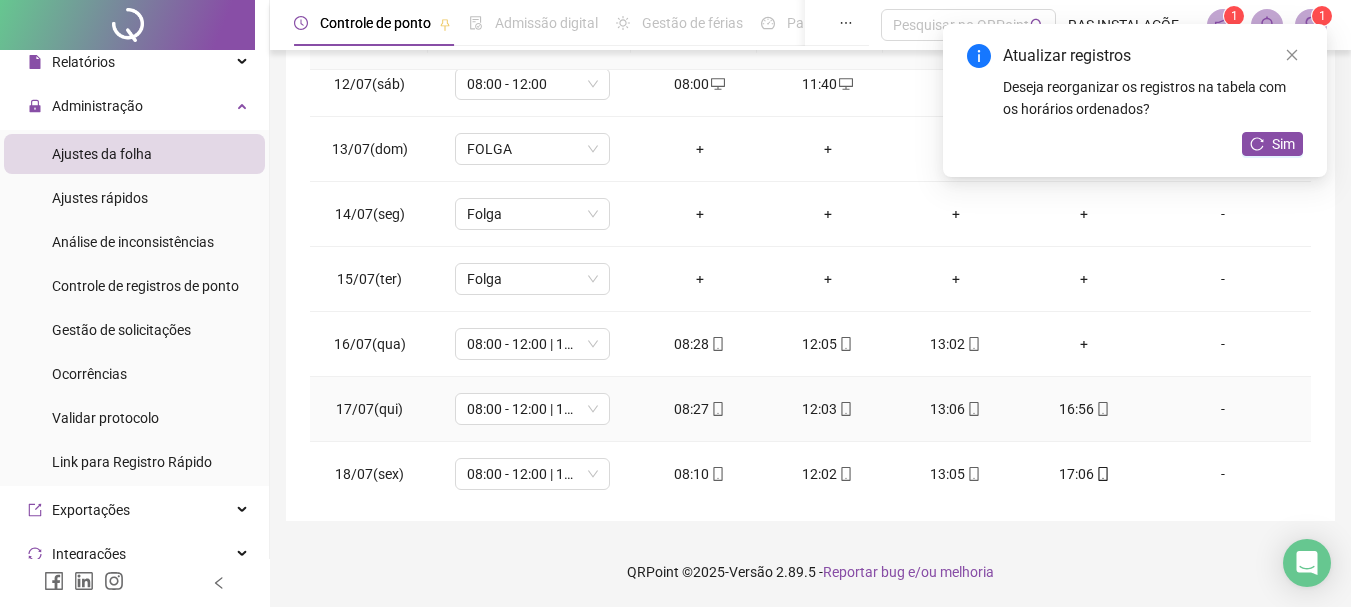 scroll, scrollTop: 700, scrollLeft: 0, axis: vertical 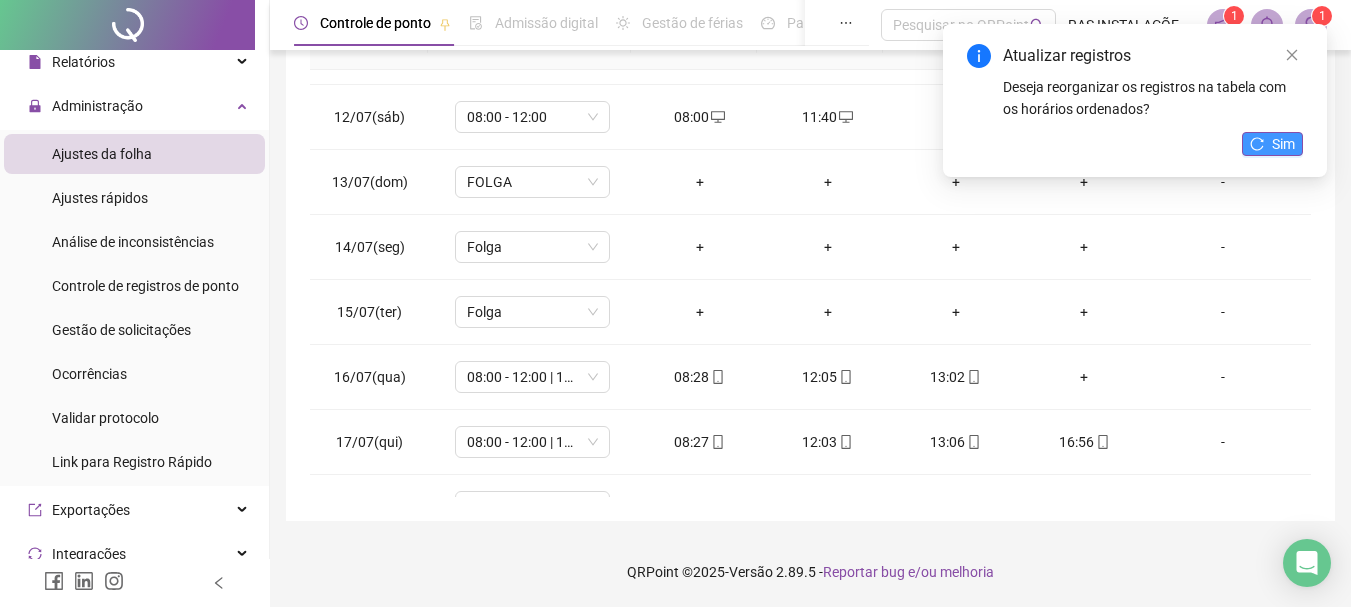 click 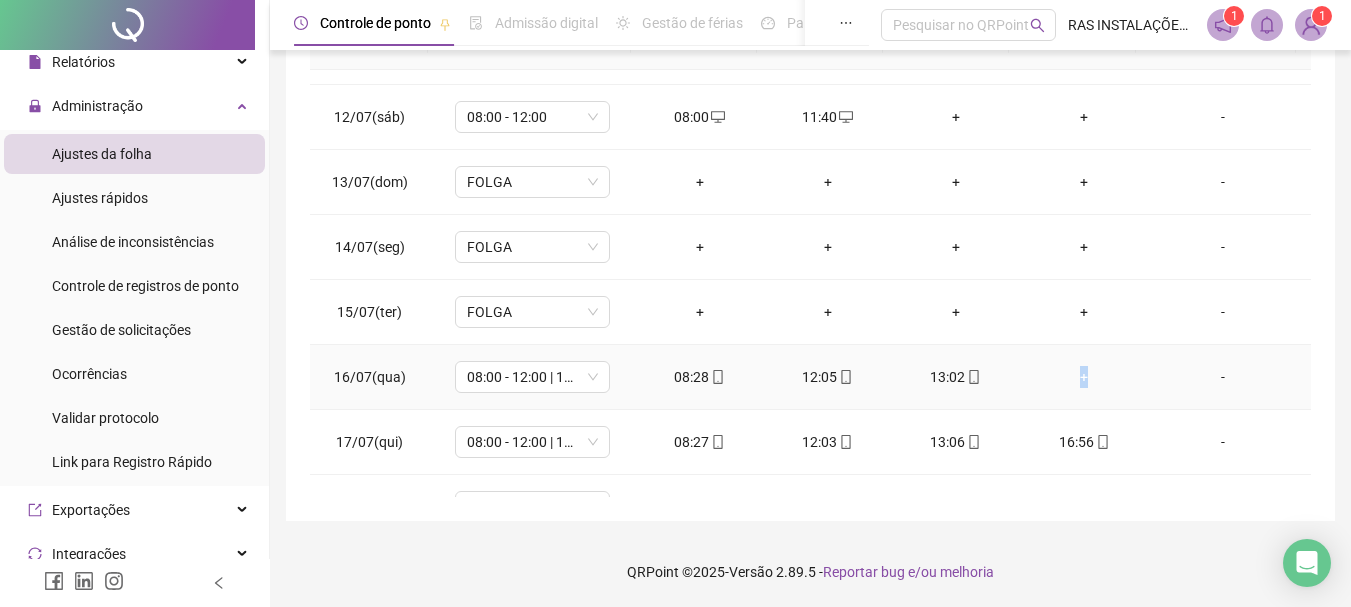 drag, startPoint x: 1073, startPoint y: 371, endPoint x: 1062, endPoint y: 381, distance: 14.866069 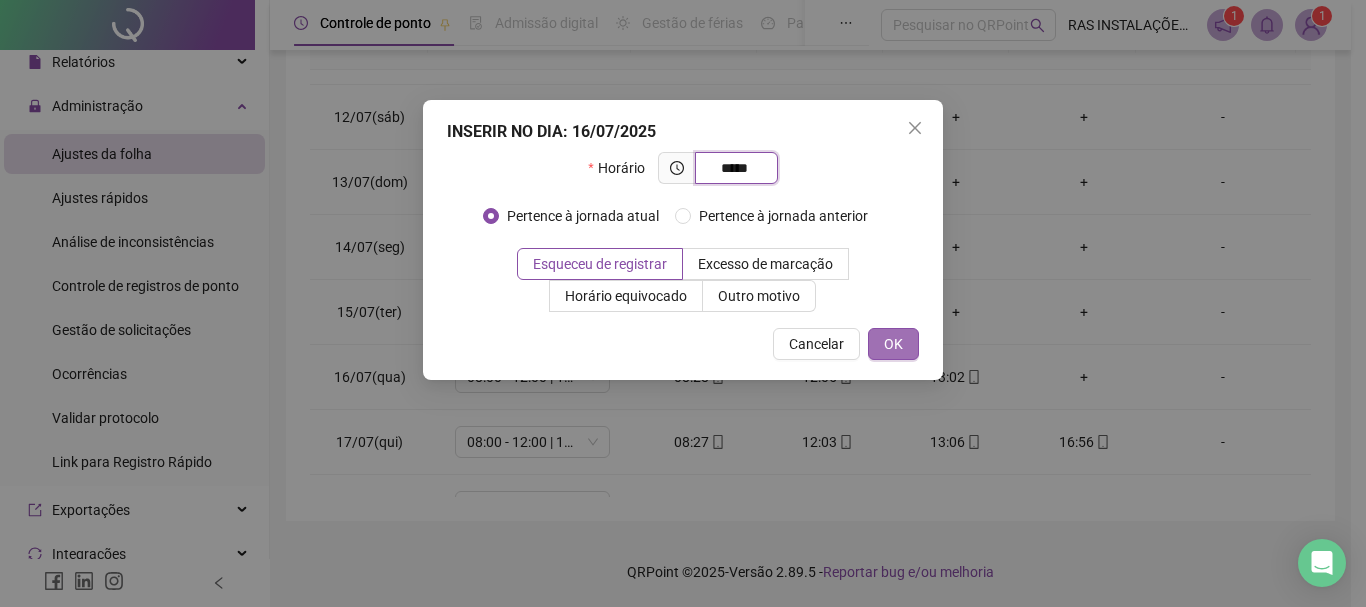 type on "*****" 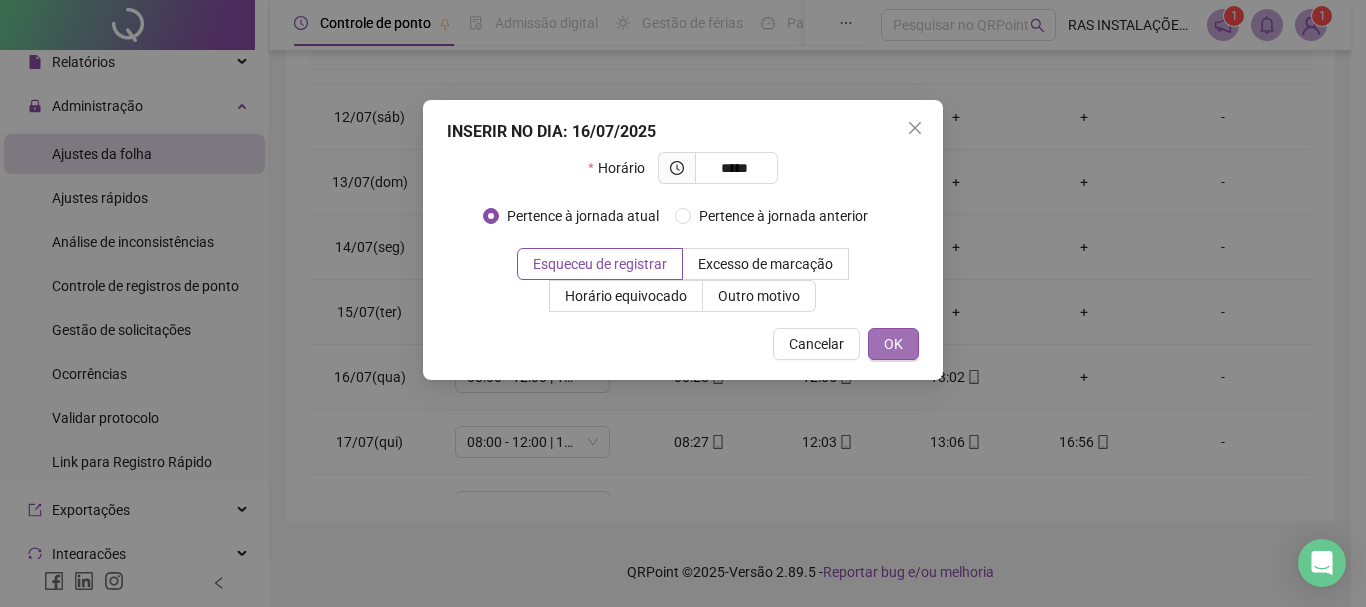 click on "OK" at bounding box center (893, 344) 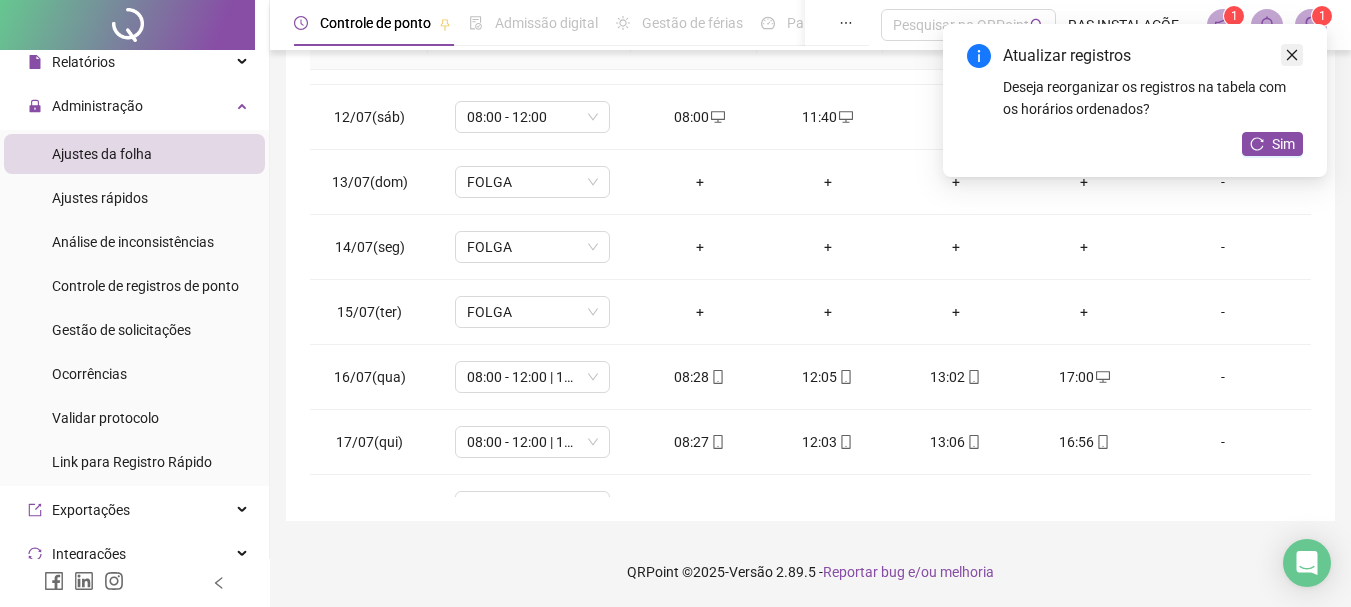 click 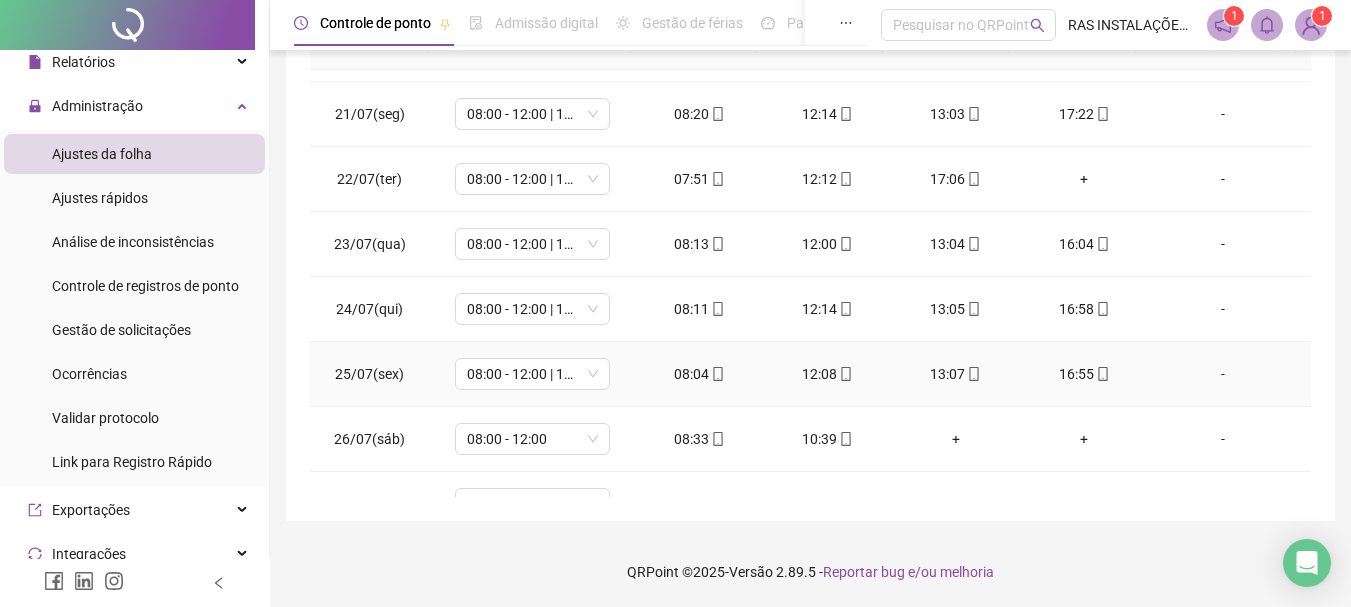 scroll, scrollTop: 1188, scrollLeft: 0, axis: vertical 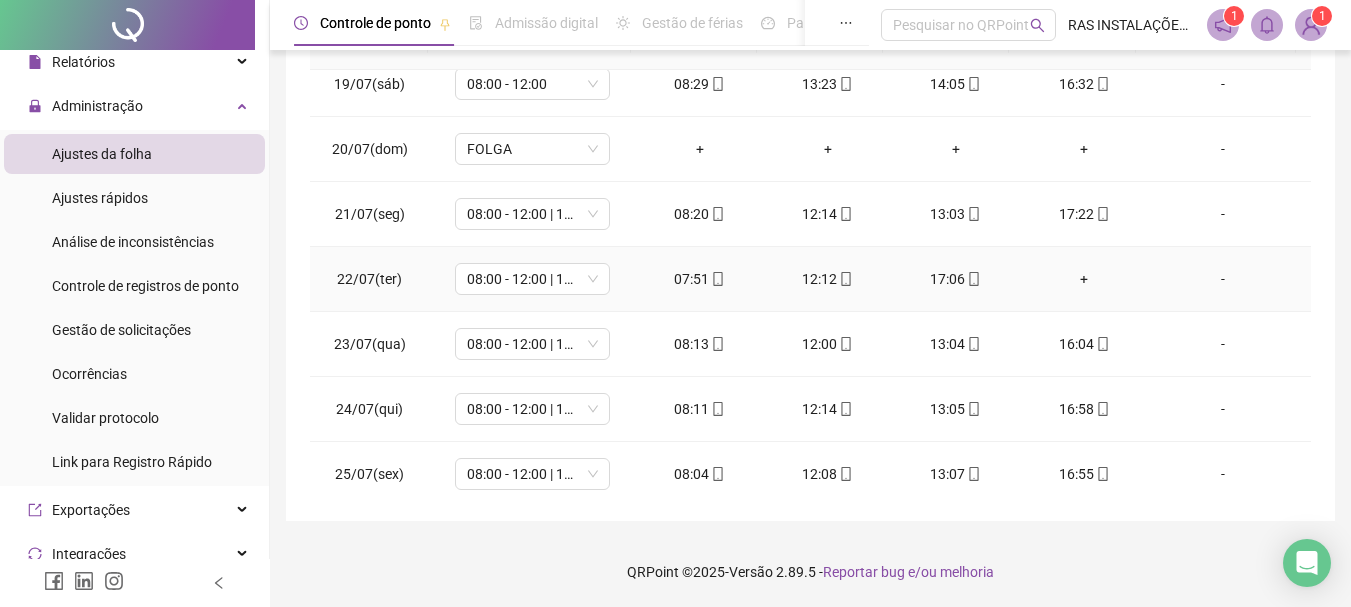 click on "+" at bounding box center (1084, 279) 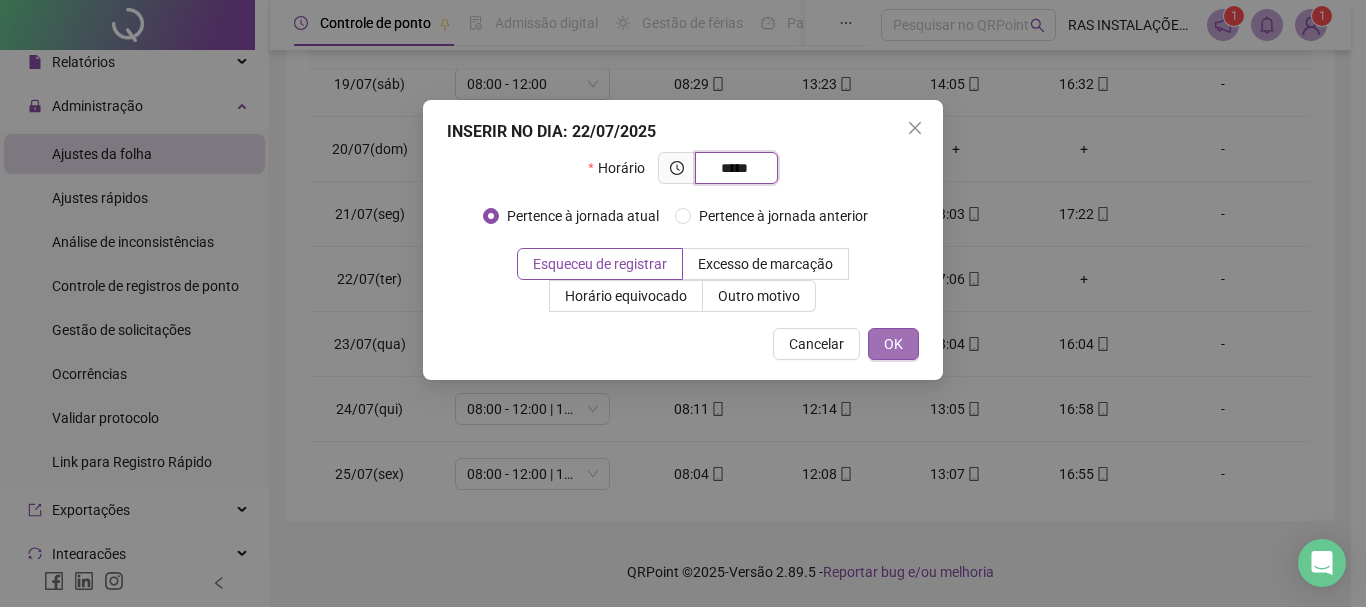 type on "*****" 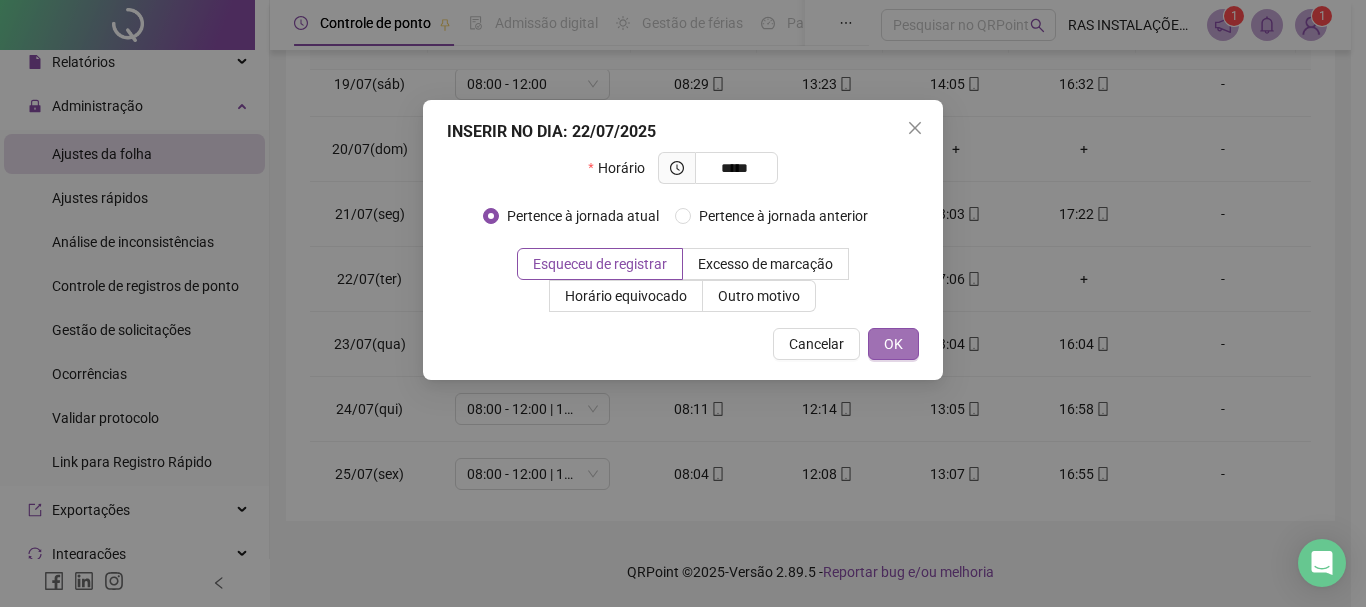 click on "OK" at bounding box center (893, 344) 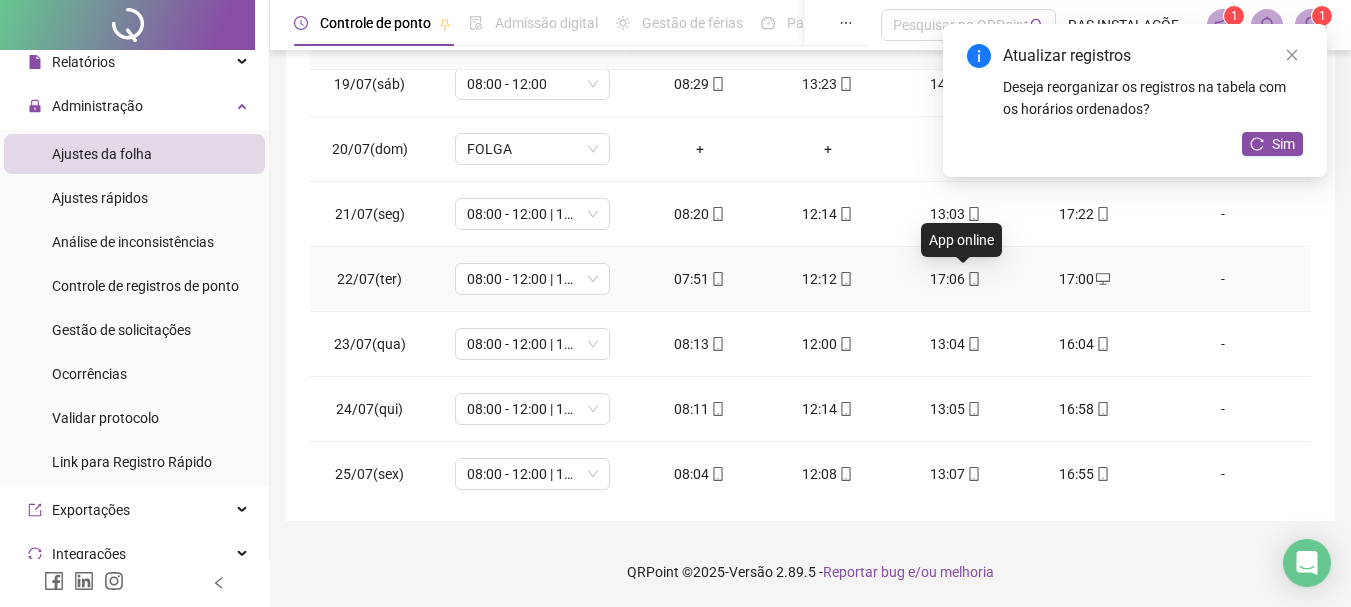click 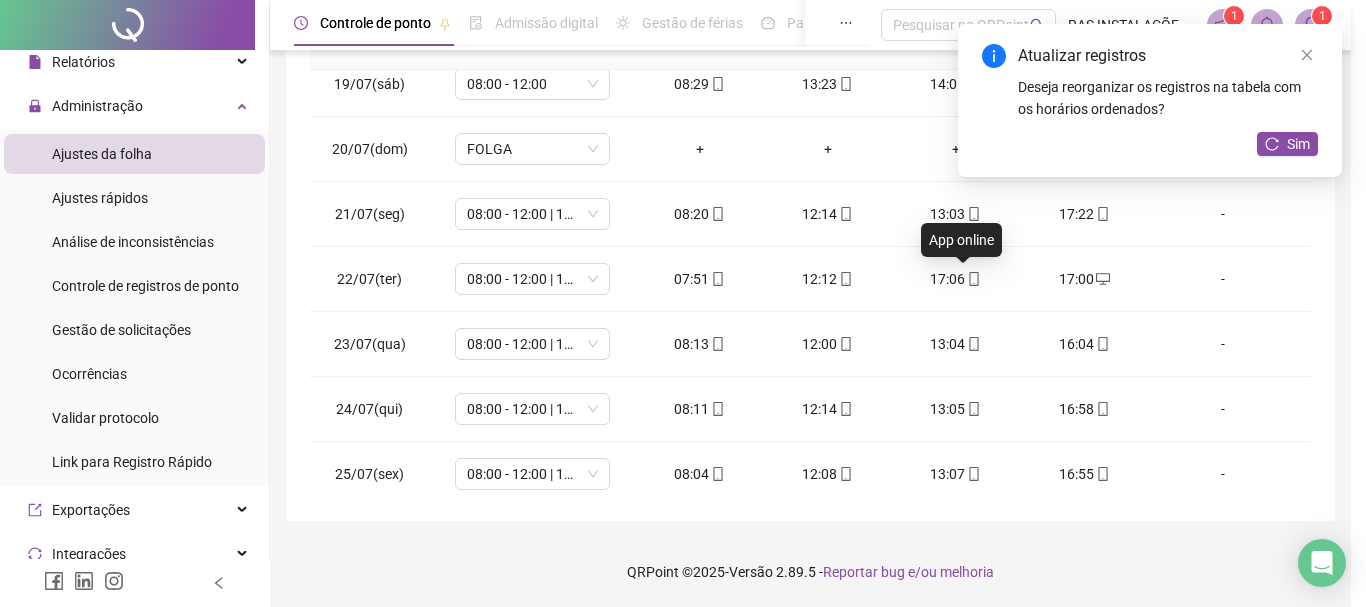 type on "**********" 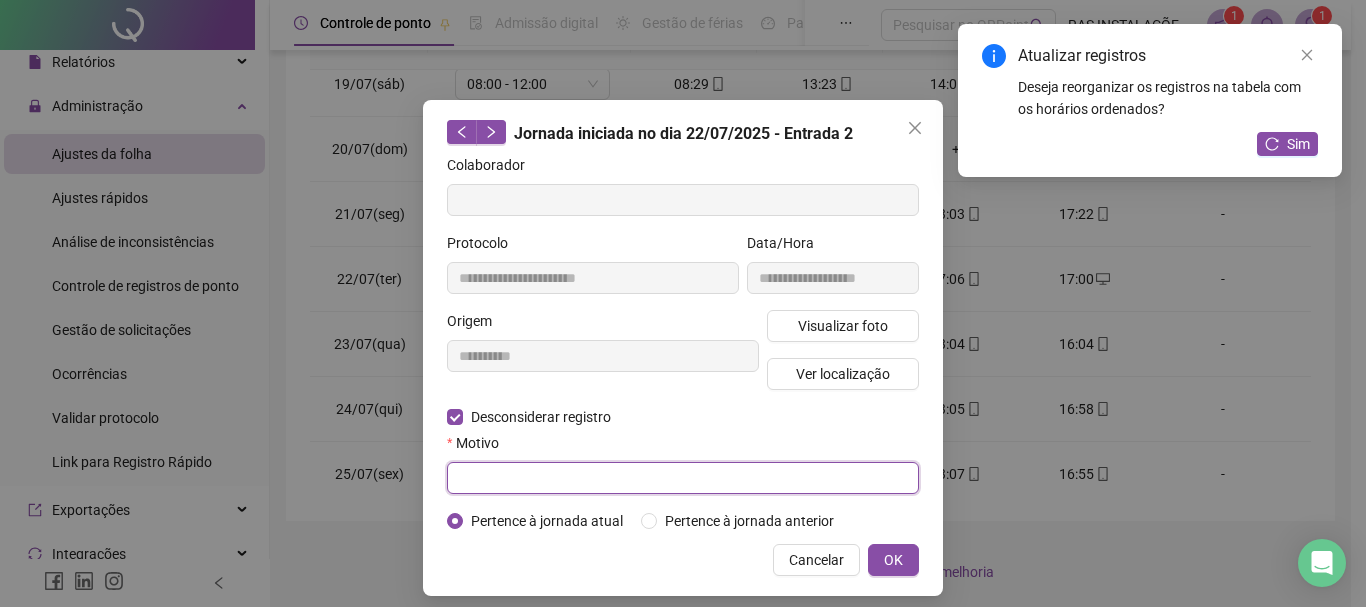click at bounding box center [683, 478] 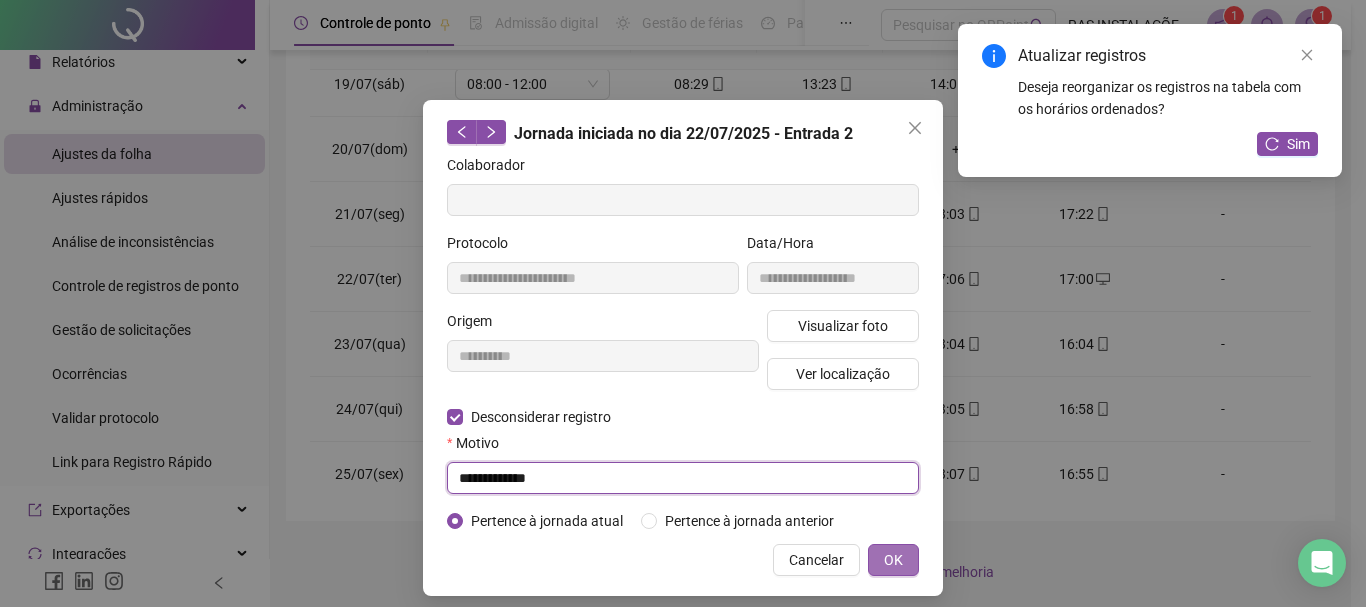 type on "**********" 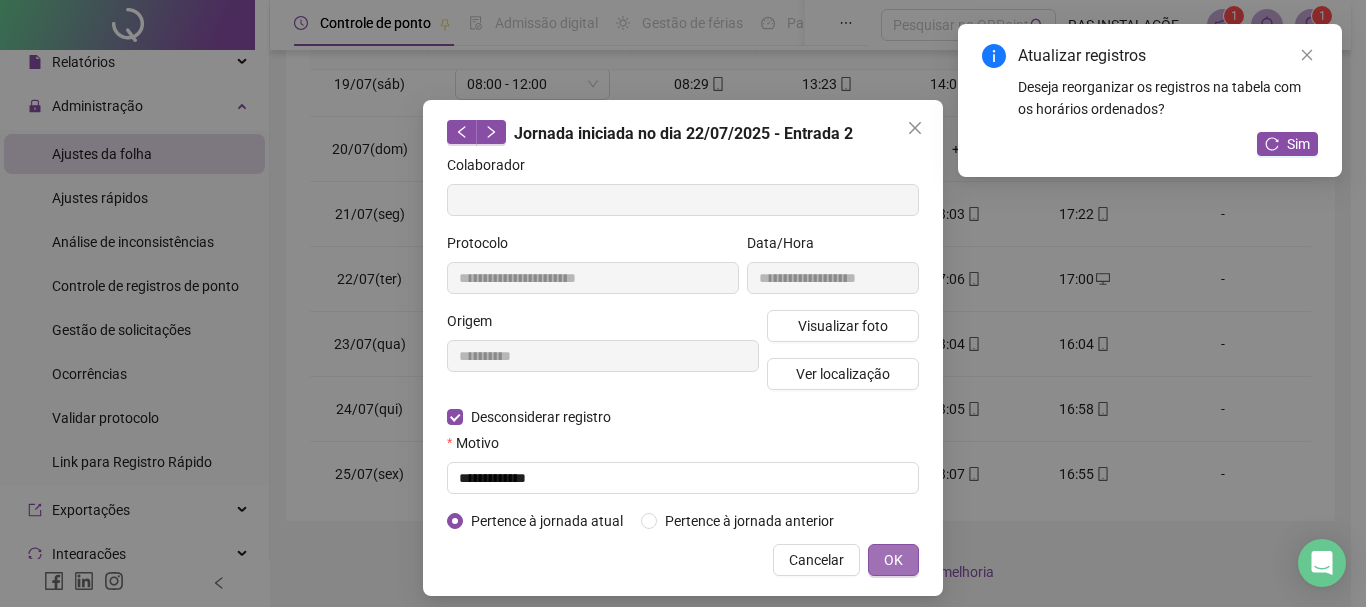 click on "OK" at bounding box center (893, 560) 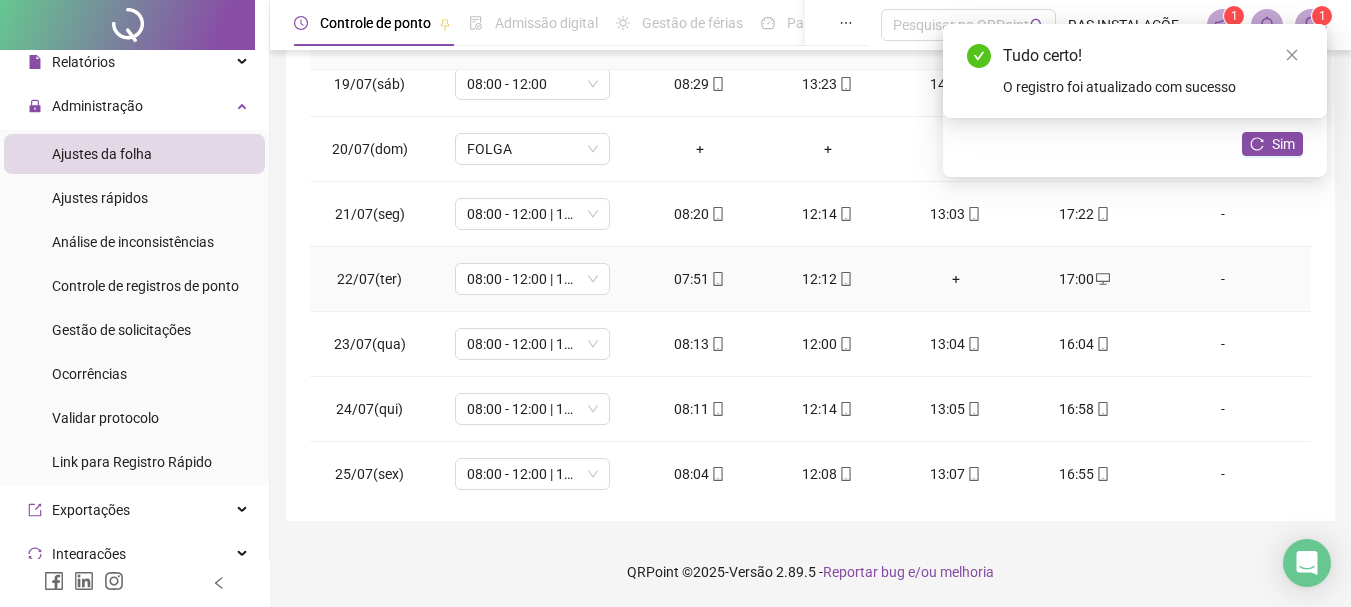 click on "+" at bounding box center (956, 279) 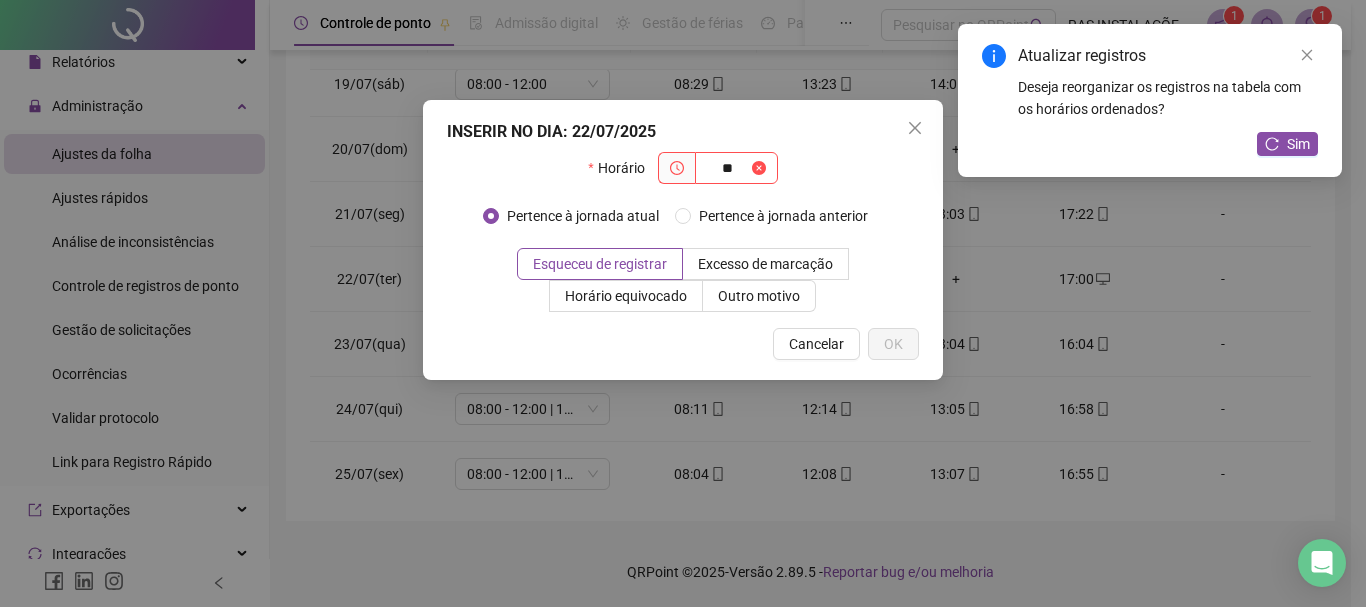type on "*" 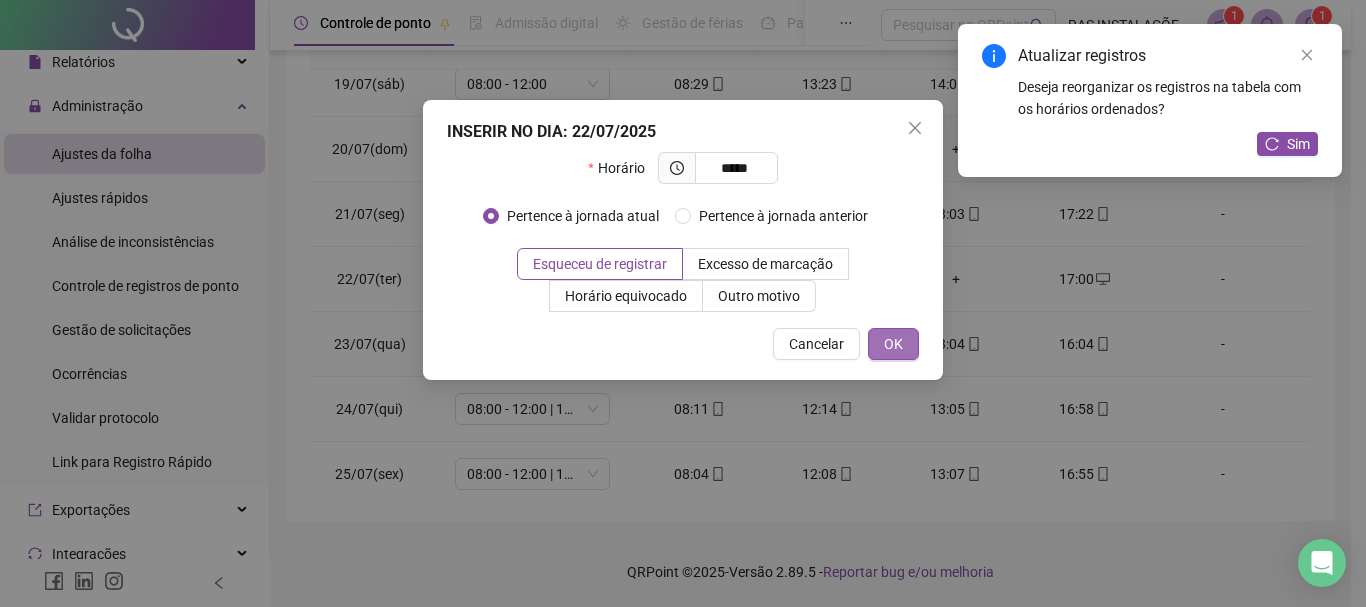 type on "*****" 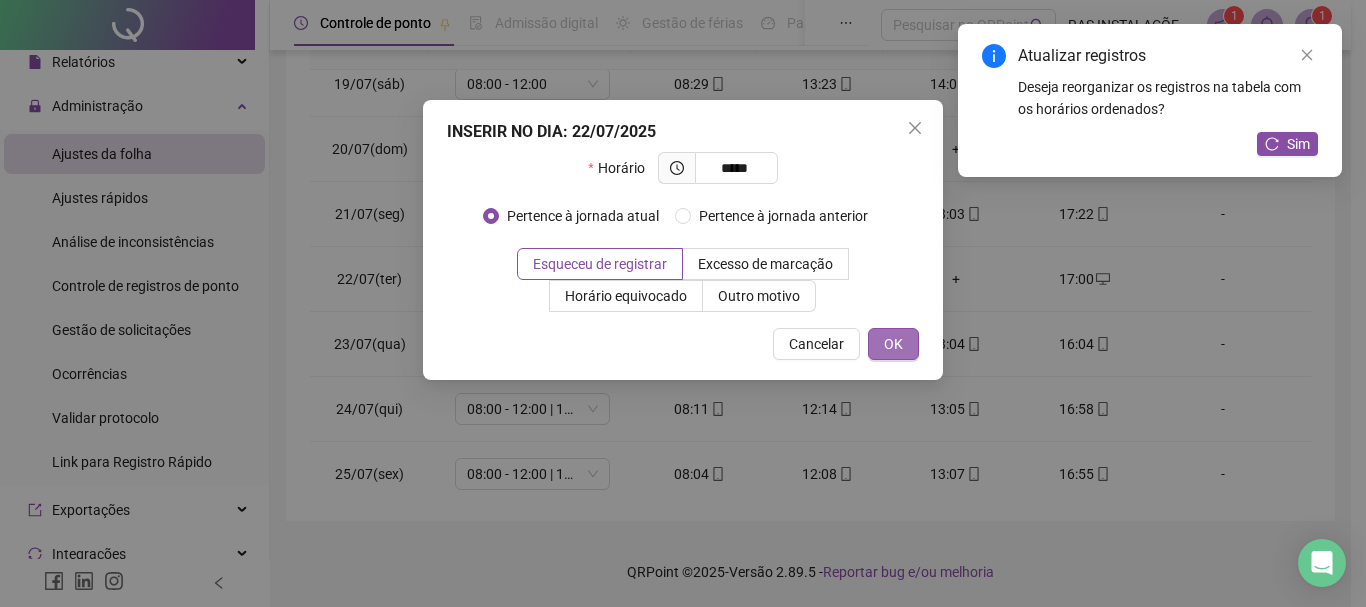 click on "OK" at bounding box center [893, 344] 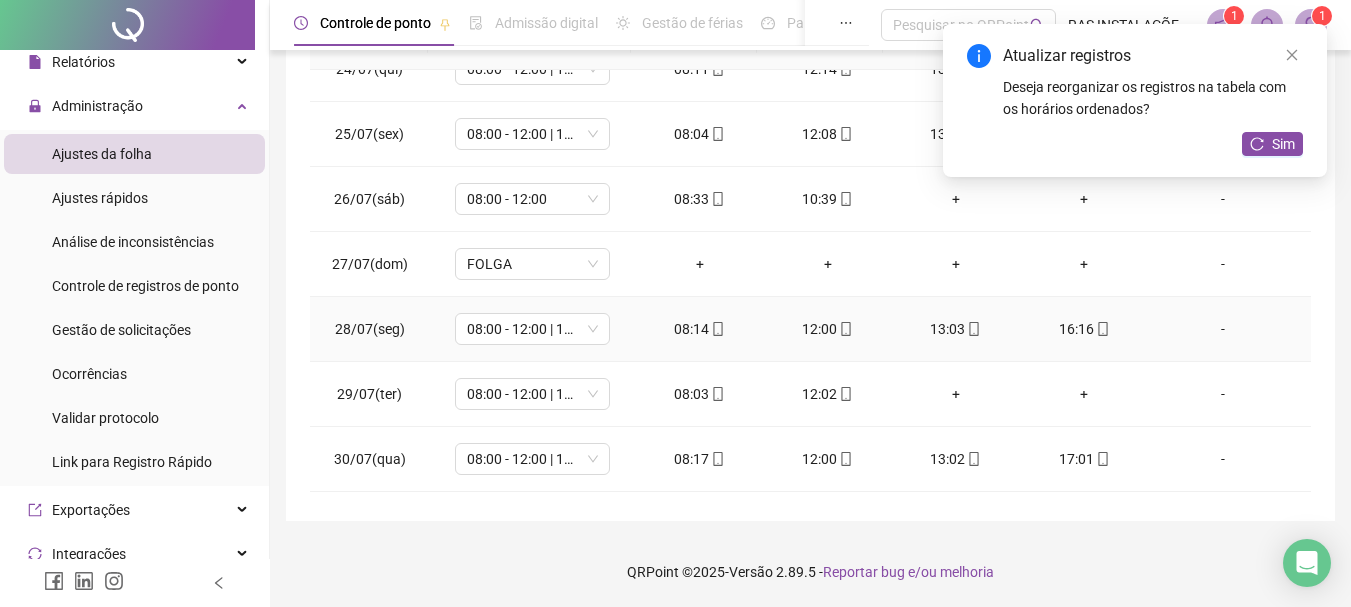scroll, scrollTop: 1588, scrollLeft: 0, axis: vertical 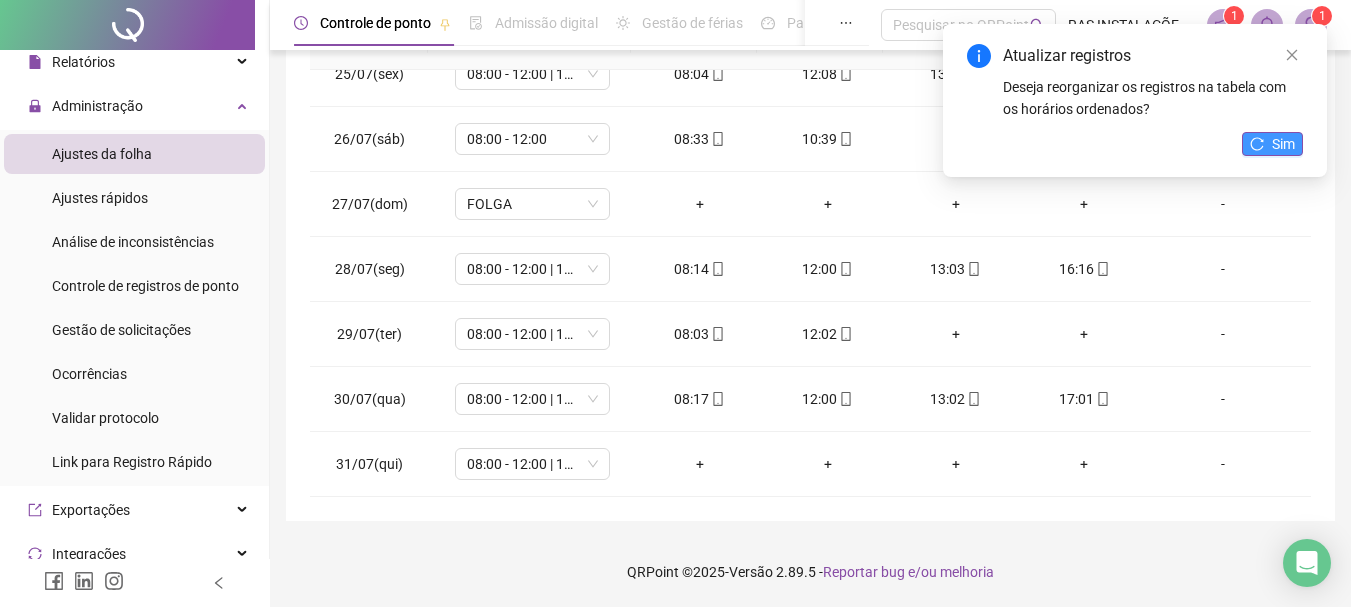 click on "Sim" at bounding box center [1283, 144] 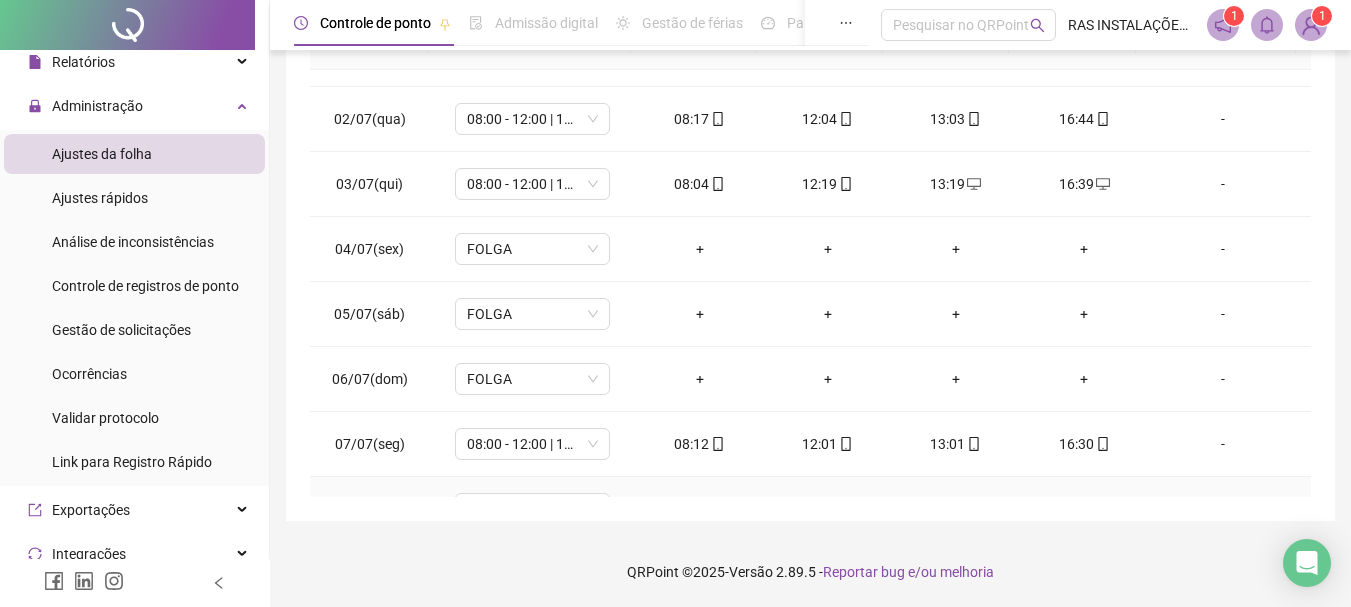 scroll, scrollTop: 0, scrollLeft: 0, axis: both 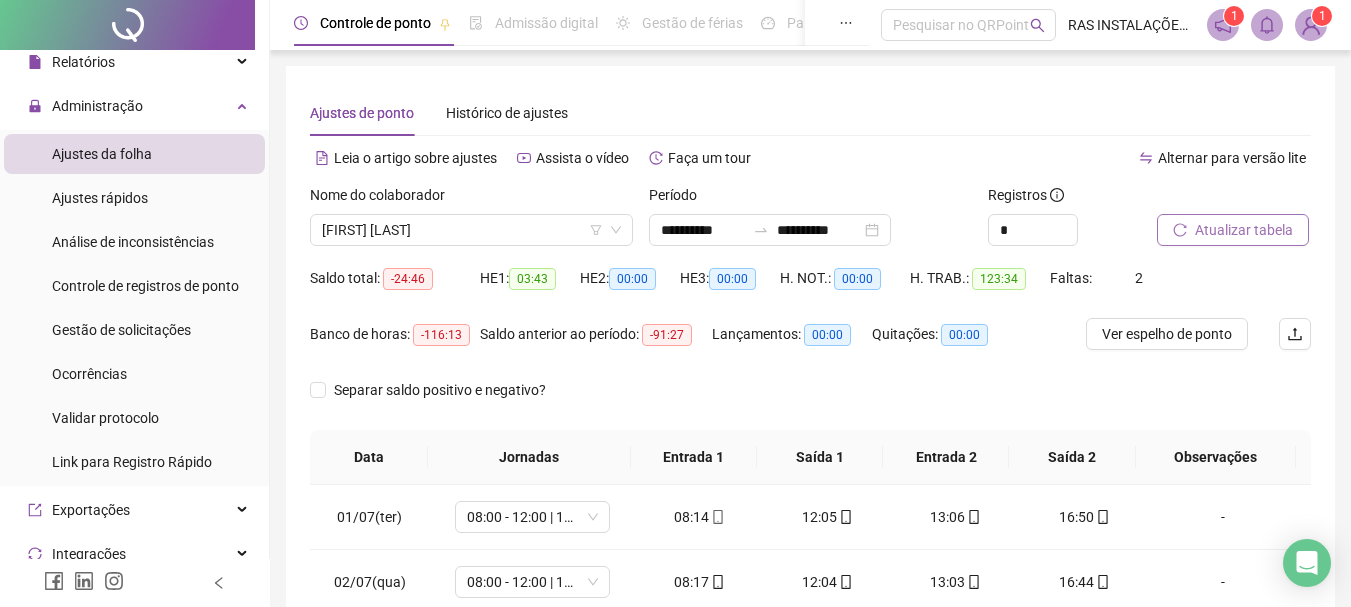 click on "Atualizar tabela" at bounding box center (1244, 230) 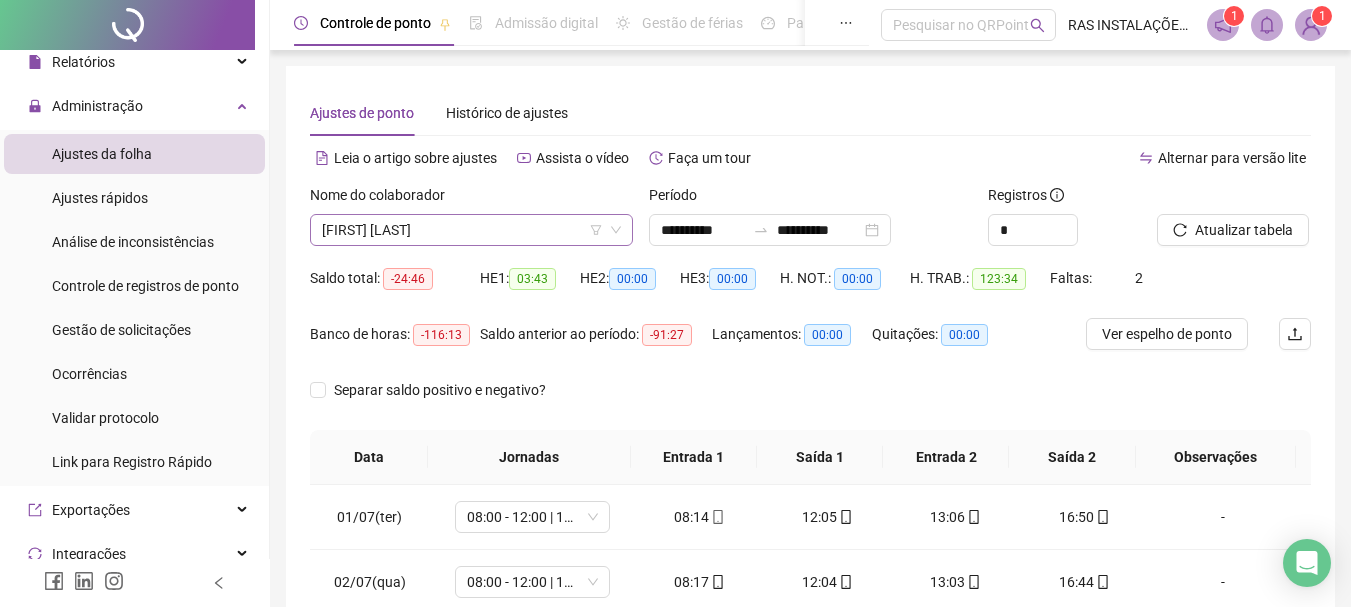 click on "[FIRST] [LAST]" at bounding box center [471, 230] 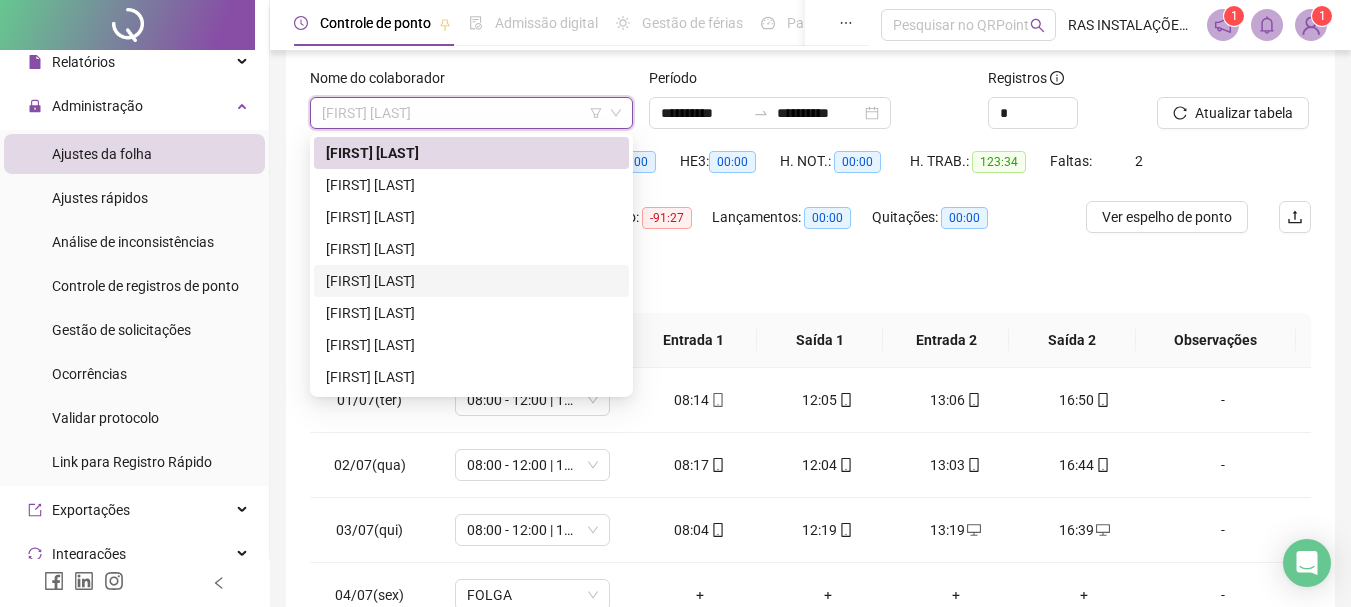 scroll, scrollTop: 100, scrollLeft: 0, axis: vertical 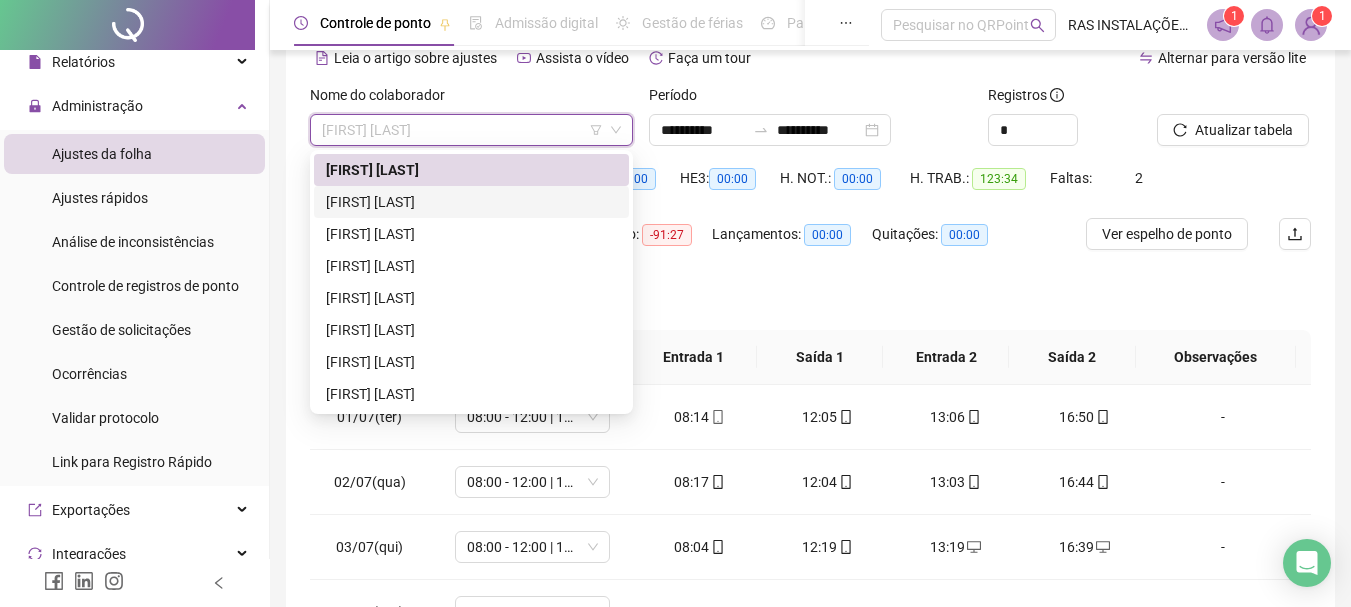 click on "[FIRST] [LAST]" at bounding box center [471, 202] 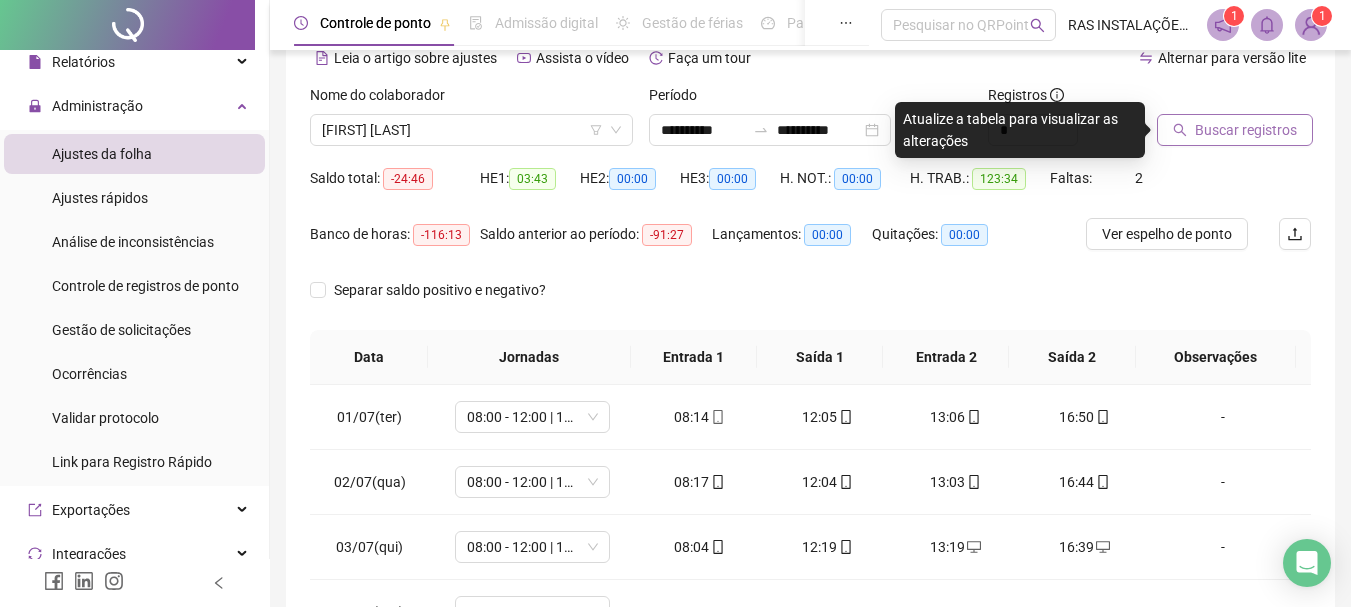 click on "Buscar registros" at bounding box center (1246, 130) 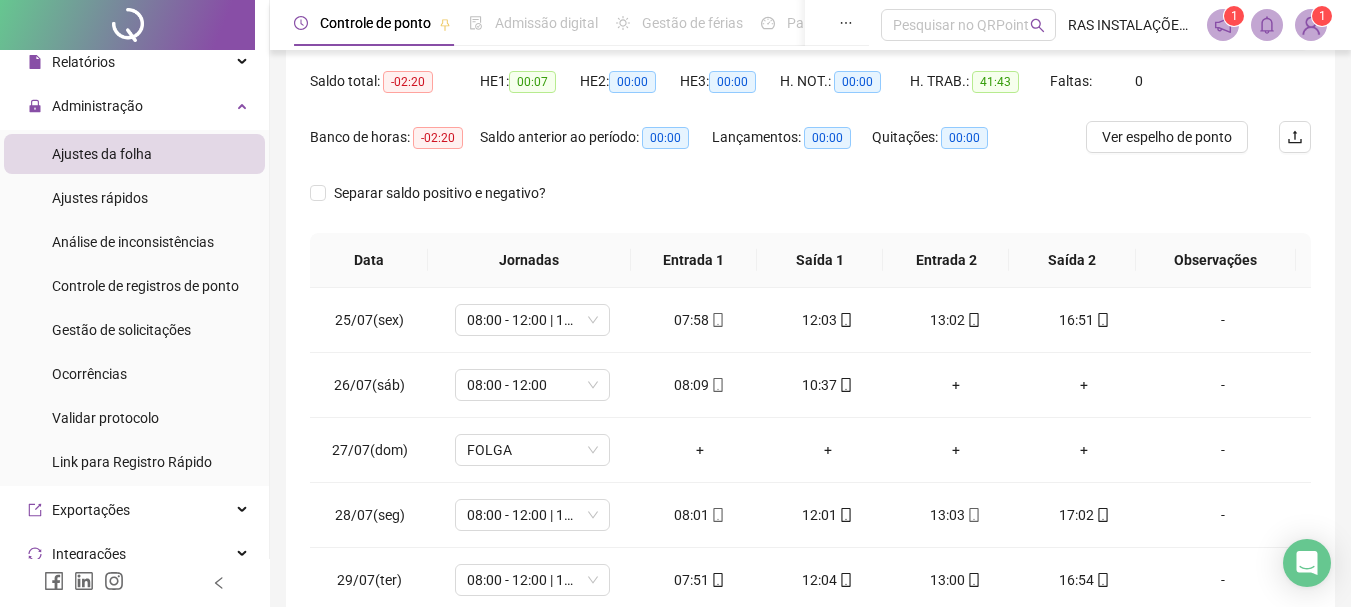 scroll, scrollTop: 200, scrollLeft: 0, axis: vertical 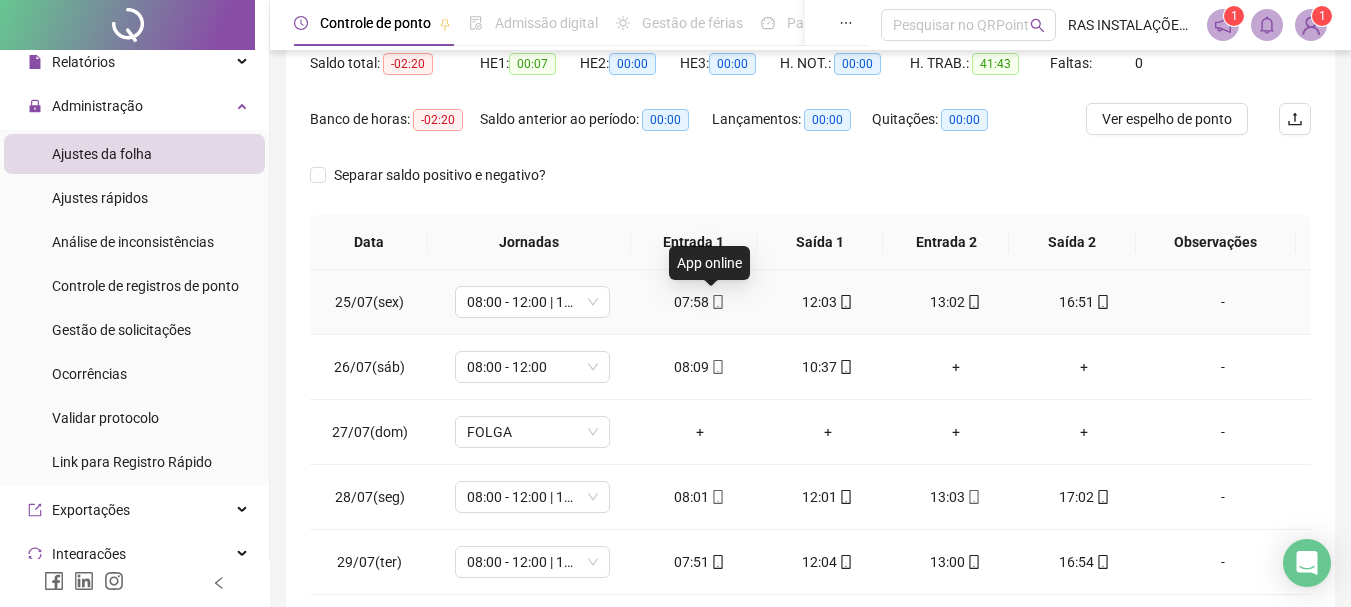 click 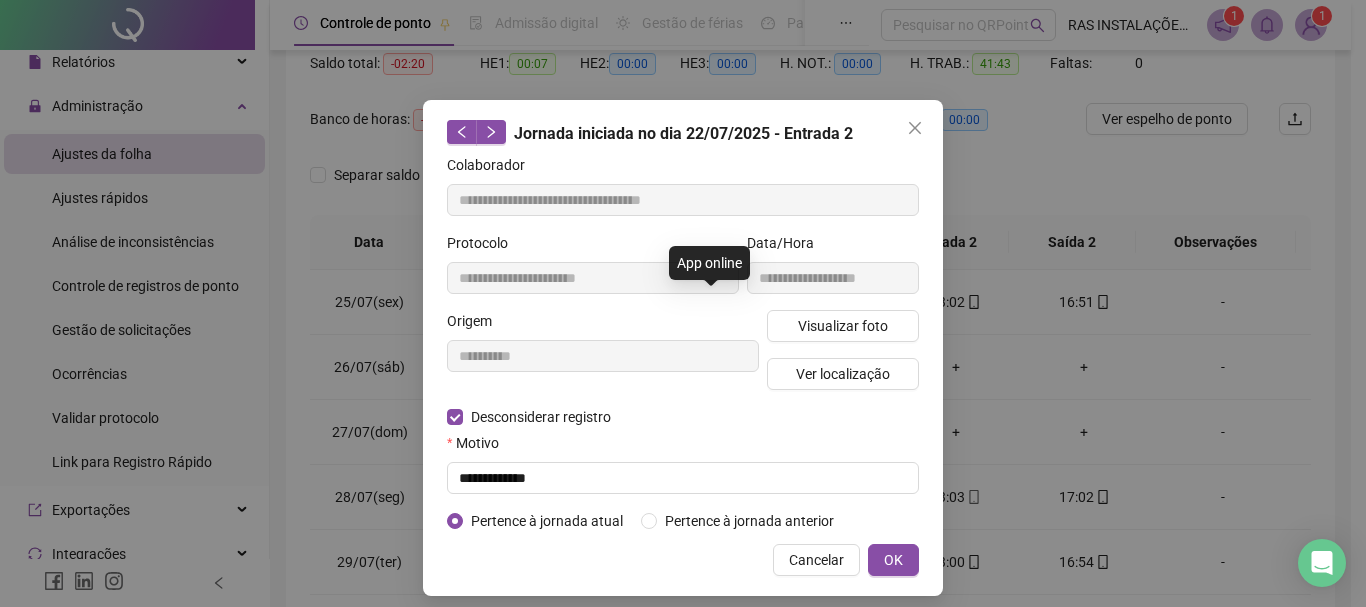 type on "**********" 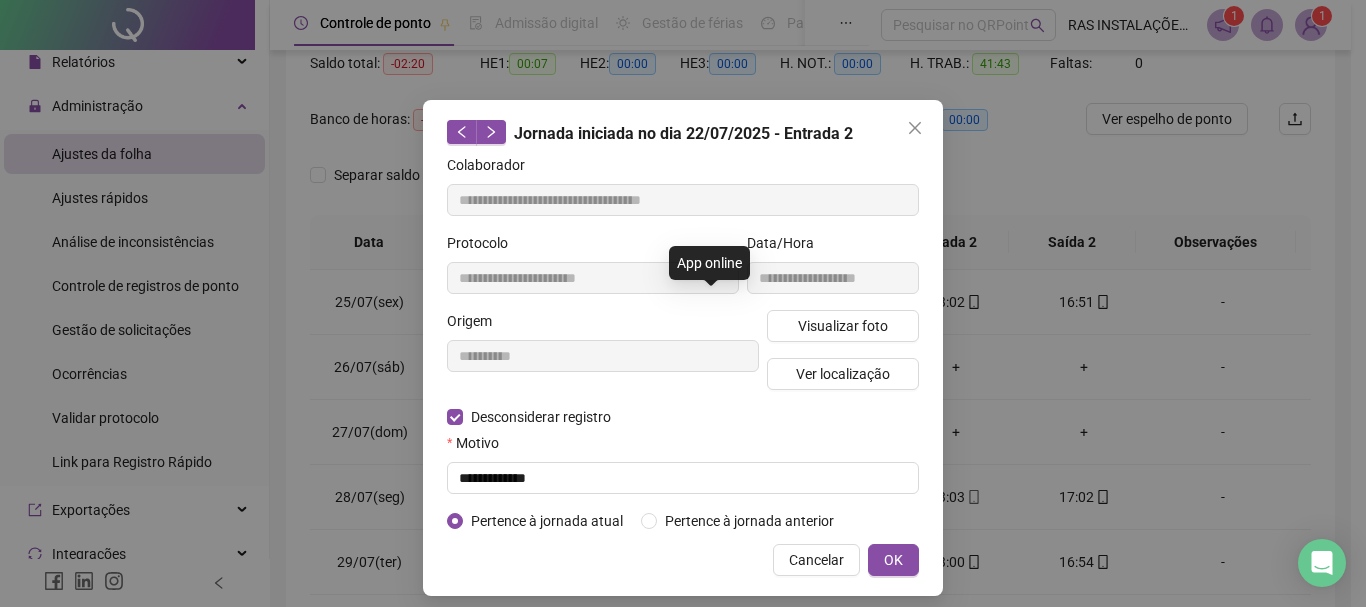 type on "**********" 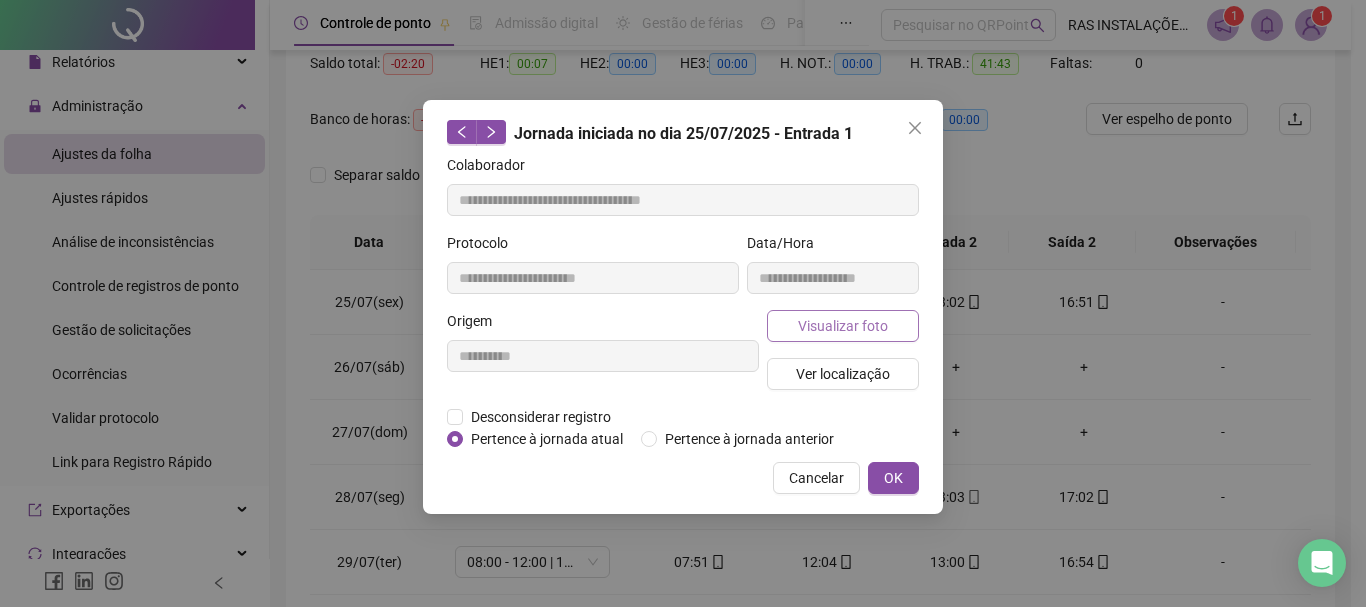 click on "Visualizar foto" at bounding box center [843, 326] 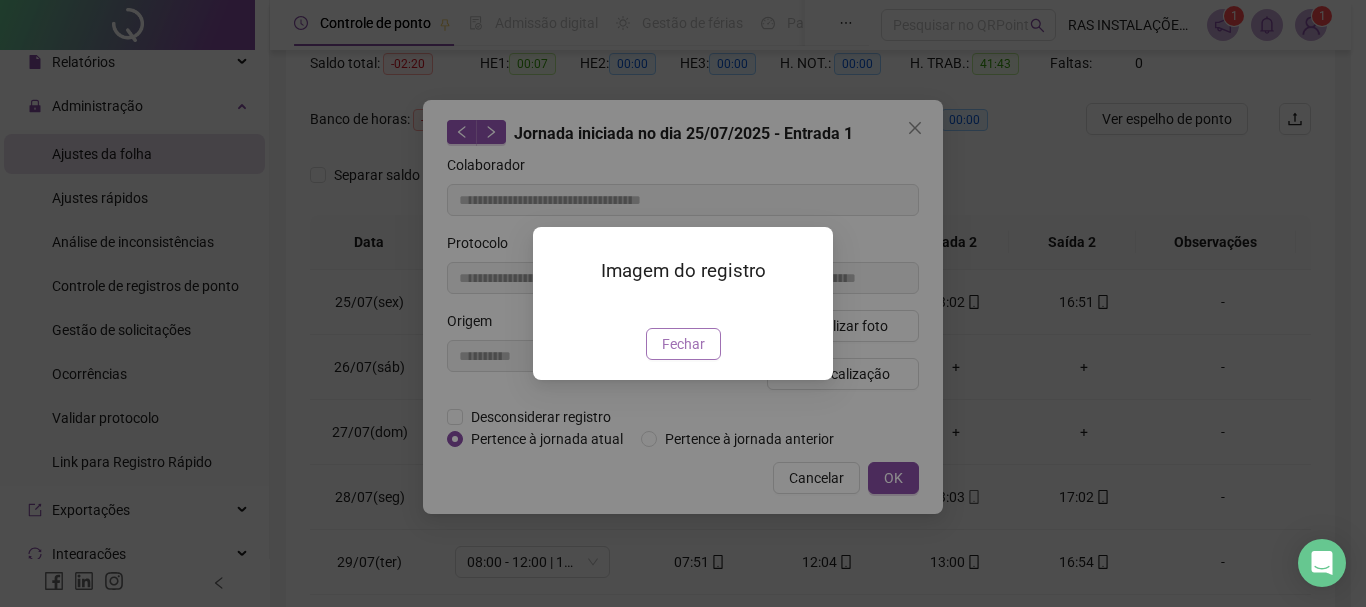 click on "Fechar" at bounding box center (683, 344) 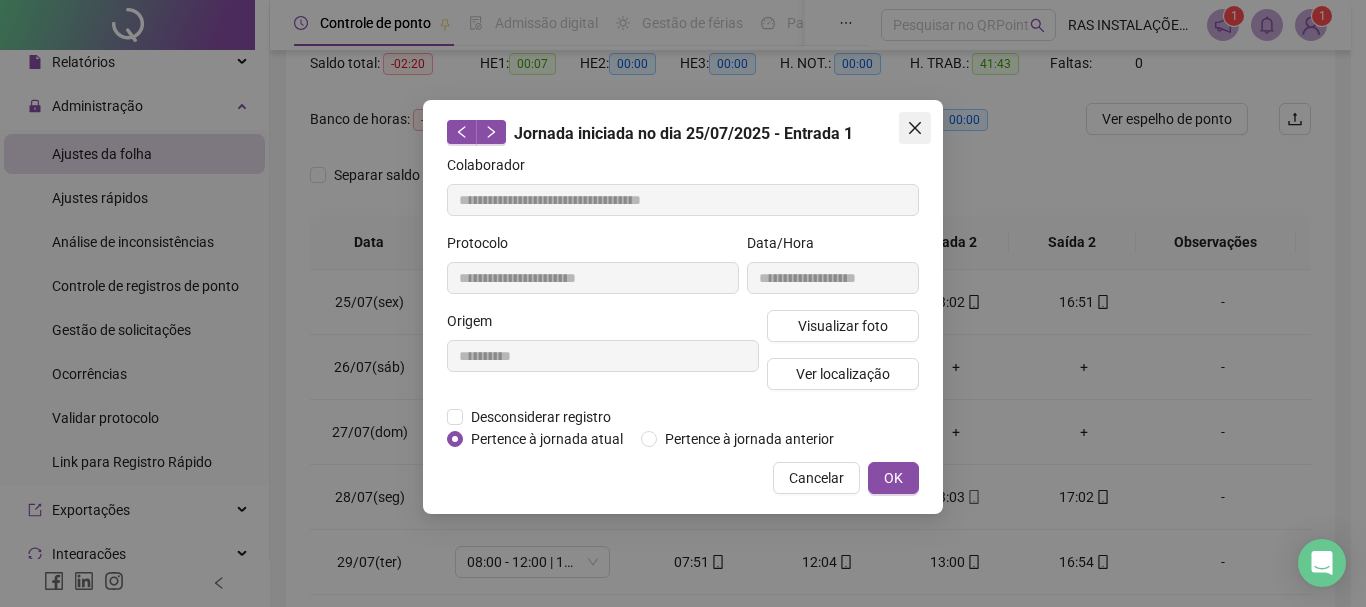 click 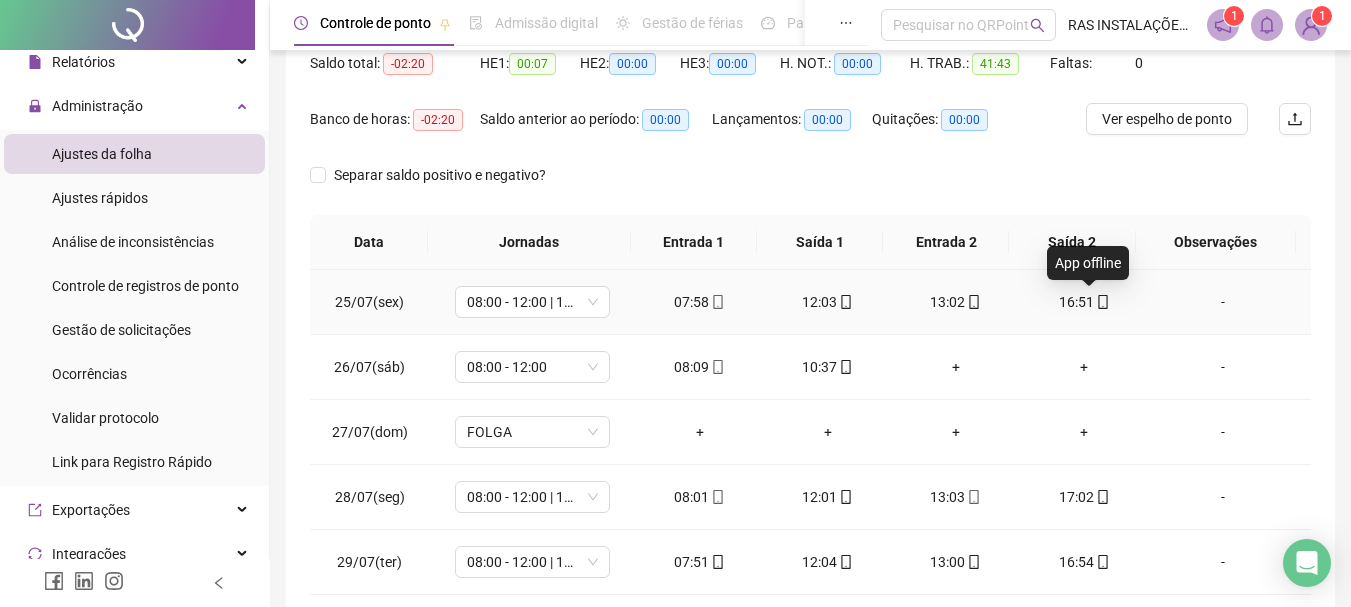click 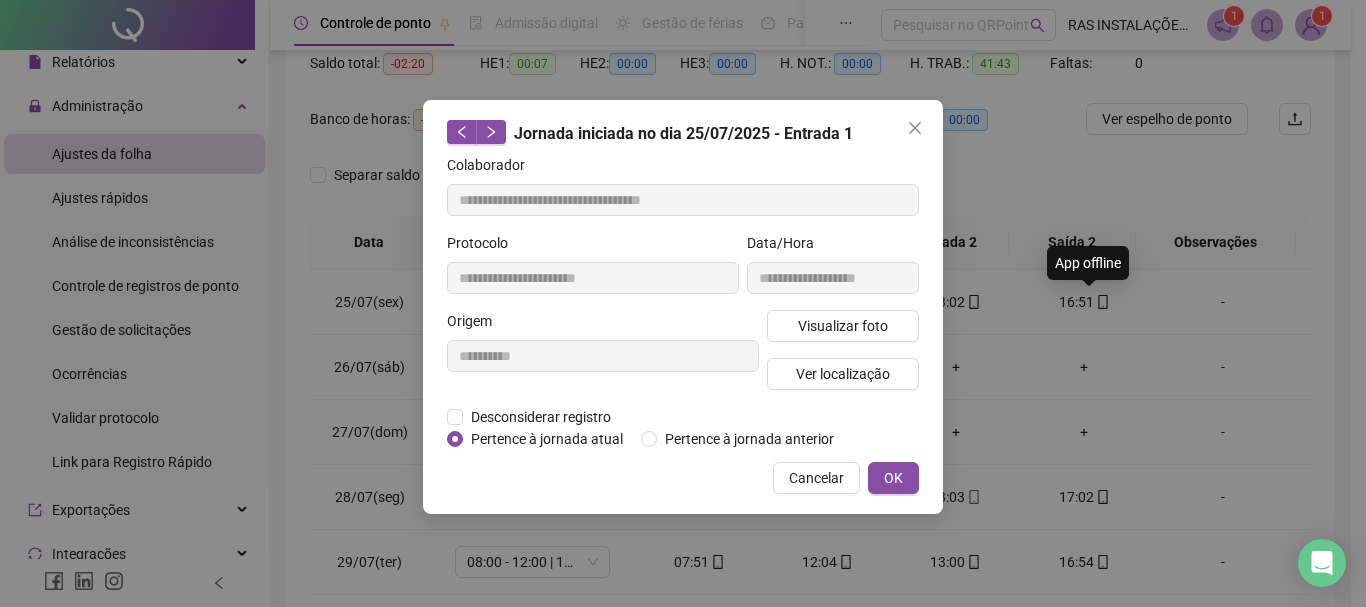 type on "**********" 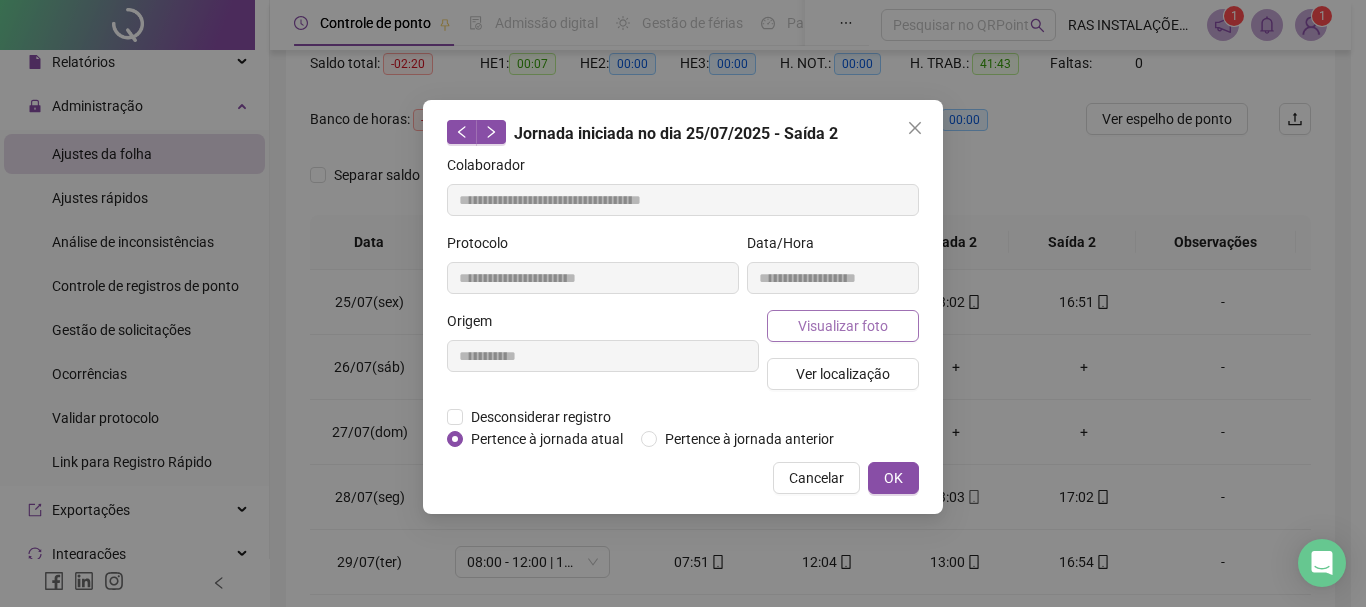 click on "Visualizar foto" at bounding box center (843, 326) 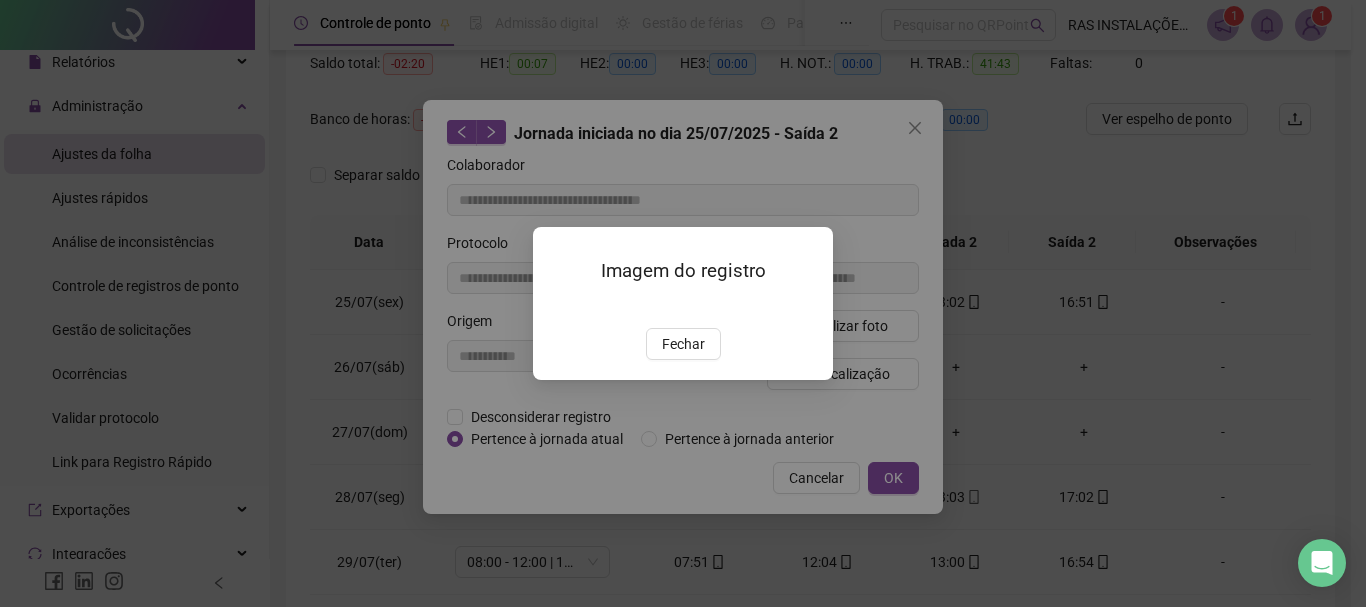 click on "Imagem do registro Fechar" at bounding box center (683, 303) 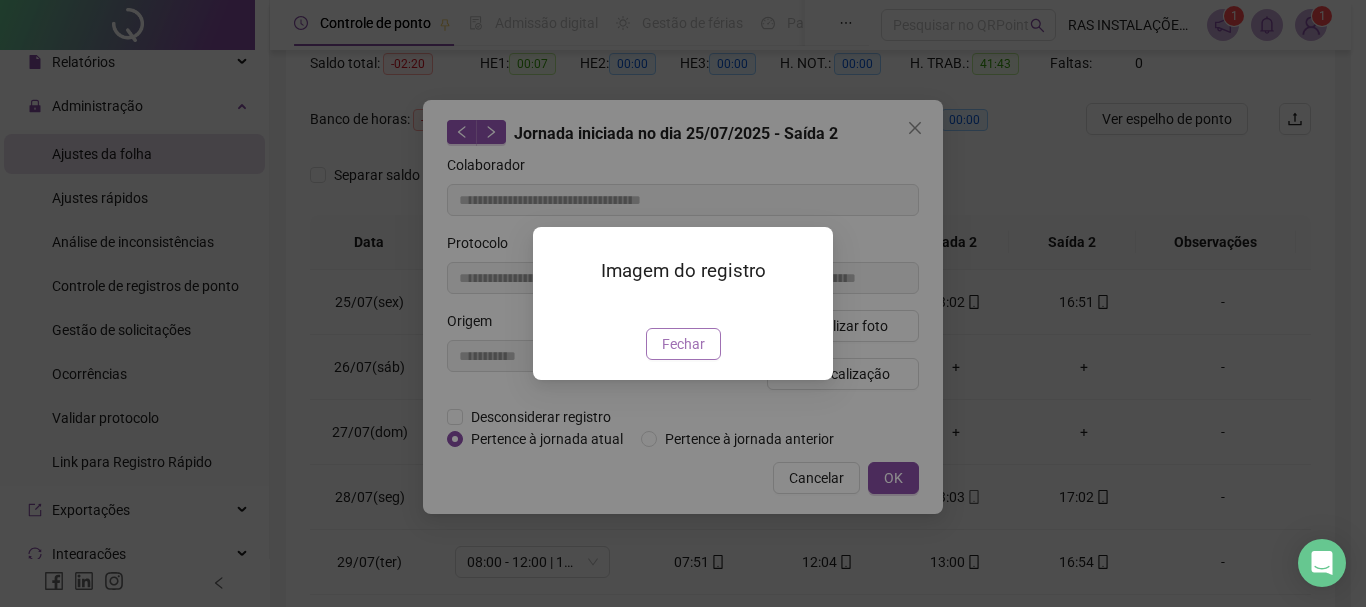 click on "Fechar" at bounding box center (683, 344) 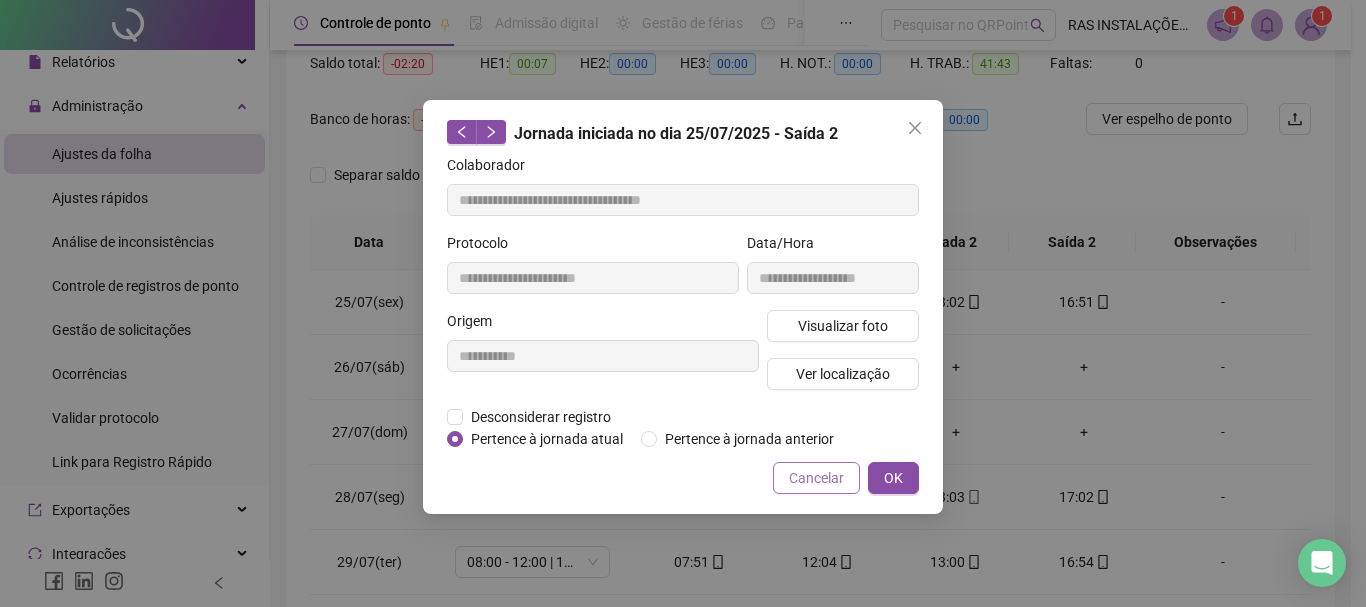 click on "Cancelar" at bounding box center (816, 478) 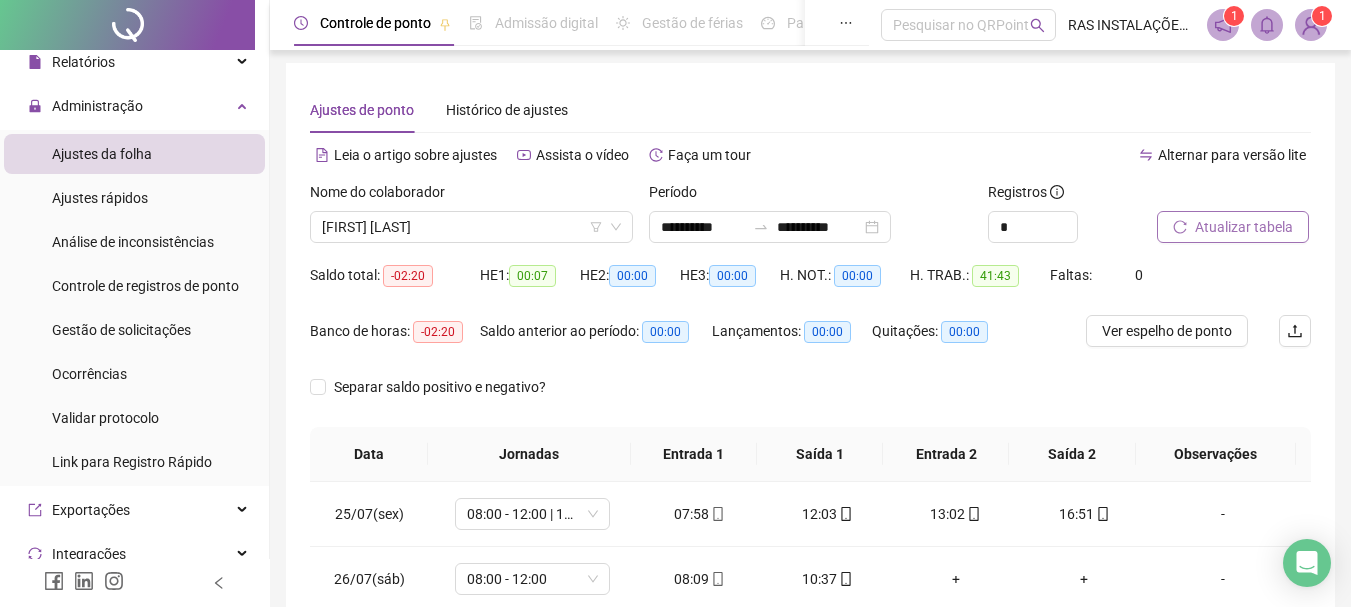 scroll, scrollTop: 0, scrollLeft: 0, axis: both 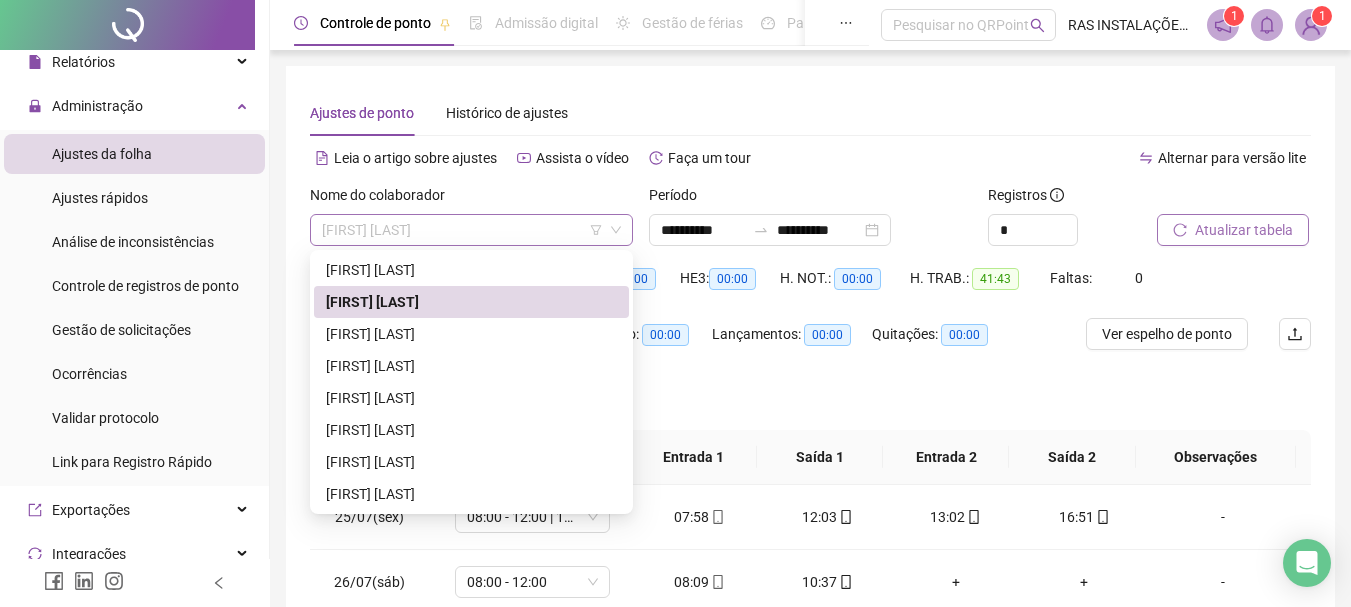 click on "[FIRST] [LAST]" at bounding box center (471, 230) 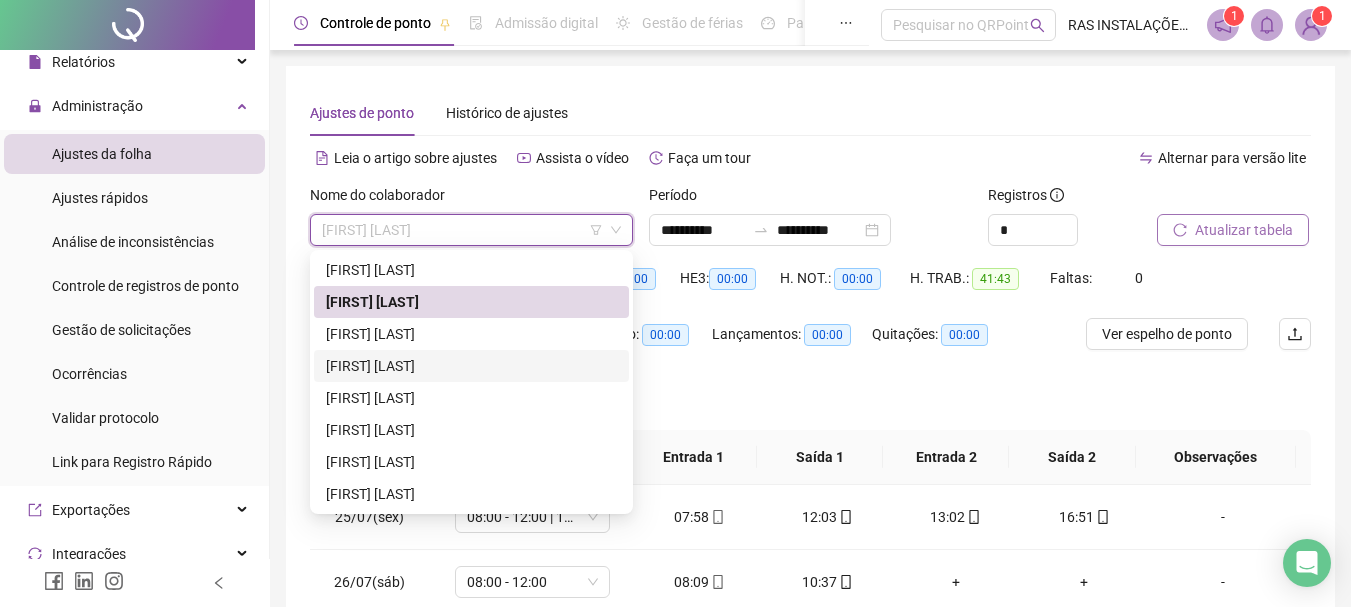 click on "[FIRST] [LAST]" at bounding box center [471, 366] 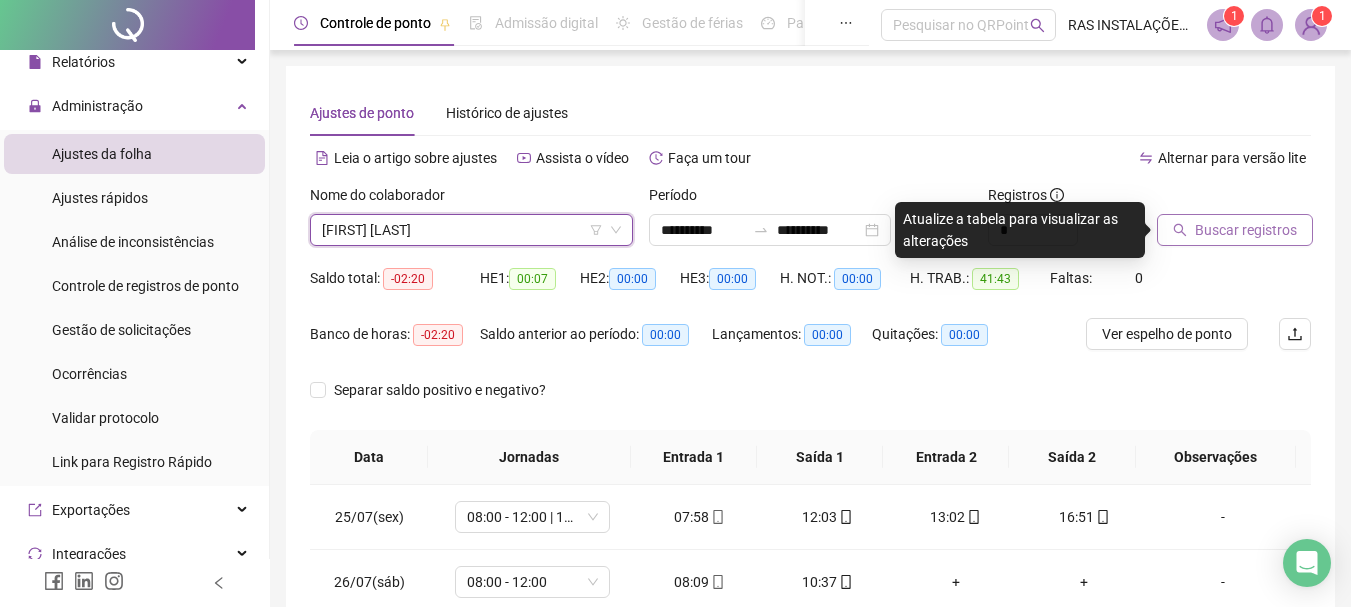 click on "Buscar registros" at bounding box center [1246, 230] 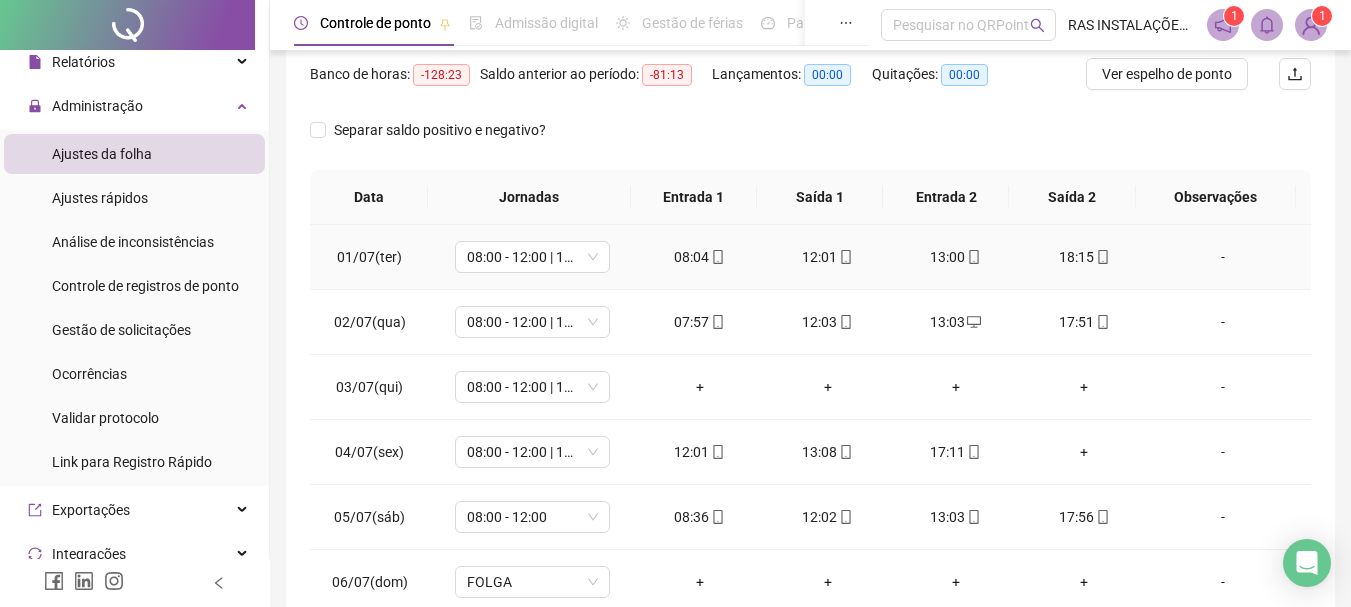 scroll, scrollTop: 300, scrollLeft: 0, axis: vertical 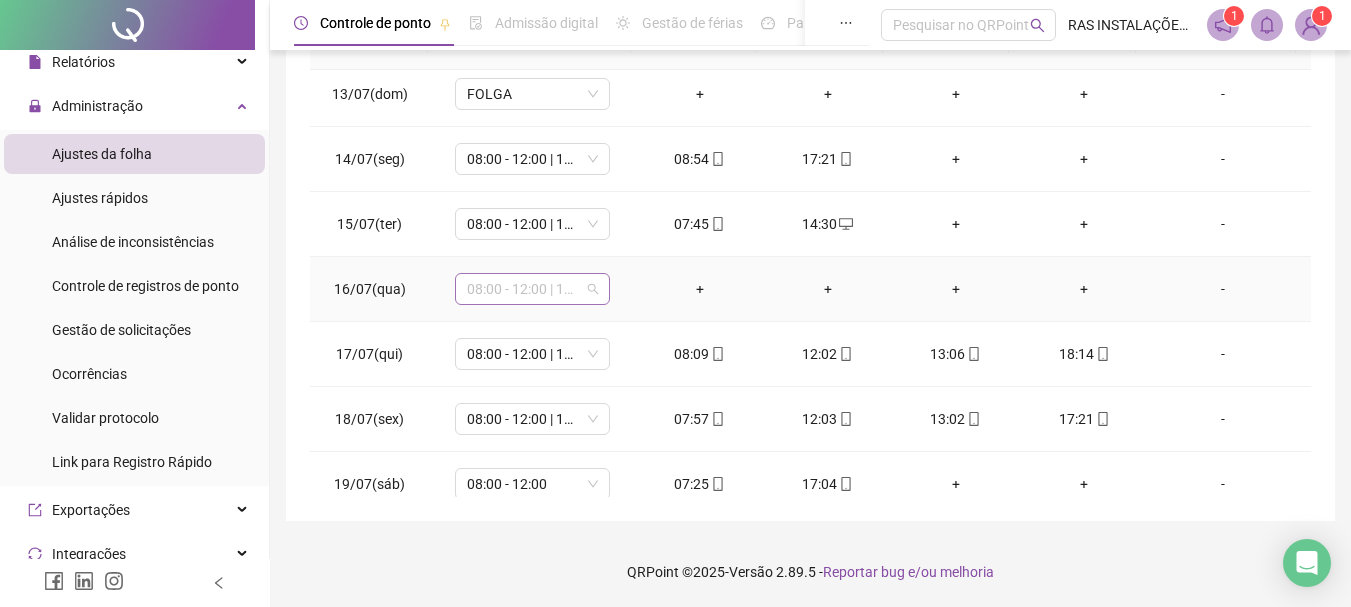 click on "08:00 - 12:00 | 13:00 - 17:00" at bounding box center (532, 289) 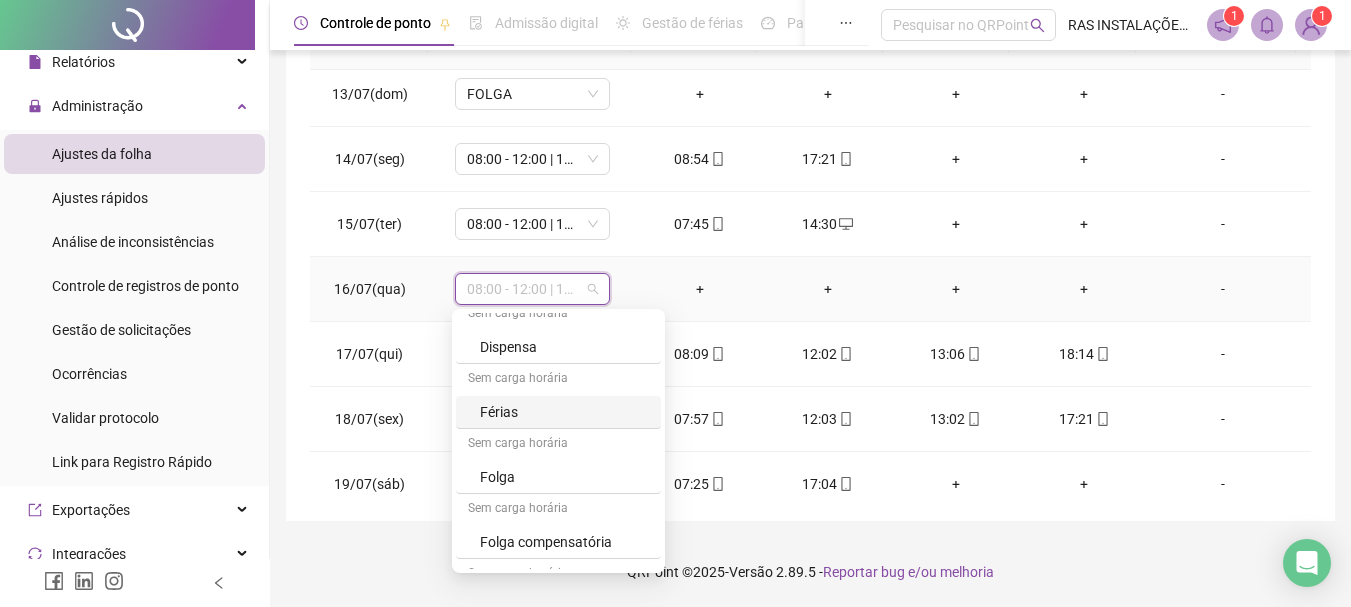 scroll, scrollTop: 199, scrollLeft: 0, axis: vertical 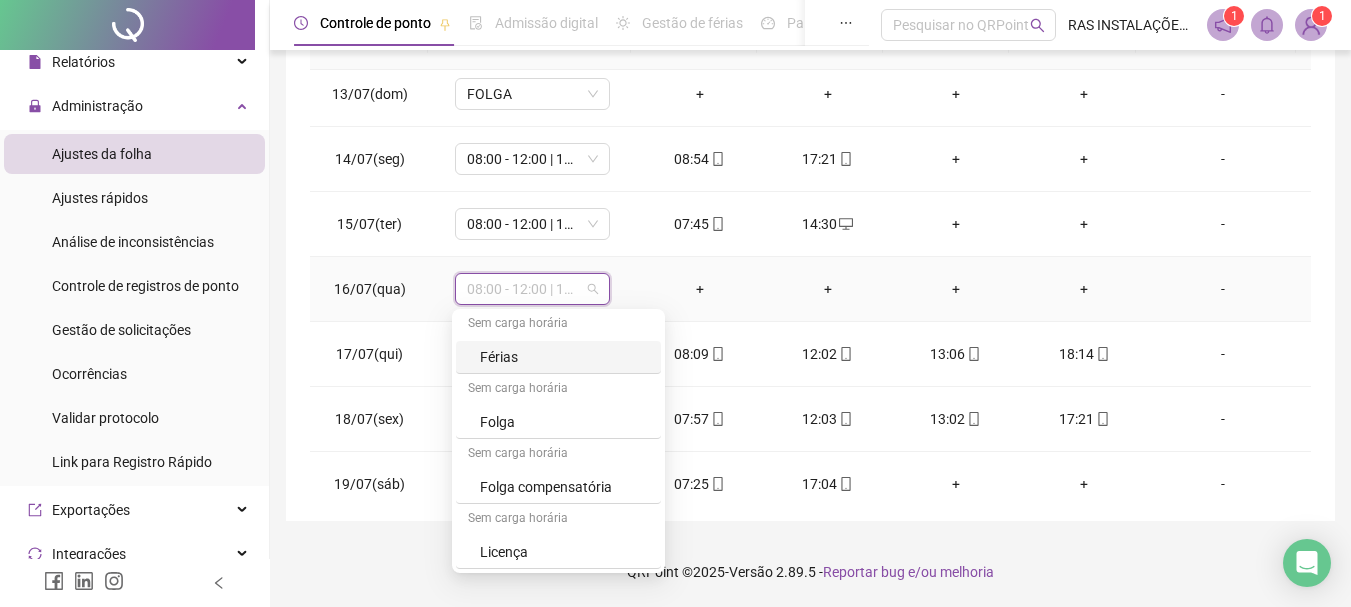 click on "+" at bounding box center [700, 289] 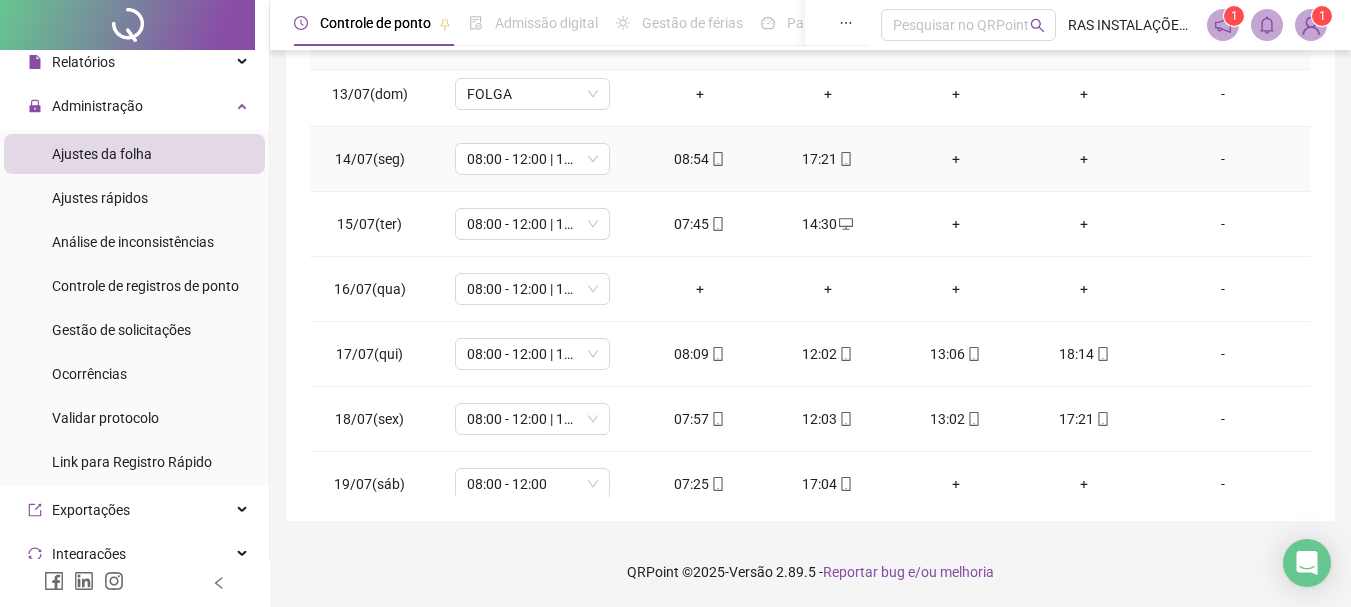 click on "+" at bounding box center [1084, 159] 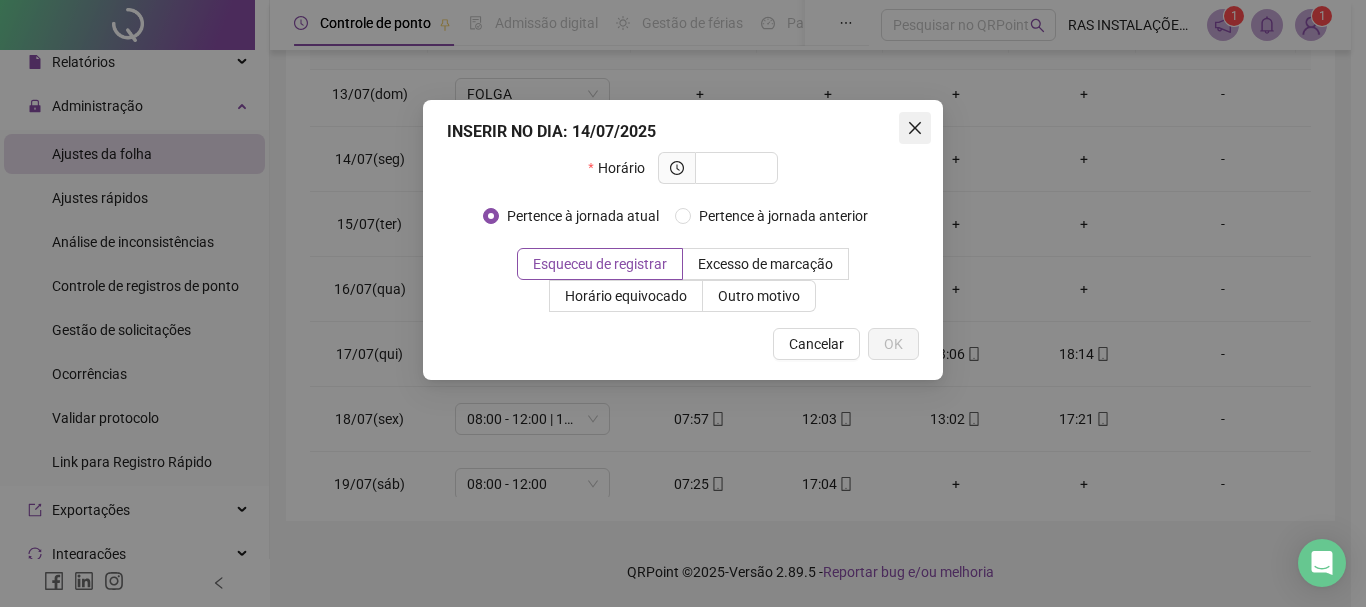 click 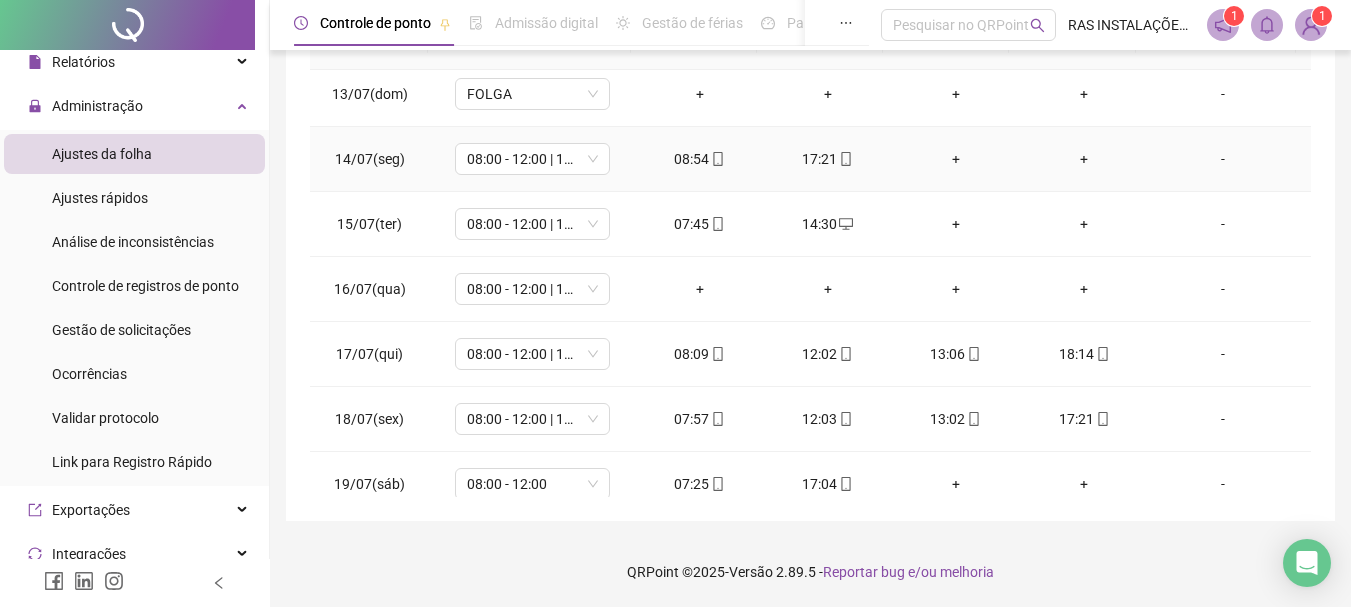 click on "+" at bounding box center [1084, 159] 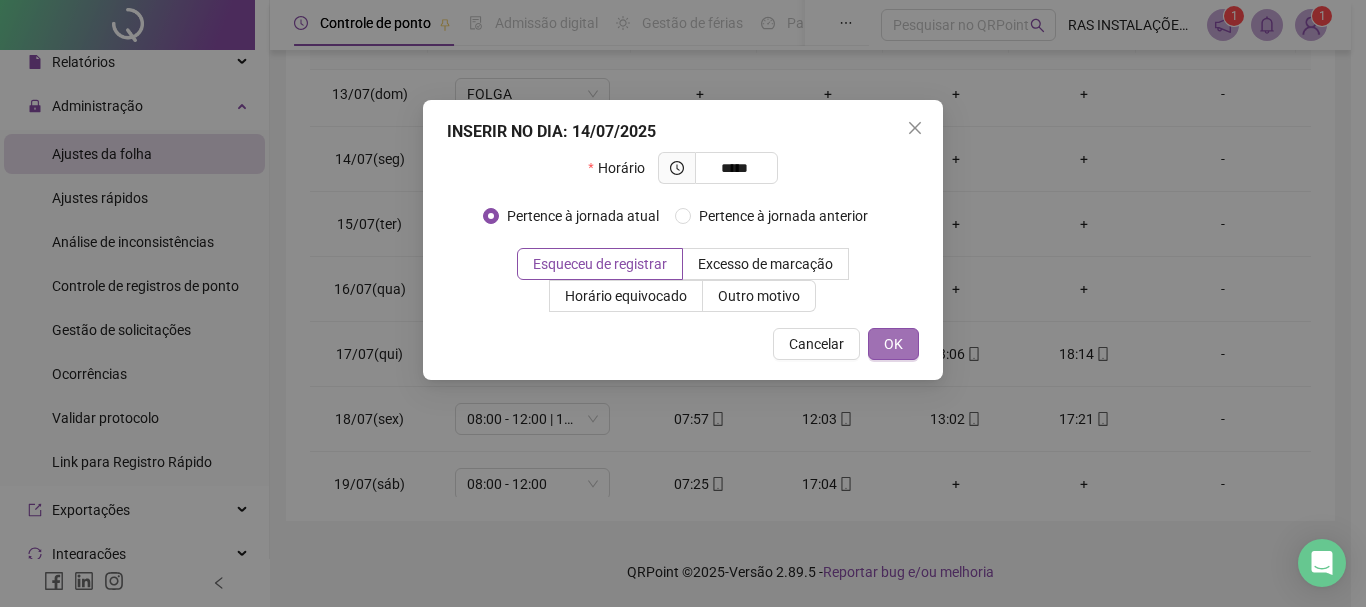 type on "*****" 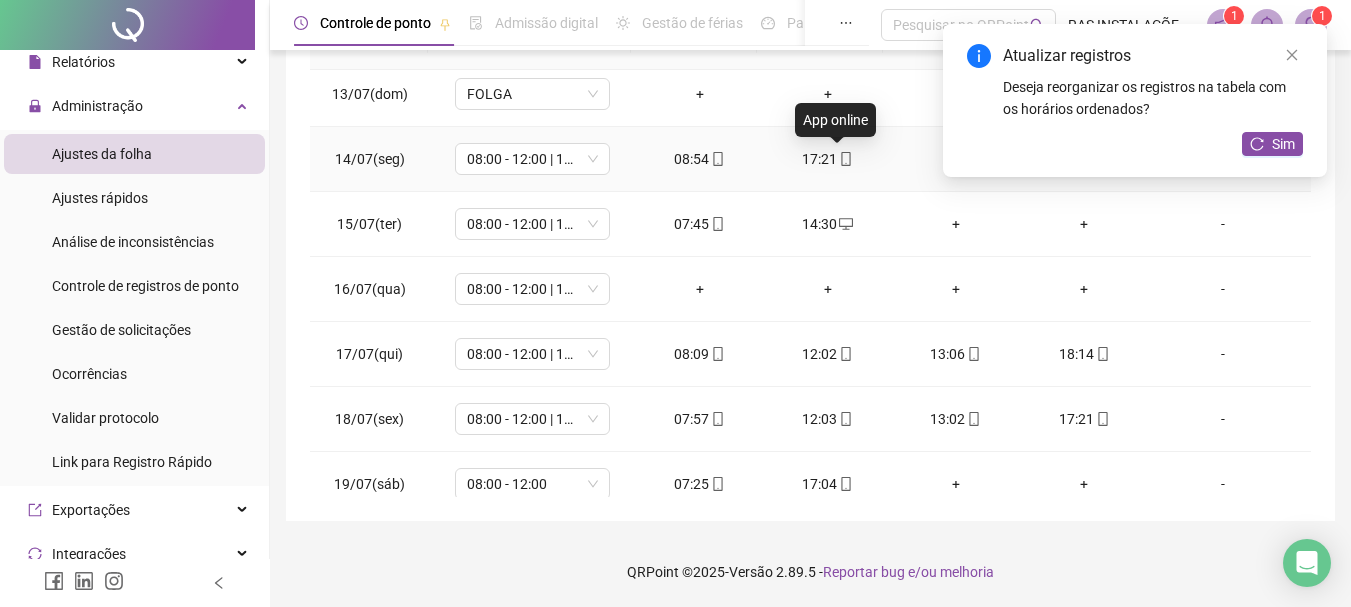 click 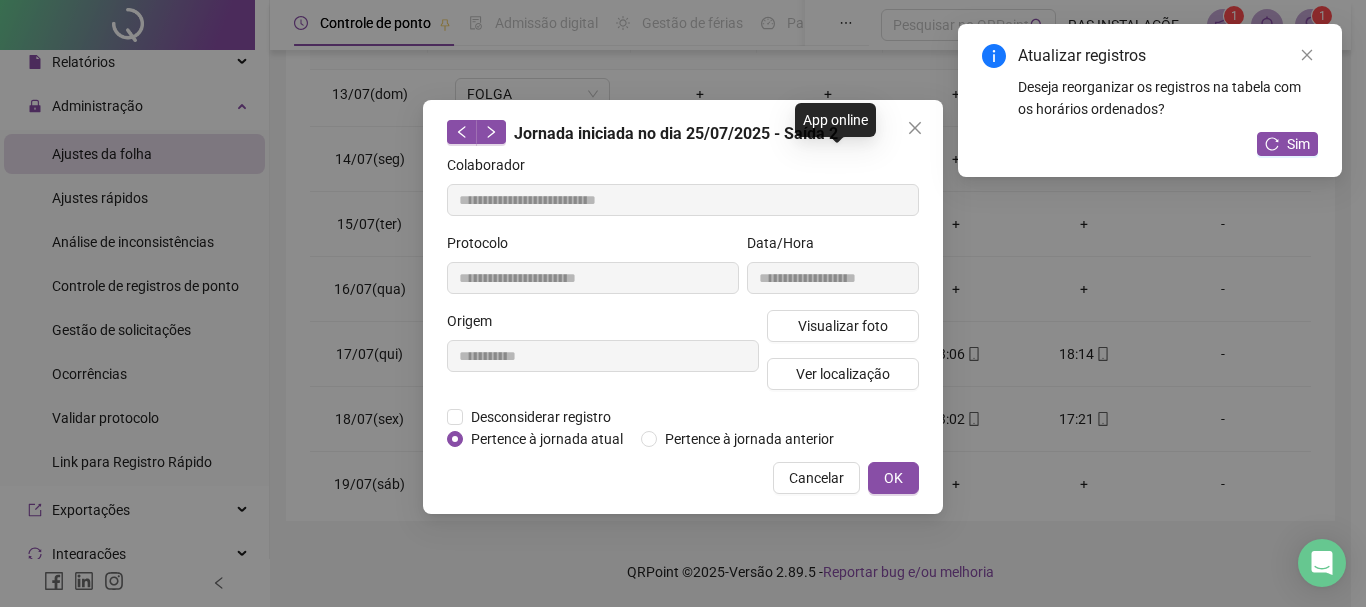 type on "**********" 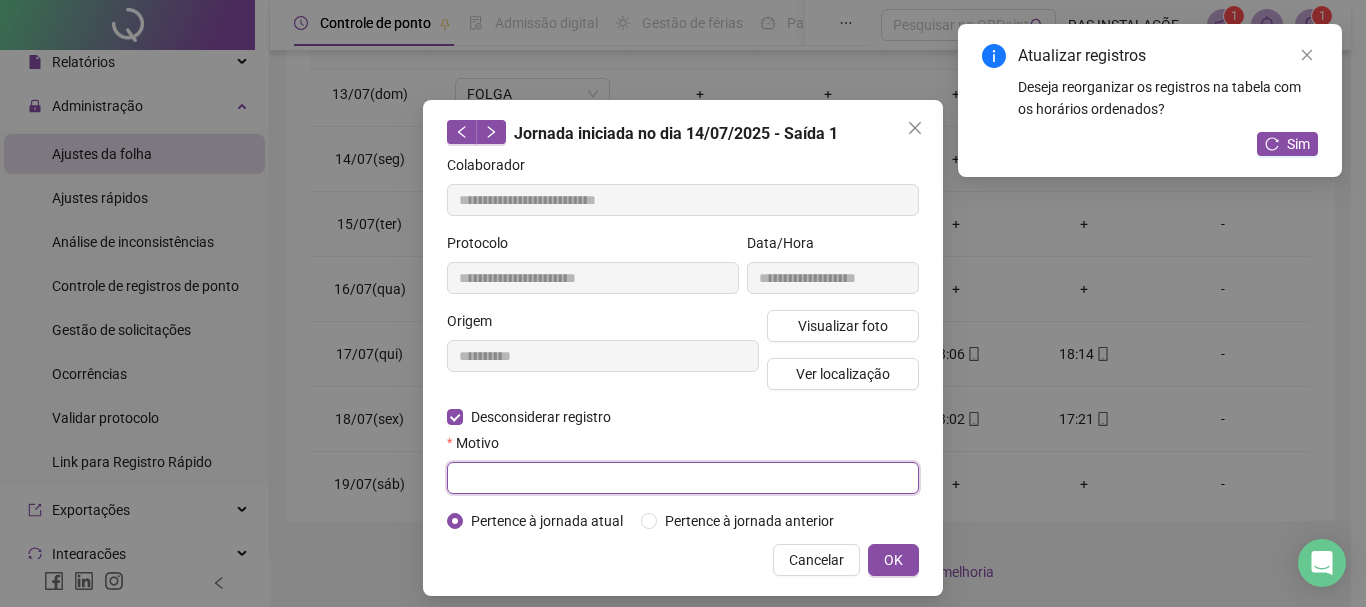 click at bounding box center (683, 478) 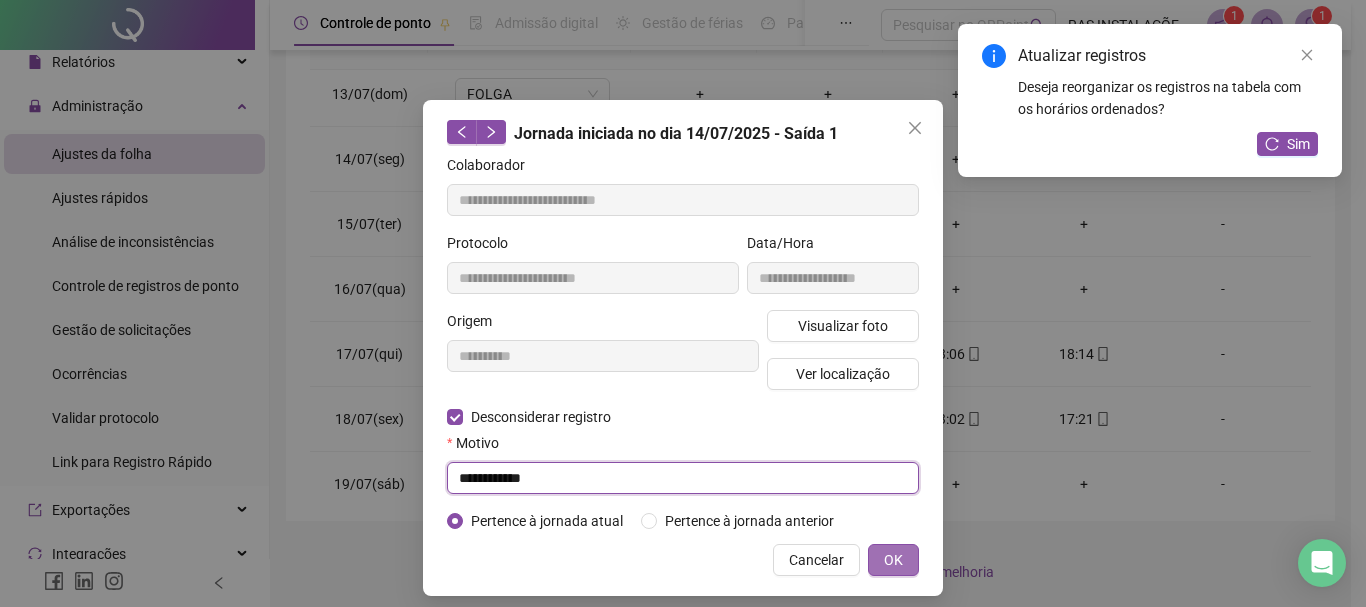 type on "**********" 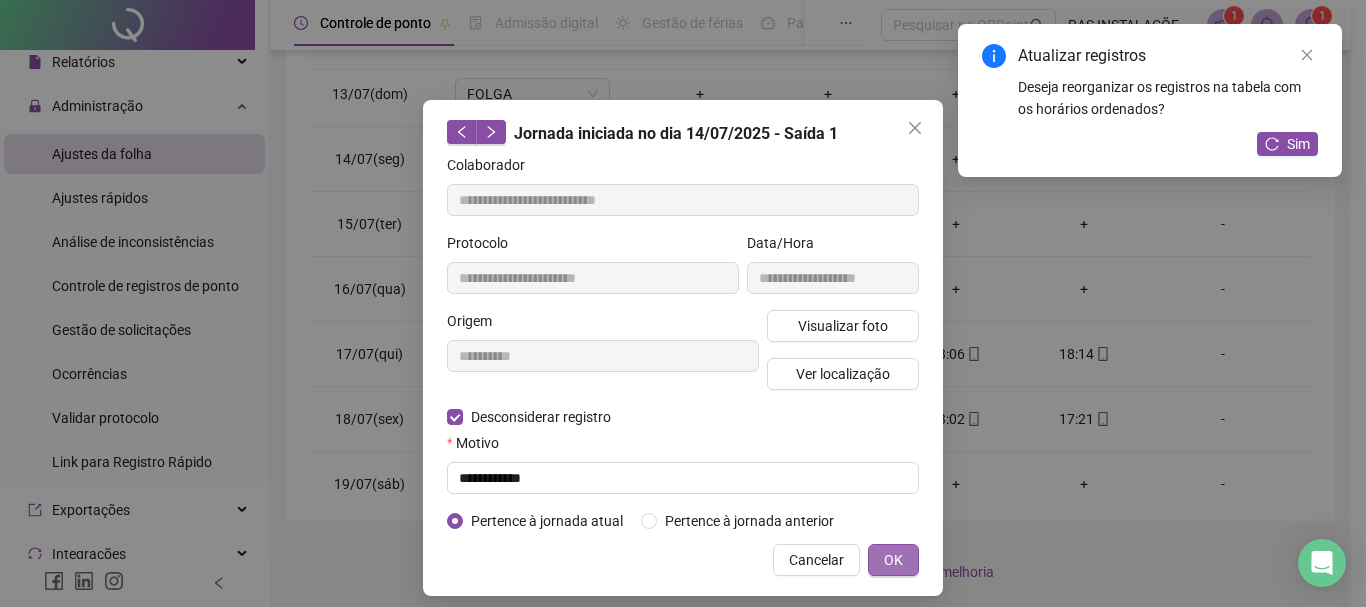 click on "OK" at bounding box center (893, 560) 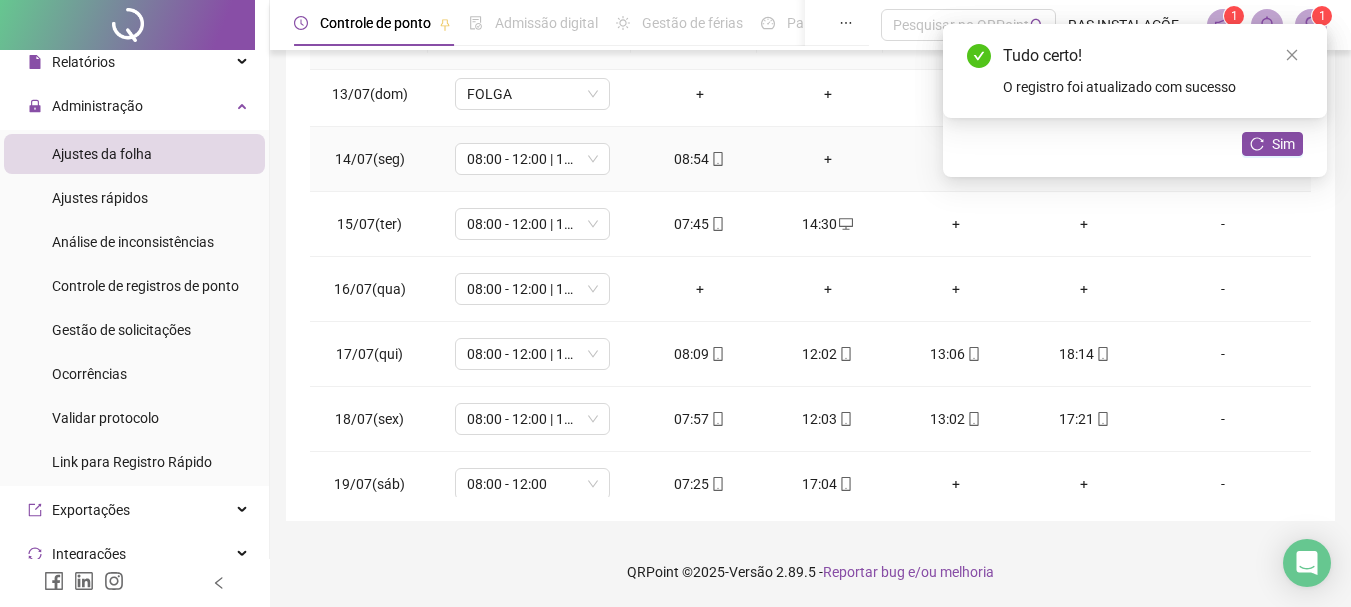 click on "+" at bounding box center [828, 159] 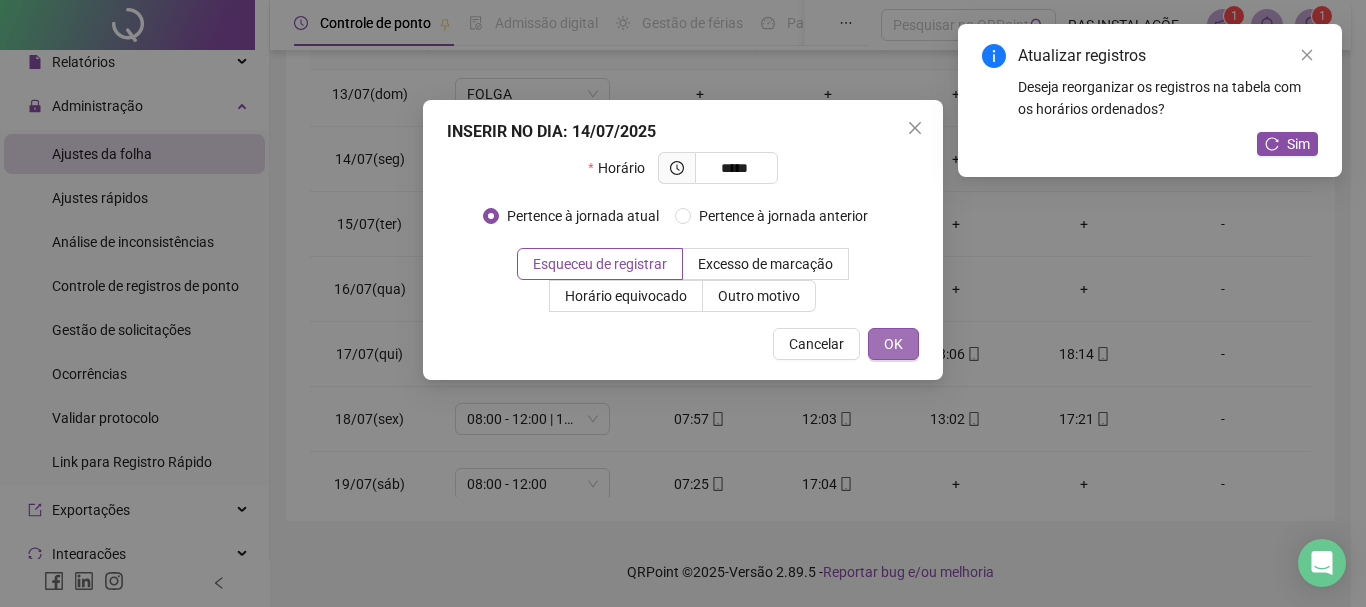 type on "*****" 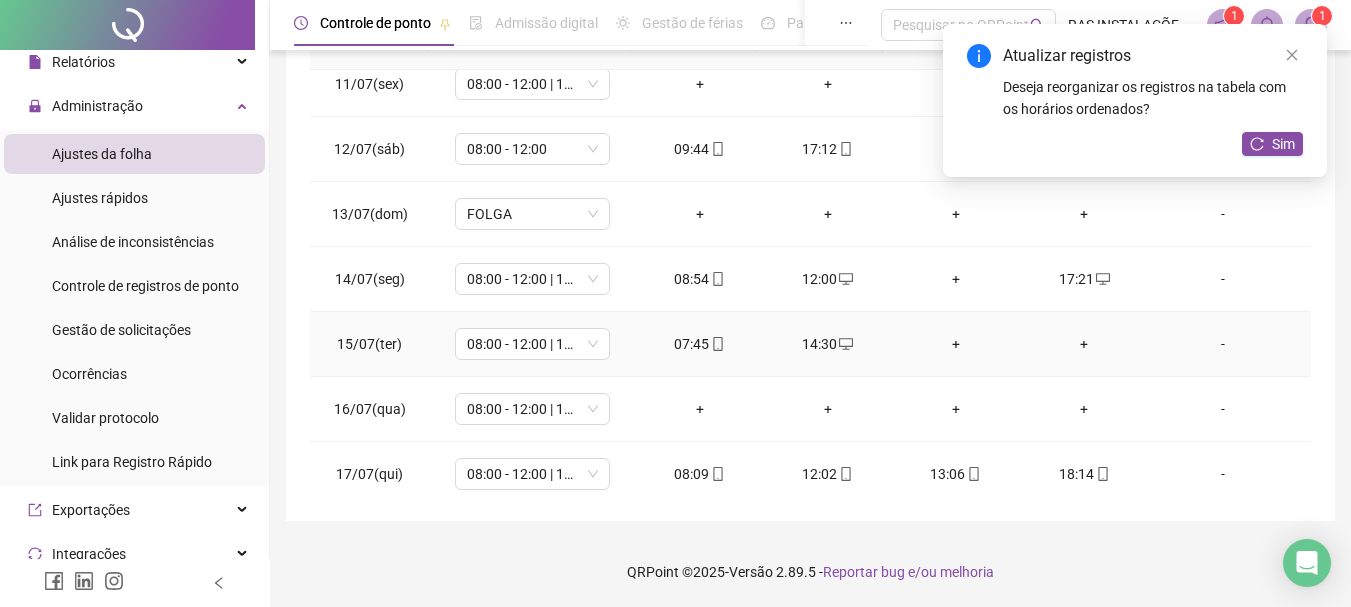 scroll, scrollTop: 588, scrollLeft: 0, axis: vertical 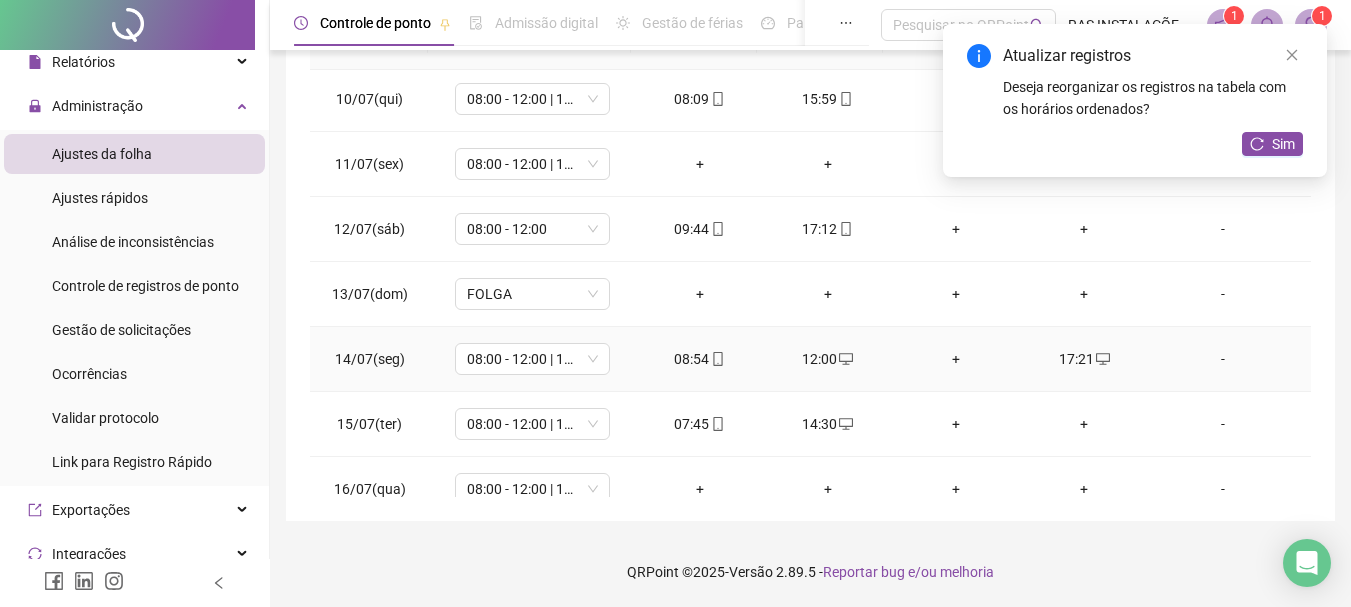 click on "+" at bounding box center (956, 359) 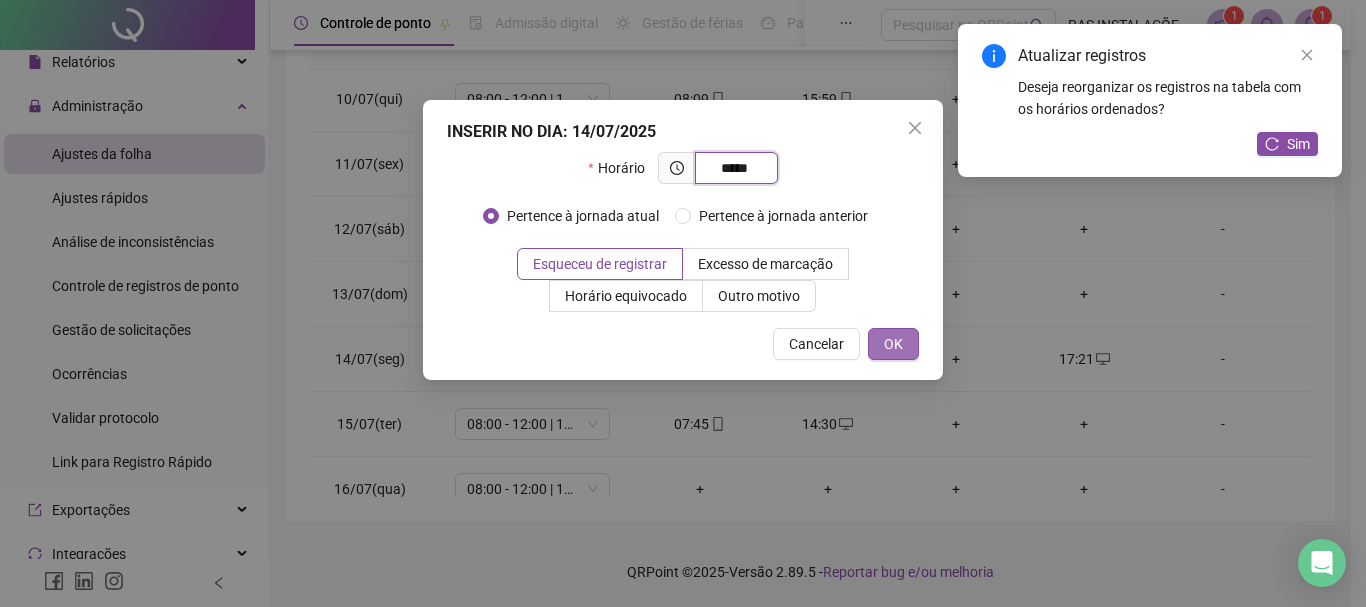 type on "*****" 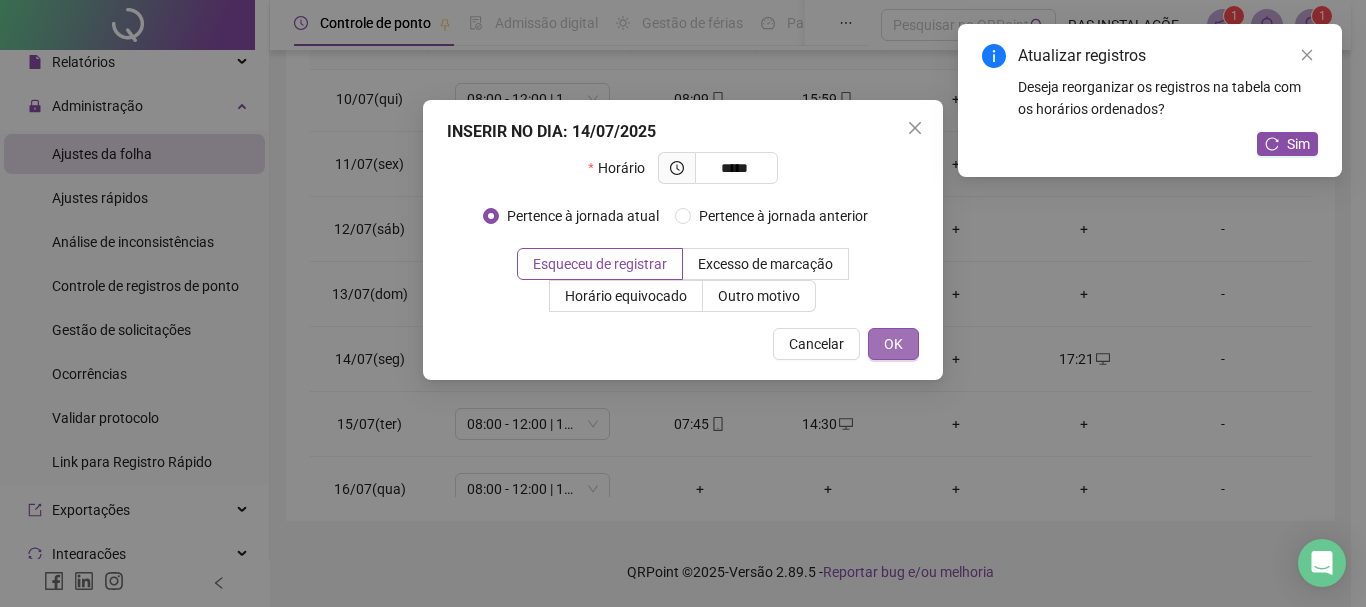 click on "OK" at bounding box center (893, 344) 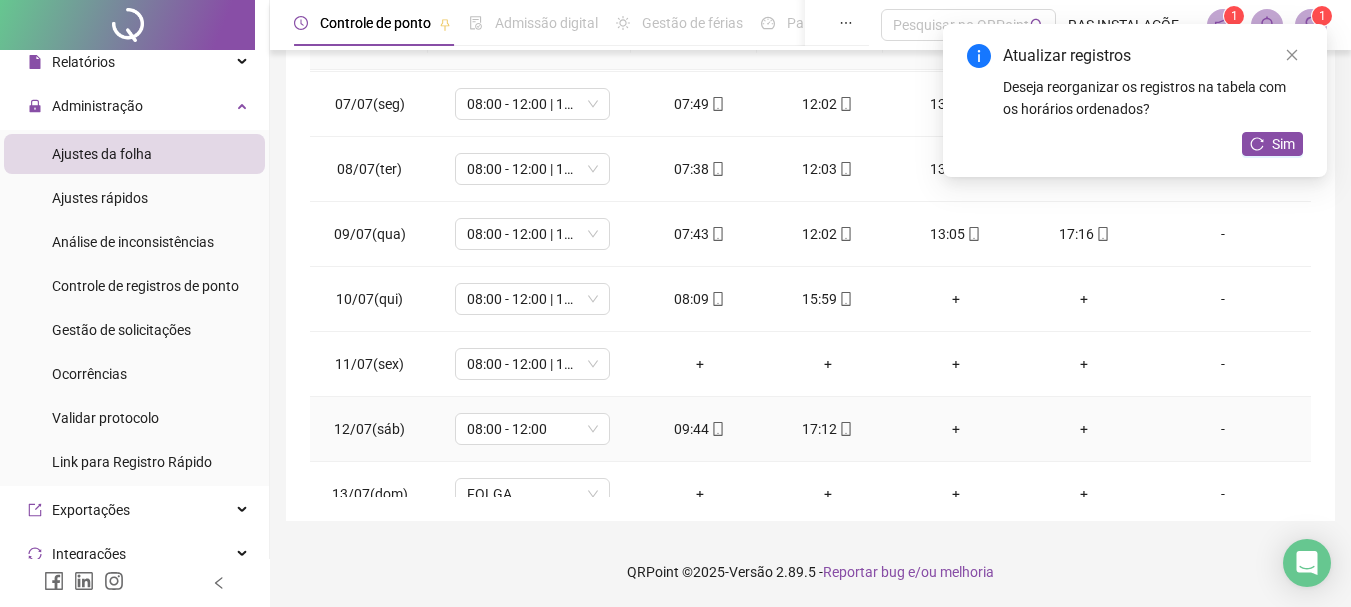 scroll, scrollTop: 288, scrollLeft: 0, axis: vertical 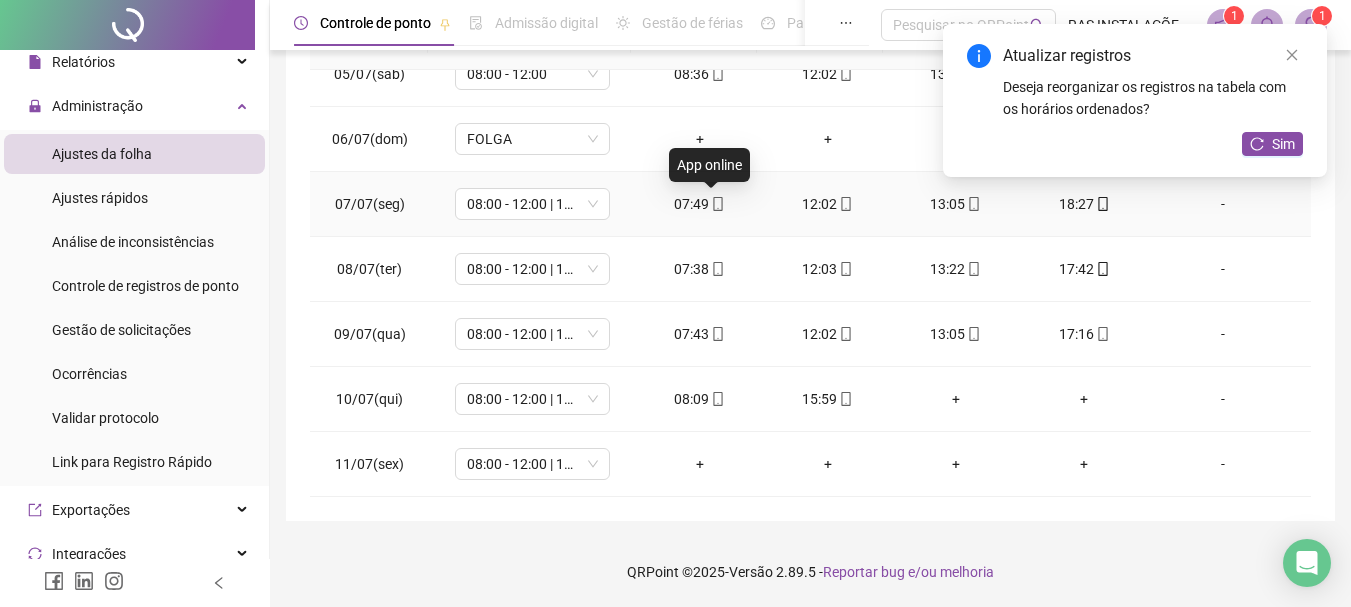 click 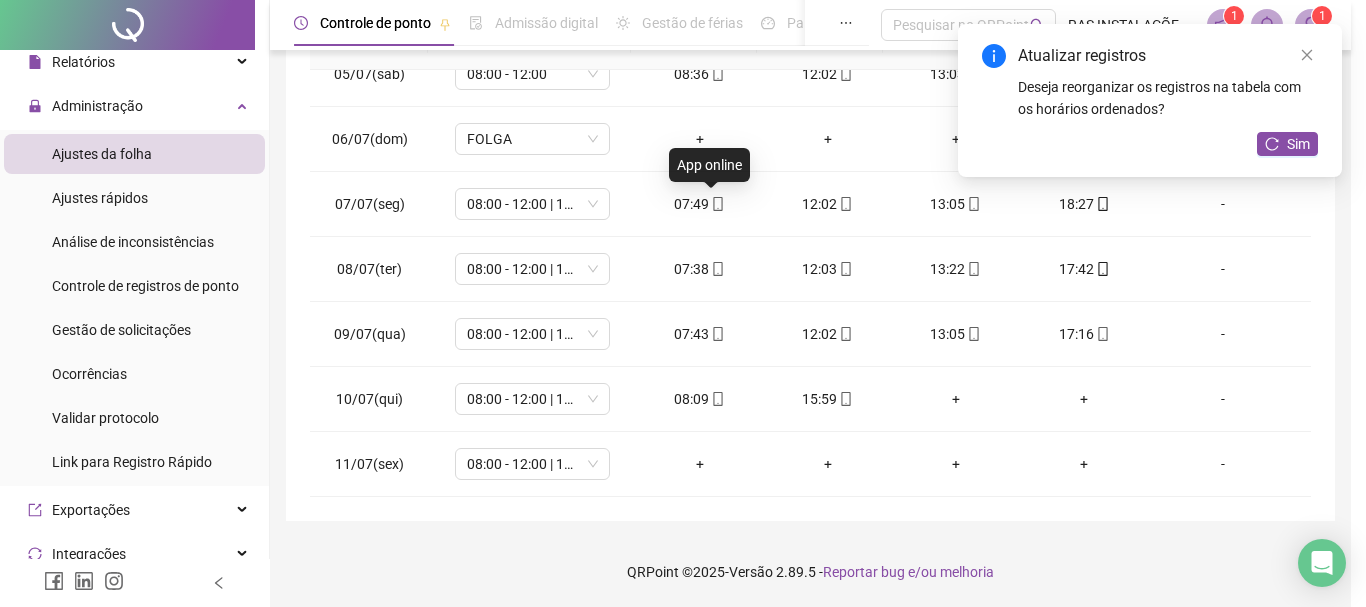 type on "**********" 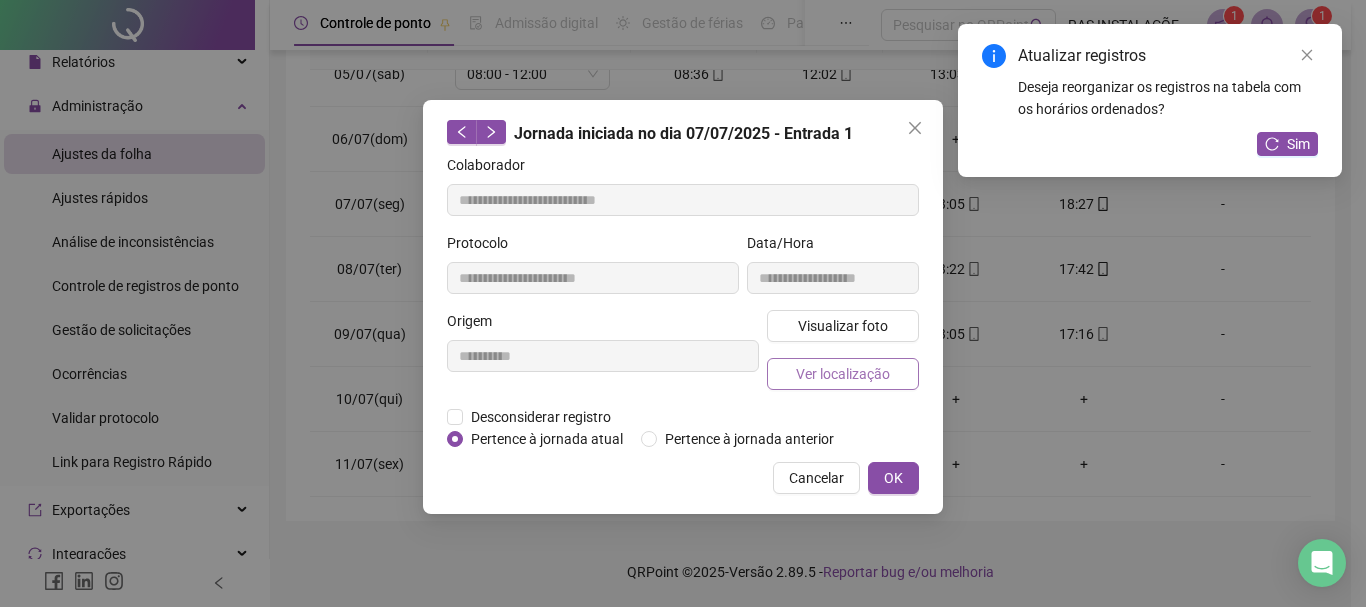 click on "Ver localização" at bounding box center (843, 374) 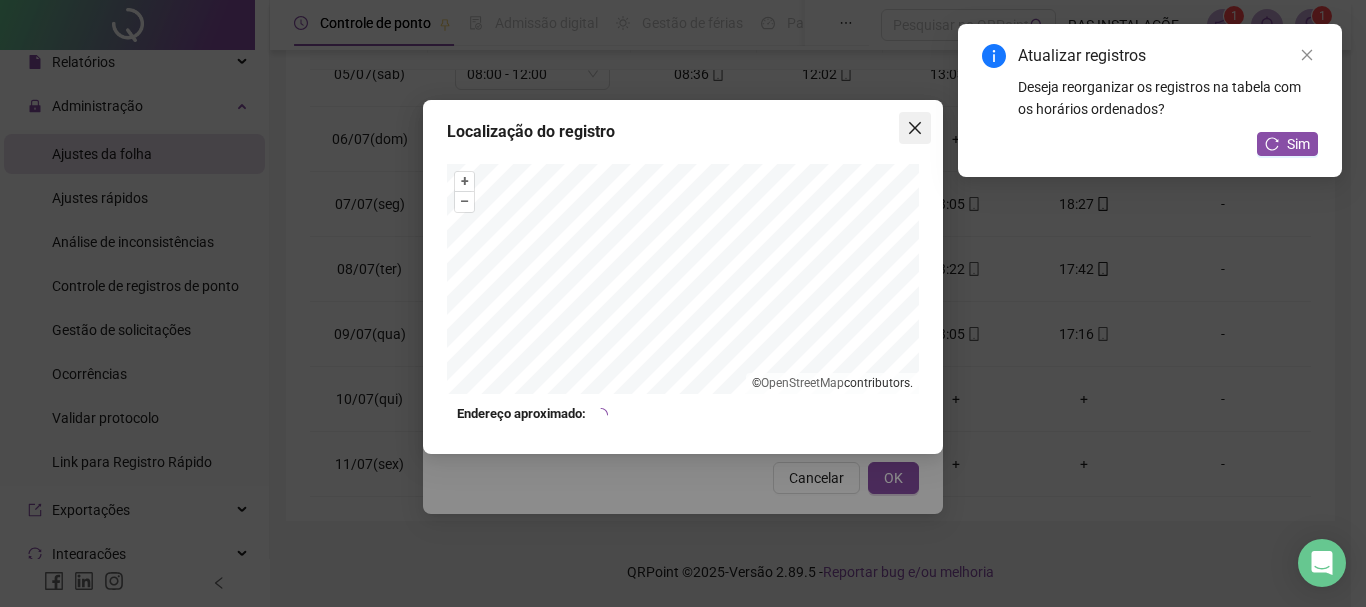 click 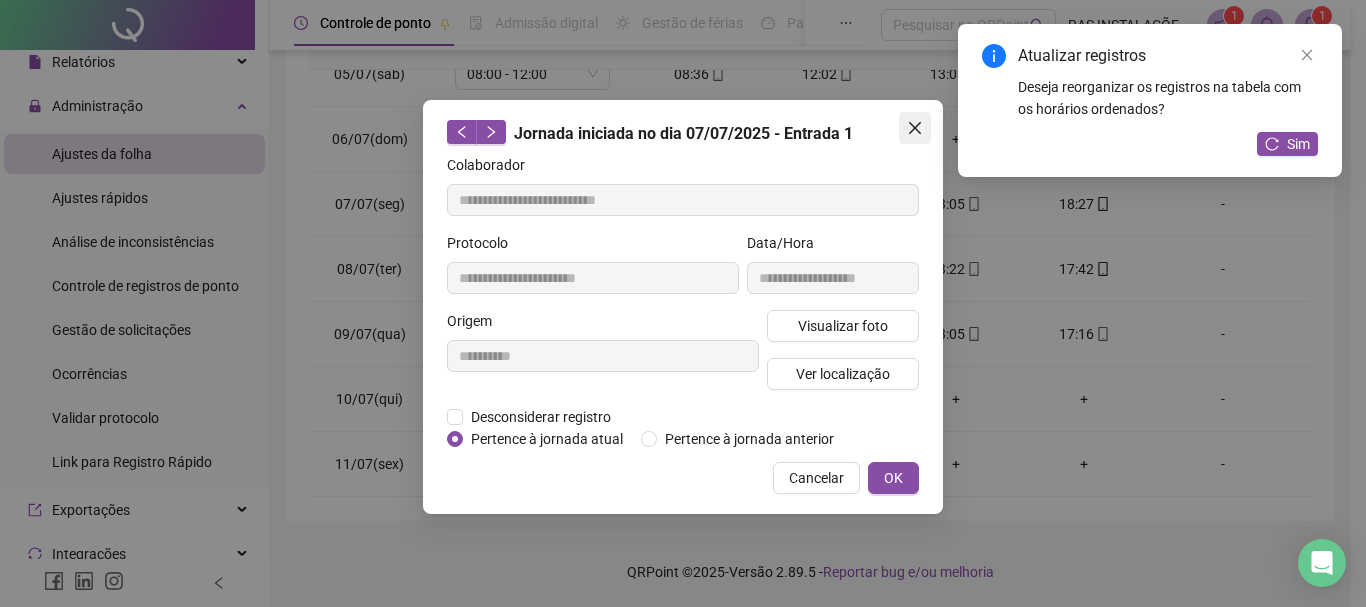 click 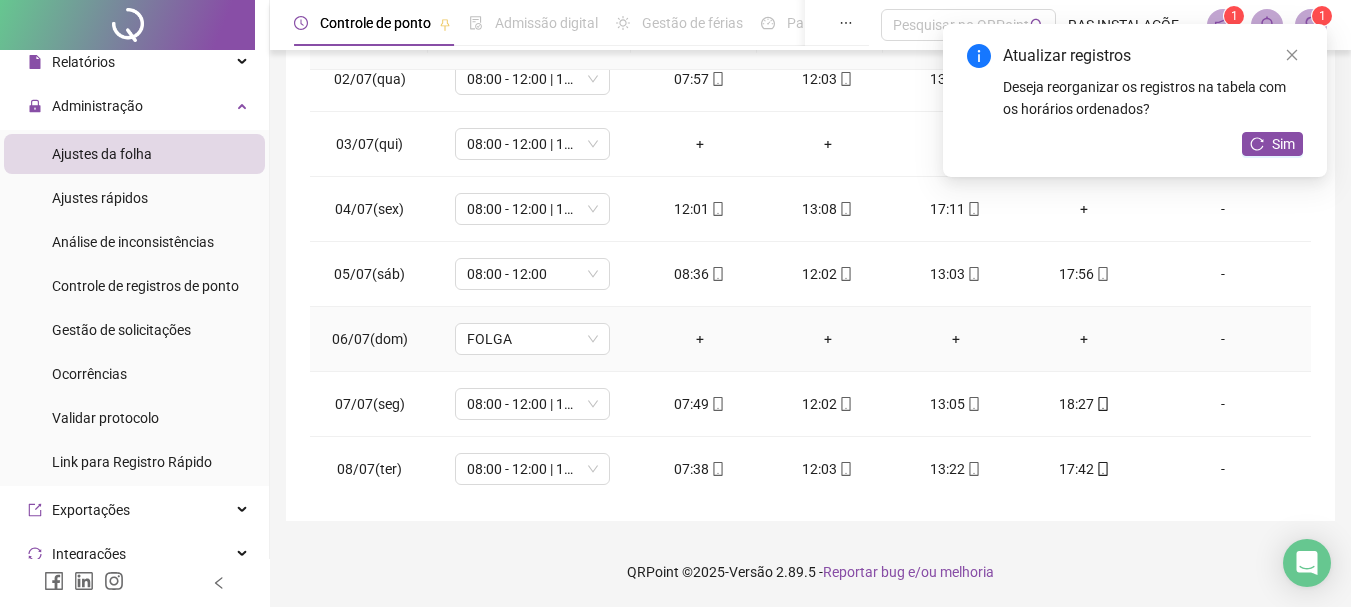 scroll, scrollTop: 0, scrollLeft: 0, axis: both 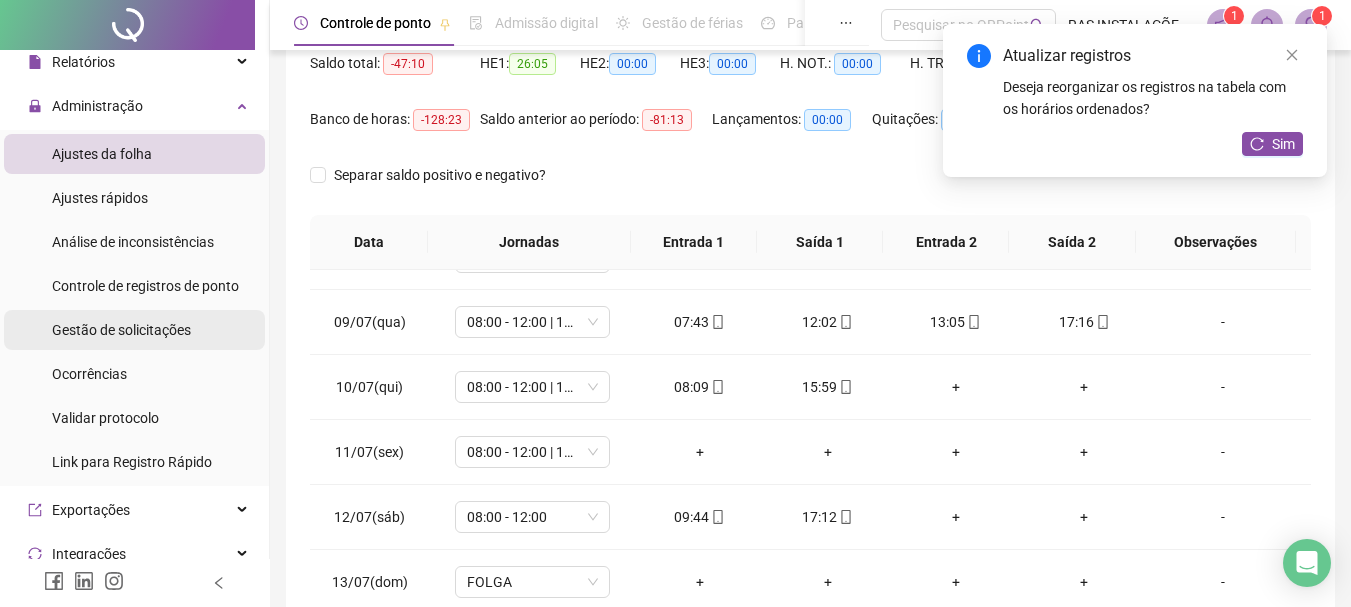 click on "Gestão de solicitações" at bounding box center (121, 330) 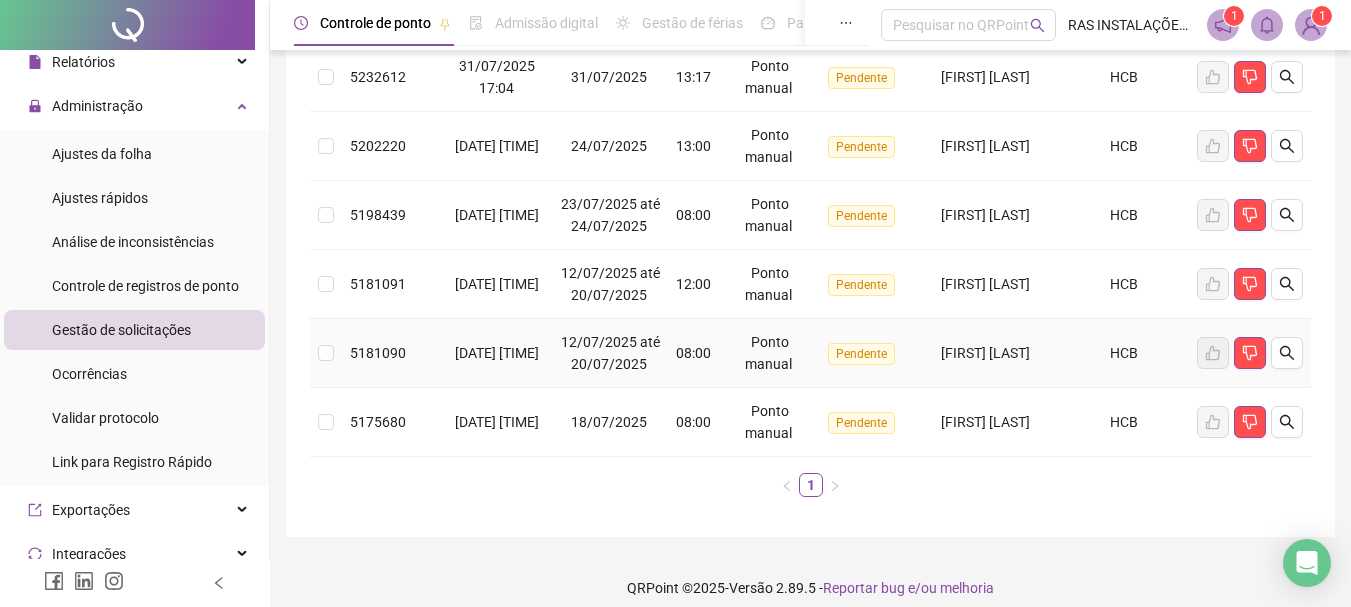 scroll, scrollTop: 382, scrollLeft: 0, axis: vertical 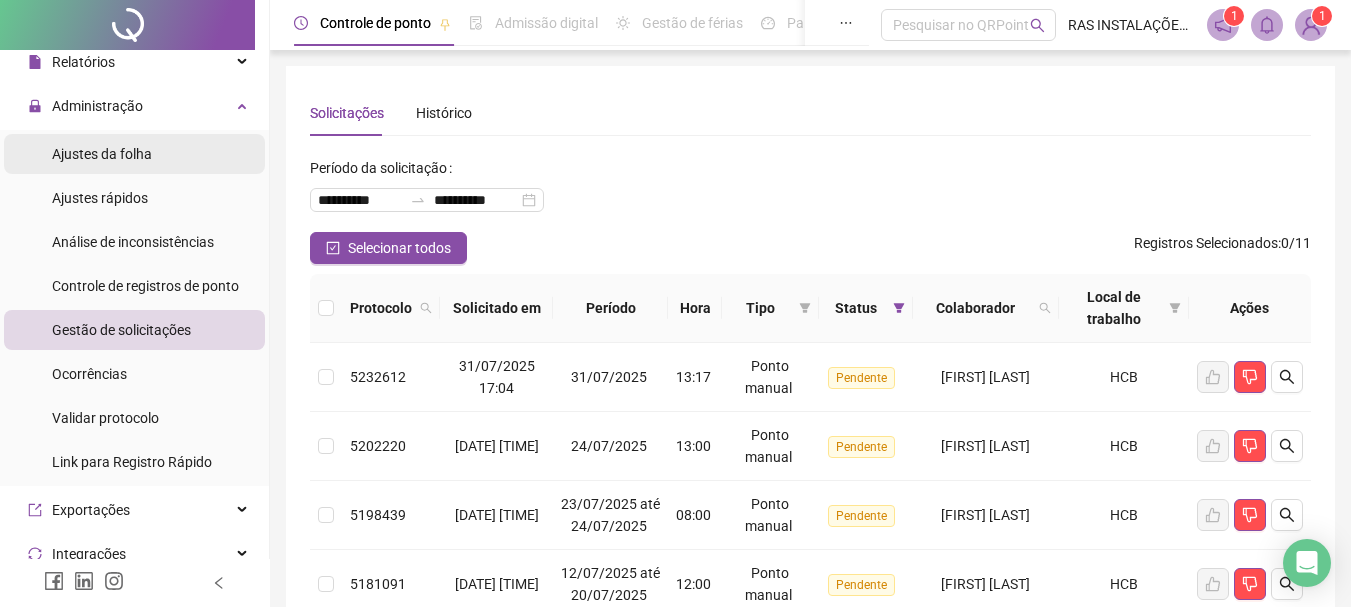 click on "Ajustes da folha" at bounding box center [102, 154] 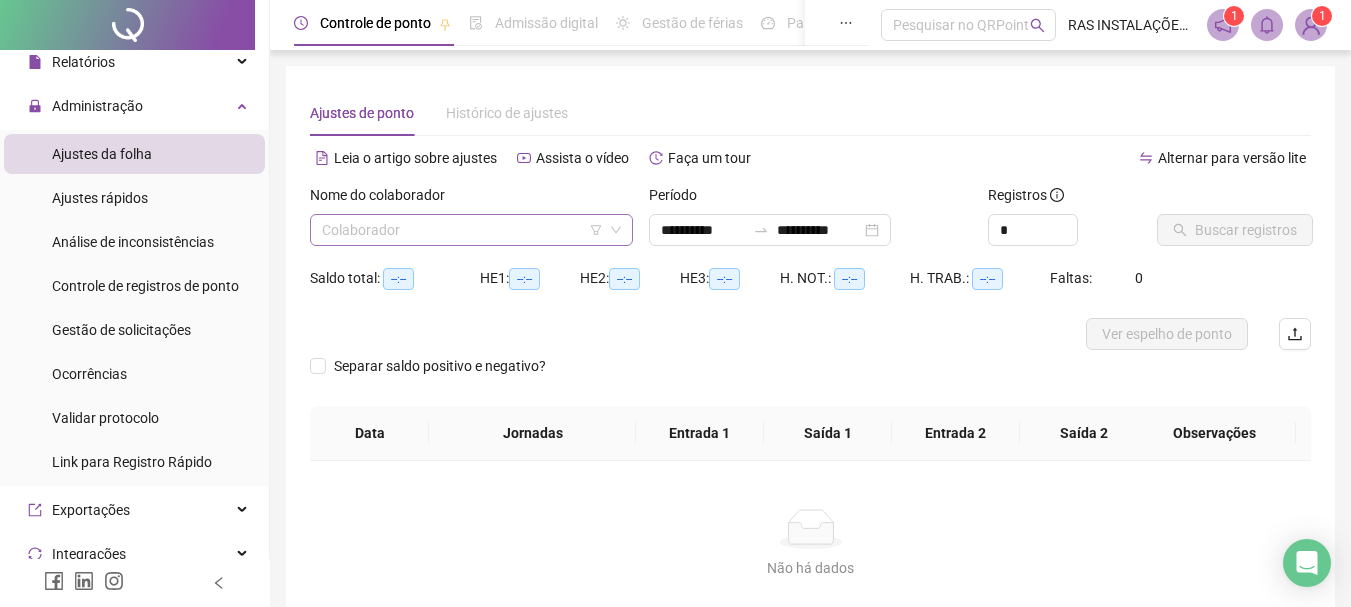 click at bounding box center [462, 230] 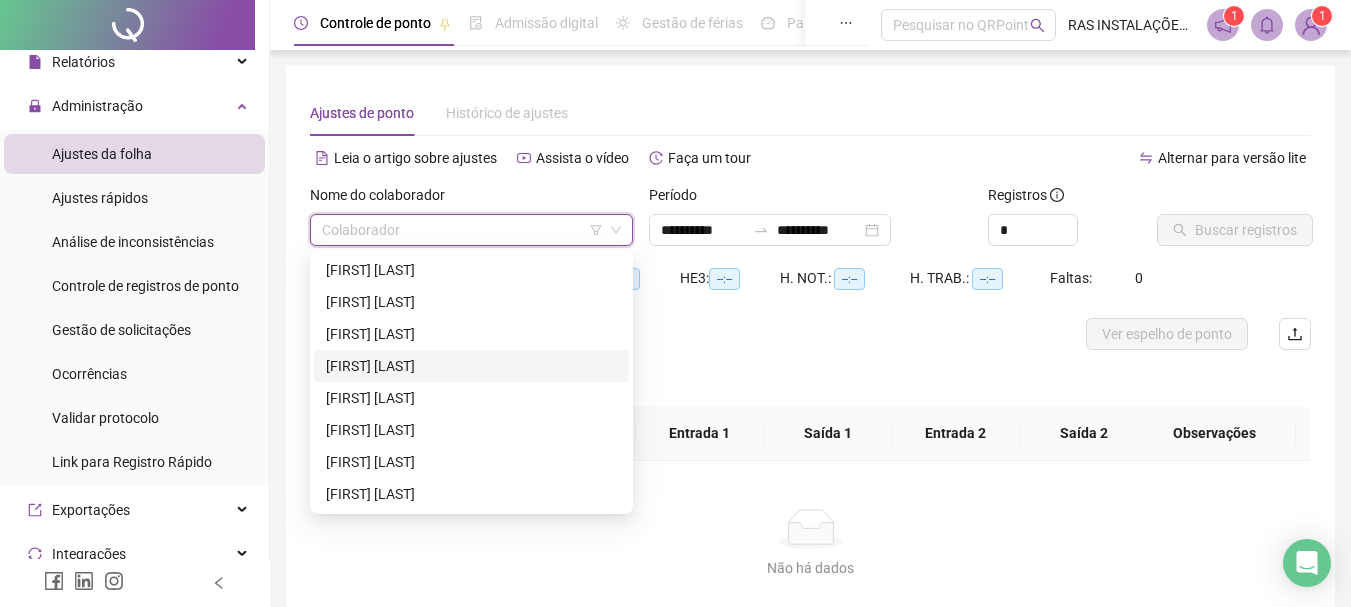 click on "[FIRST] [LAST]" at bounding box center (471, 366) 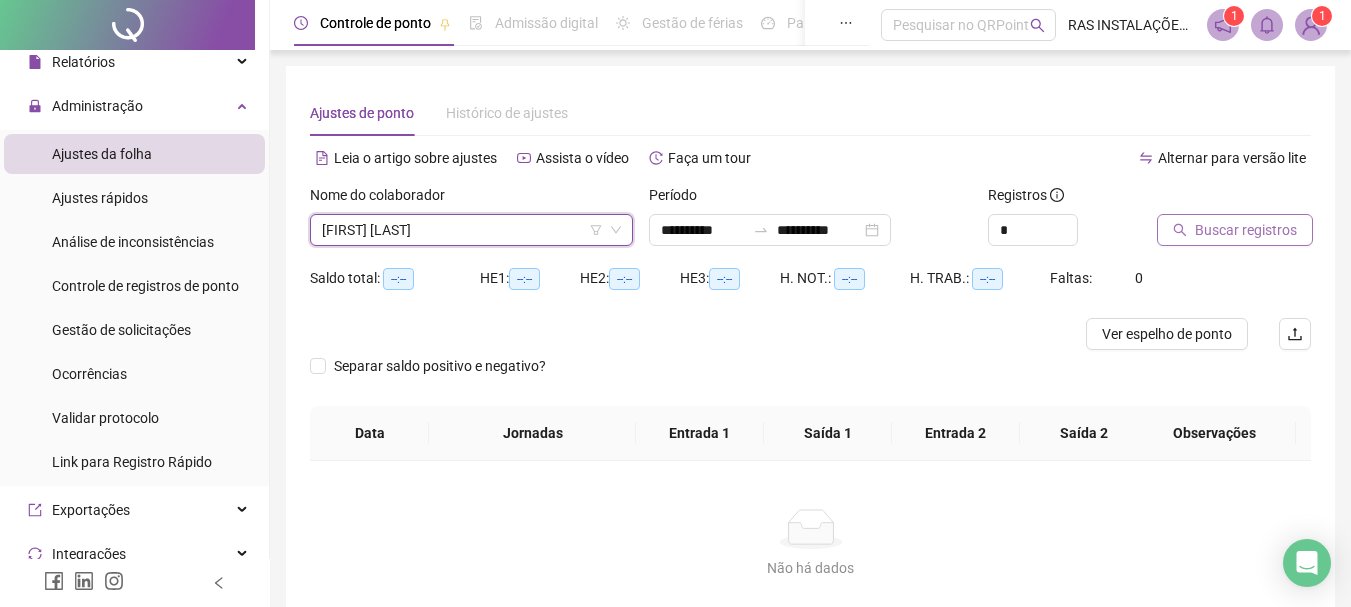 click on "Buscar registros" at bounding box center [1246, 230] 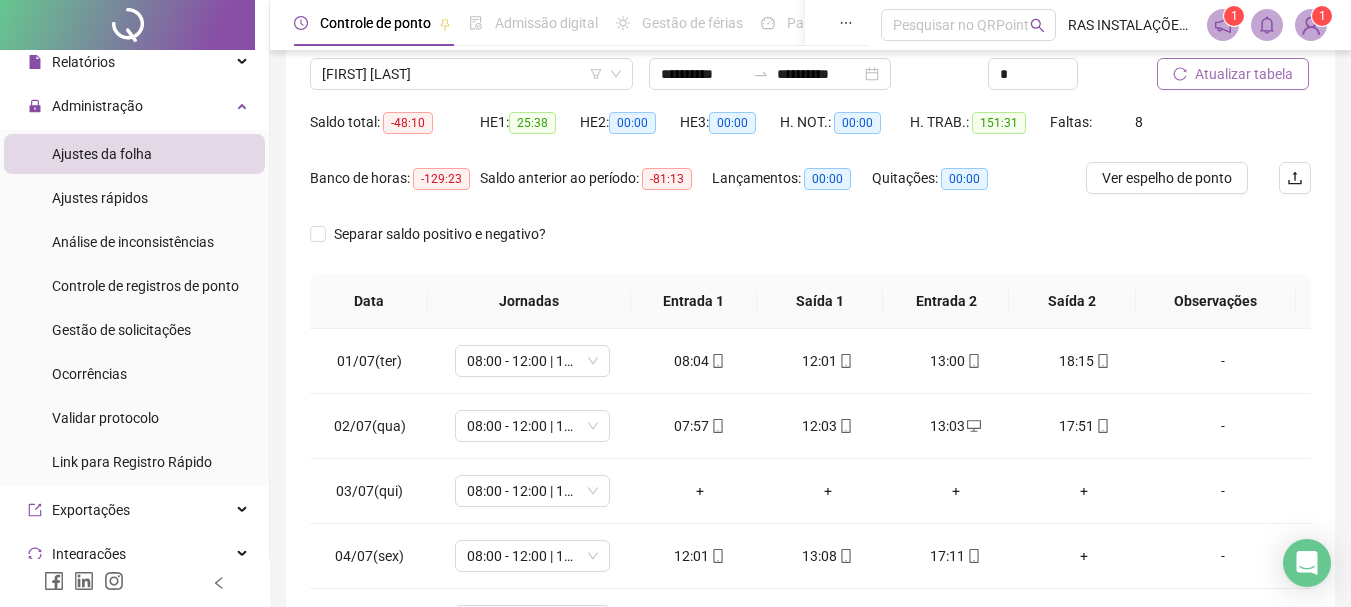 scroll, scrollTop: 200, scrollLeft: 0, axis: vertical 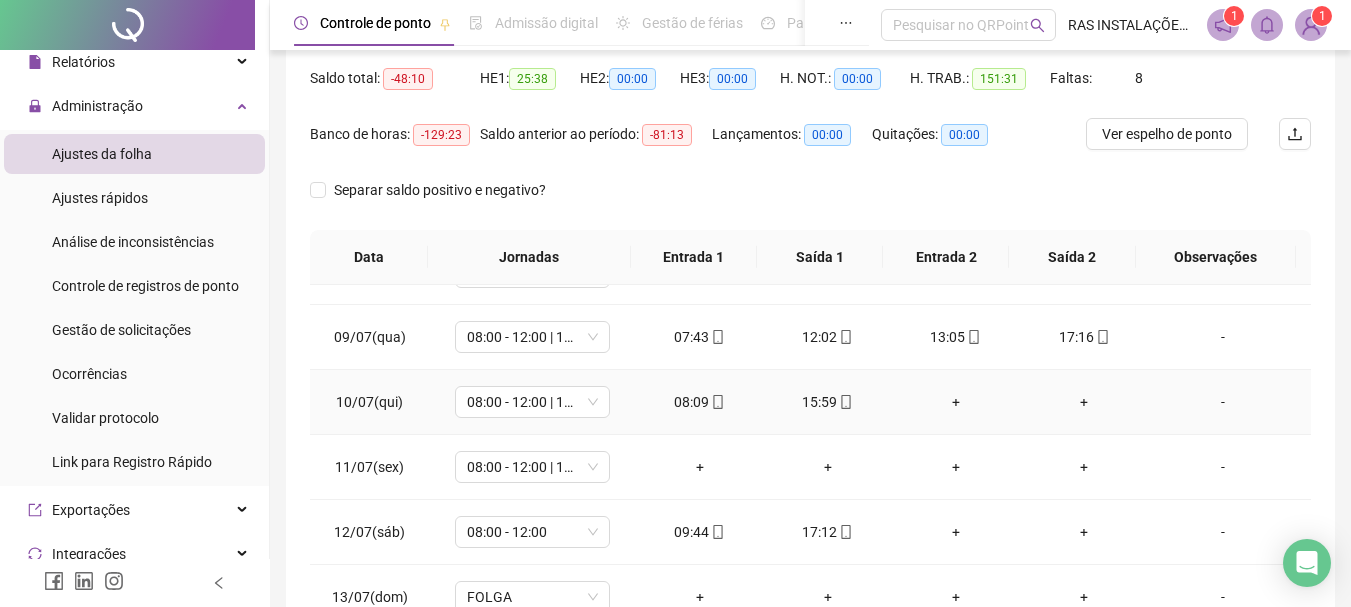 click on "+" at bounding box center [1084, 402] 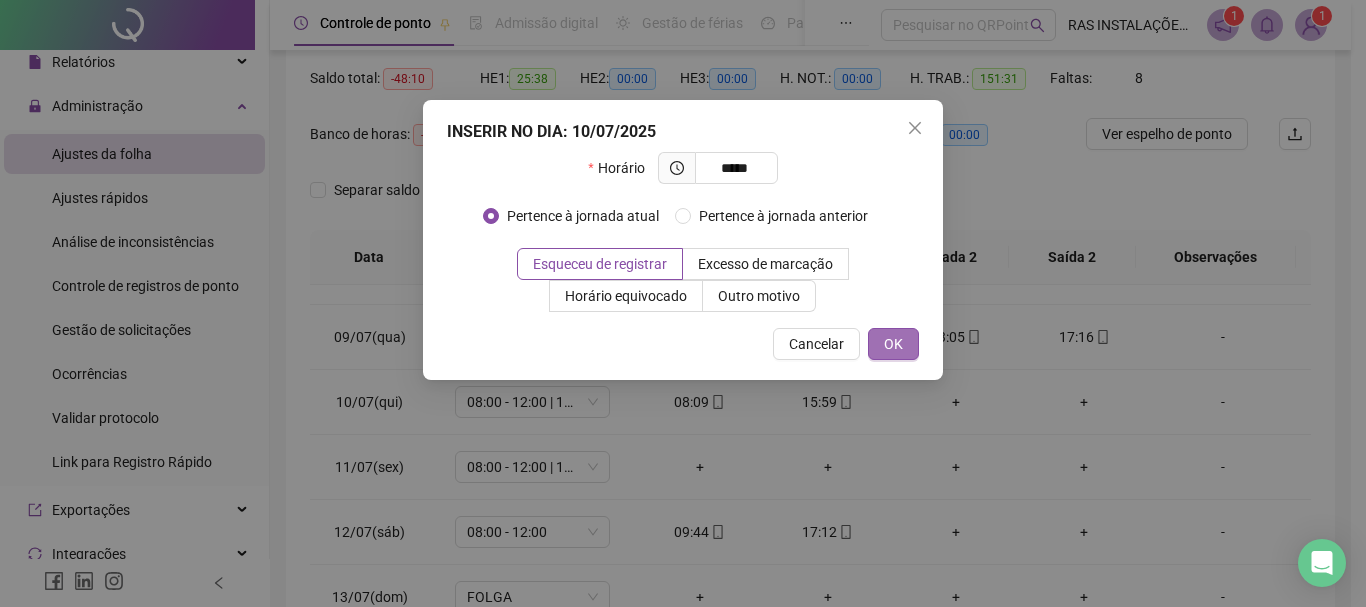 type on "*****" 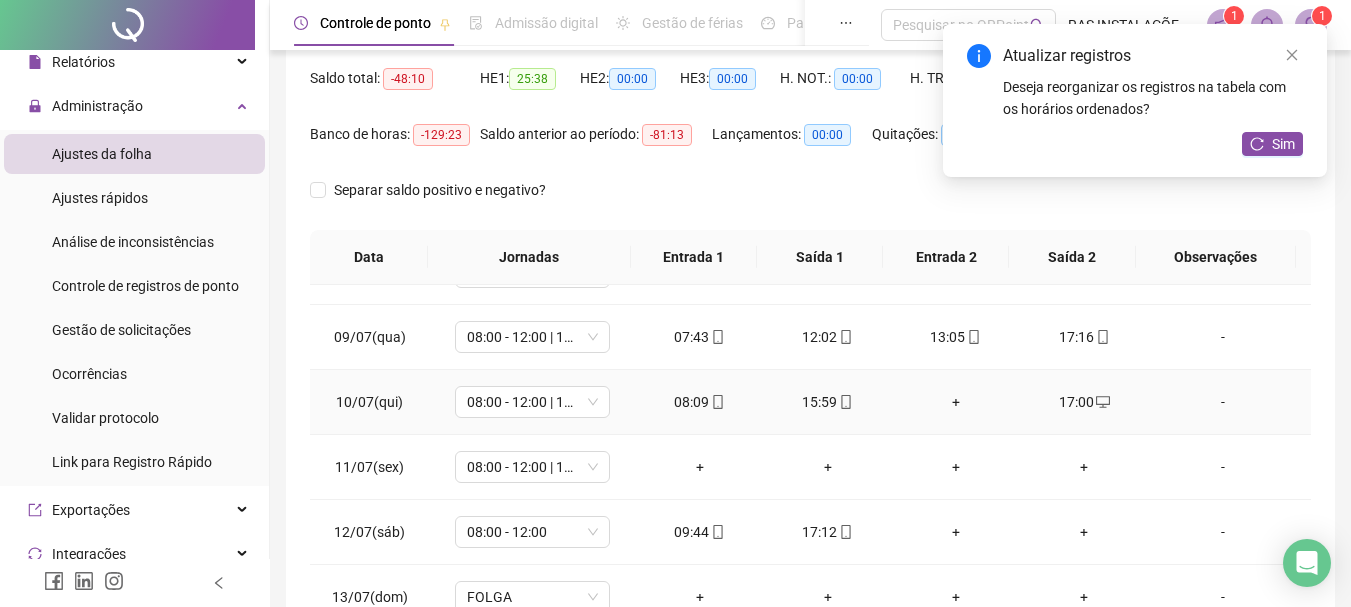 click on "+" at bounding box center (956, 402) 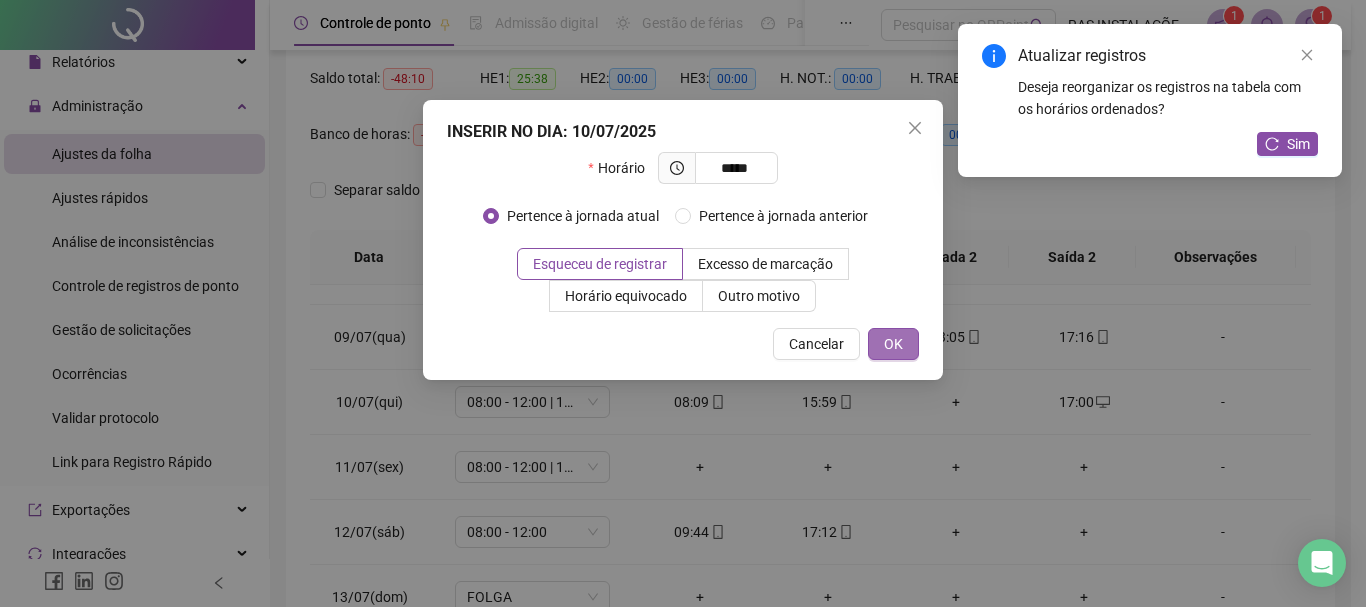 type on "*****" 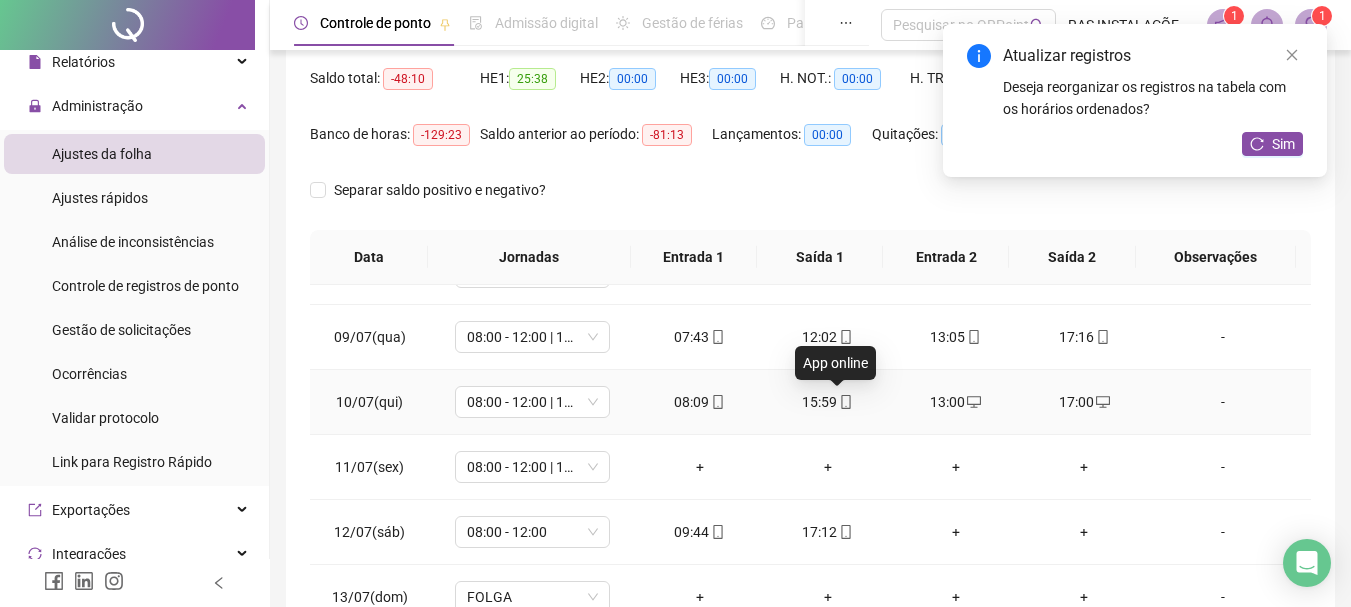 click 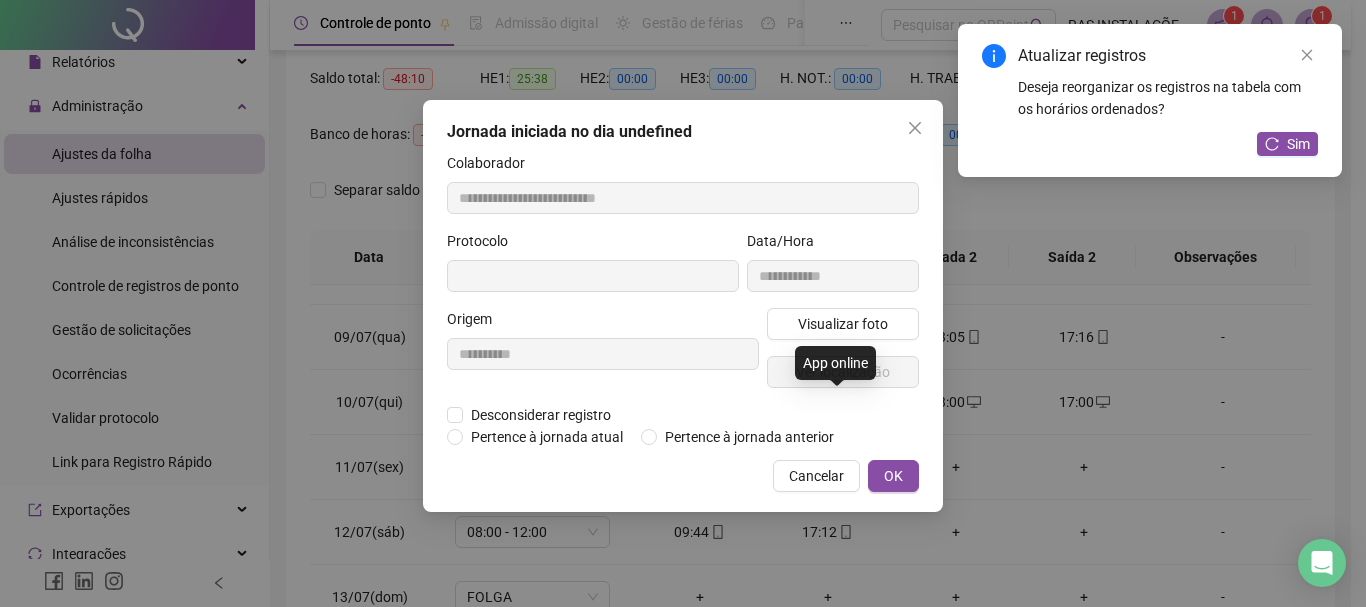 type on "**********" 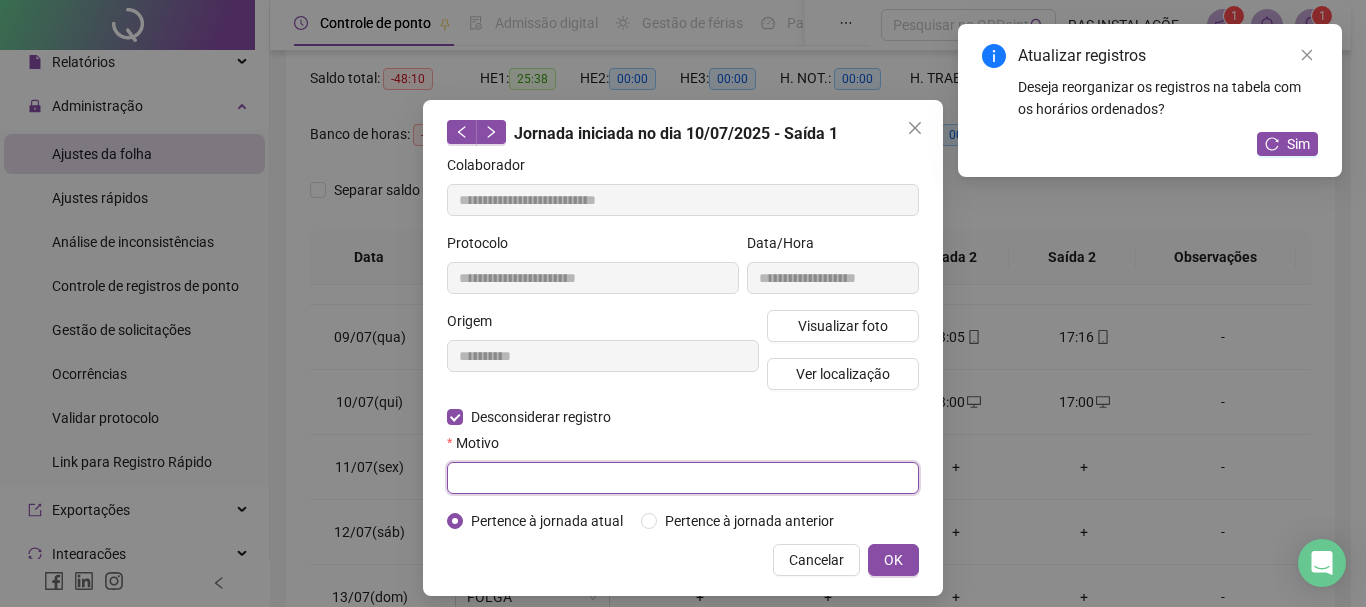 click at bounding box center (683, 478) 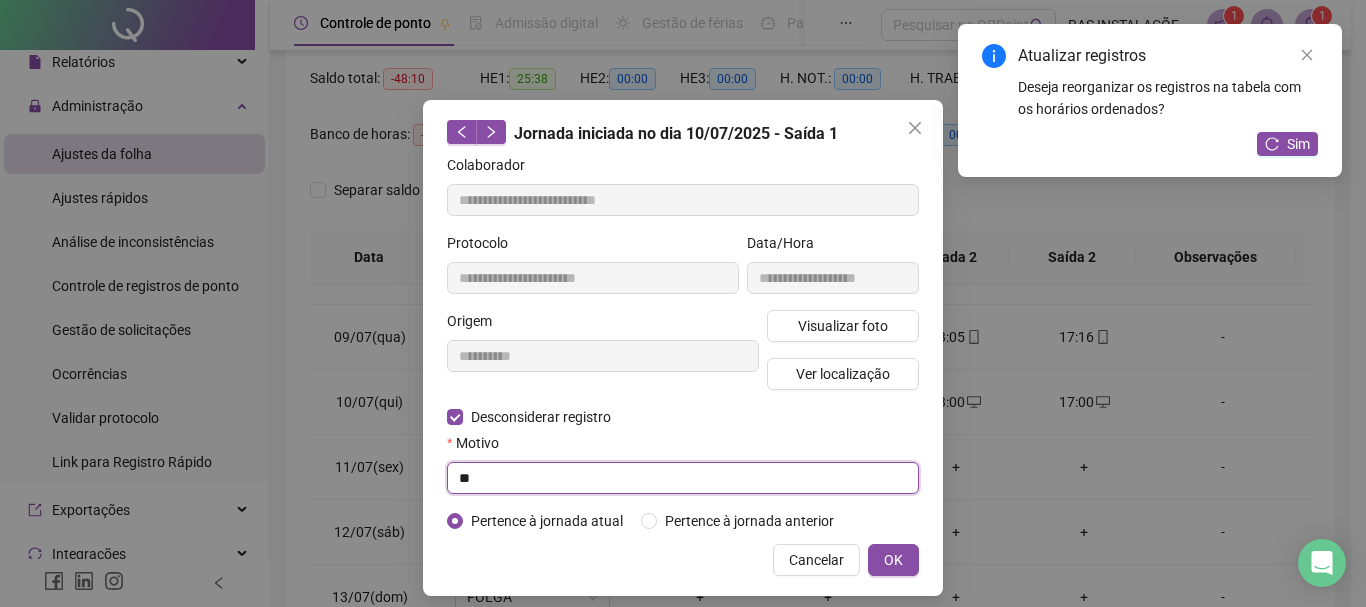 type on "*" 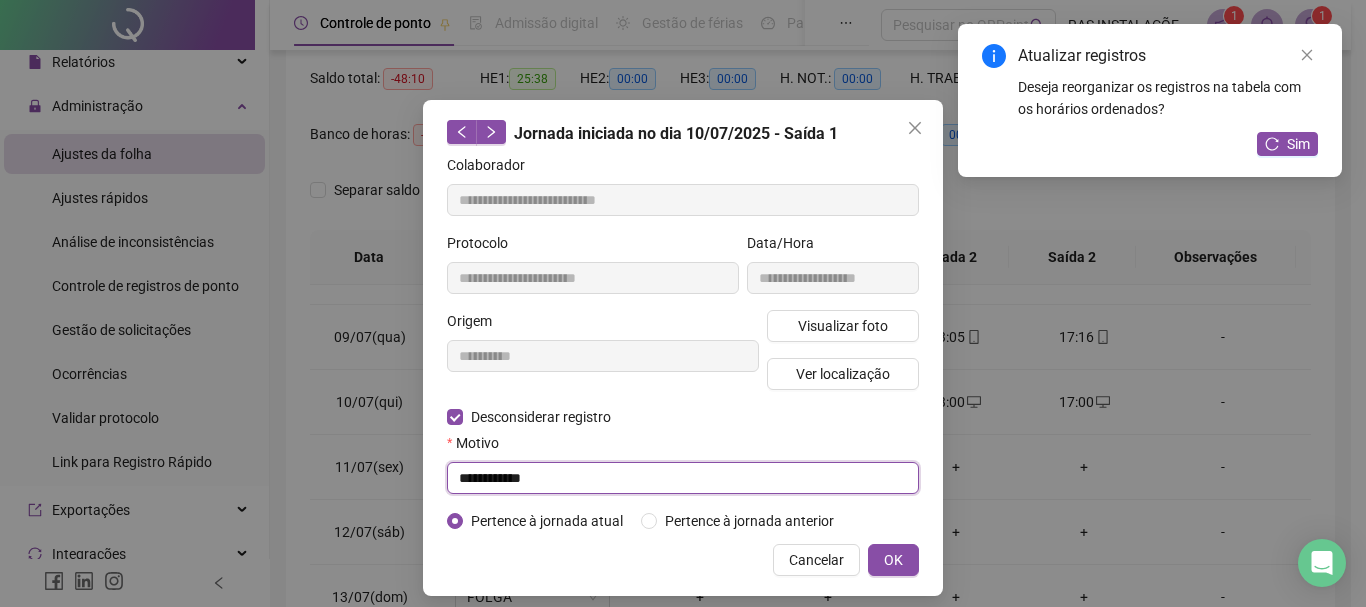type on "**********" 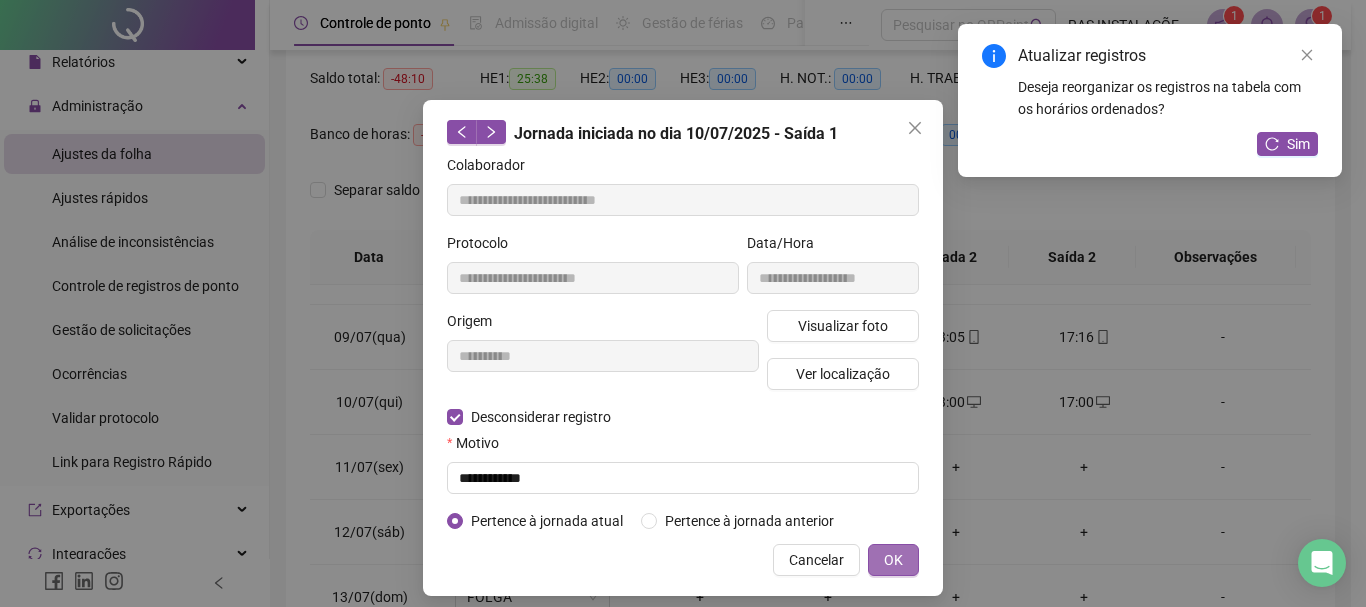 click on "OK" at bounding box center (893, 560) 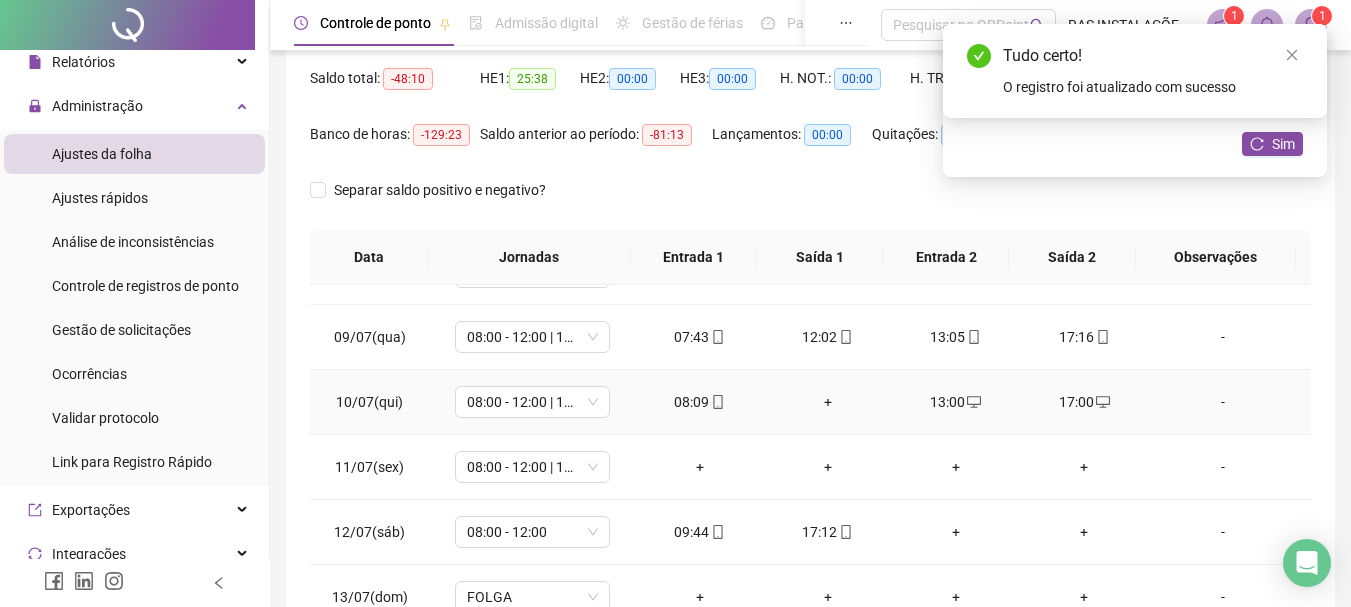 click on "+" at bounding box center (828, 402) 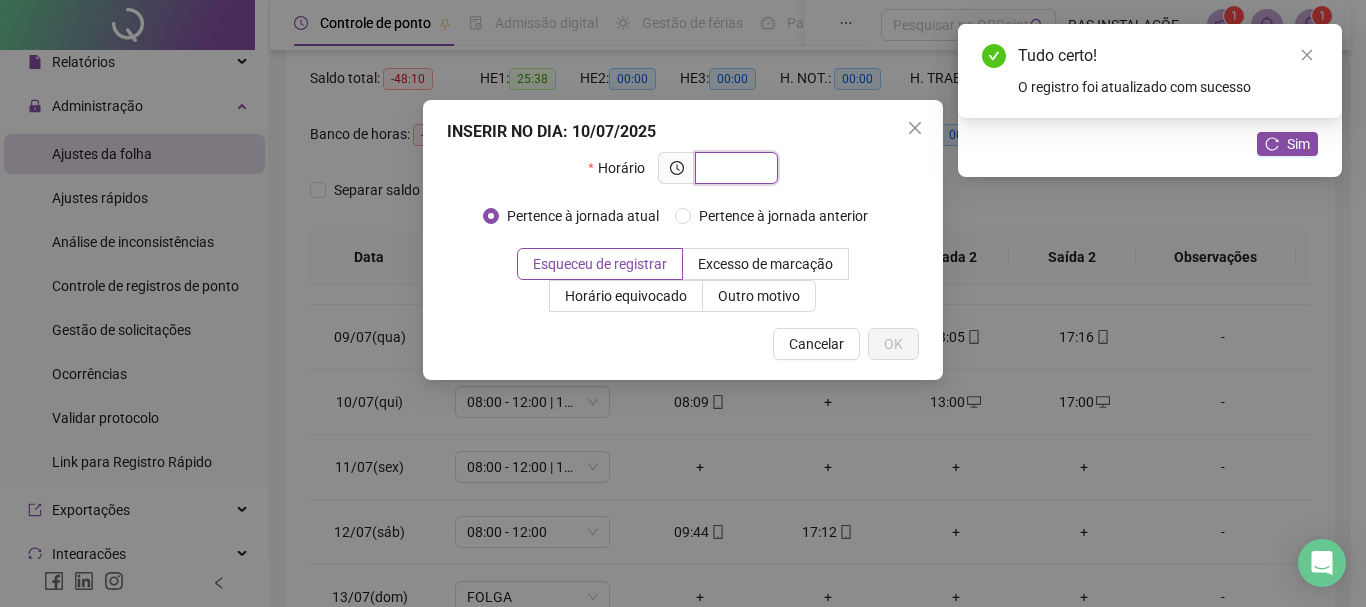 click at bounding box center (734, 168) 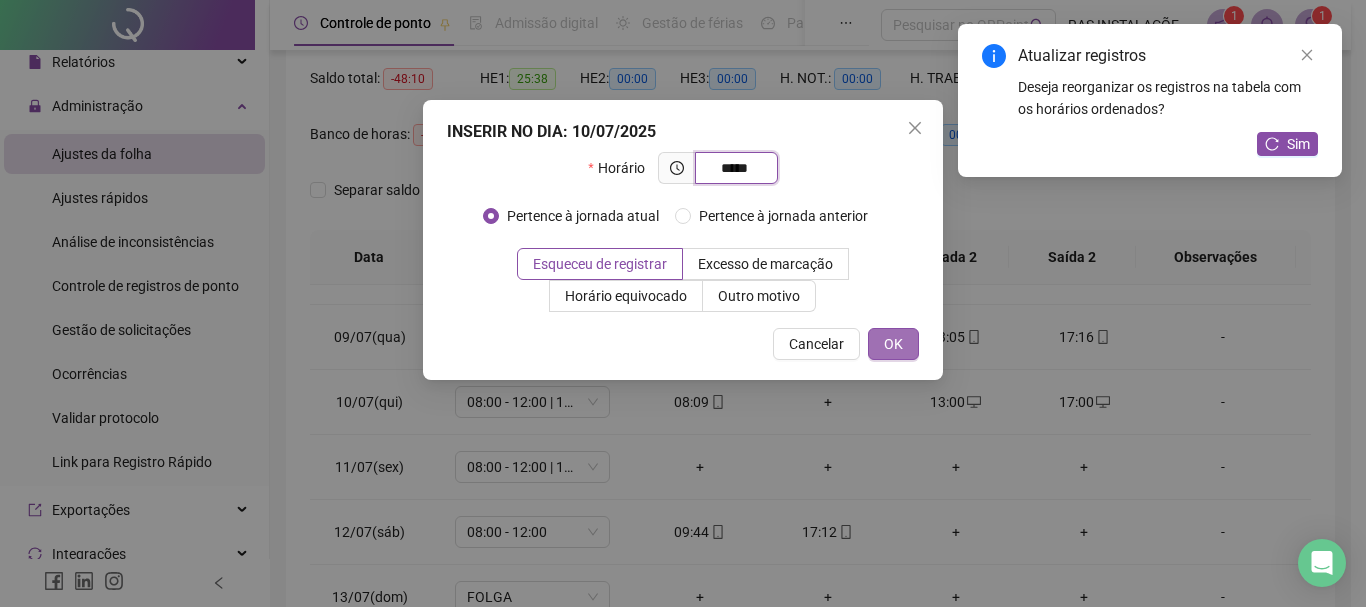 type on "*****" 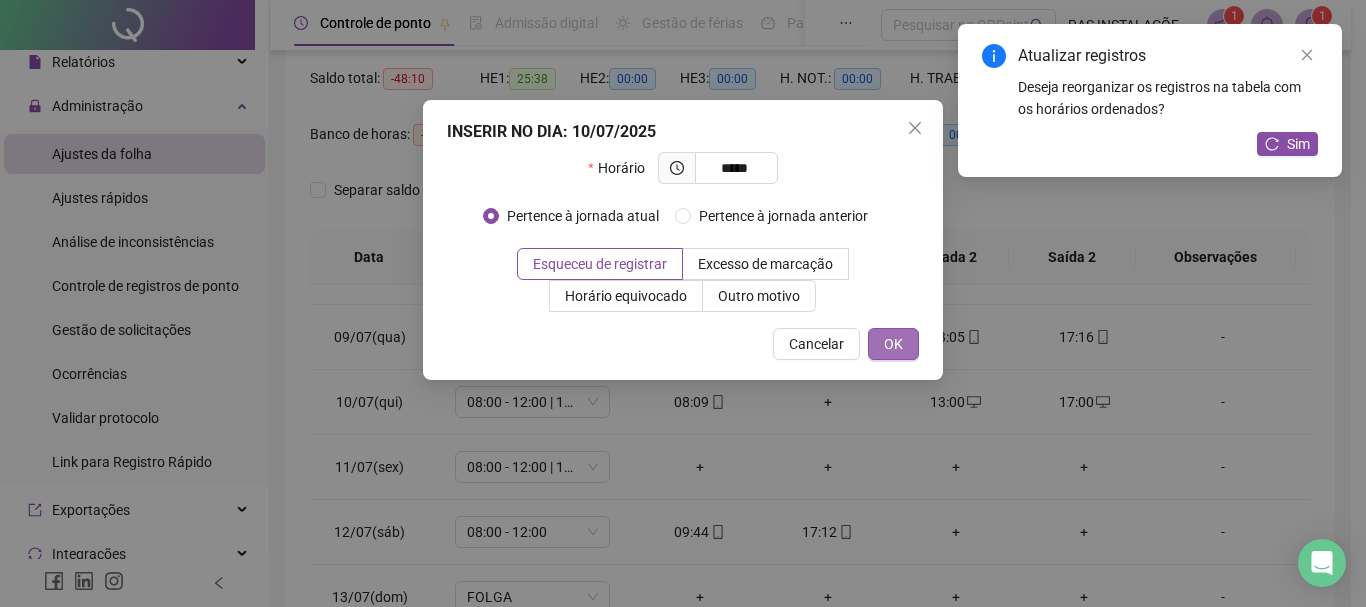 click on "OK" at bounding box center [893, 344] 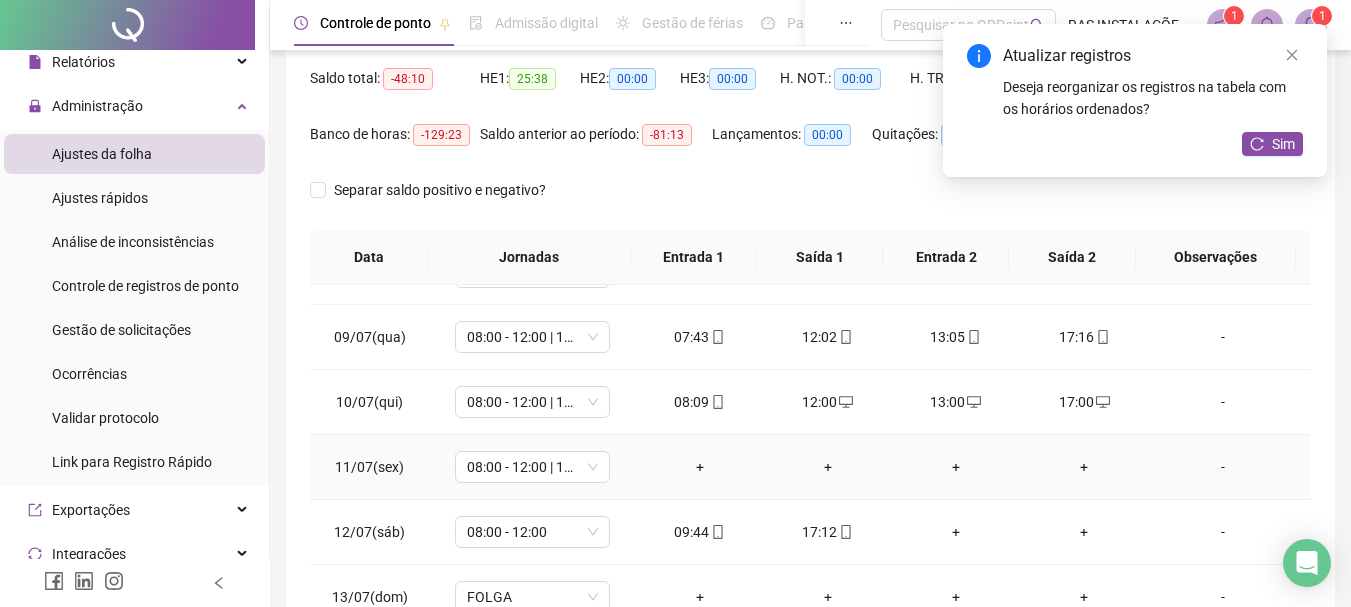 scroll, scrollTop: 600, scrollLeft: 0, axis: vertical 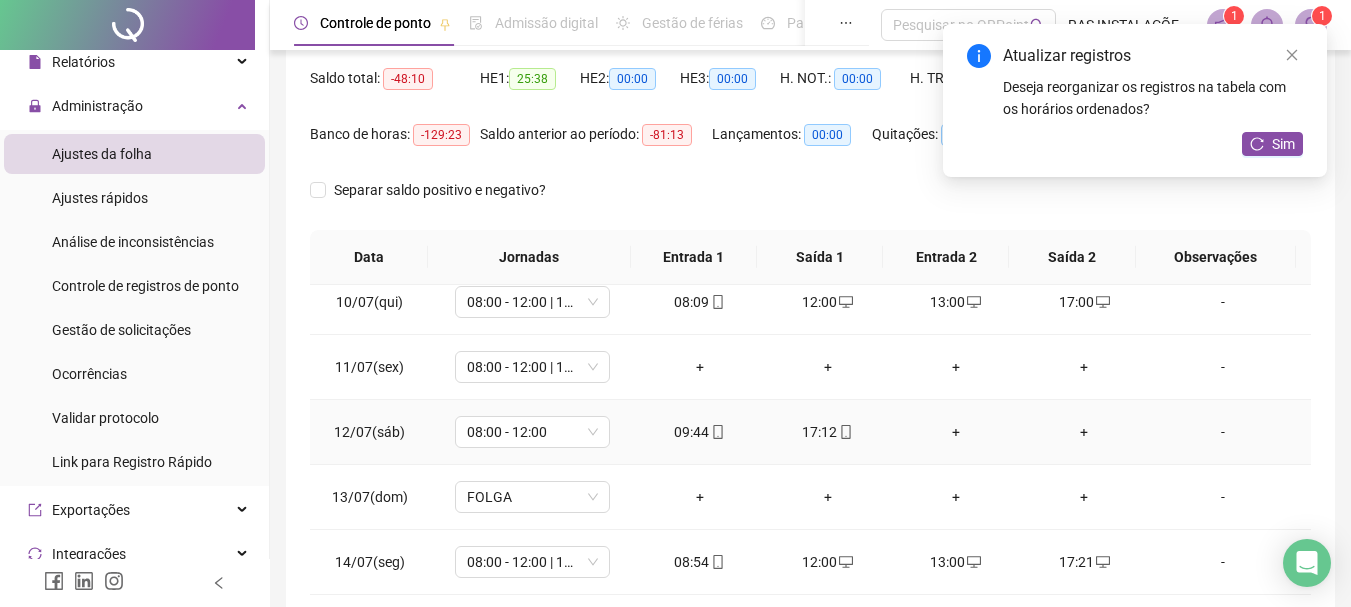 click on "+" at bounding box center [1084, 432] 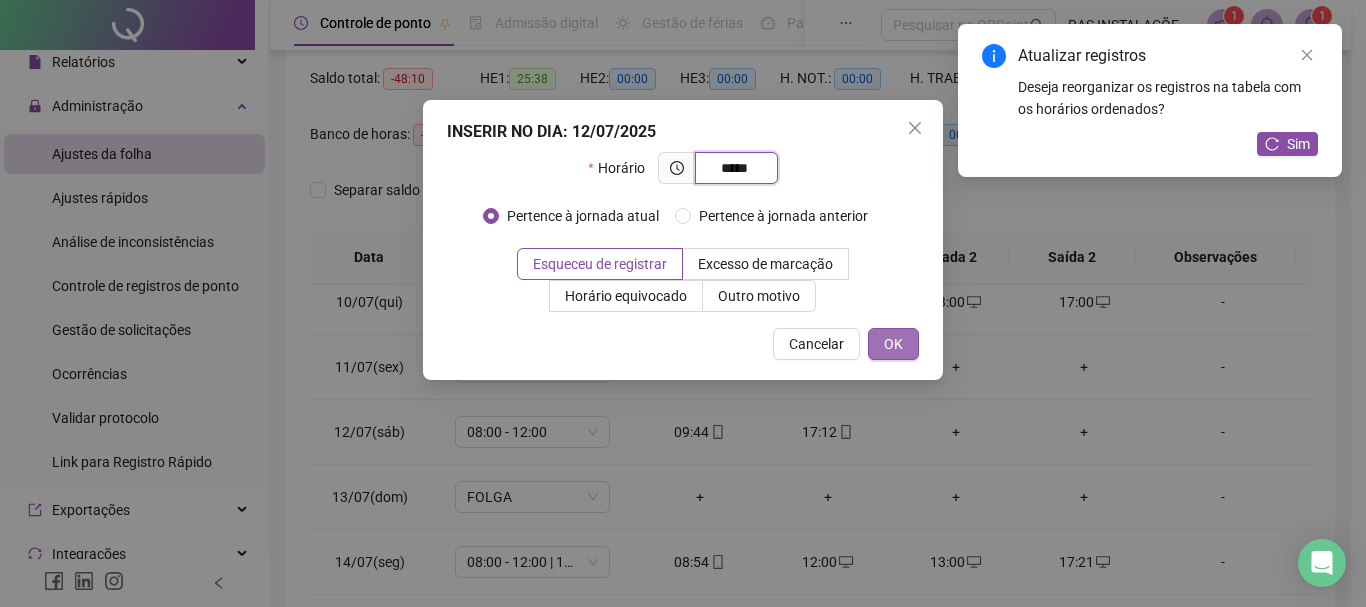 type on "*****" 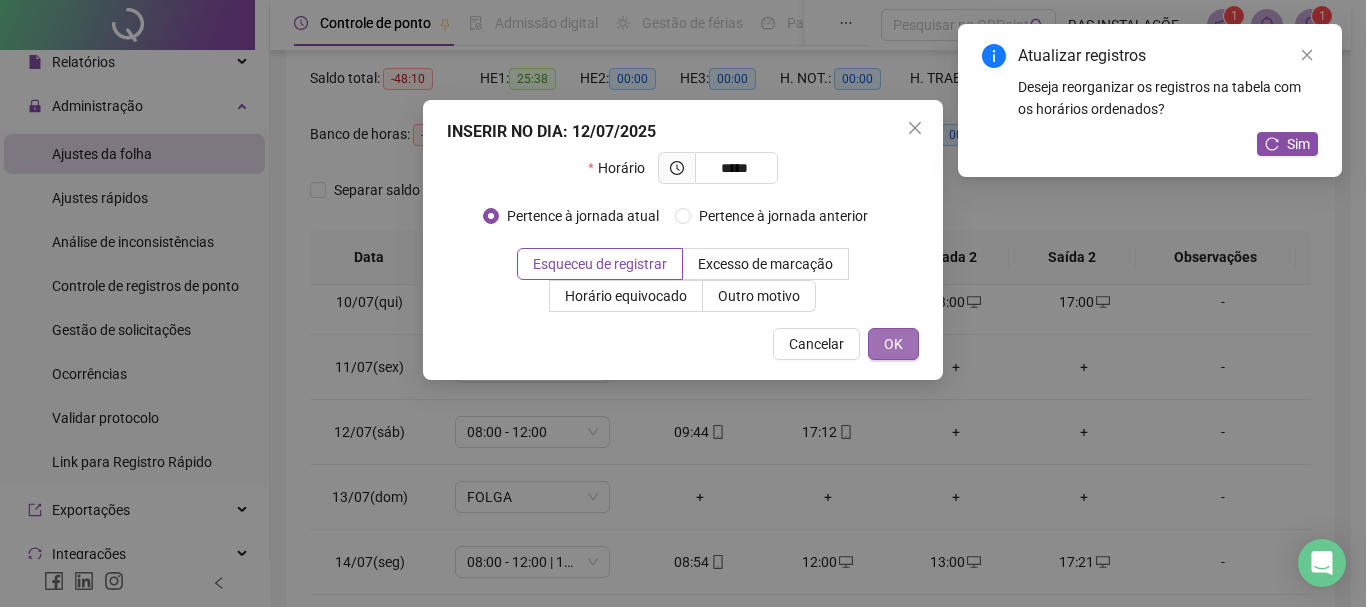 click on "OK" at bounding box center (893, 344) 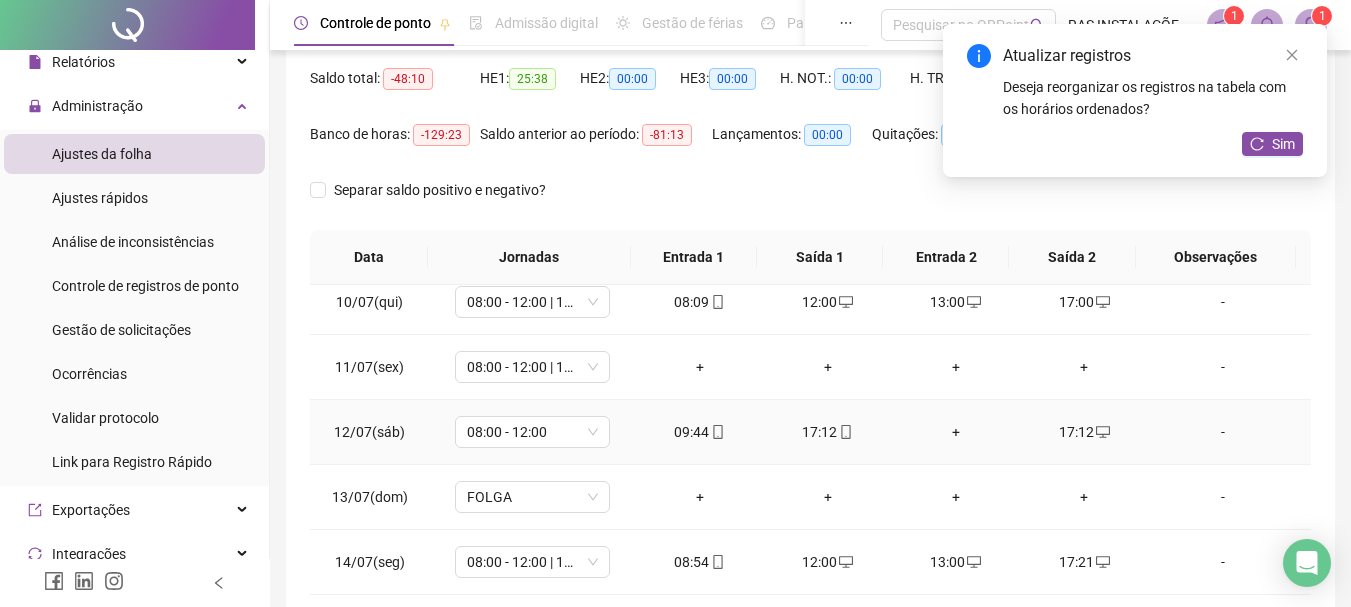 click on "+" at bounding box center [956, 432] 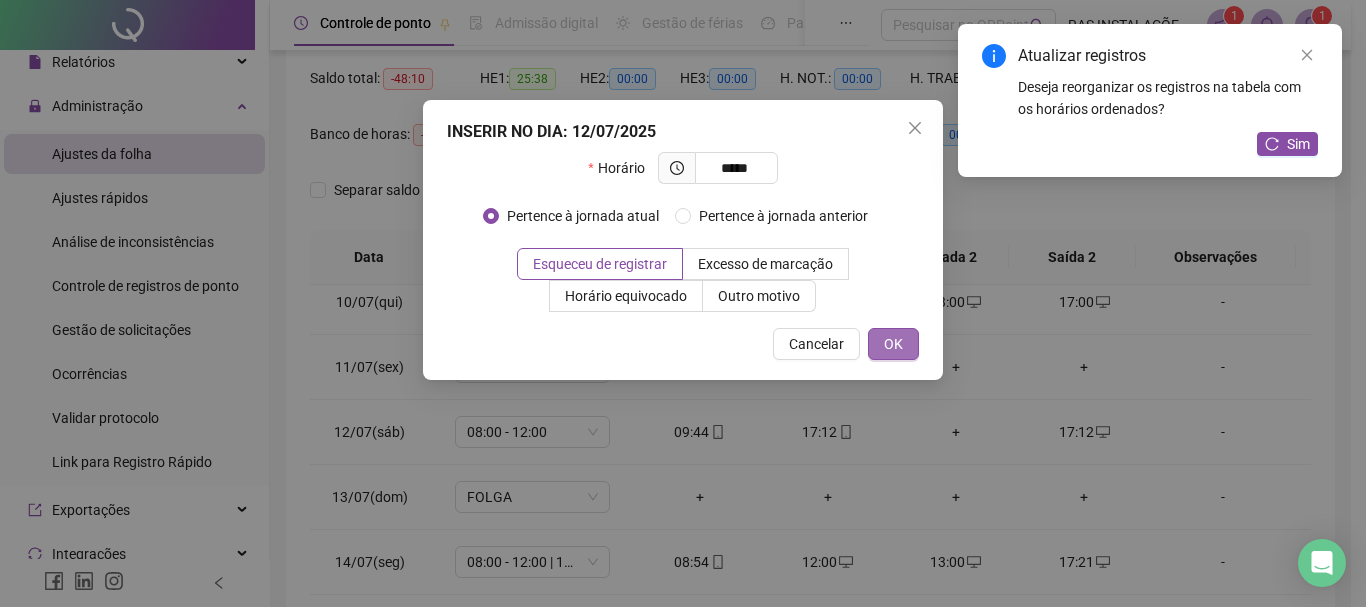 type on "*****" 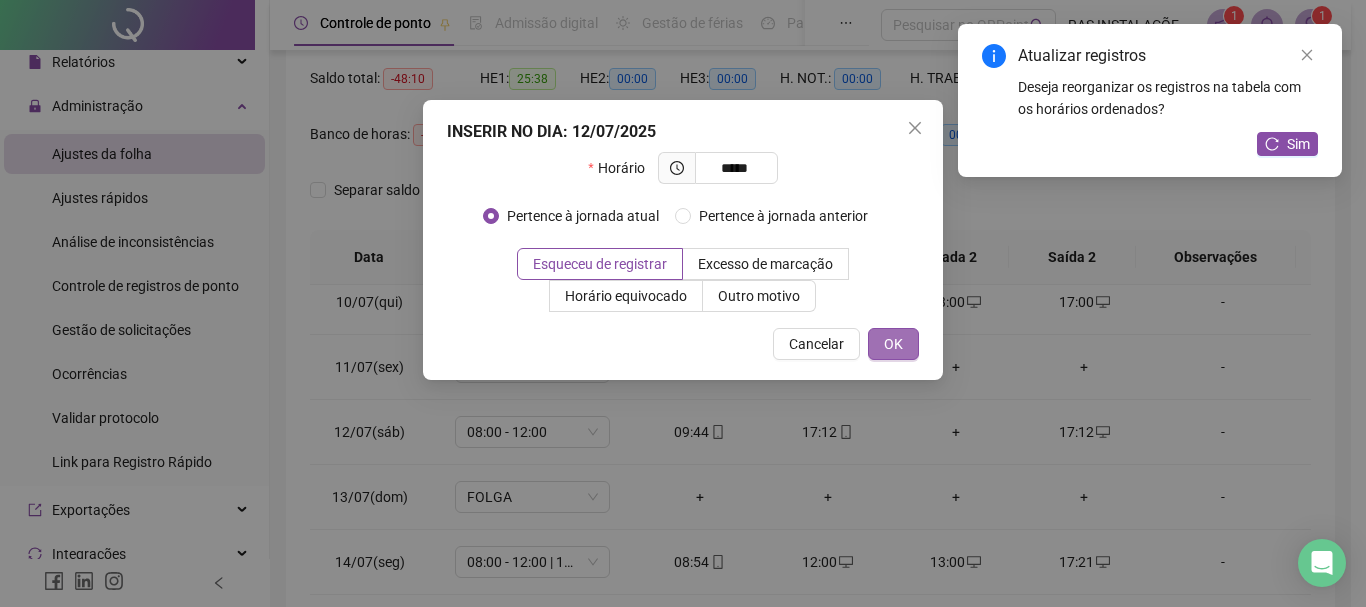 click on "OK" at bounding box center (893, 344) 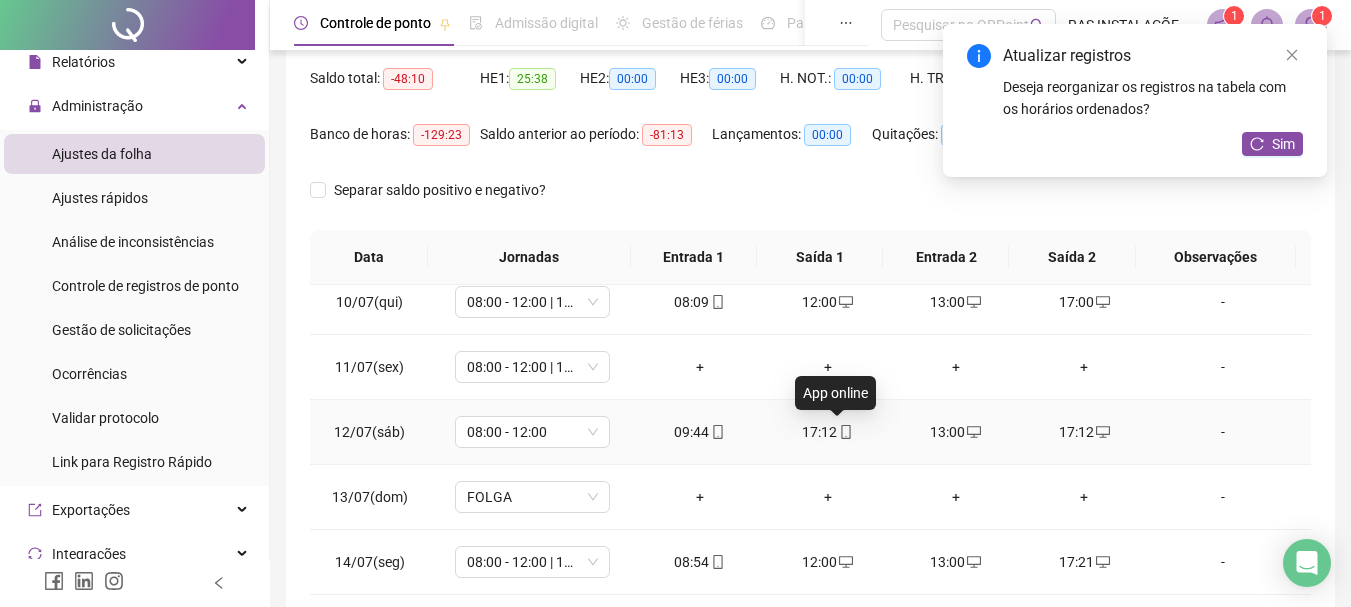 click 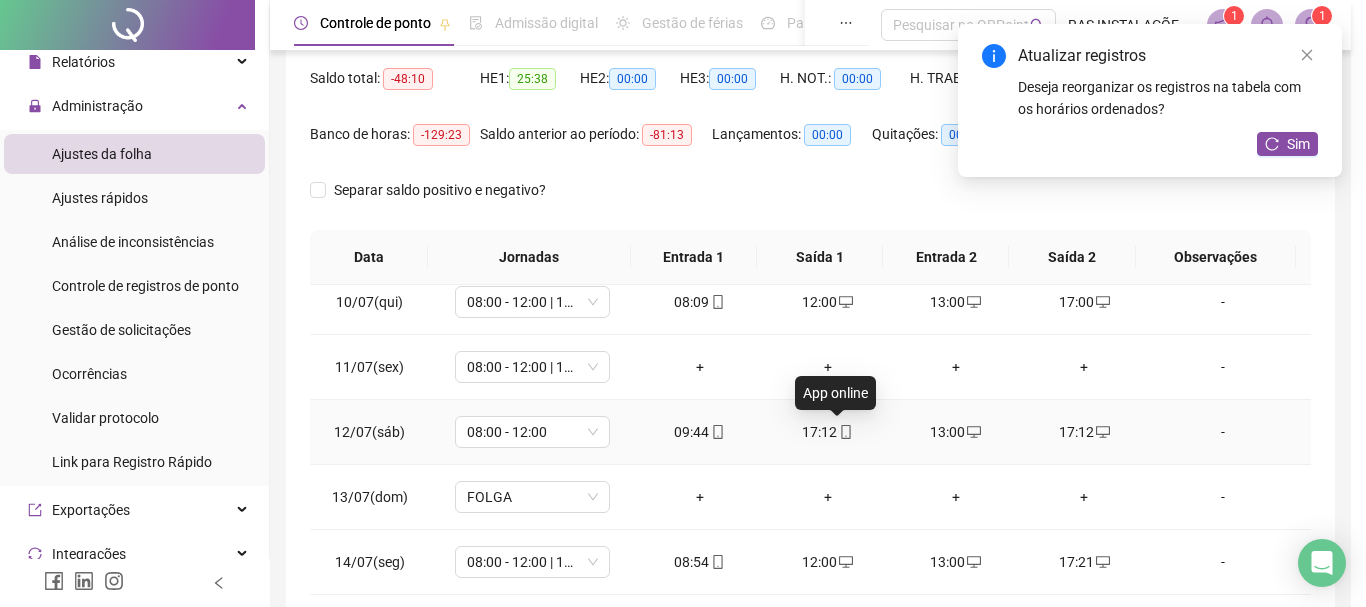 type on "**********" 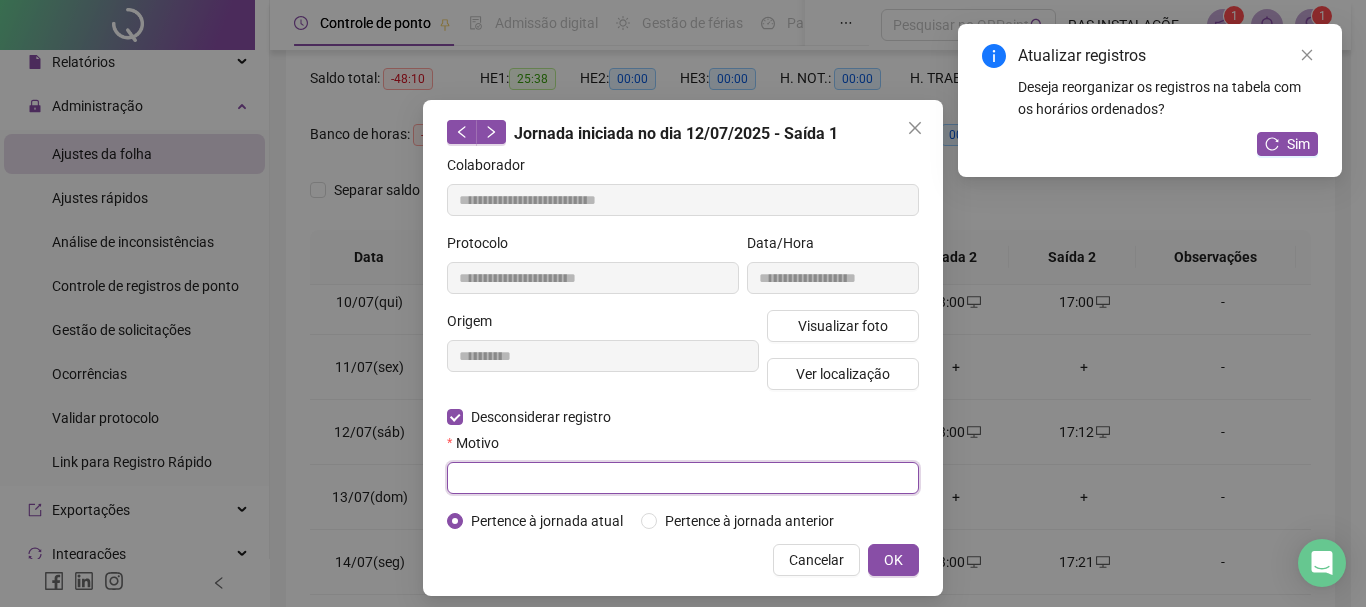 click at bounding box center (683, 478) 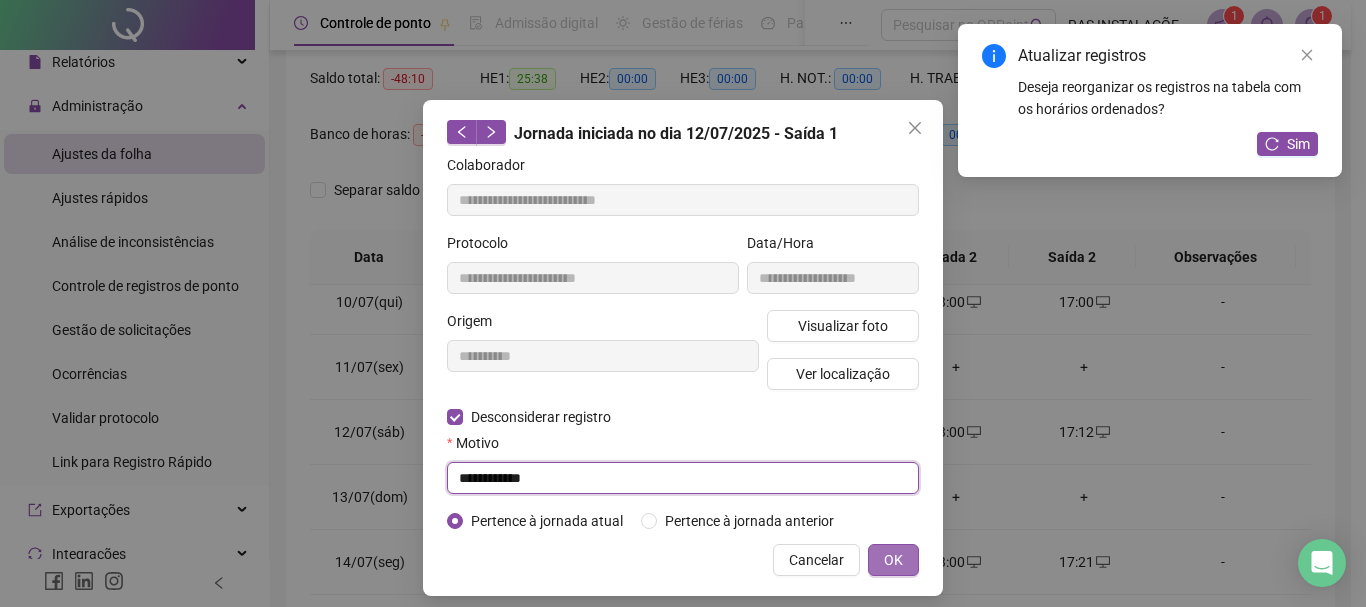 type on "**********" 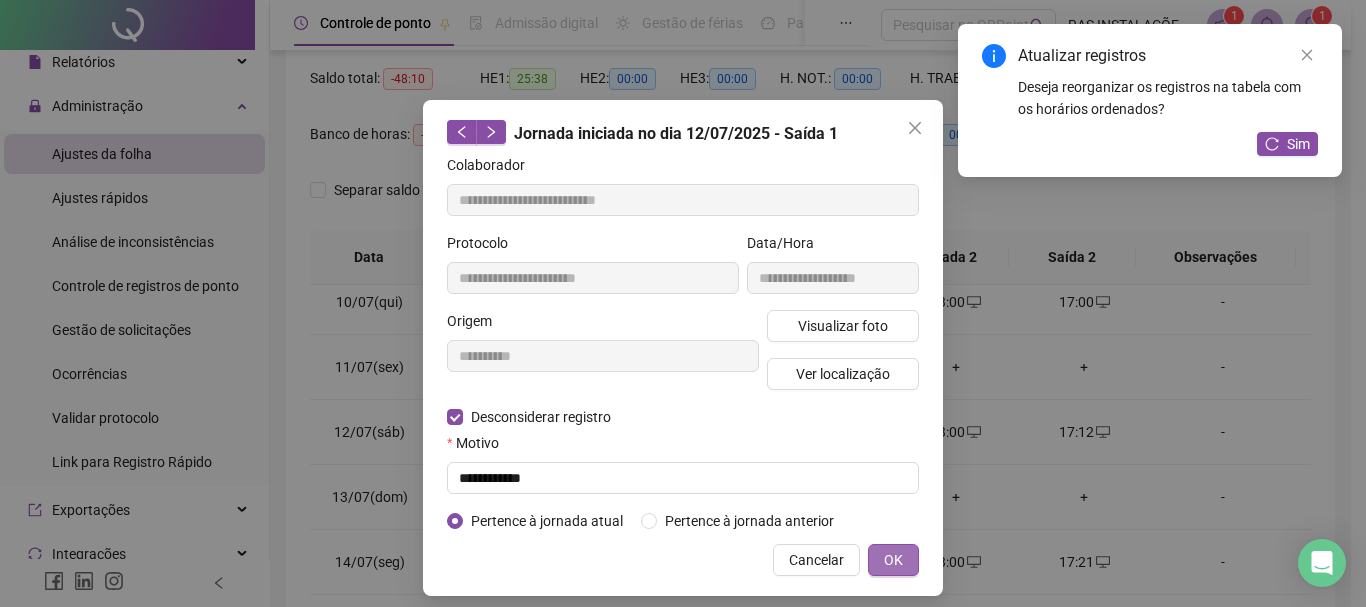 click on "OK" at bounding box center (893, 560) 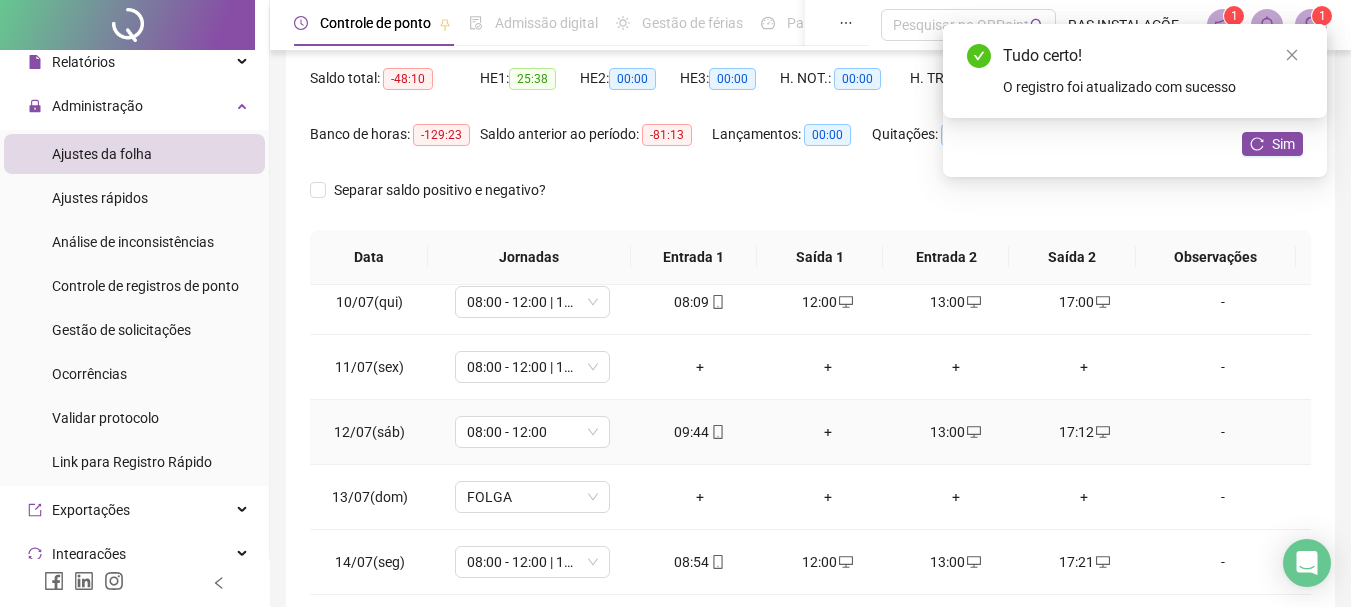 click on "+" at bounding box center (828, 432) 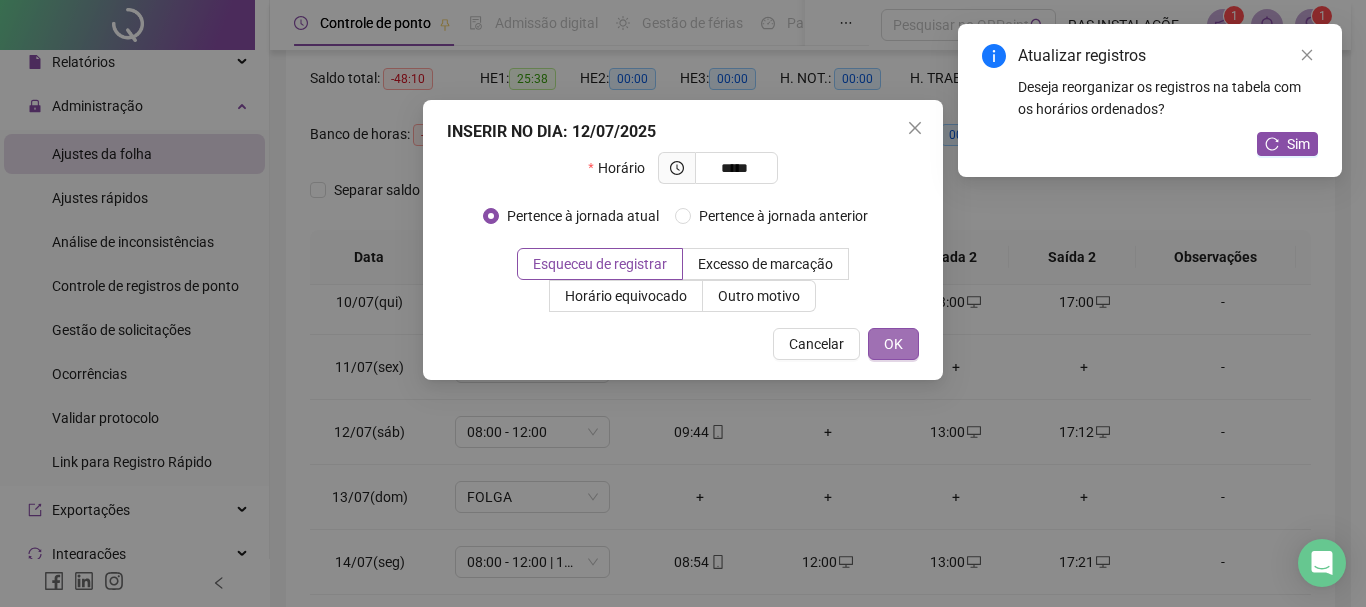type on "*****" 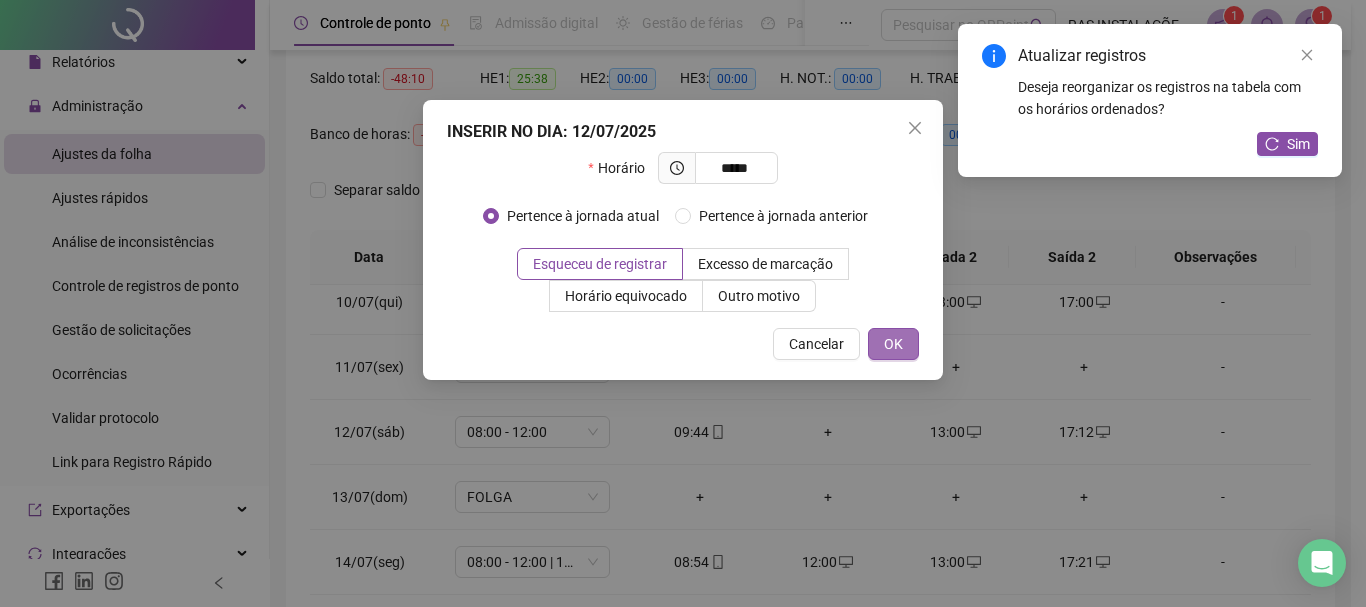 click on "OK" at bounding box center [893, 344] 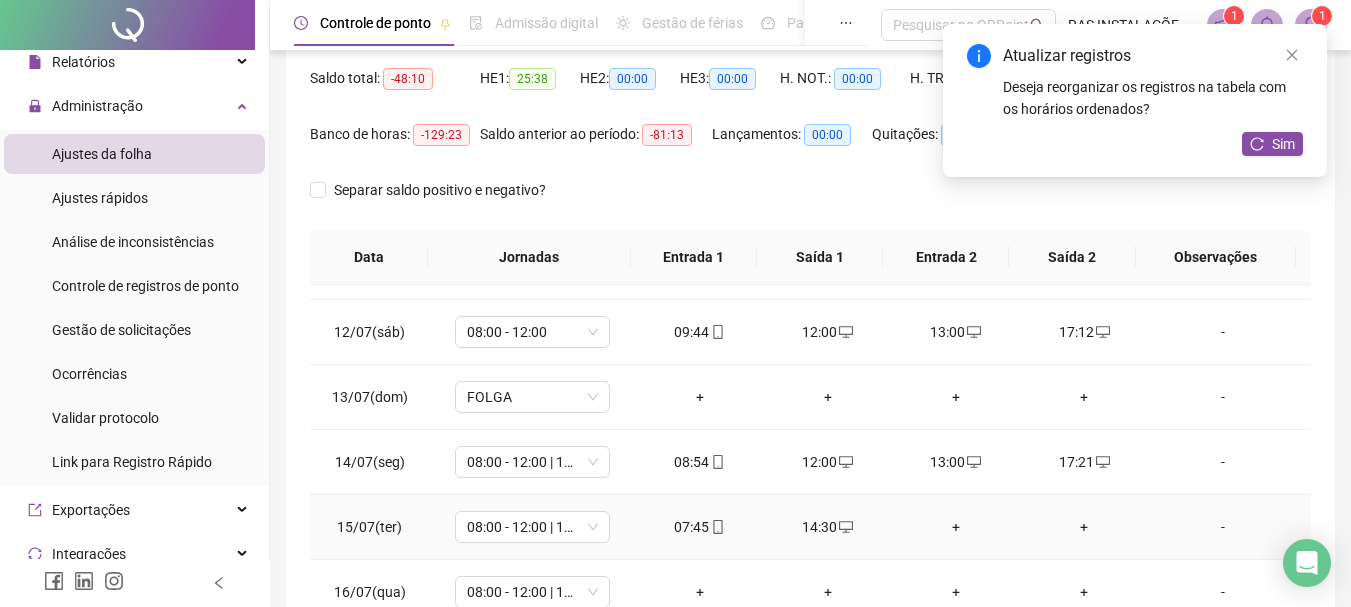 scroll, scrollTop: 800, scrollLeft: 0, axis: vertical 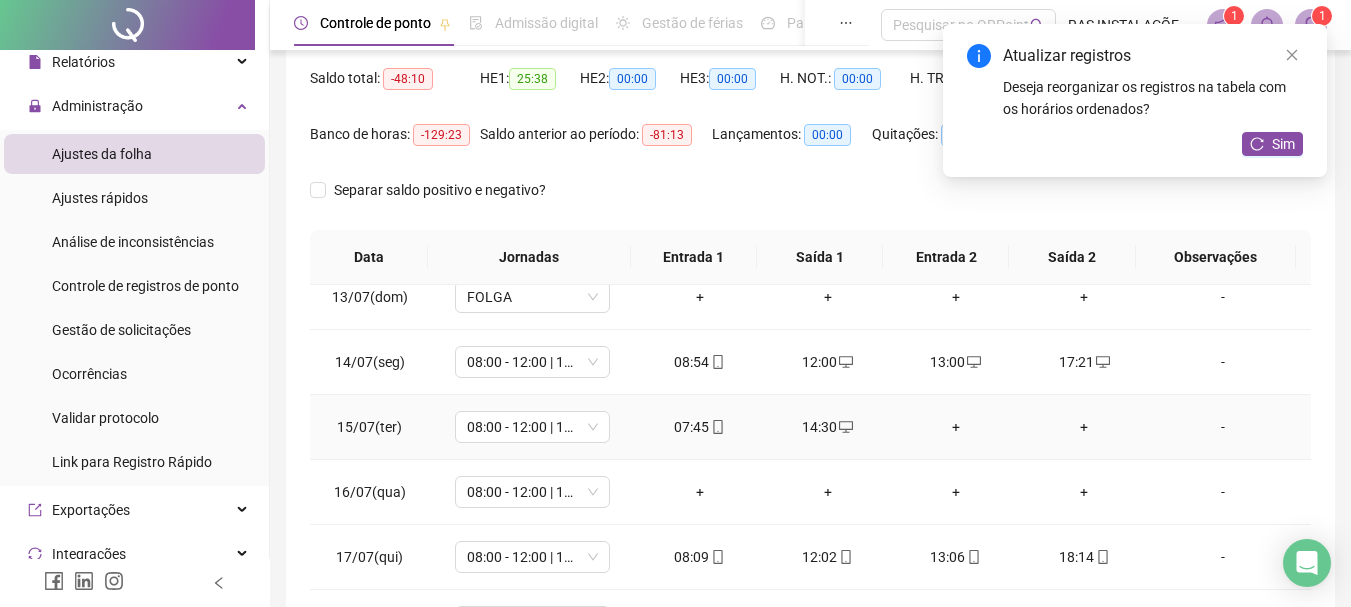click on "+" at bounding box center (1084, 427) 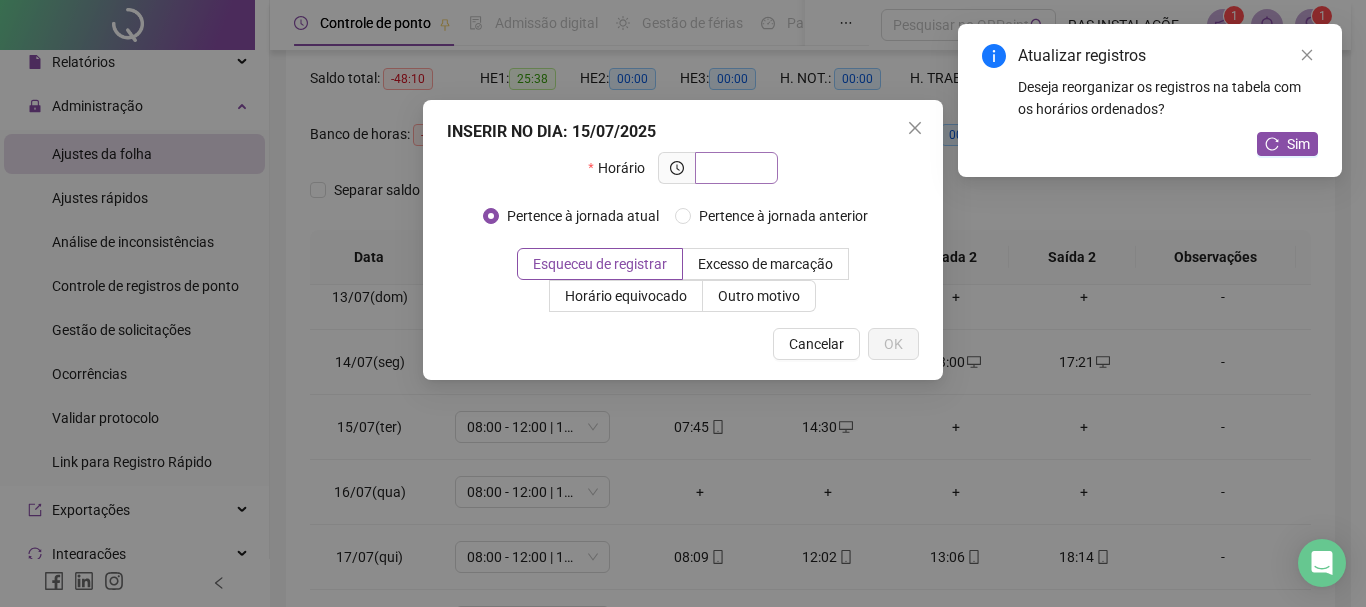 click at bounding box center [734, 168] 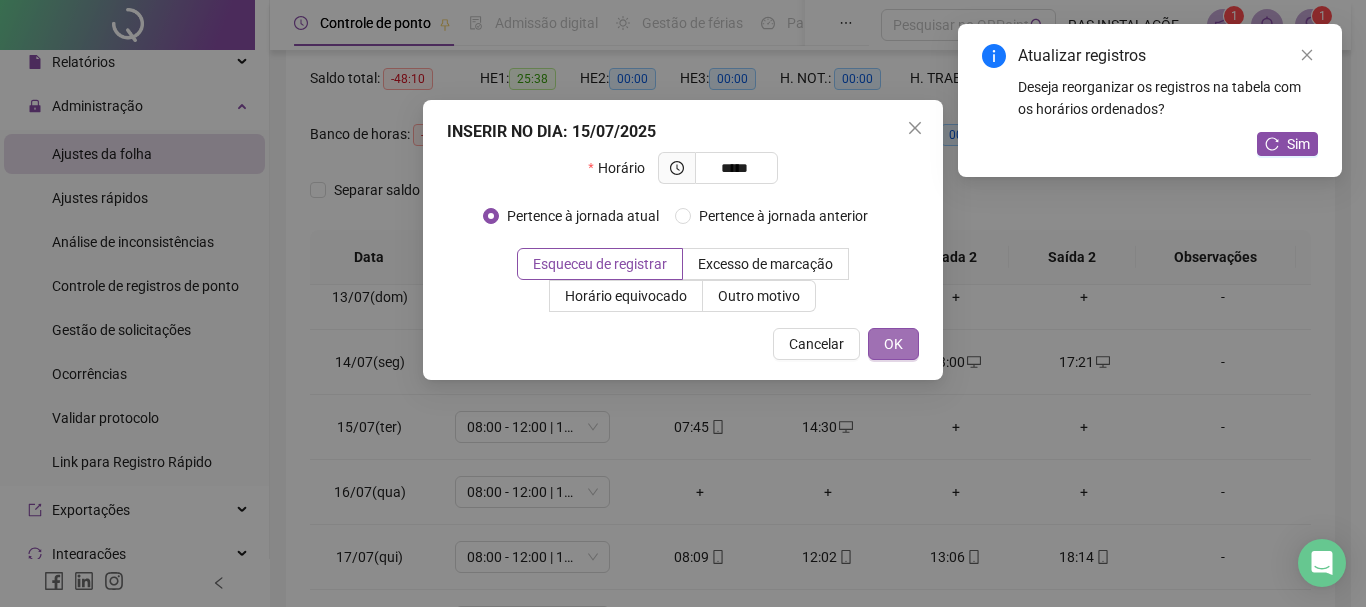 type on "*****" 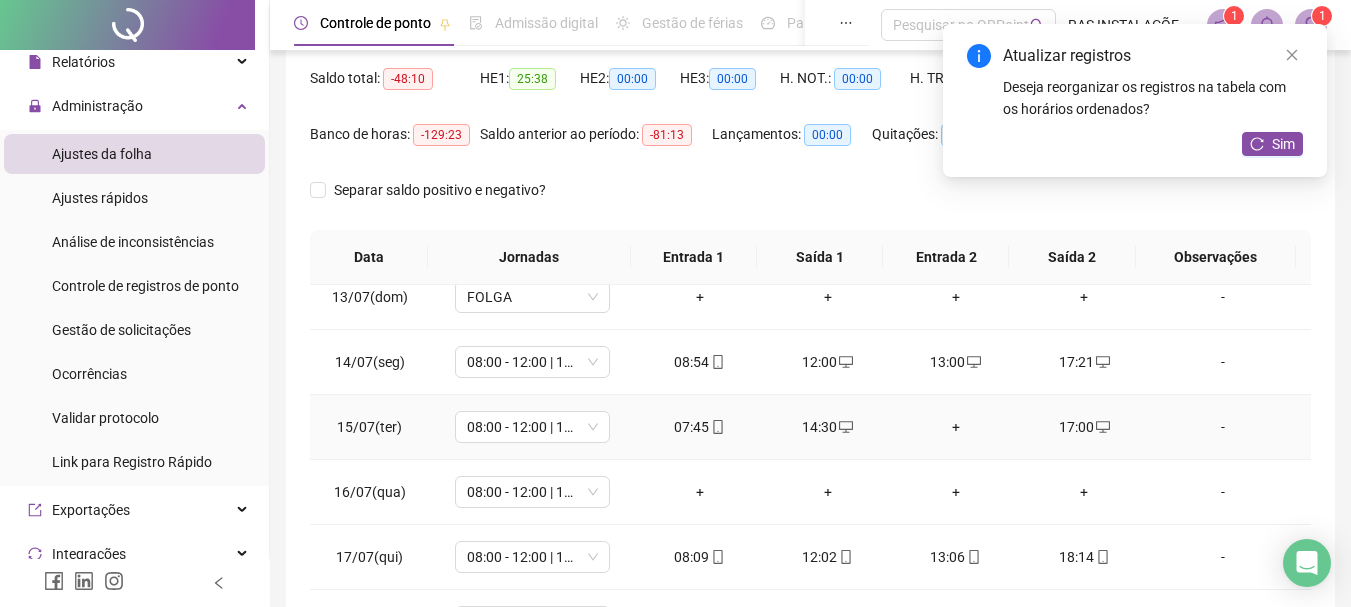 click on "+" at bounding box center (956, 427) 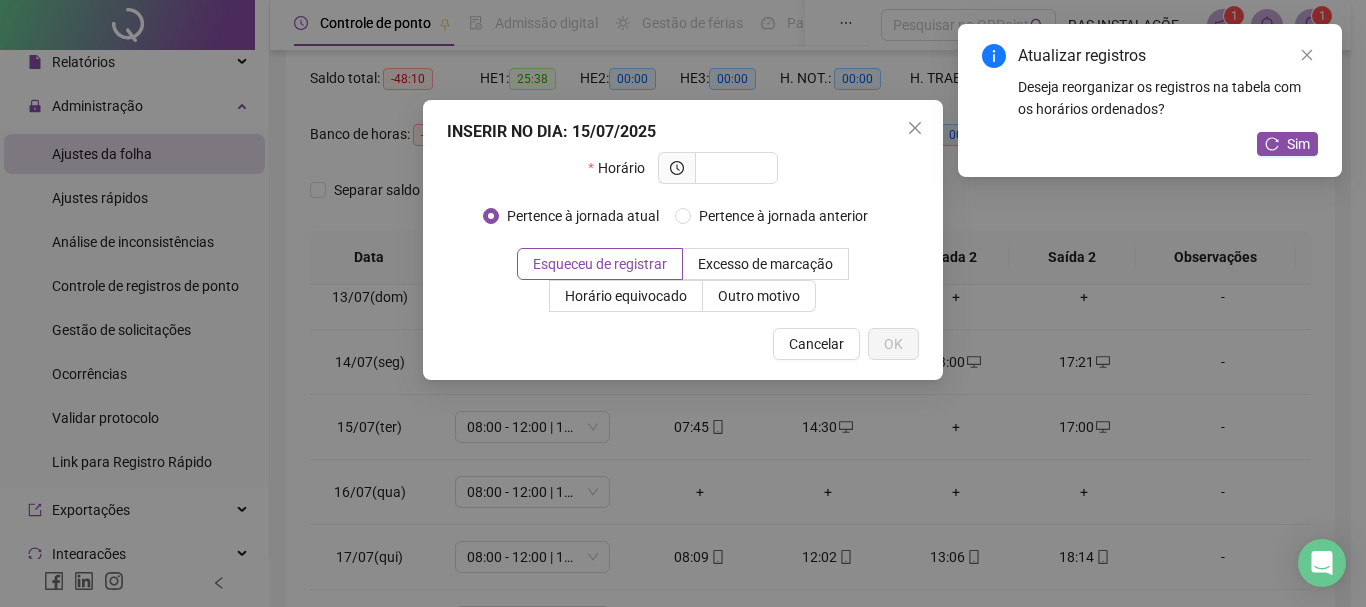 click on "INSERIR NO DIA :   15/07/2025 Horário Pertence à jornada atual Pertence à jornada anterior Esqueceu de registrar Excesso de marcação Horário equivocado Outro motivo Motivo Cancelar OK" at bounding box center (683, 303) 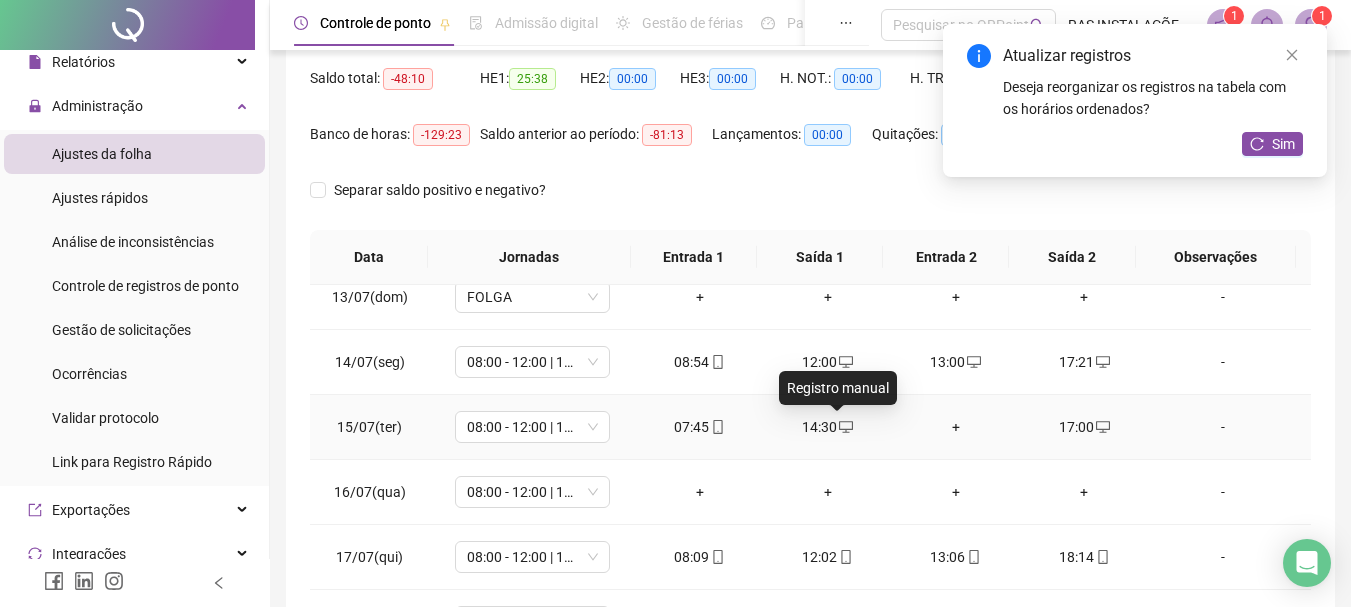 click 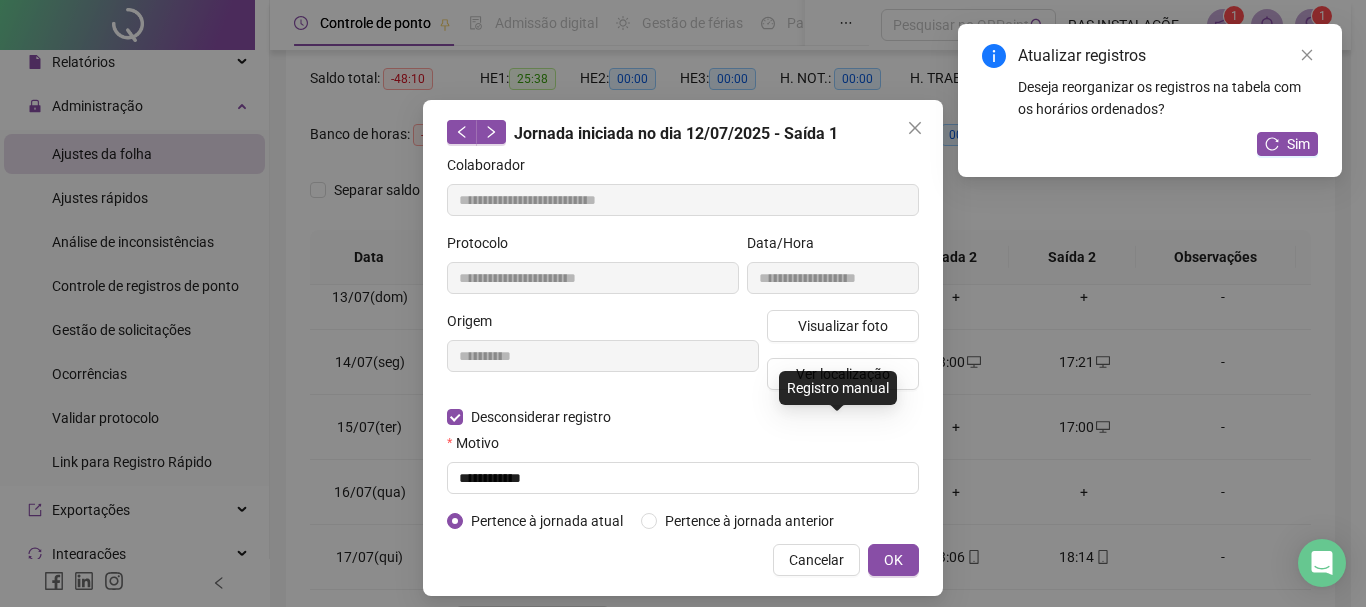 type on "**********" 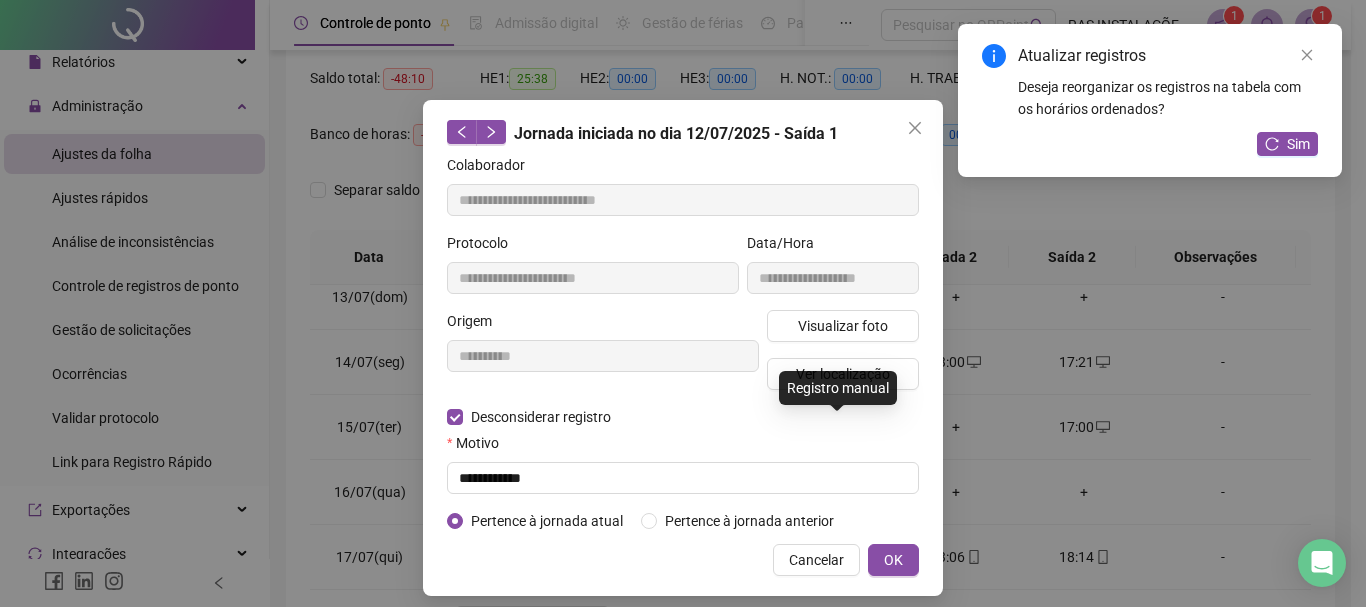 type on "**********" 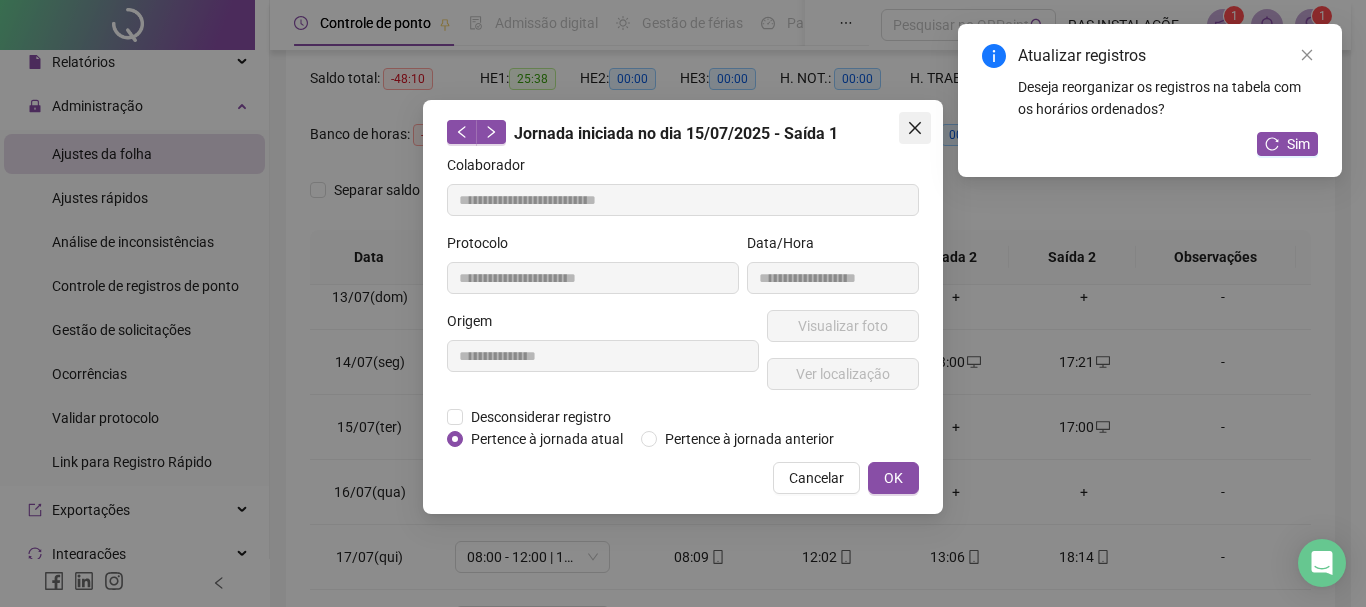 click 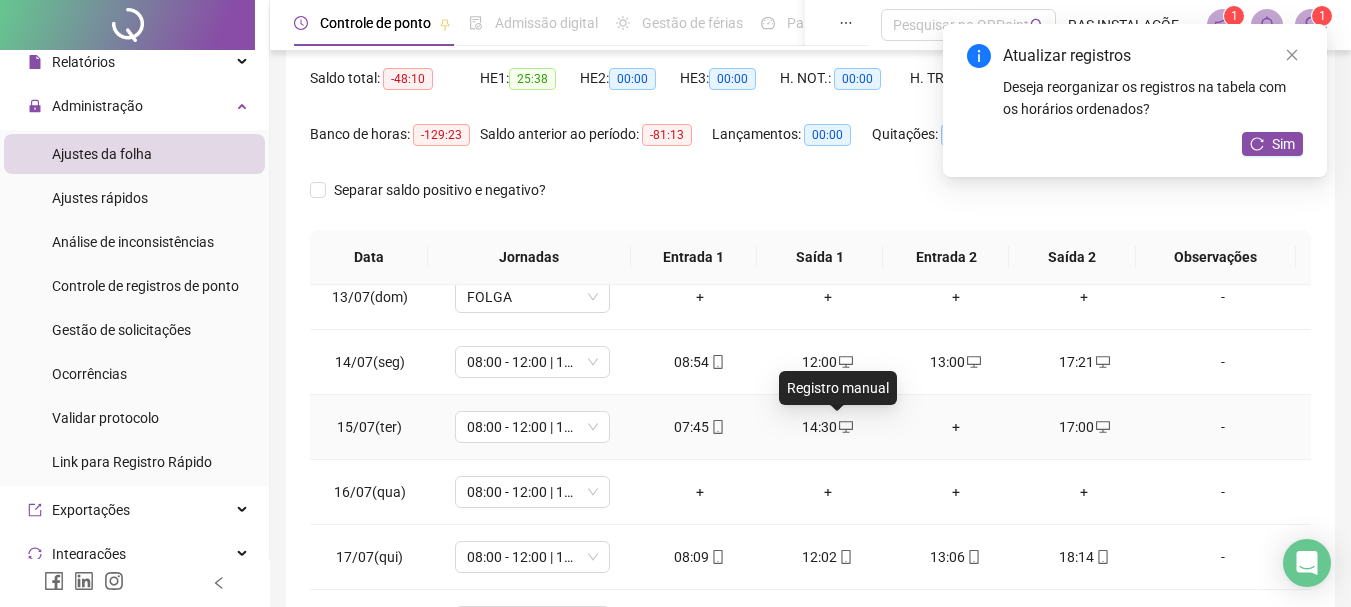 click 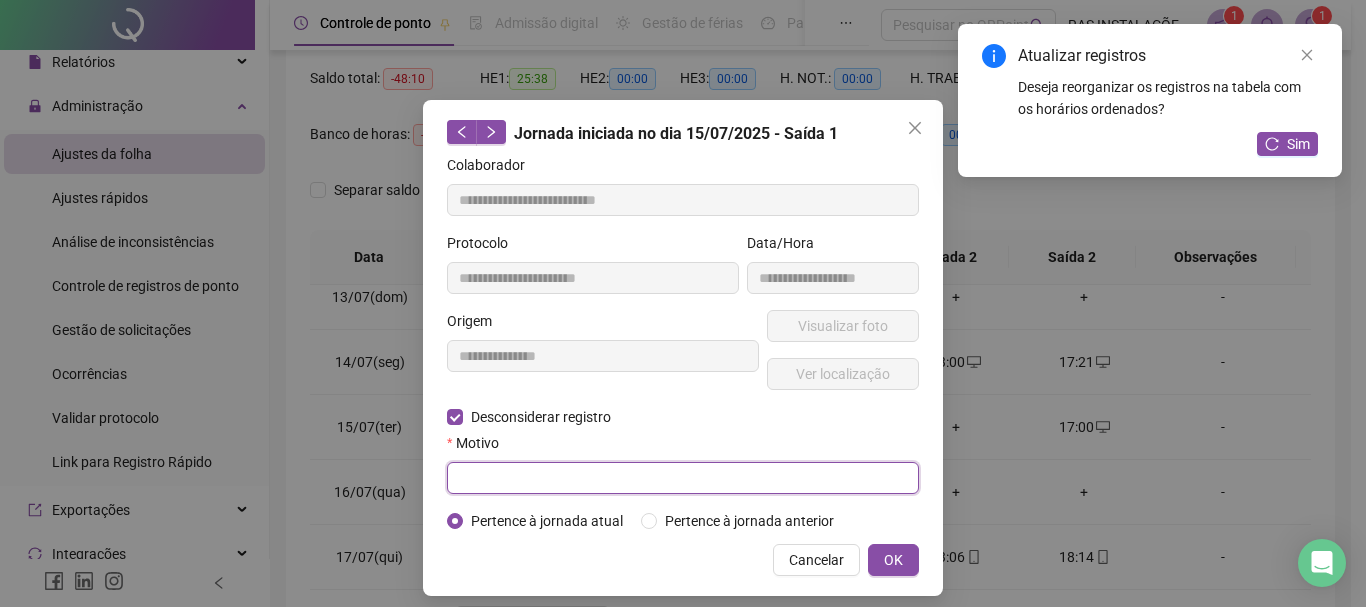 click at bounding box center (683, 478) 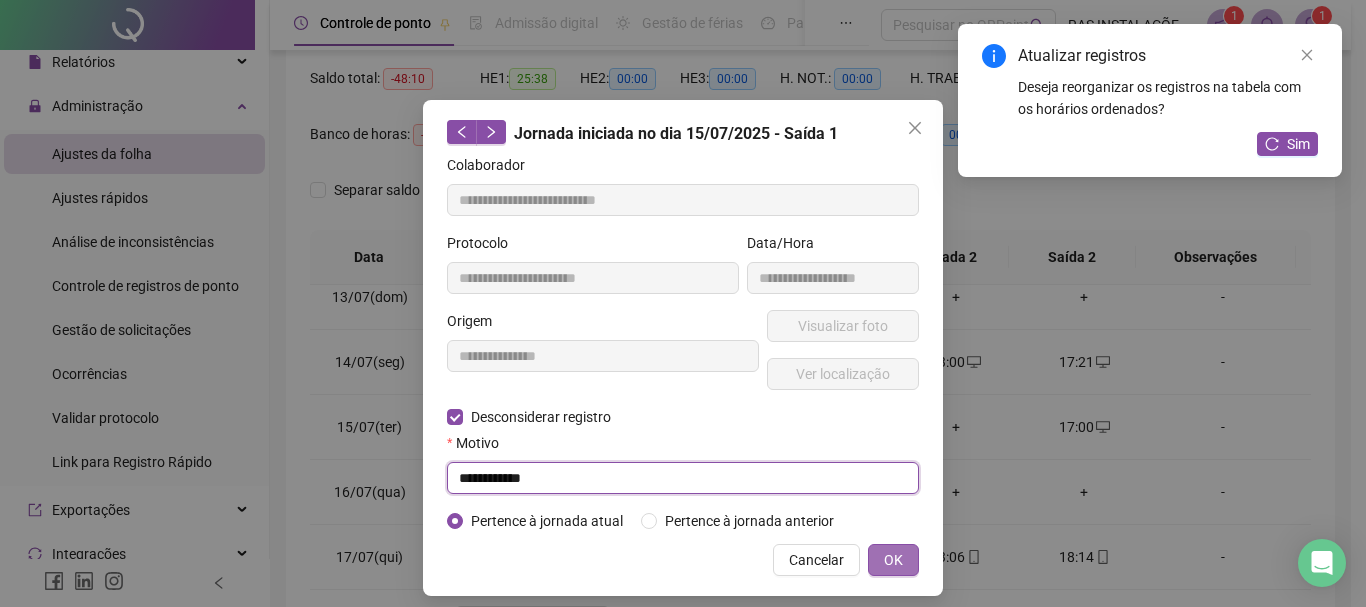 type on "**********" 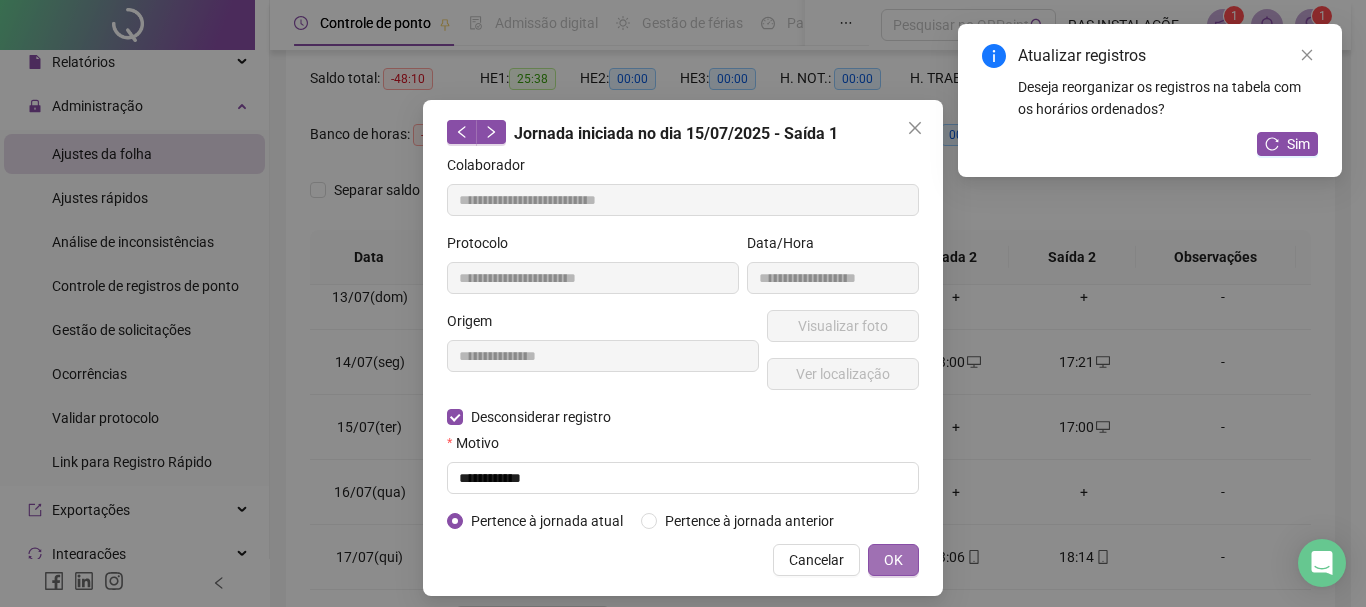 click on "OK" at bounding box center (893, 560) 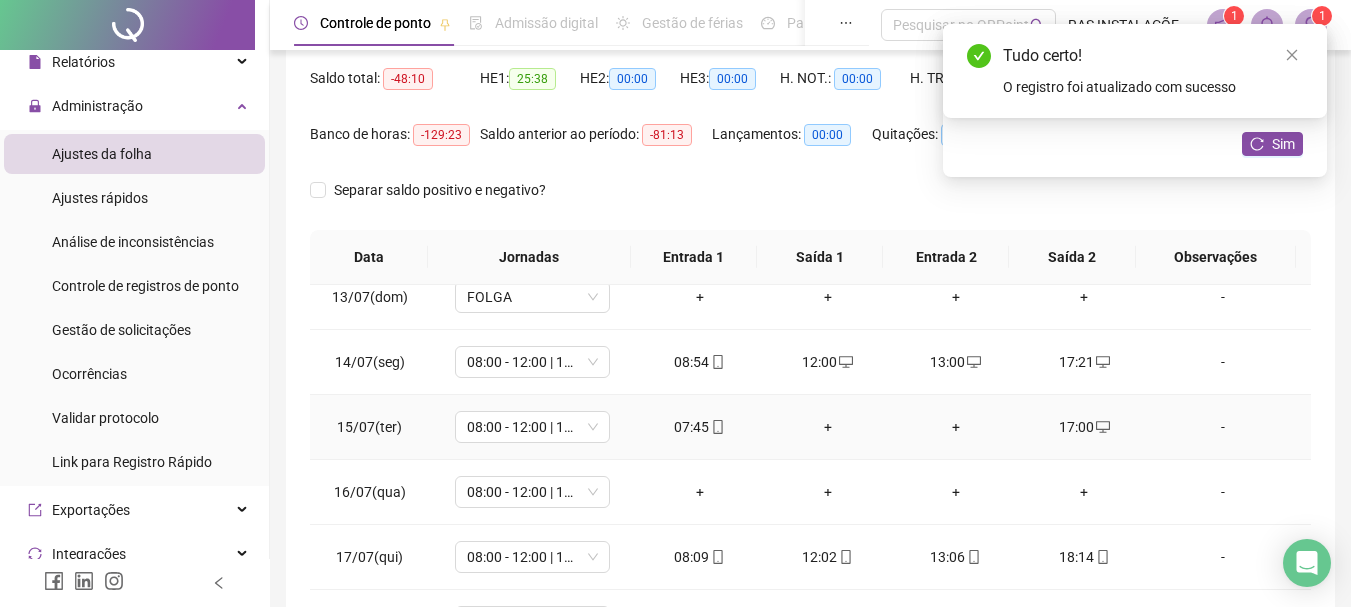 click on "+" at bounding box center (828, 427) 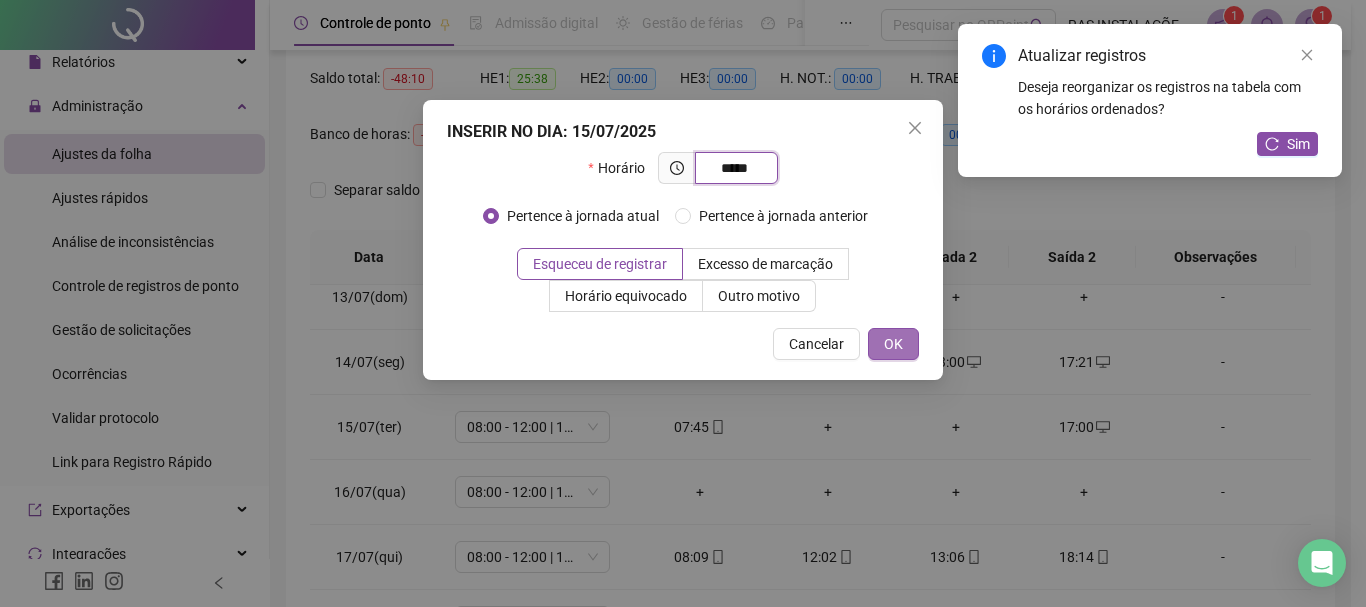 type on "*****" 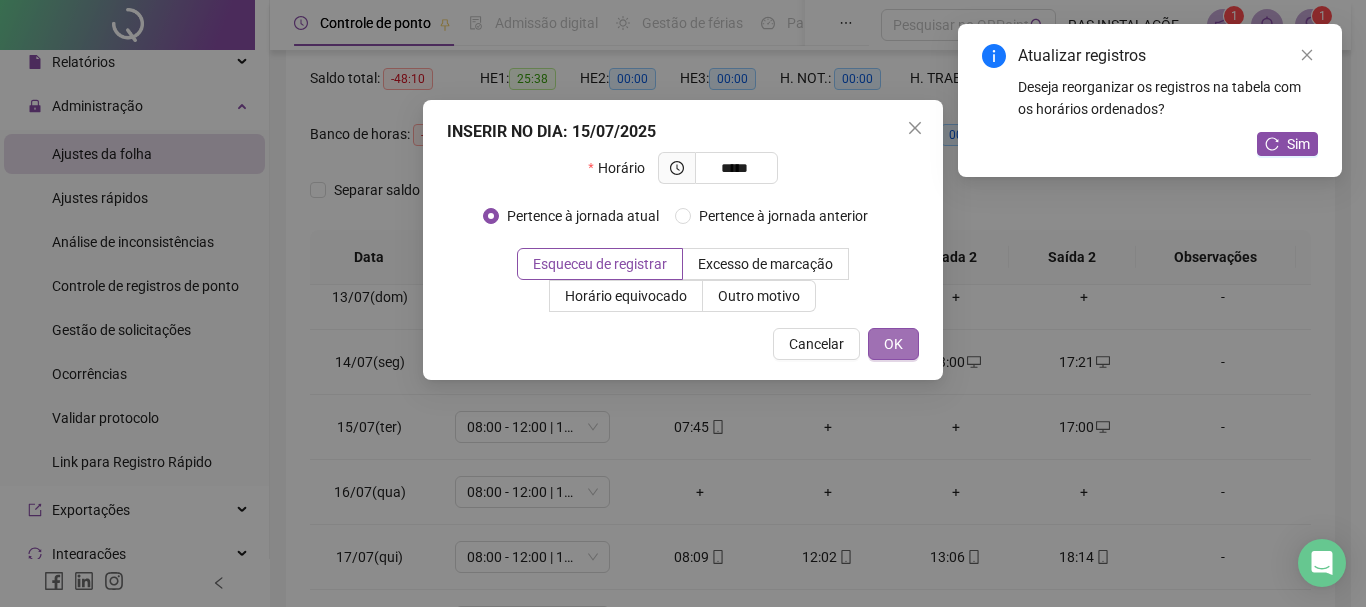 click on "OK" at bounding box center [893, 344] 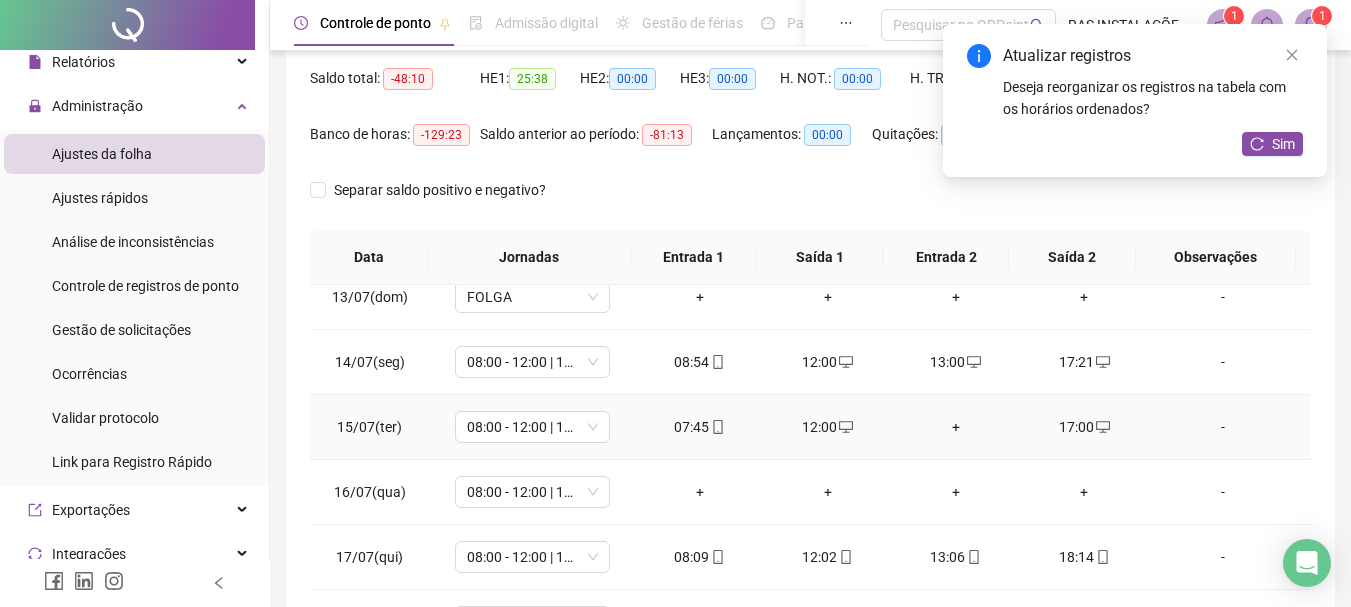 click on "+" at bounding box center (956, 427) 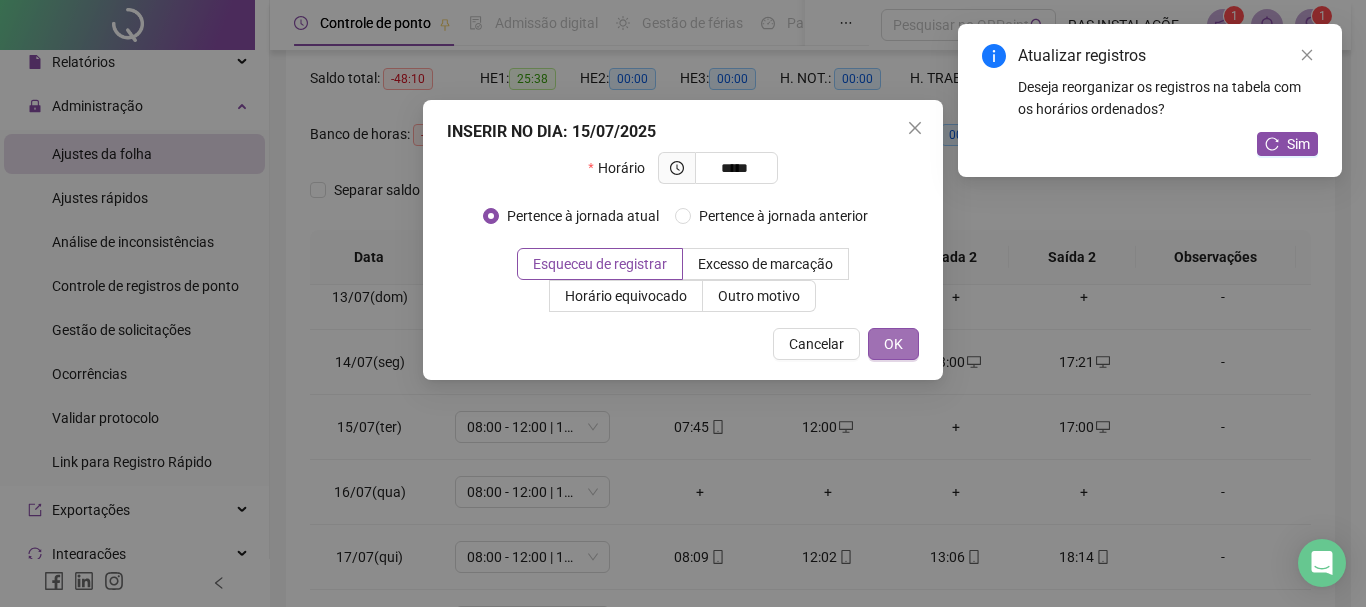 type on "*****" 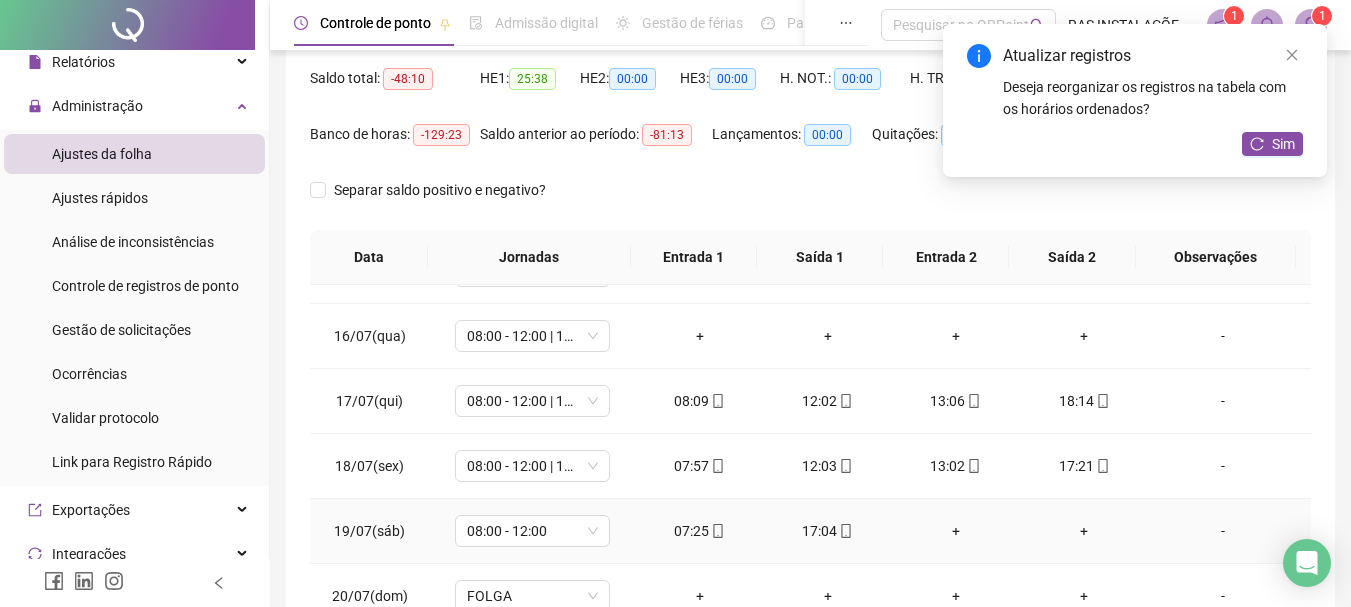 scroll, scrollTop: 1000, scrollLeft: 0, axis: vertical 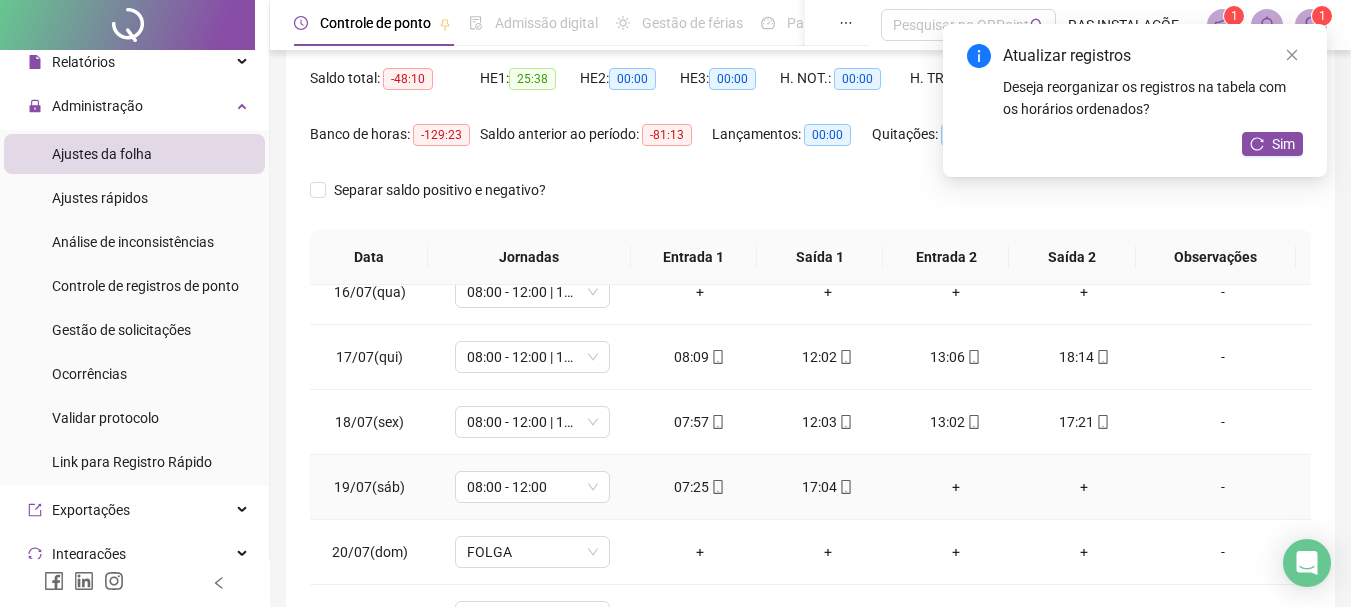 click on "+" at bounding box center [1084, 487] 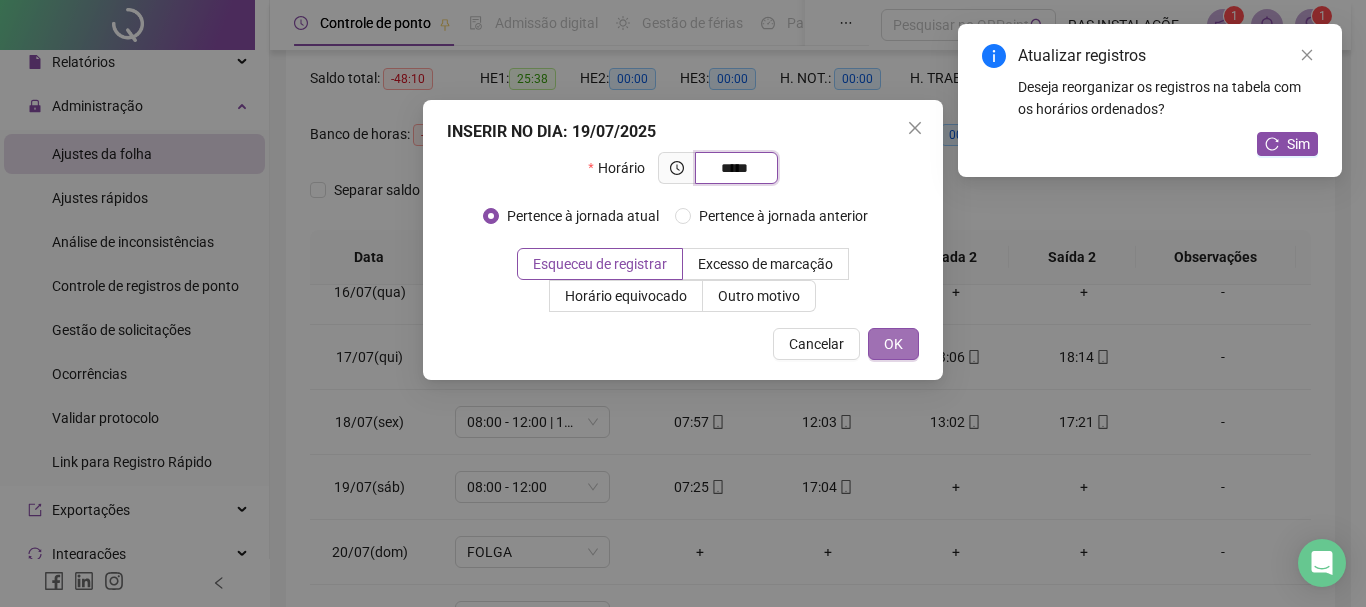 type on "*****" 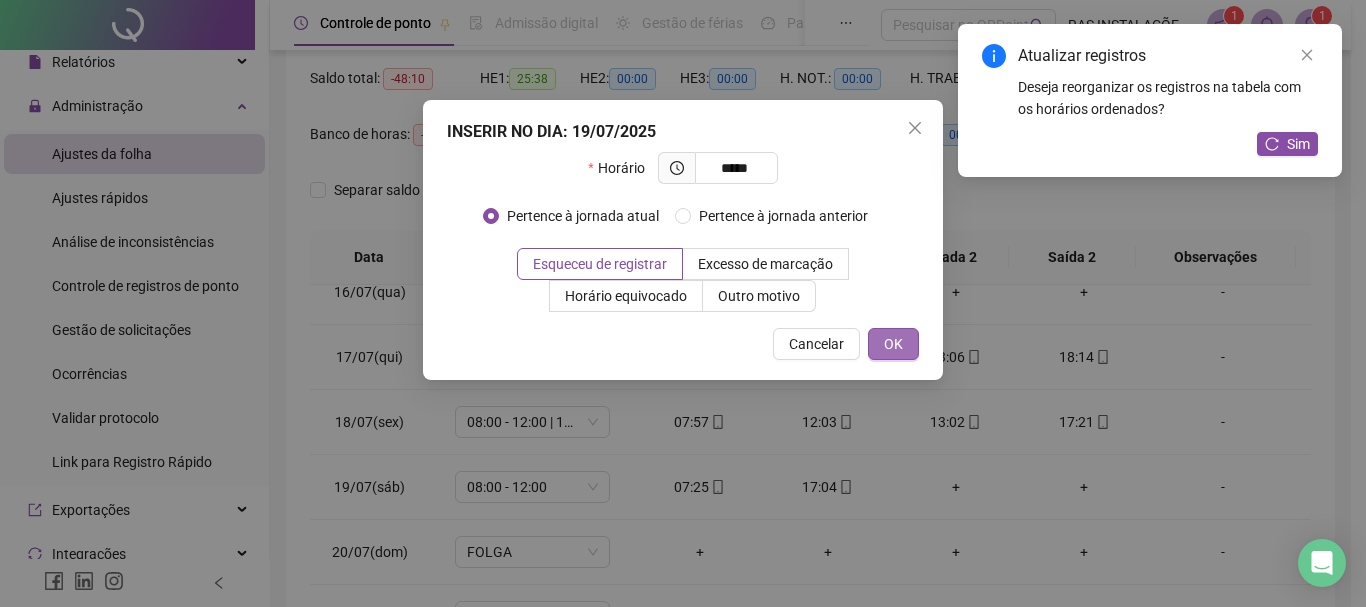 click on "OK" at bounding box center [893, 344] 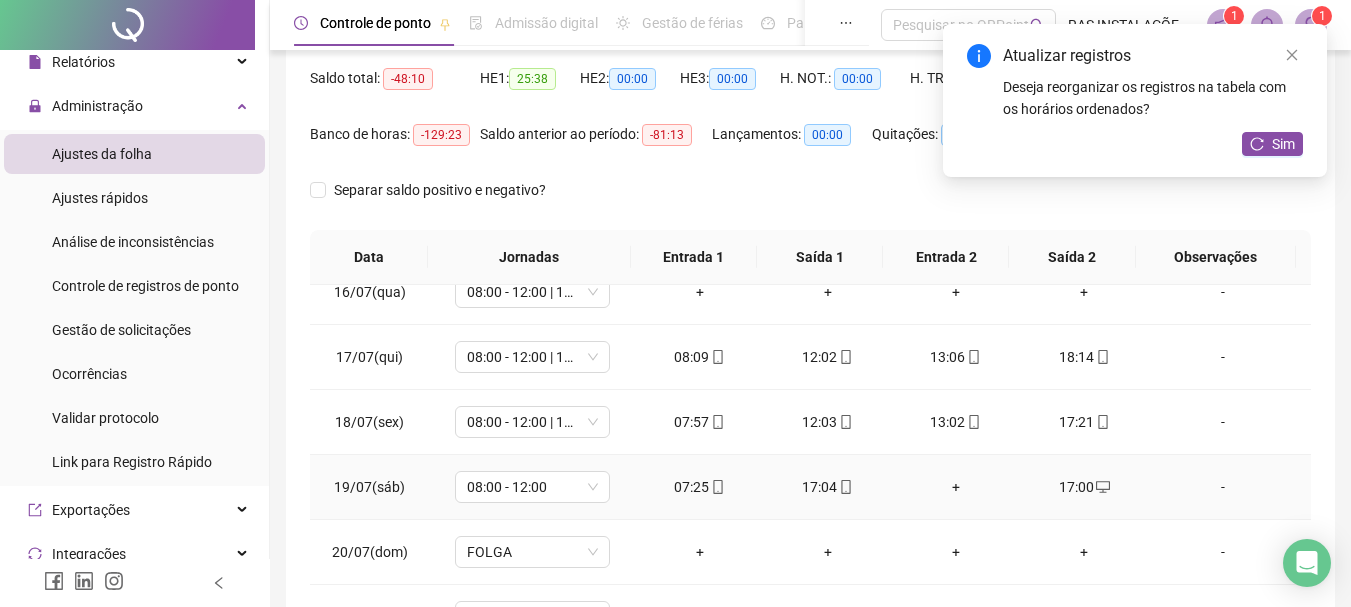 click on "+" at bounding box center (956, 487) 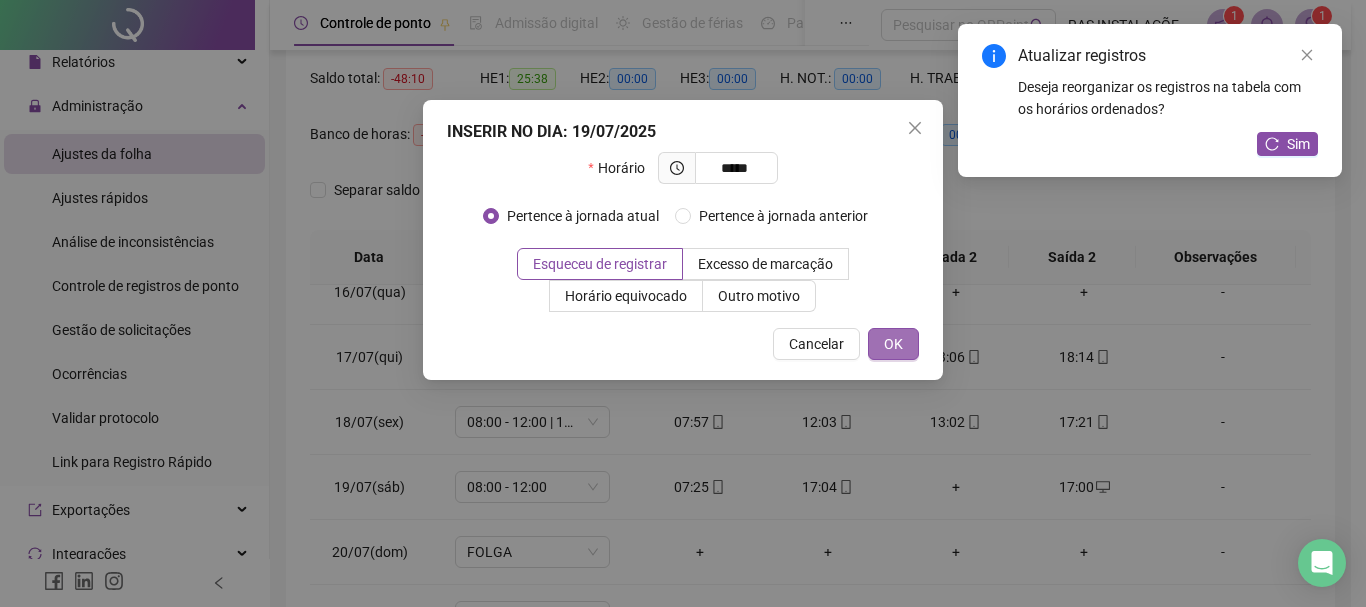 type on "*****" 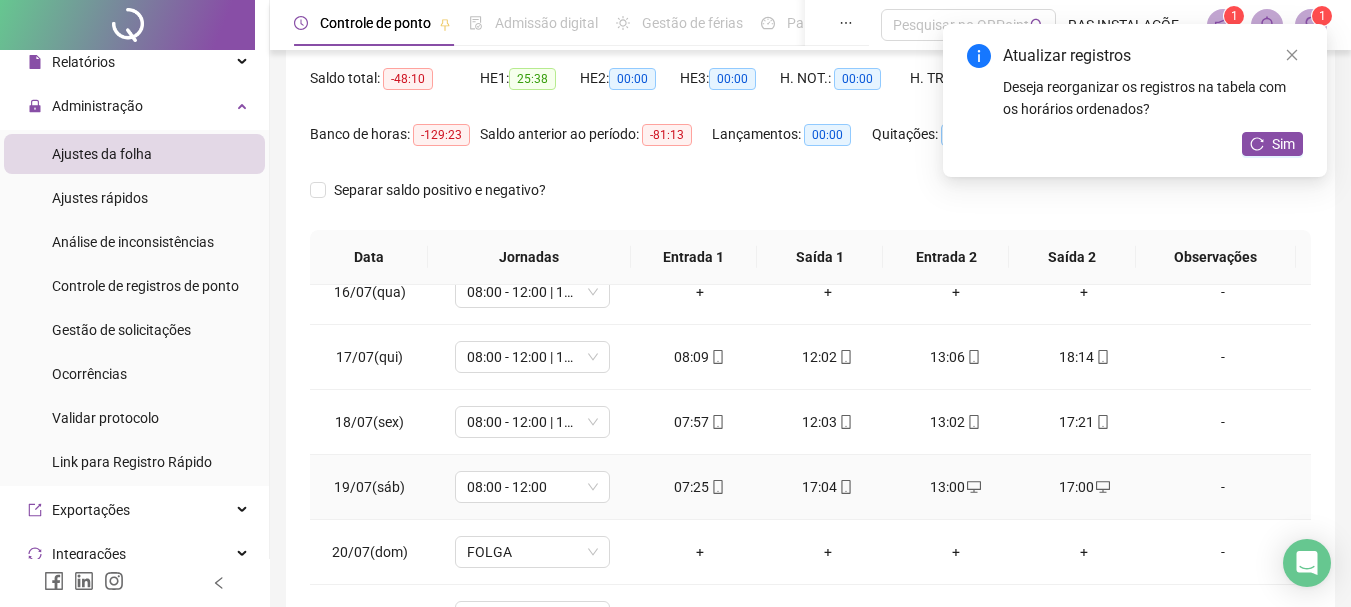 click 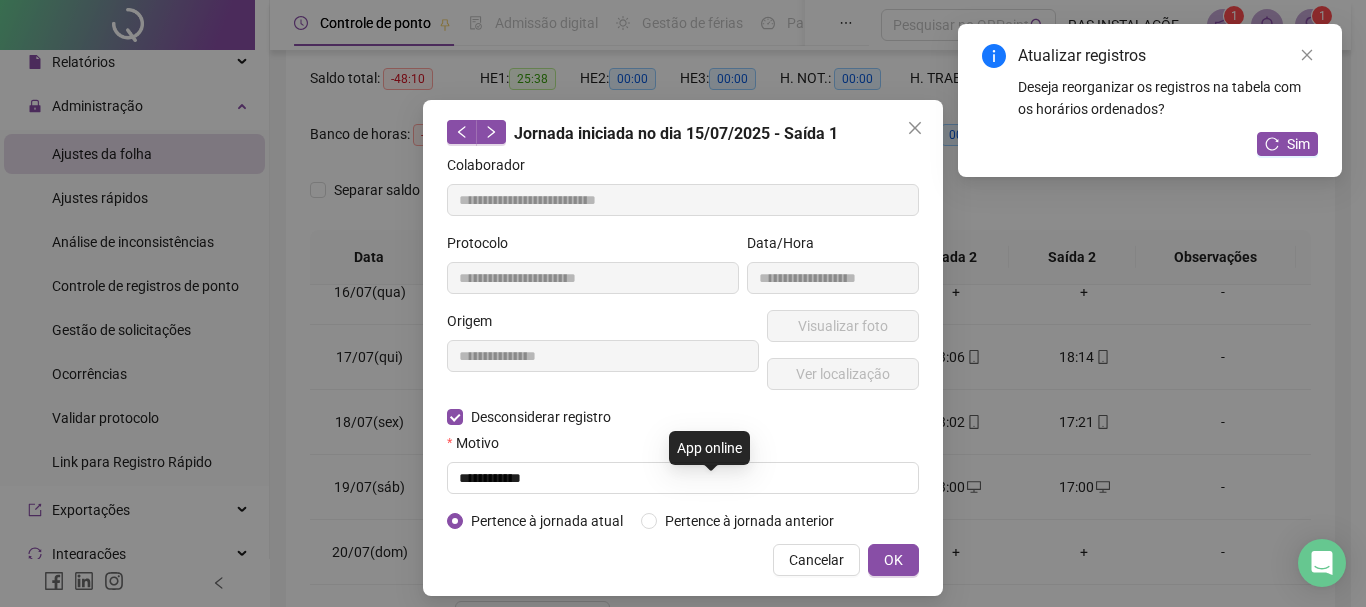 type on "**********" 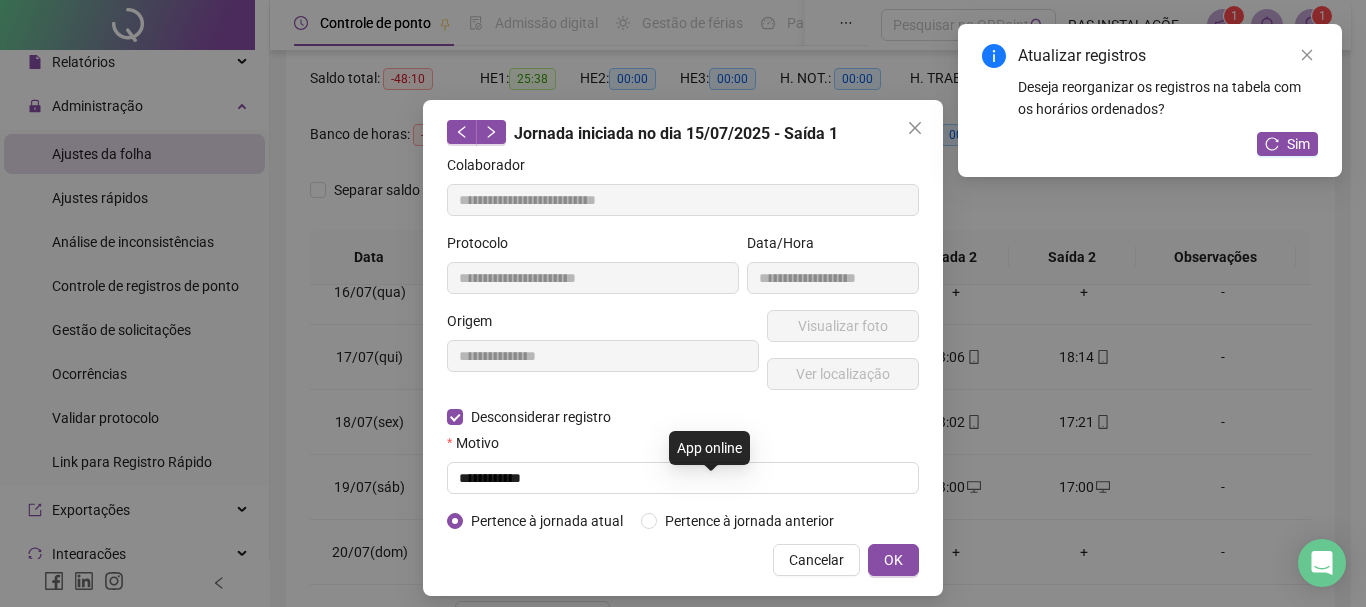 type on "**********" 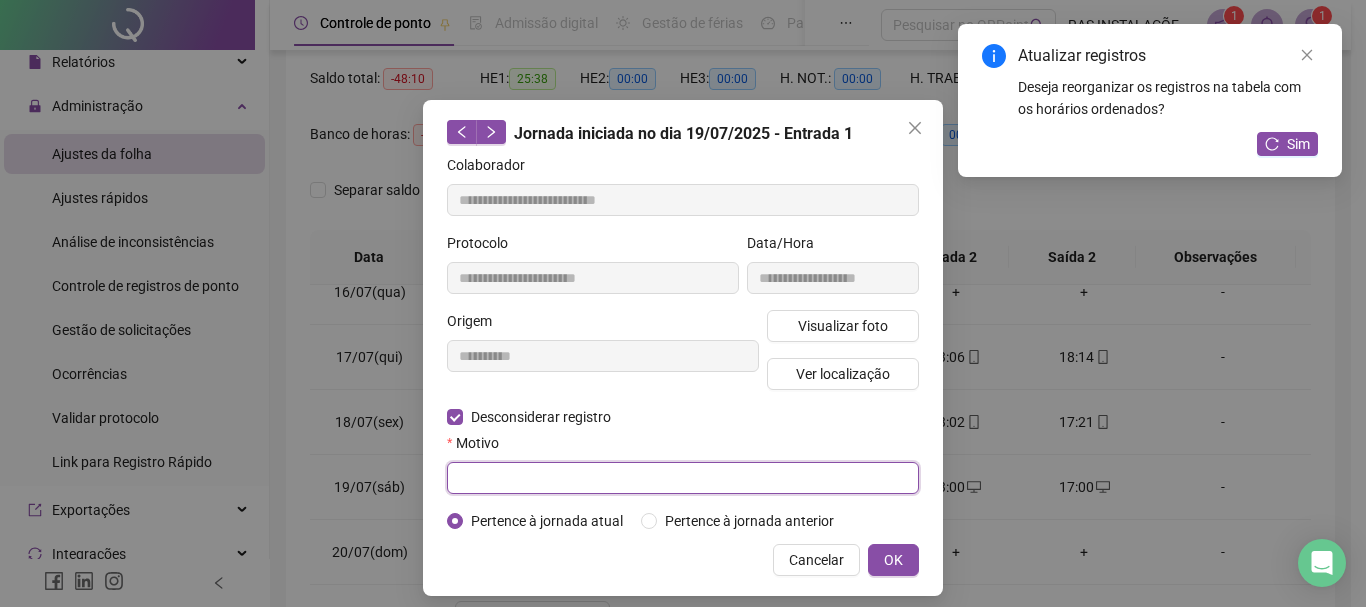 click at bounding box center (683, 478) 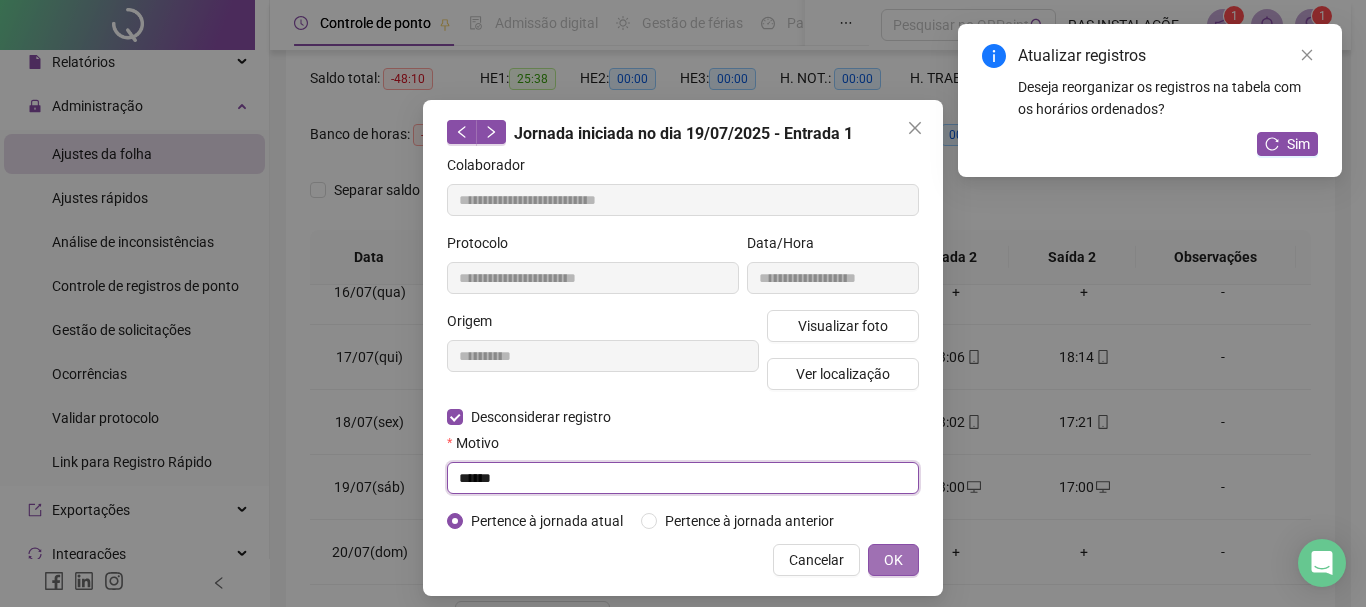 type on "******" 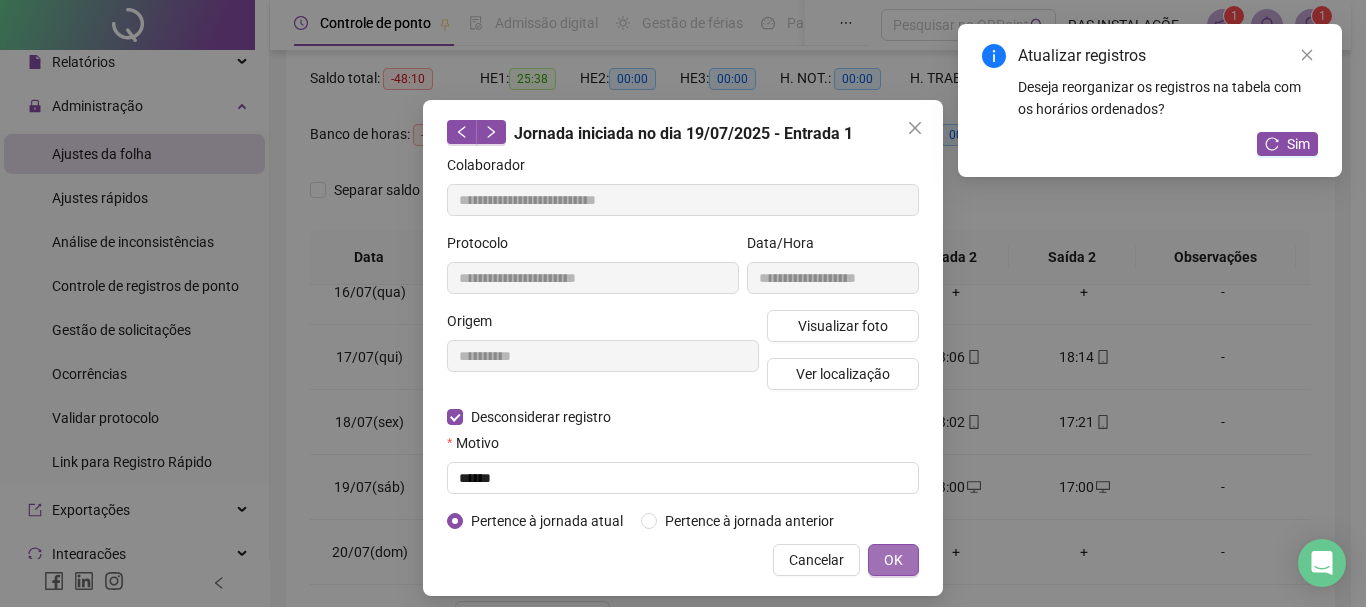 click on "OK" at bounding box center [893, 560] 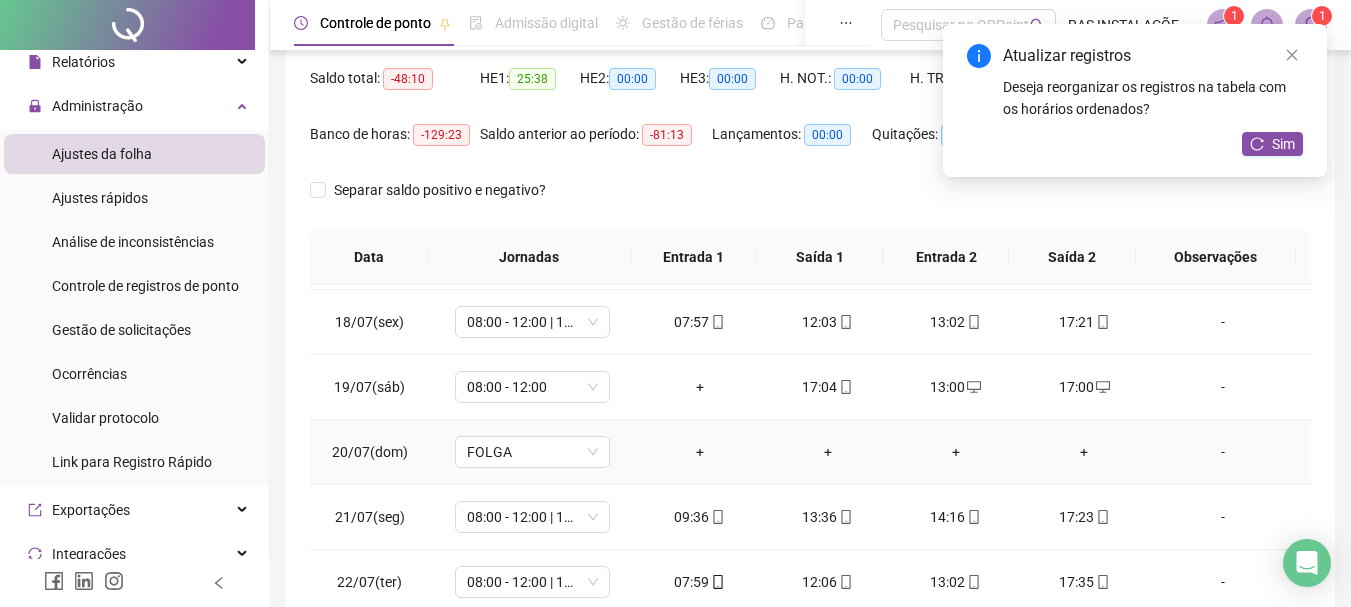 scroll, scrollTop: 1000, scrollLeft: 0, axis: vertical 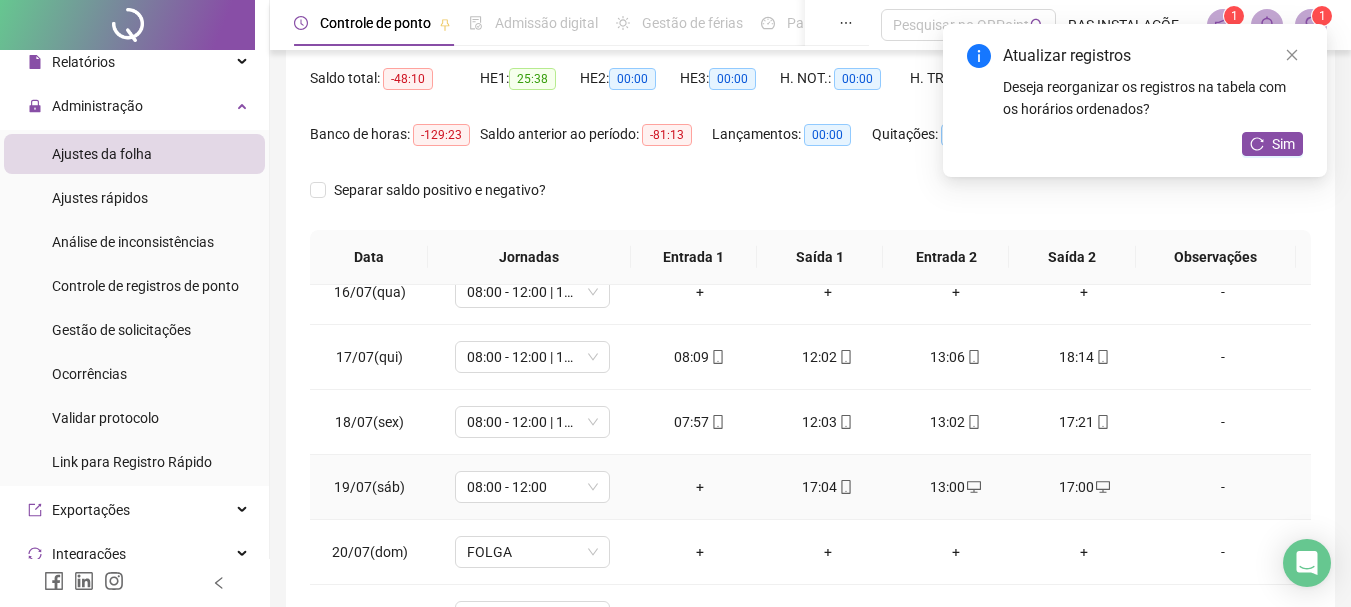 click on "+" at bounding box center (700, 487) 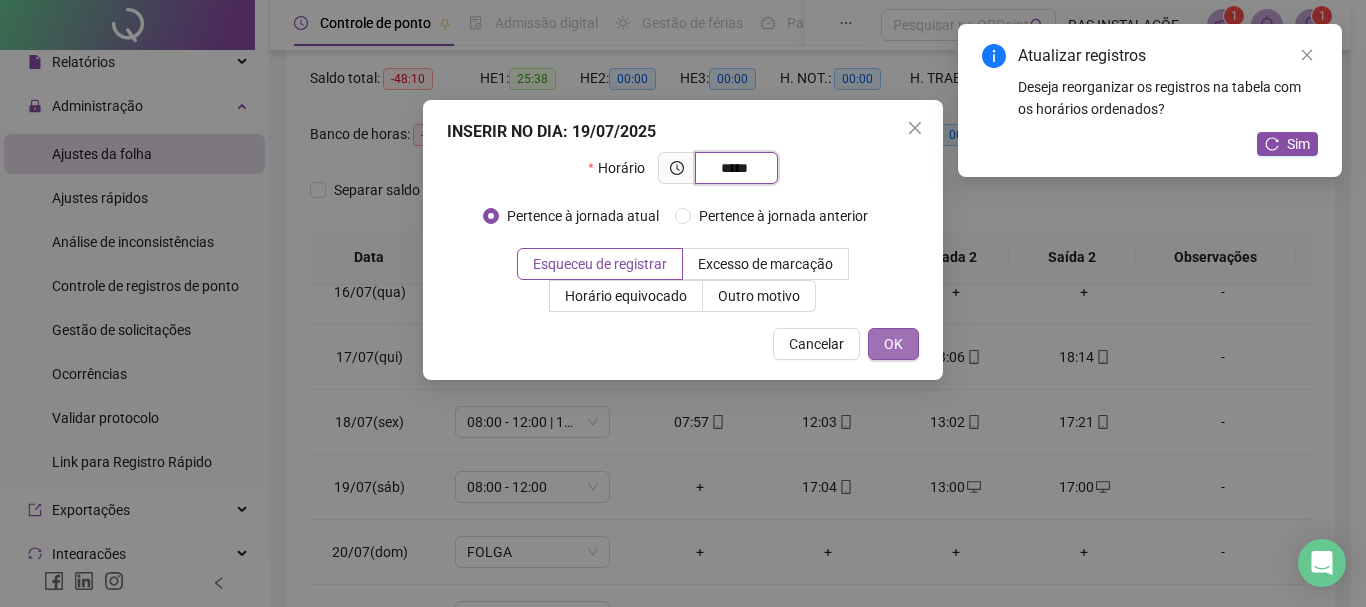 type on "*****" 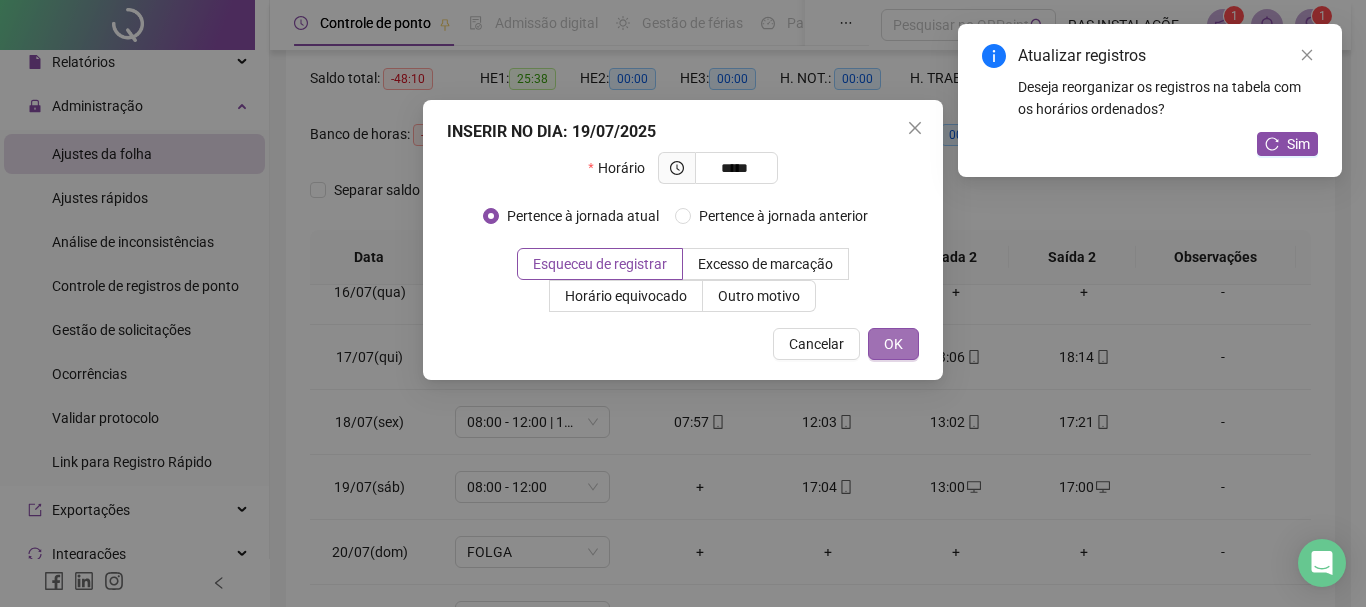 click on "OK" at bounding box center [893, 344] 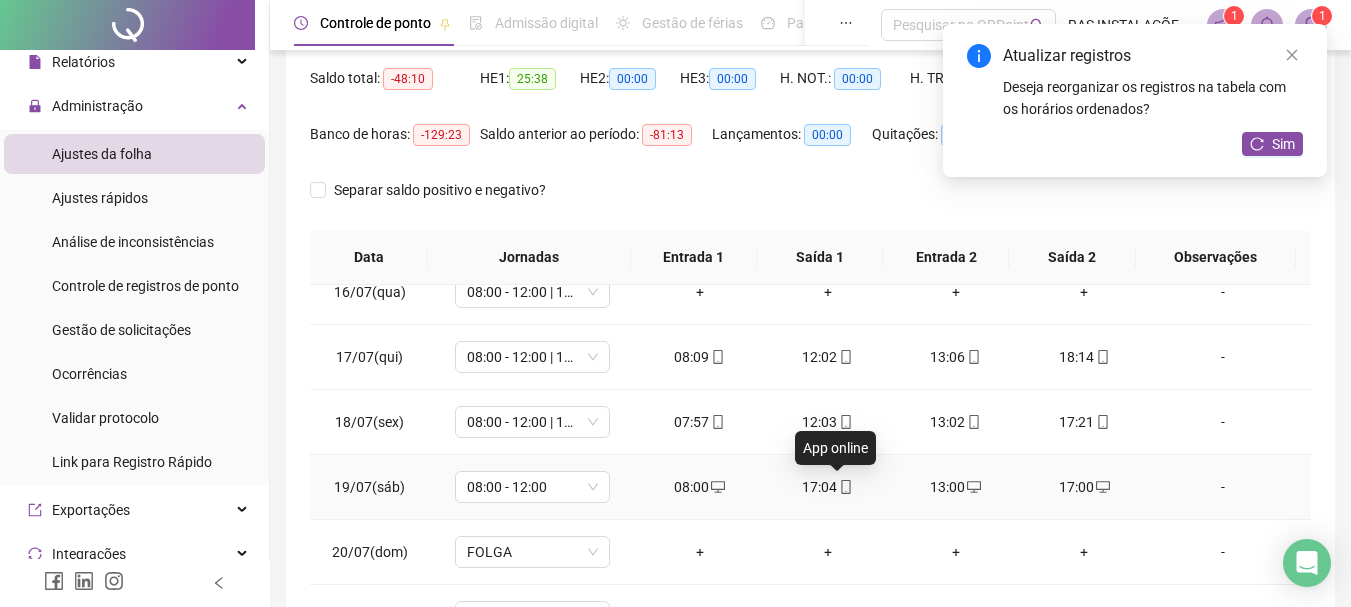click 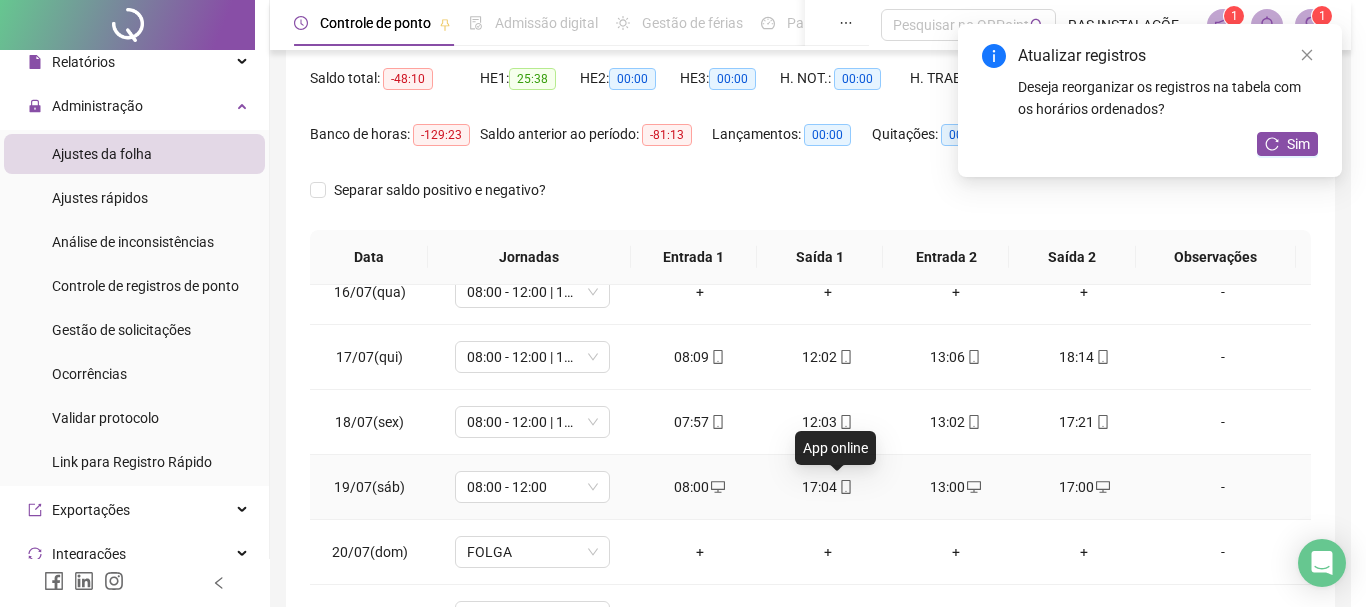 type on "**********" 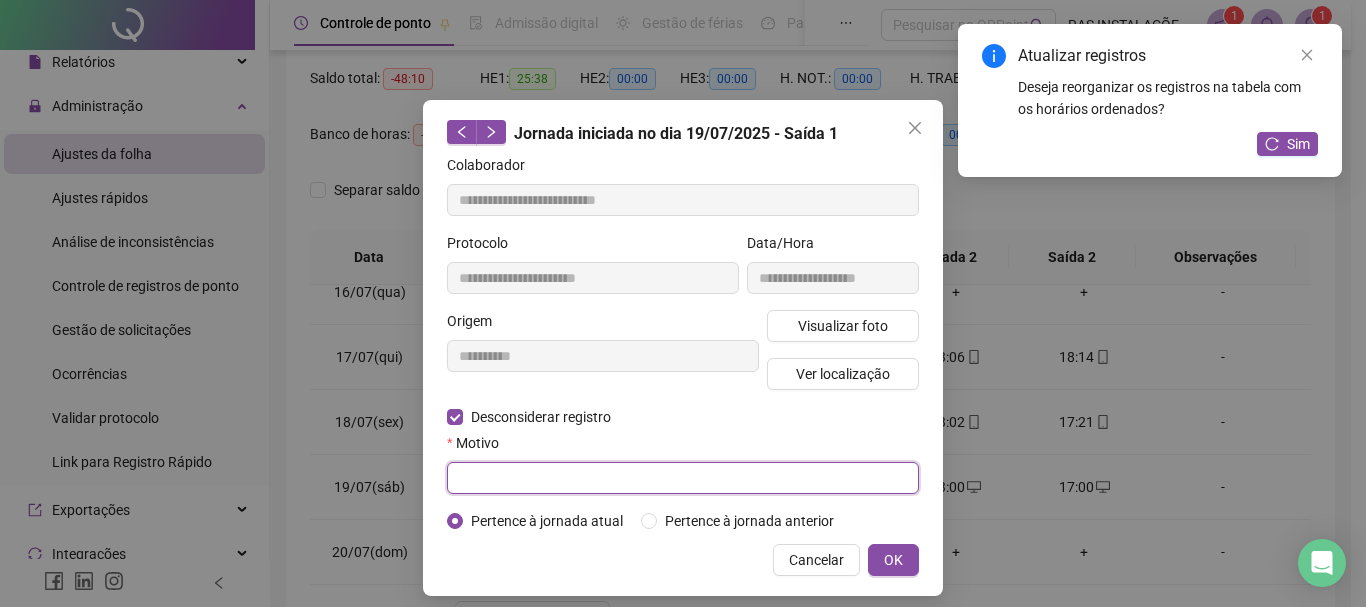drag, startPoint x: 509, startPoint y: 470, endPoint x: 508, endPoint y: 483, distance: 13.038404 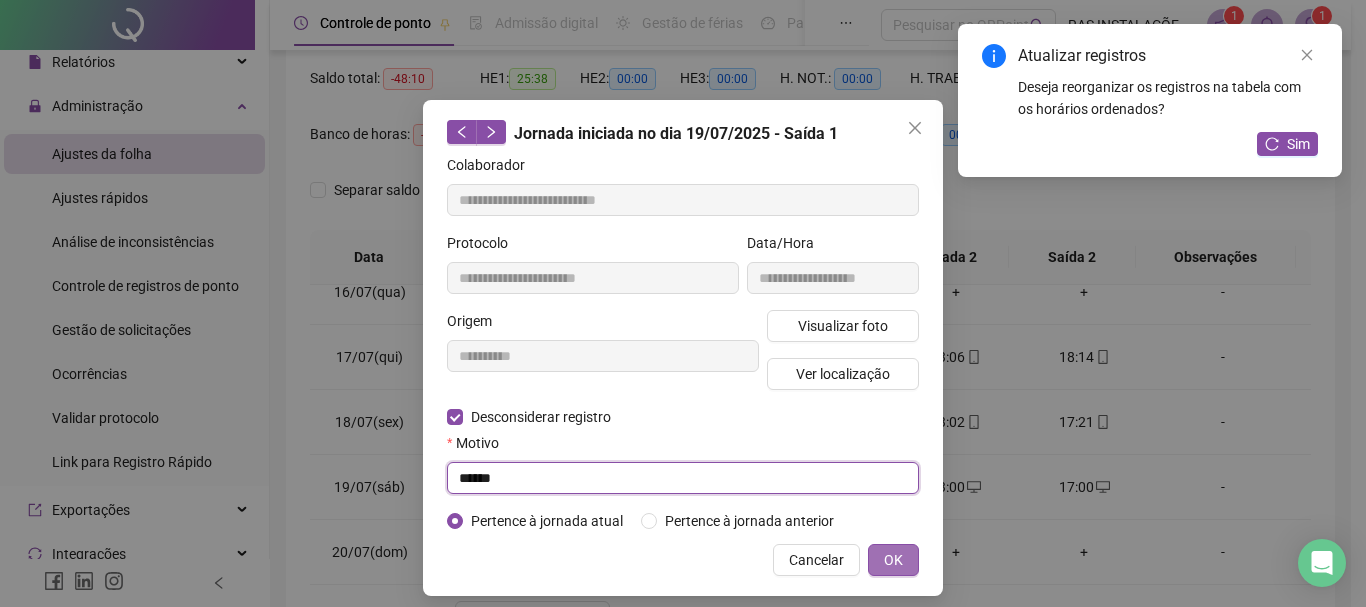type on "******" 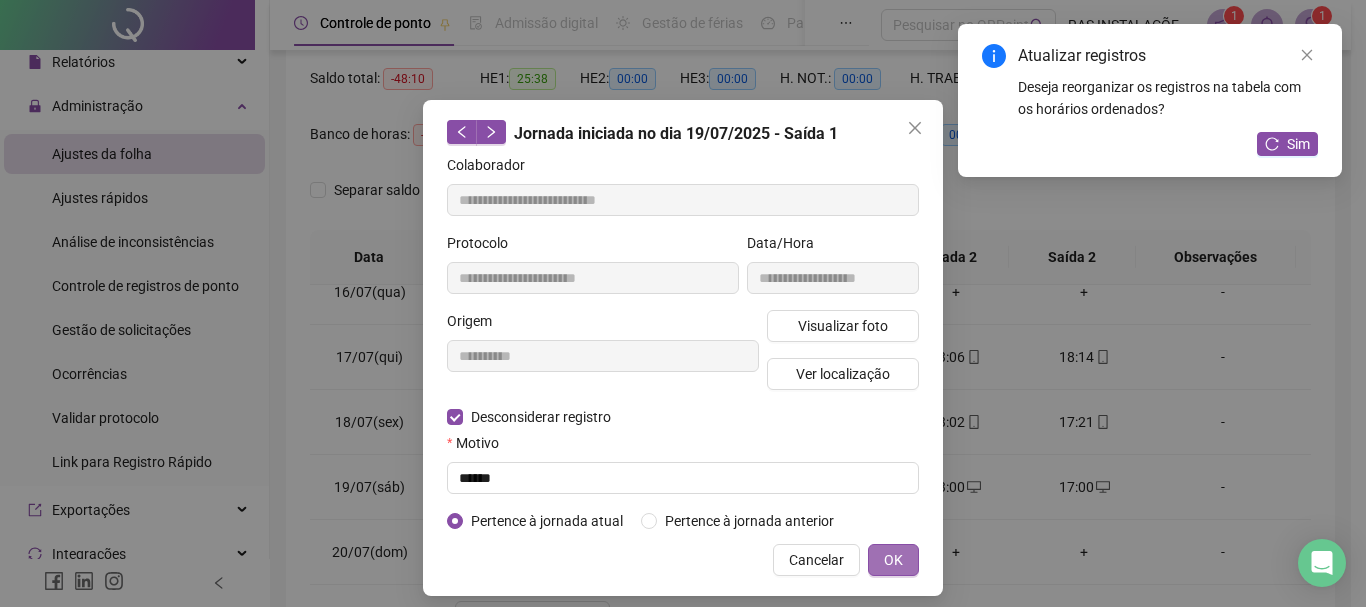 click on "OK" at bounding box center [893, 560] 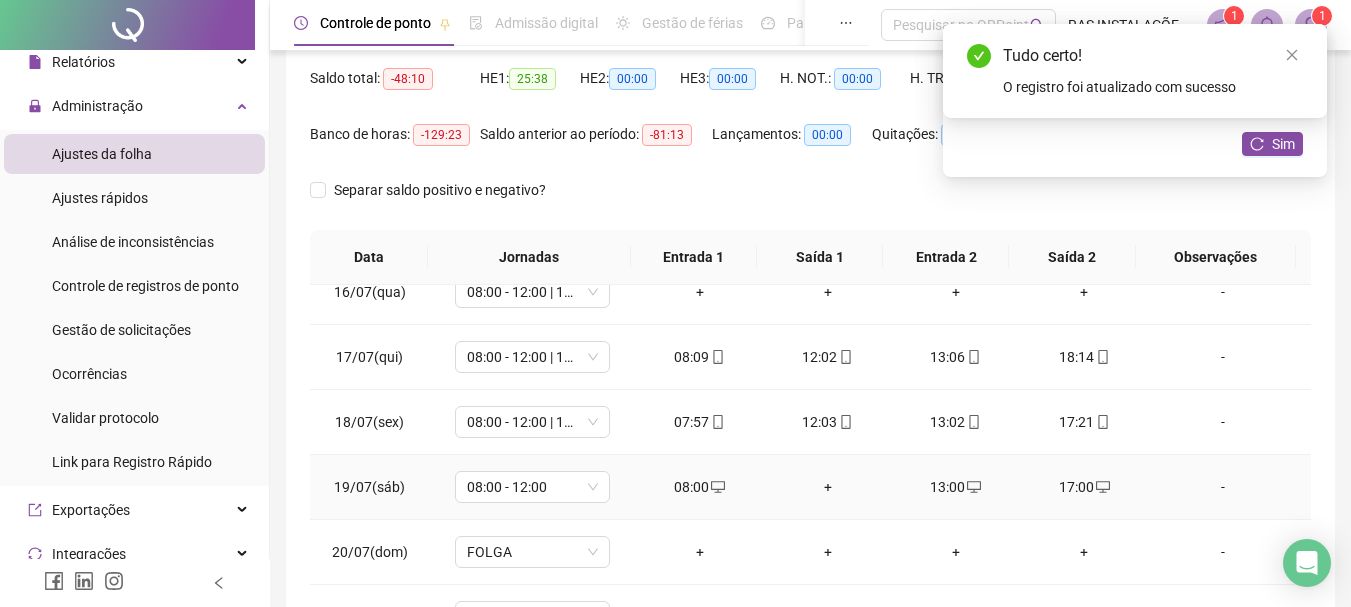 click on "+" at bounding box center (828, 487) 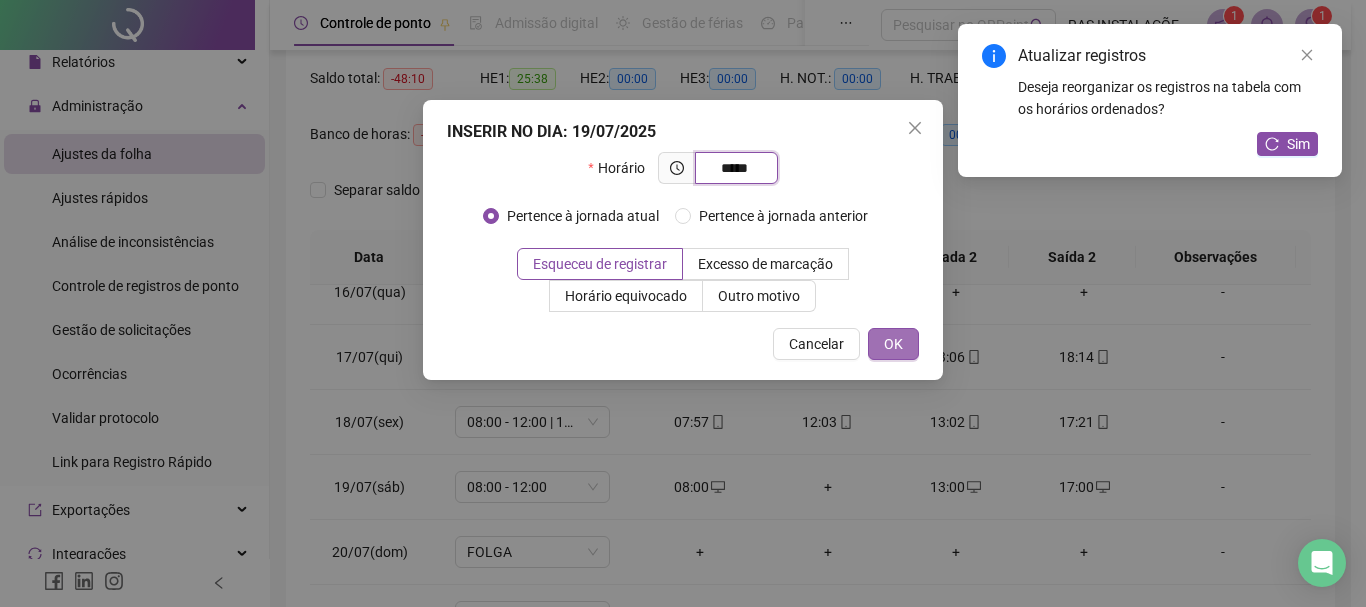 type on "*****" 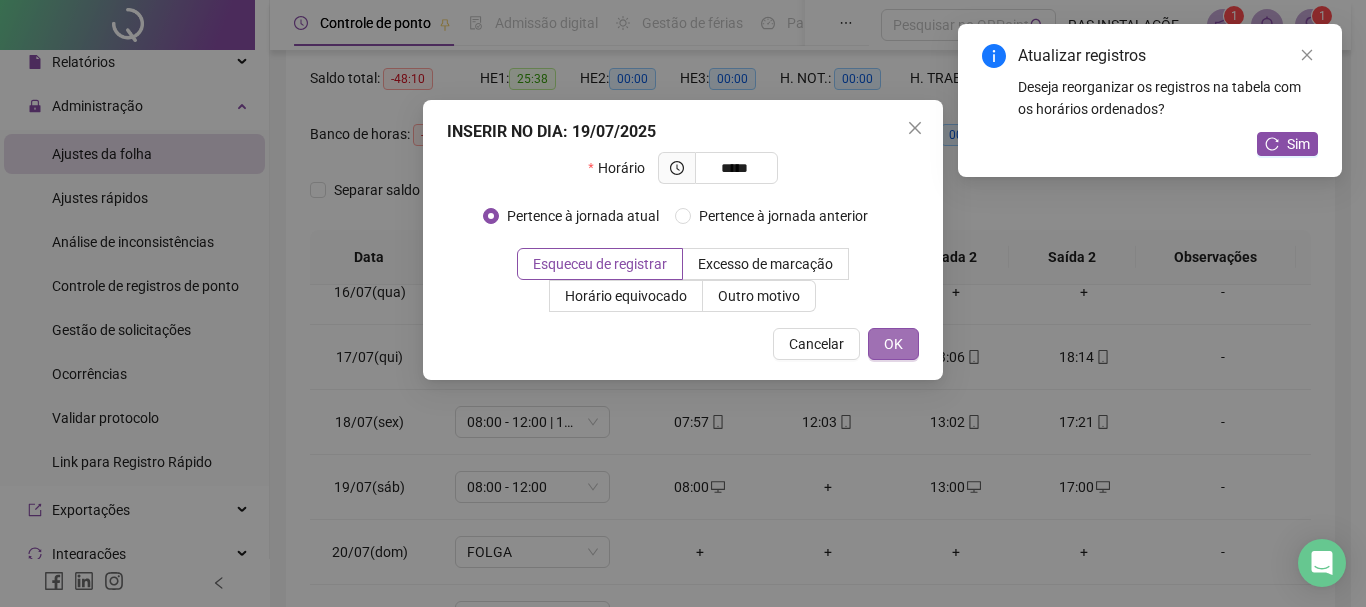 click on "OK" at bounding box center (893, 344) 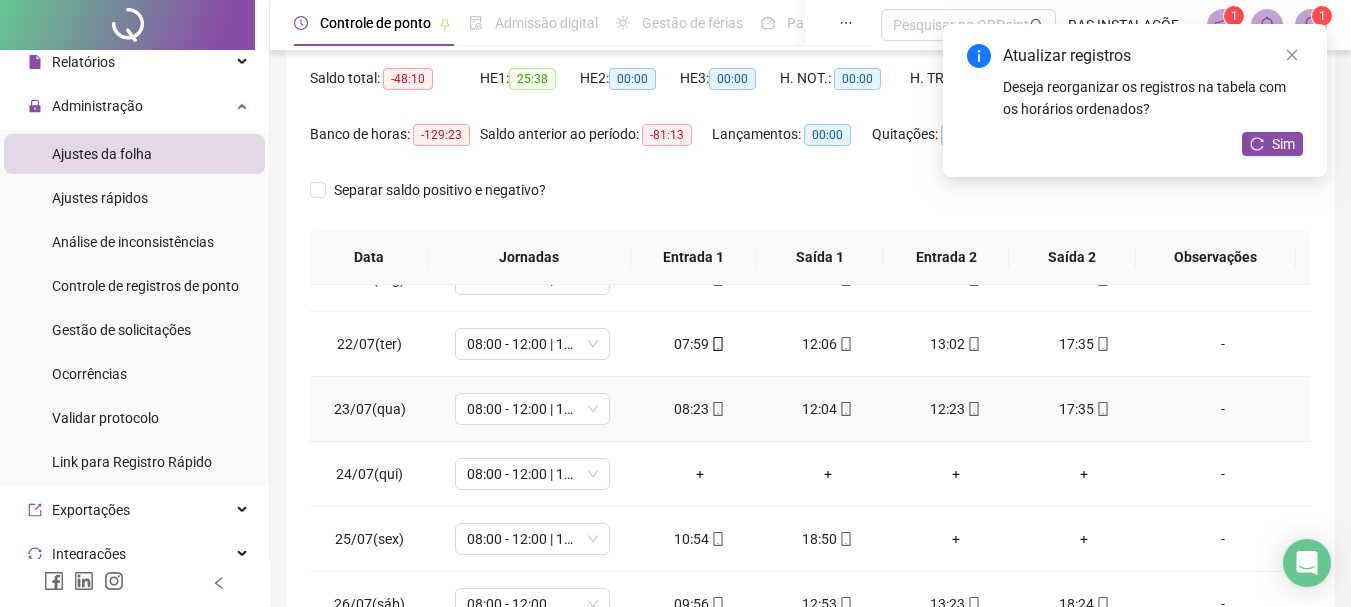 scroll, scrollTop: 1400, scrollLeft: 0, axis: vertical 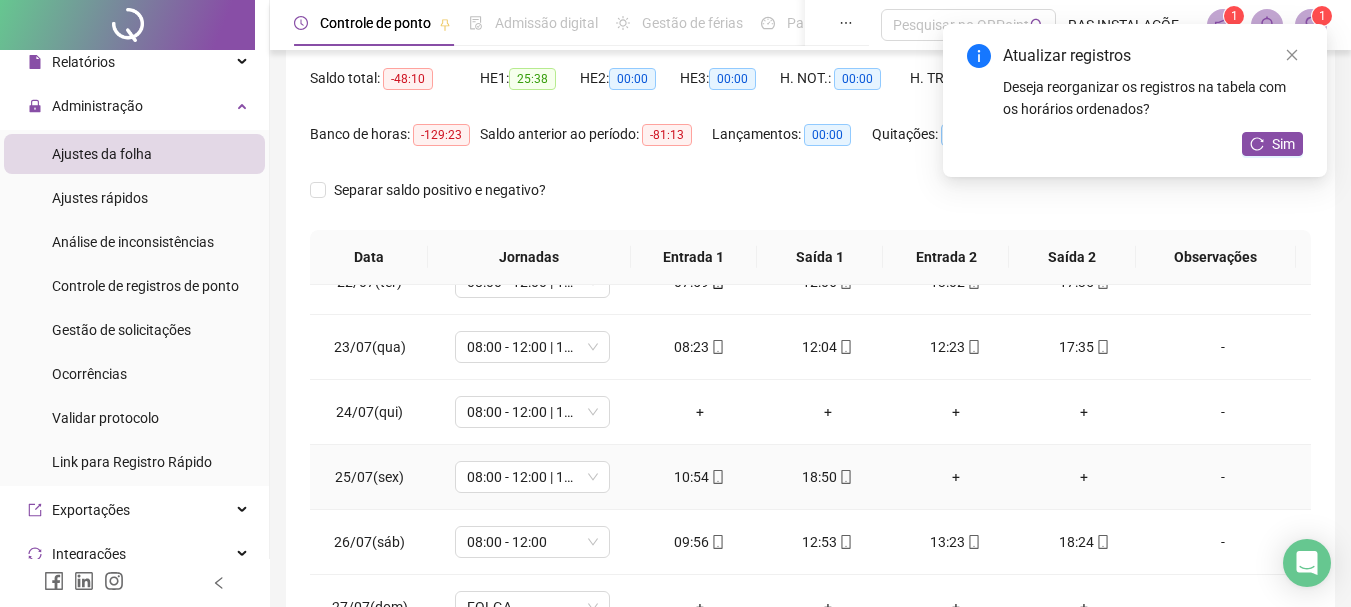 click on "+" at bounding box center (1084, 477) 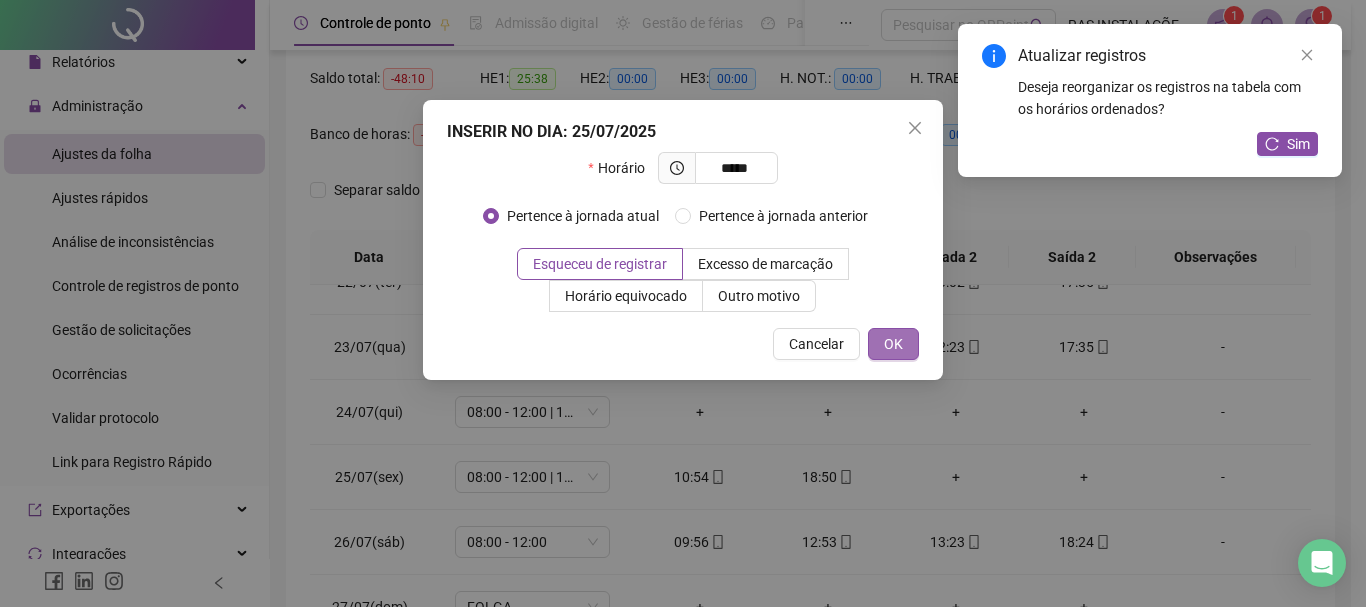type on "*****" 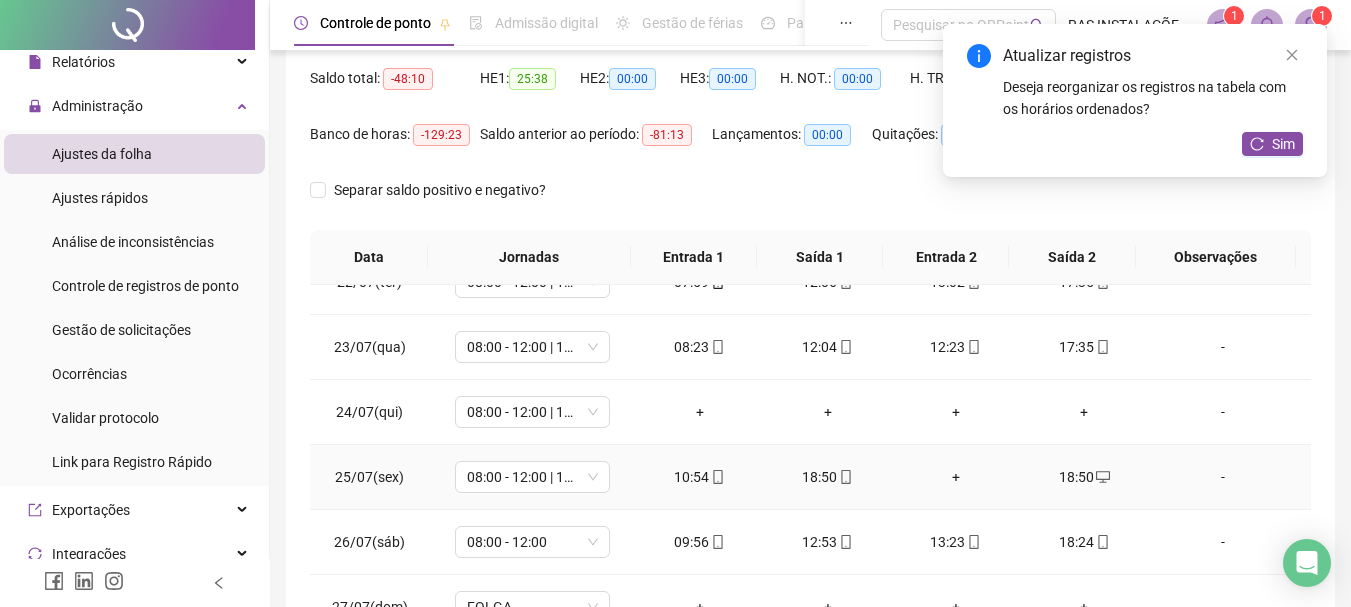 click on "+" at bounding box center [956, 477] 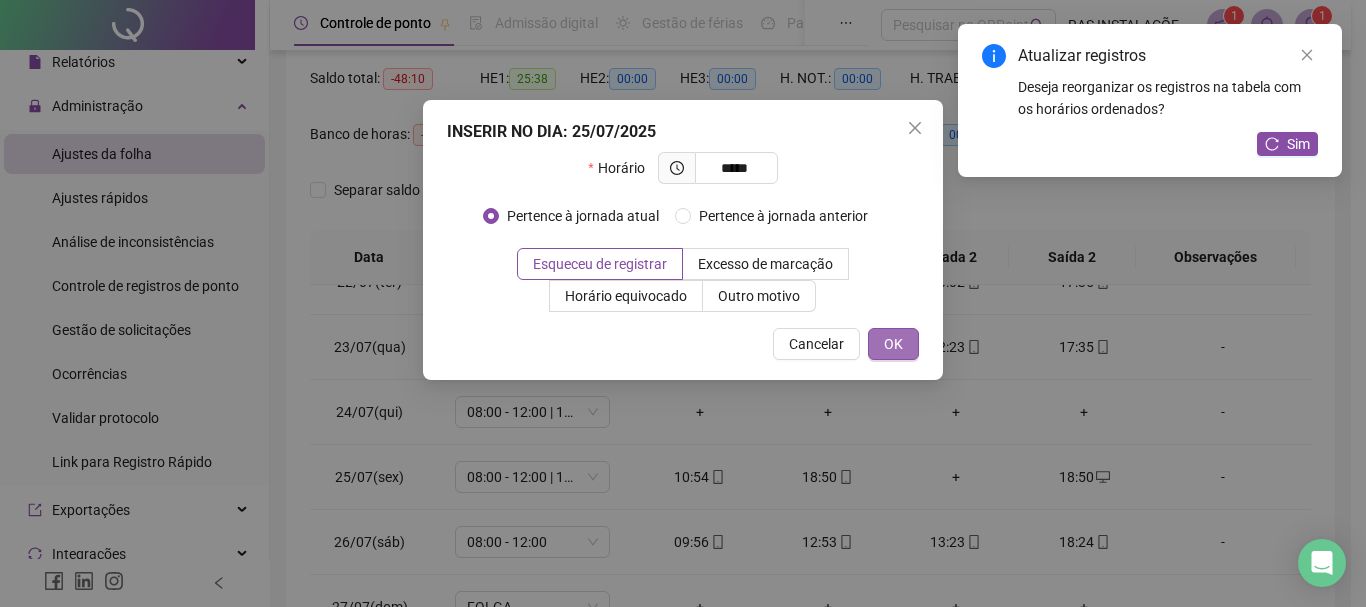 type on "*****" 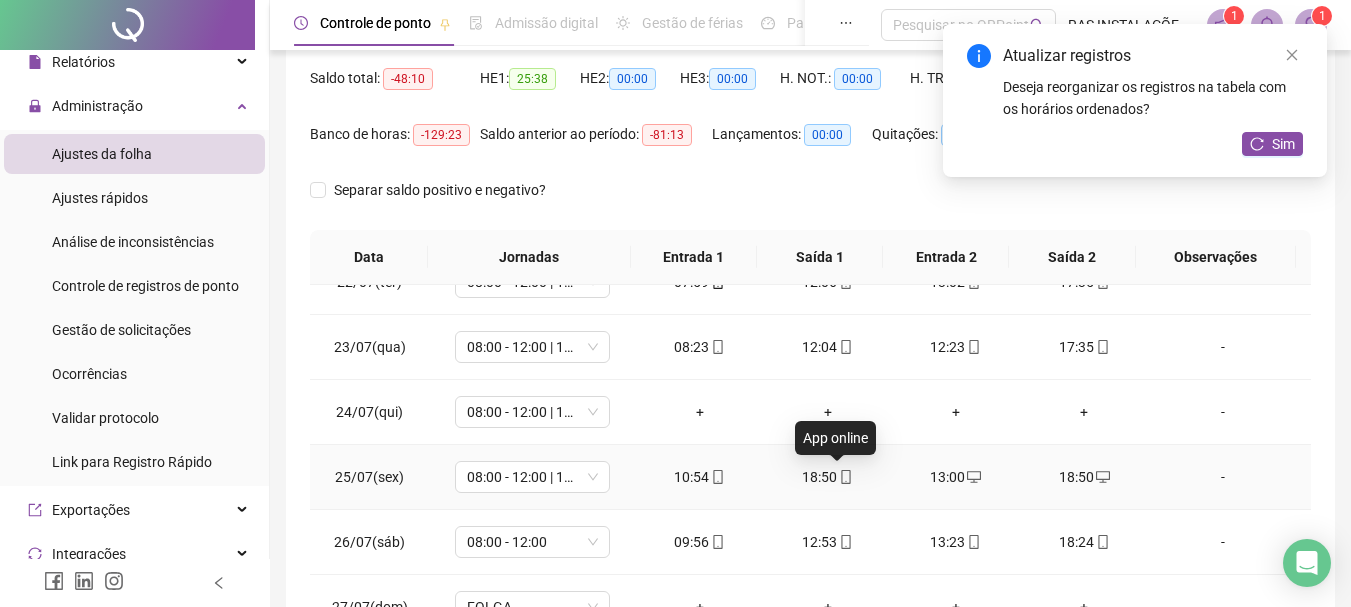 click 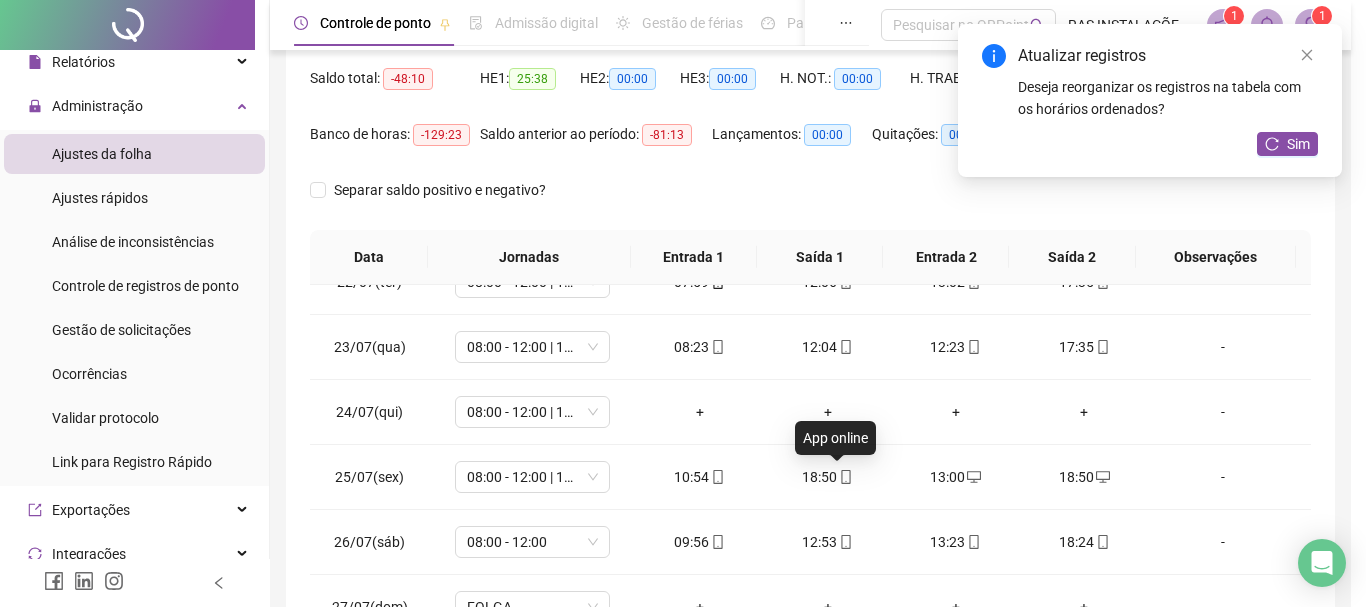 type on "**********" 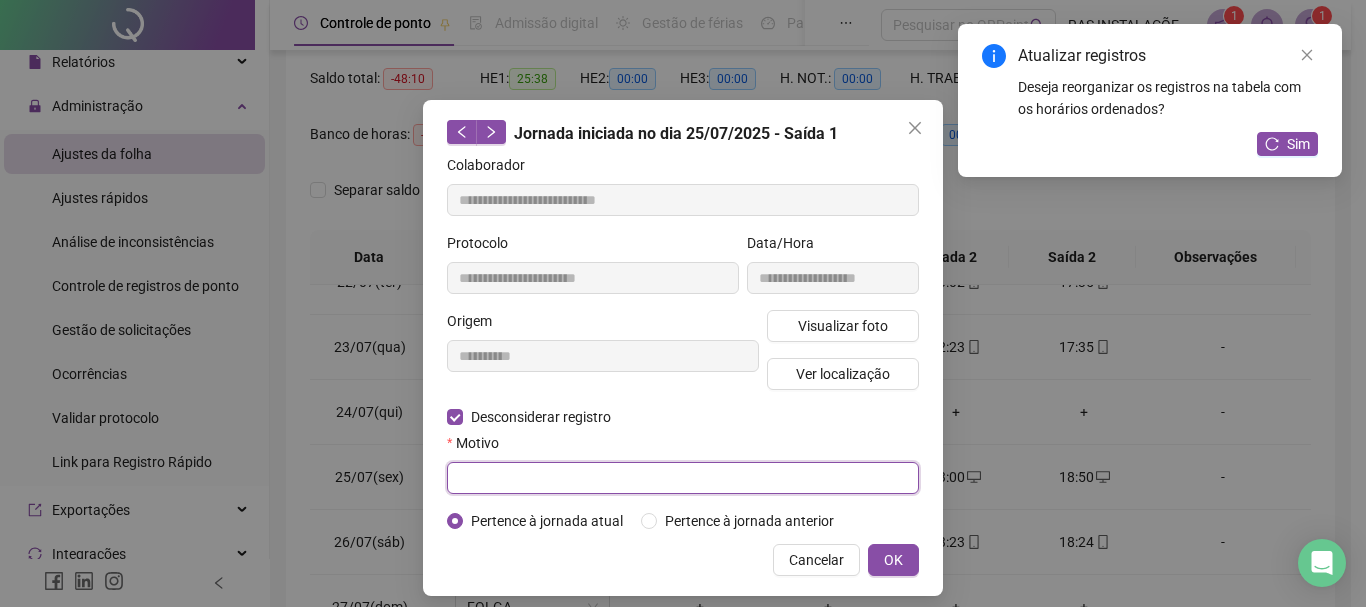 click at bounding box center [683, 478] 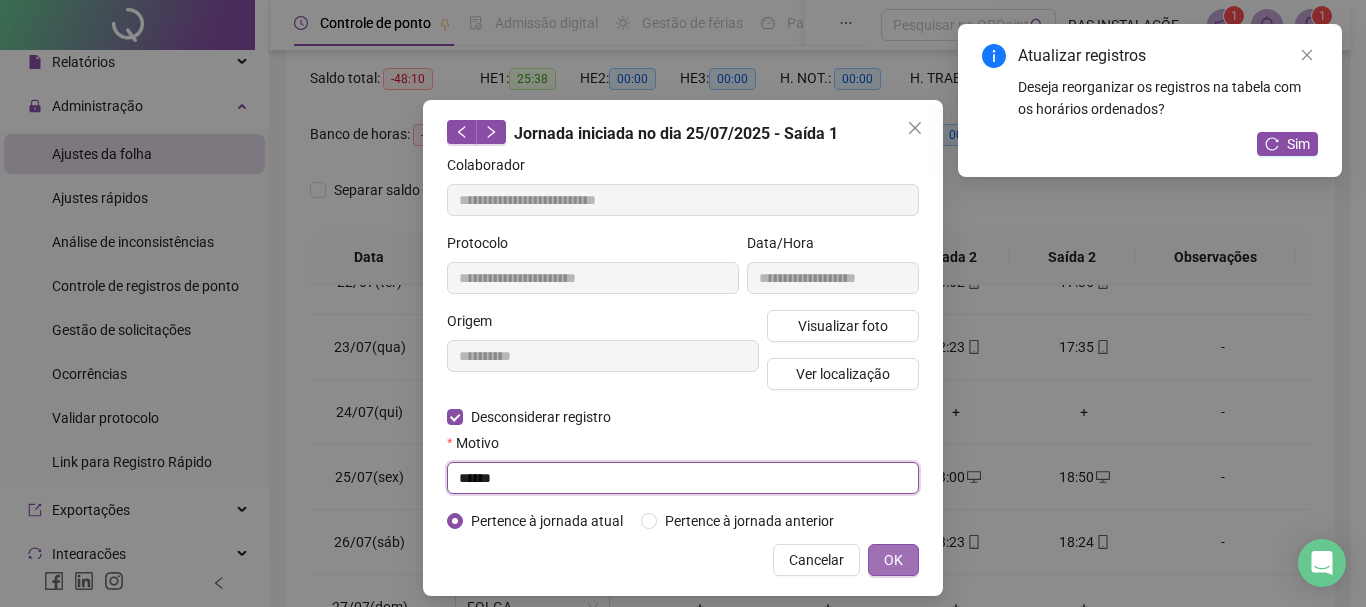 type on "******" 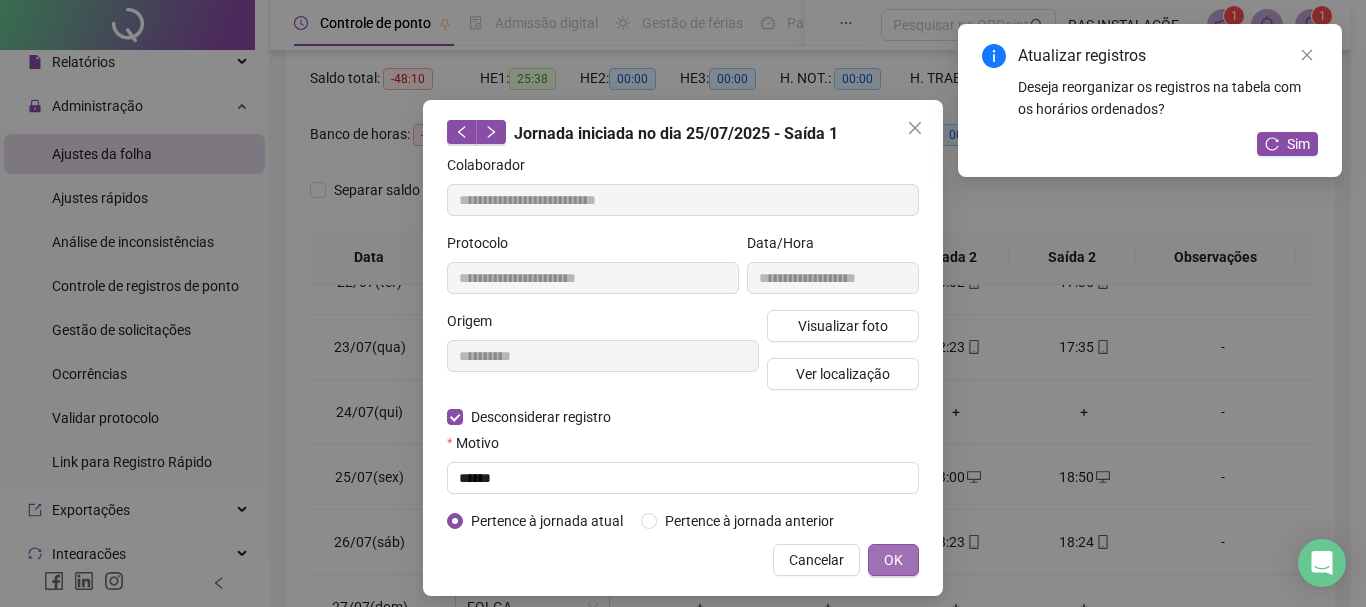 click on "OK" at bounding box center (893, 560) 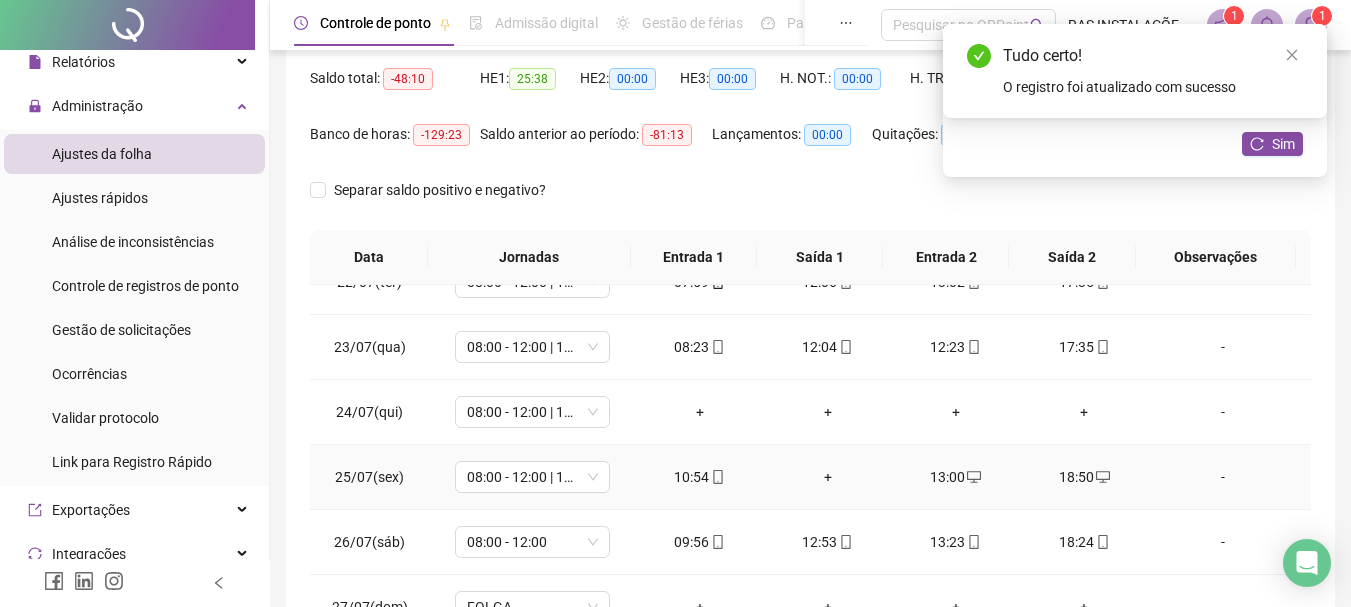 click on "+" at bounding box center [828, 477] 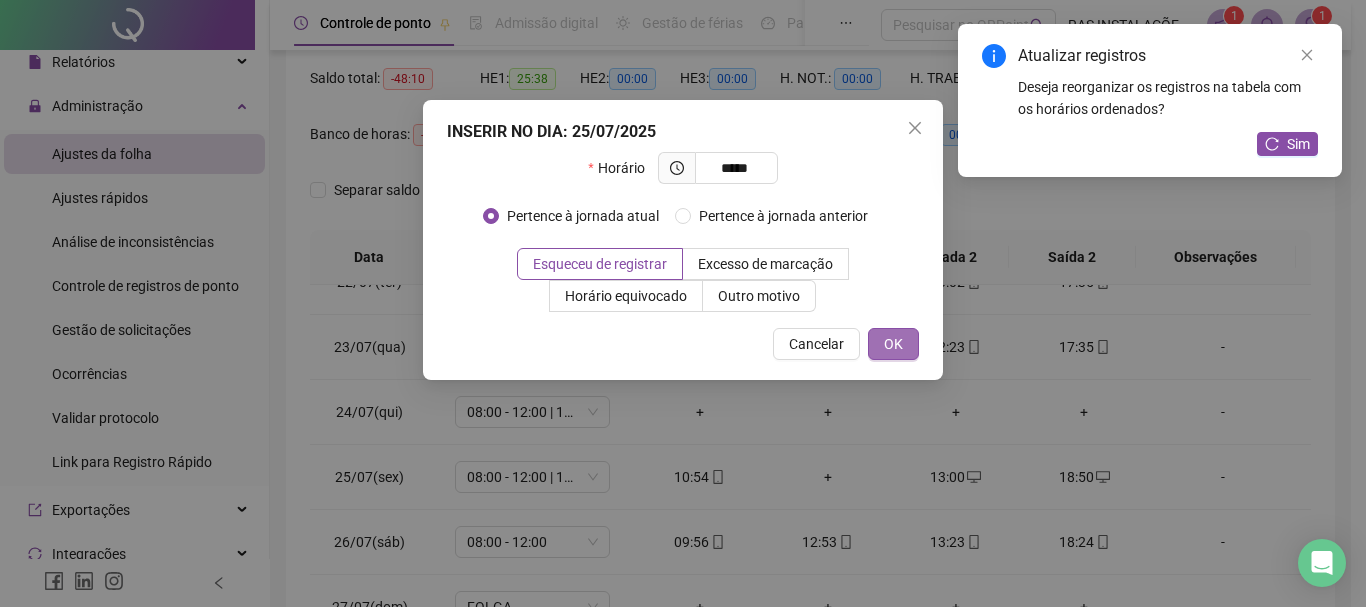 type on "*****" 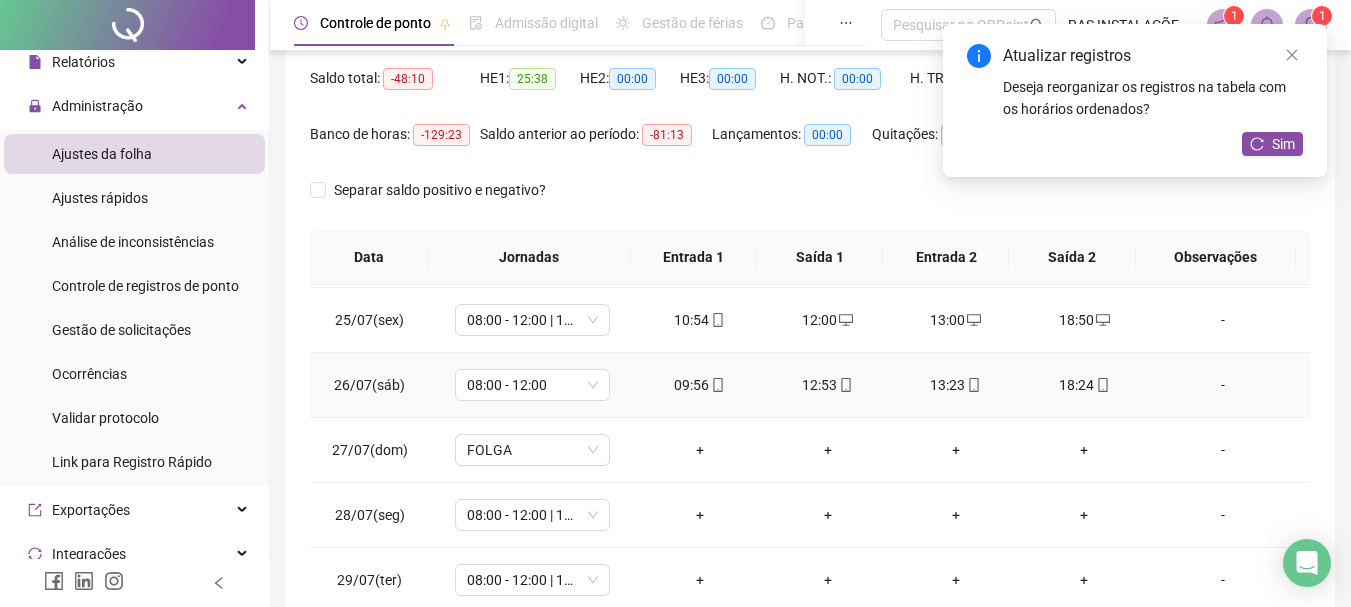 scroll, scrollTop: 1588, scrollLeft: 0, axis: vertical 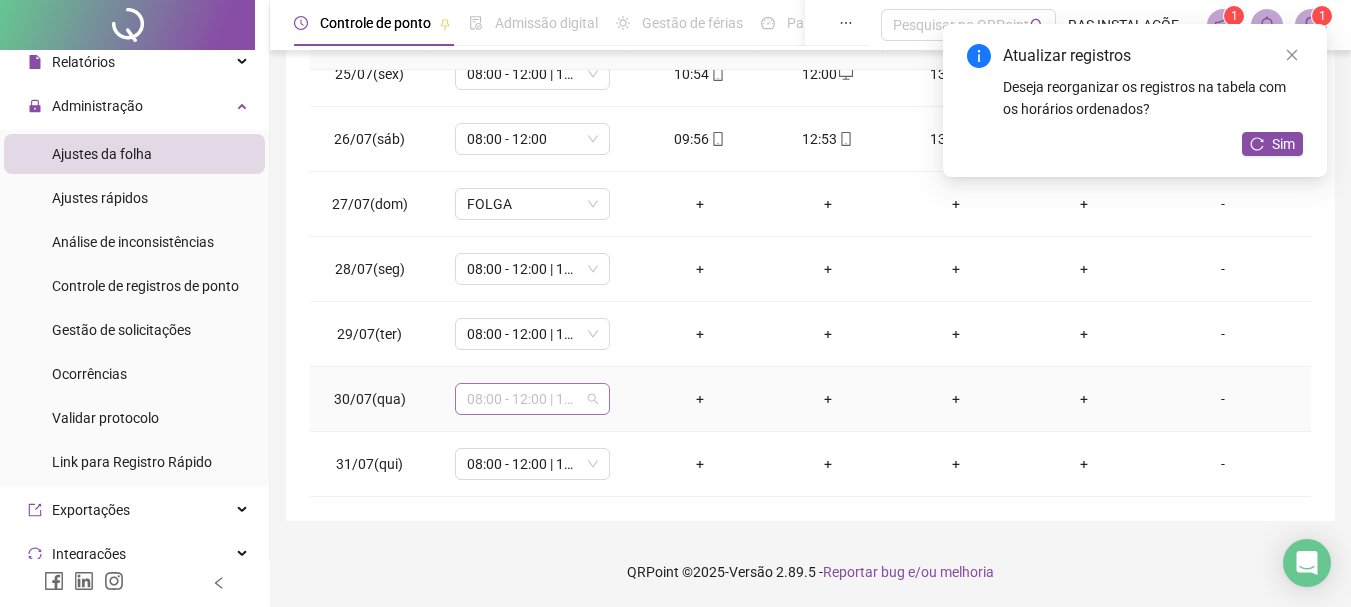 click on "08:00 - 12:00 | 13:00 - 17:00" at bounding box center (532, 399) 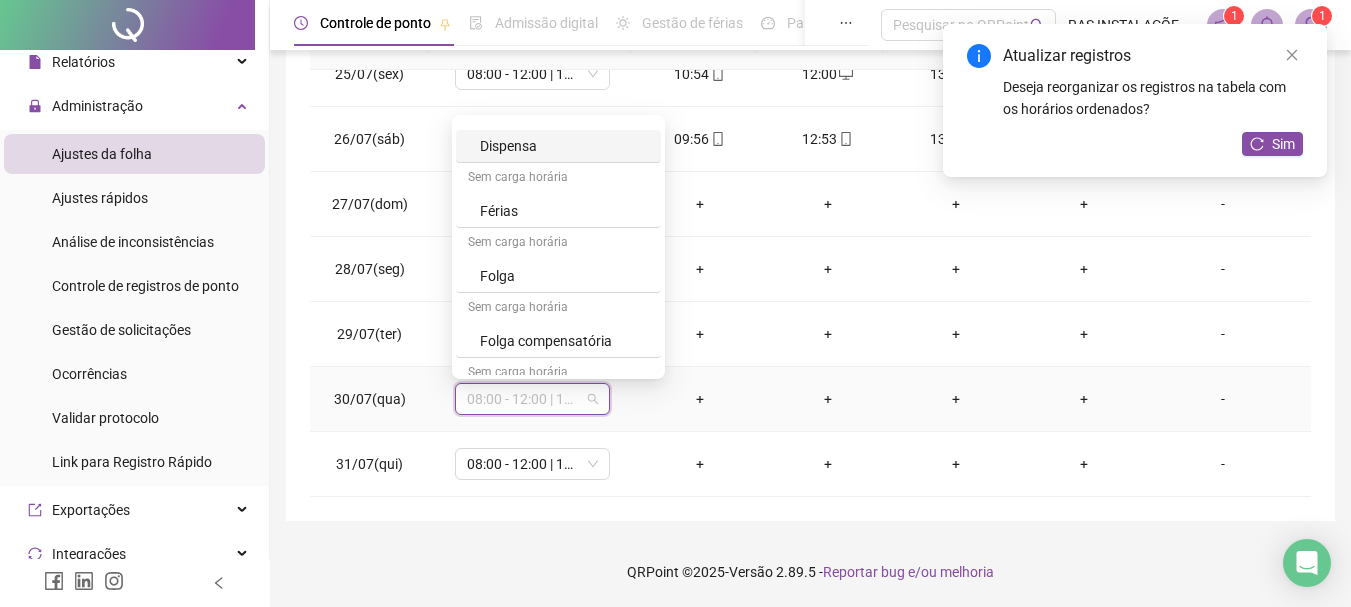scroll, scrollTop: 199, scrollLeft: 0, axis: vertical 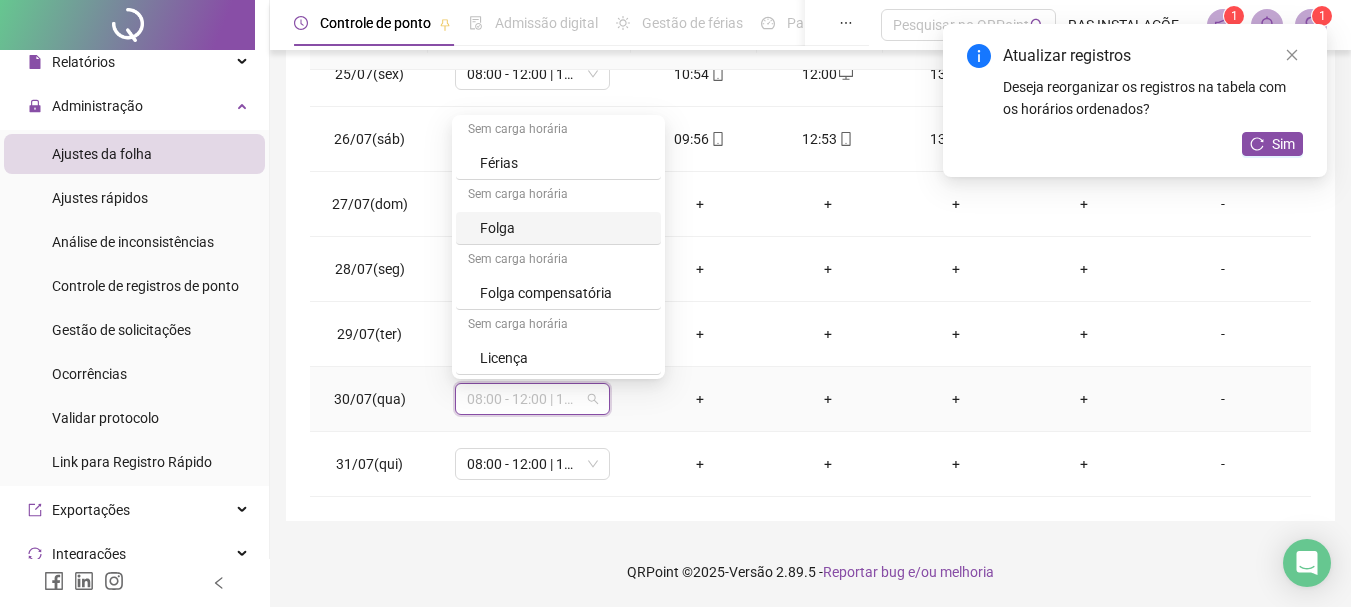 click on "Folga" at bounding box center [564, 228] 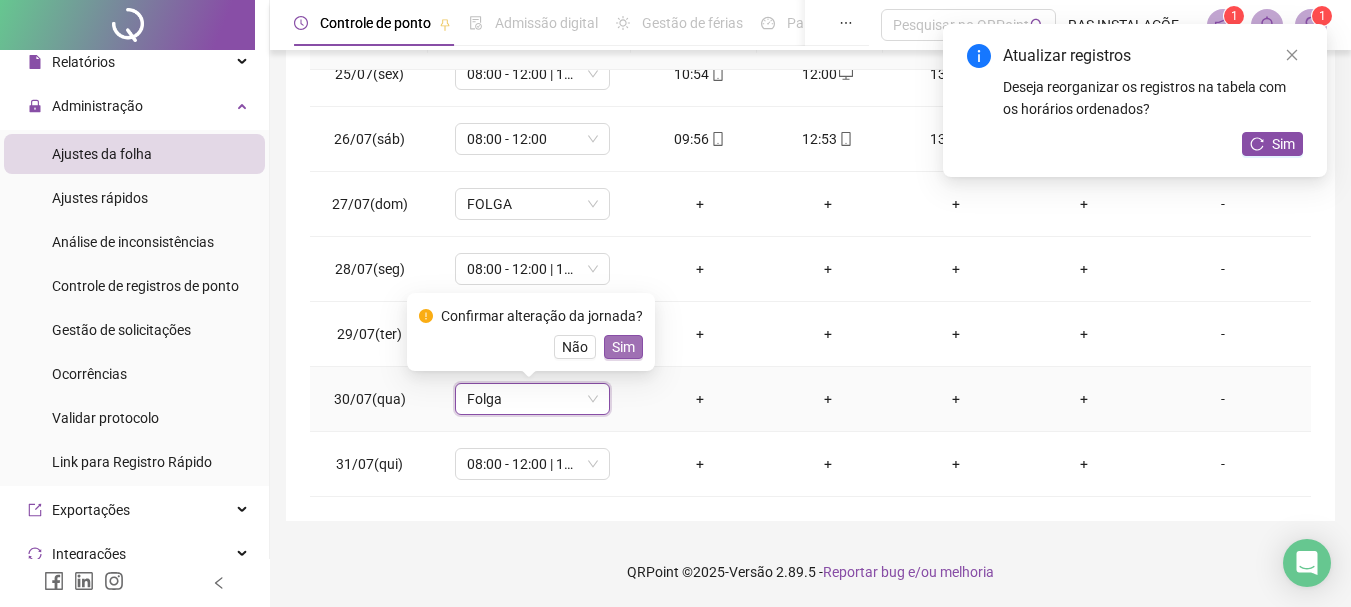 click on "Sim" at bounding box center [623, 347] 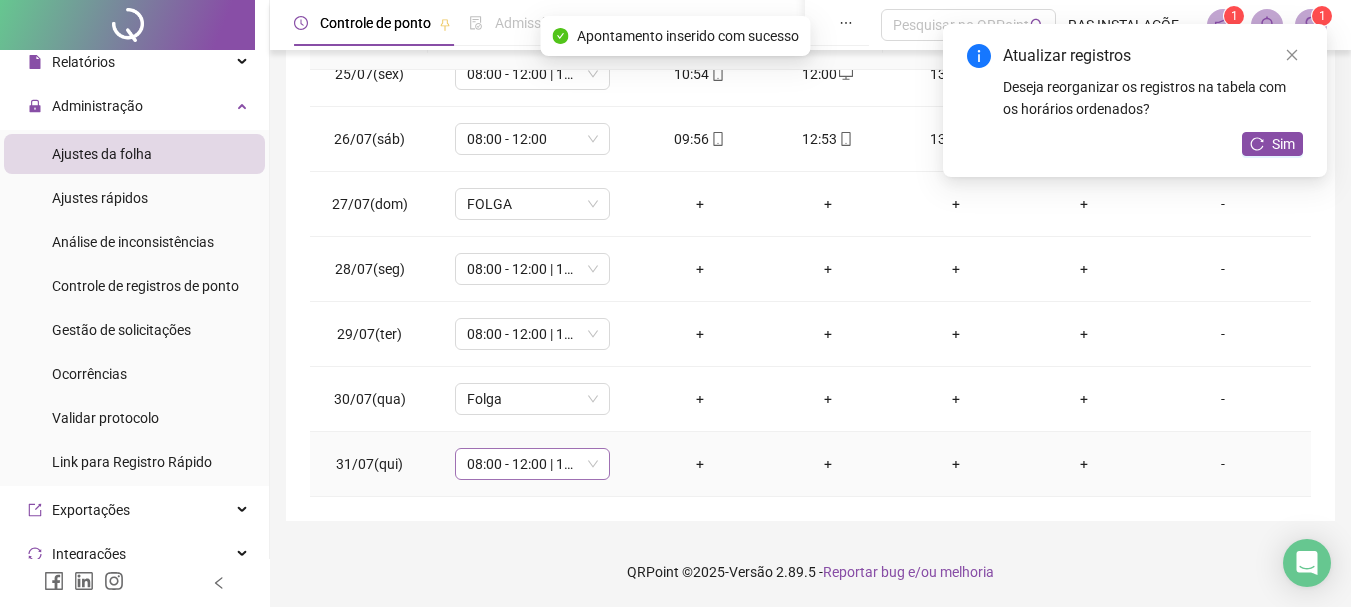 click on "08:00 - 12:00 | 13:00 - 17:00" at bounding box center (532, 464) 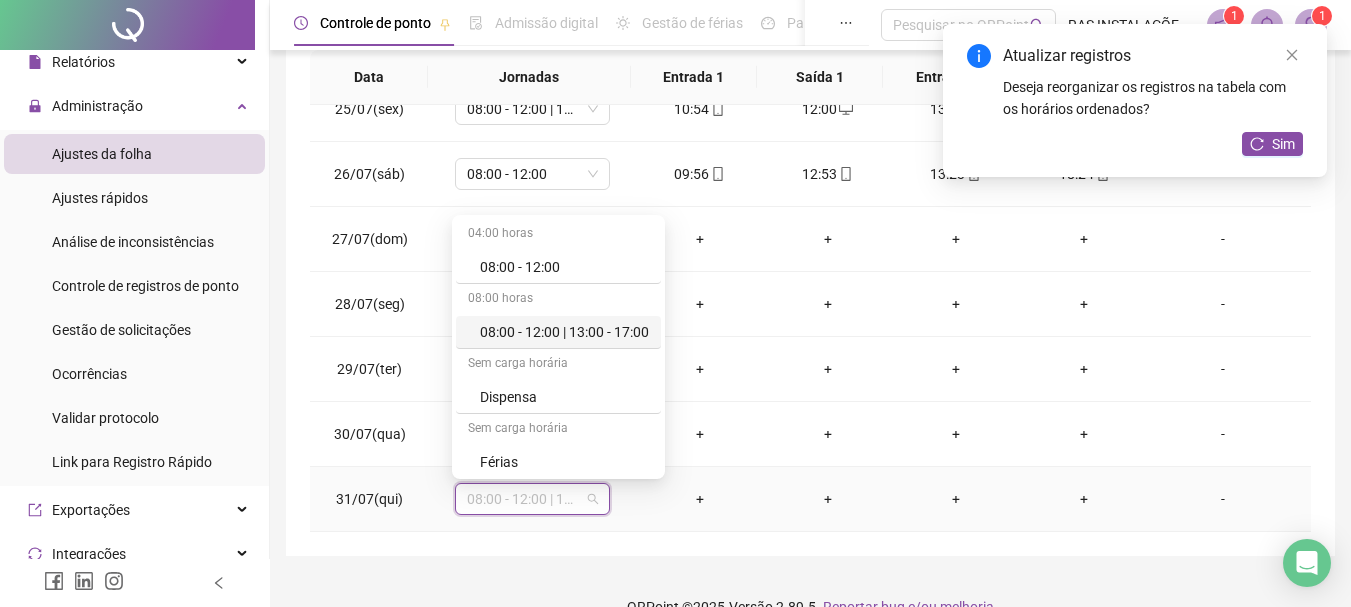 scroll, scrollTop: 415, scrollLeft: 0, axis: vertical 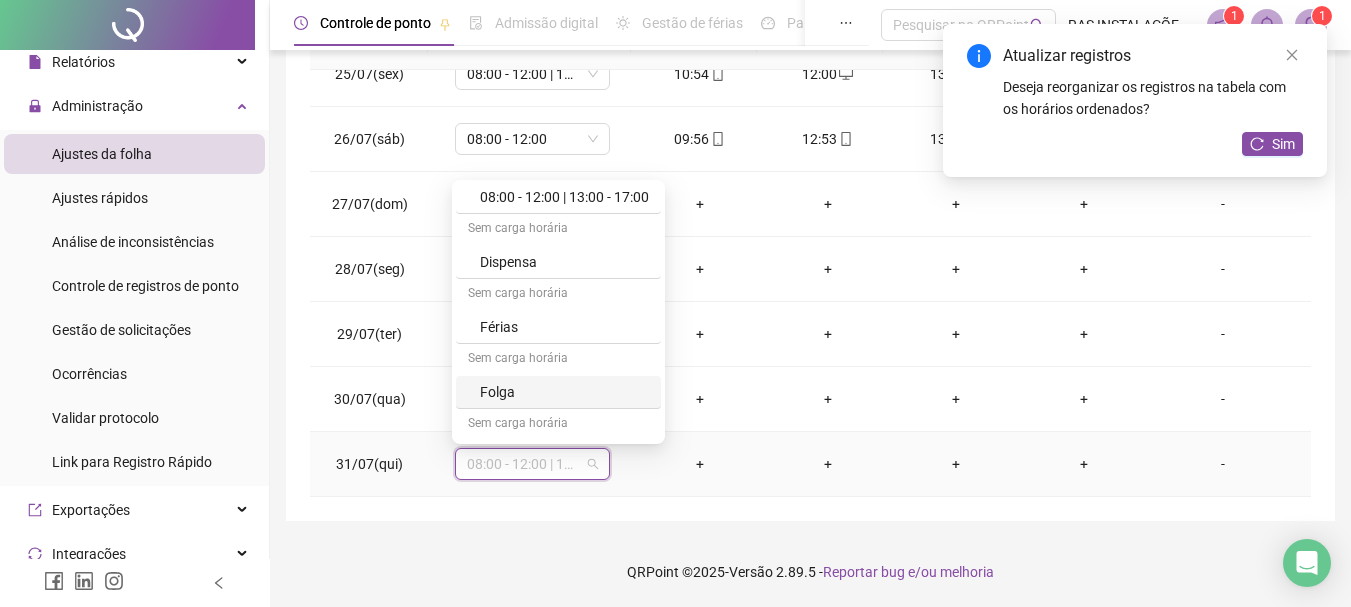 click on "Folga" at bounding box center [564, 392] 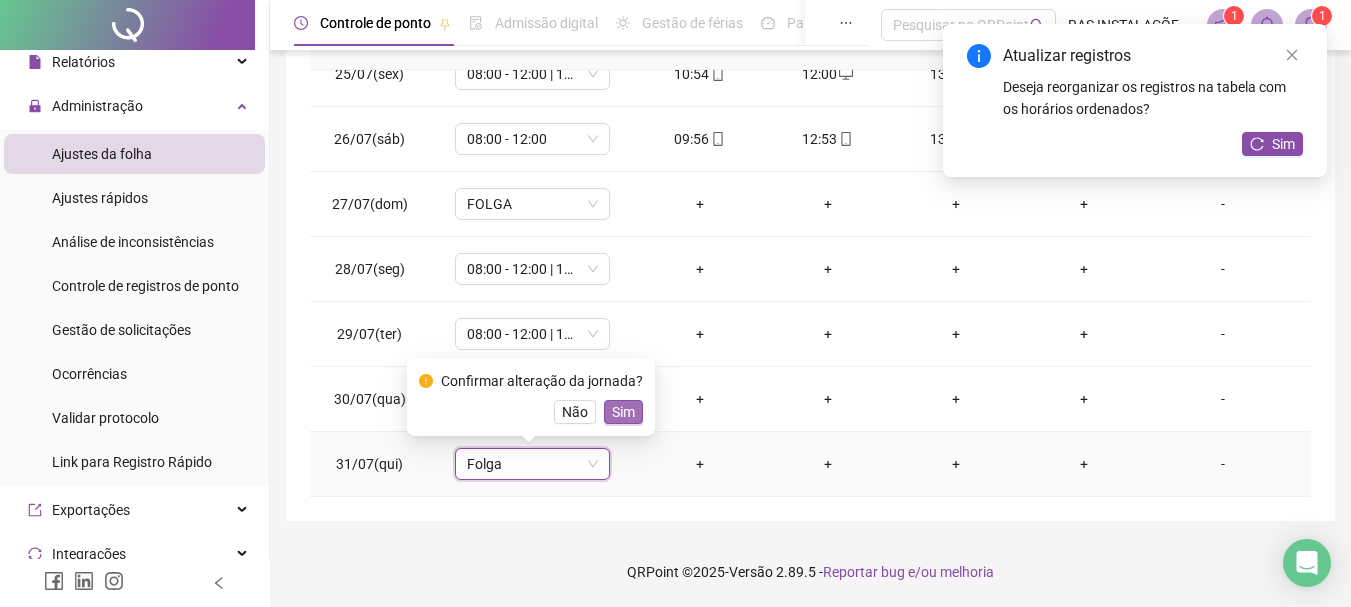 click on "Sim" at bounding box center [623, 412] 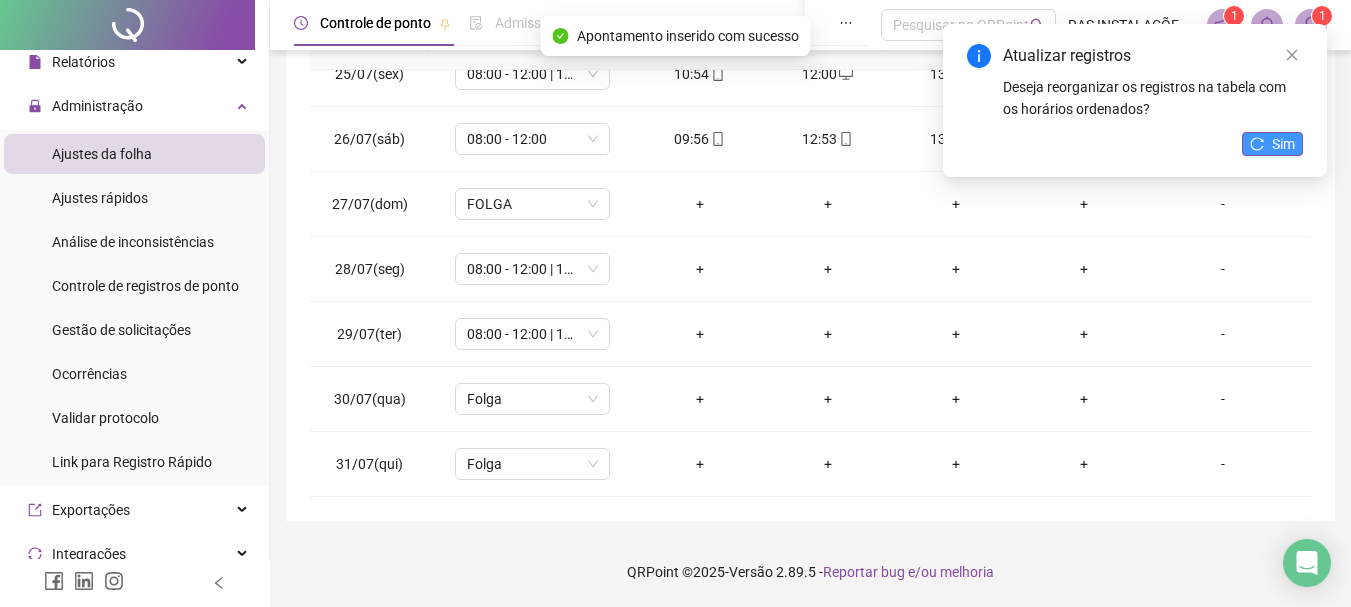 click on "Sim" at bounding box center [1283, 144] 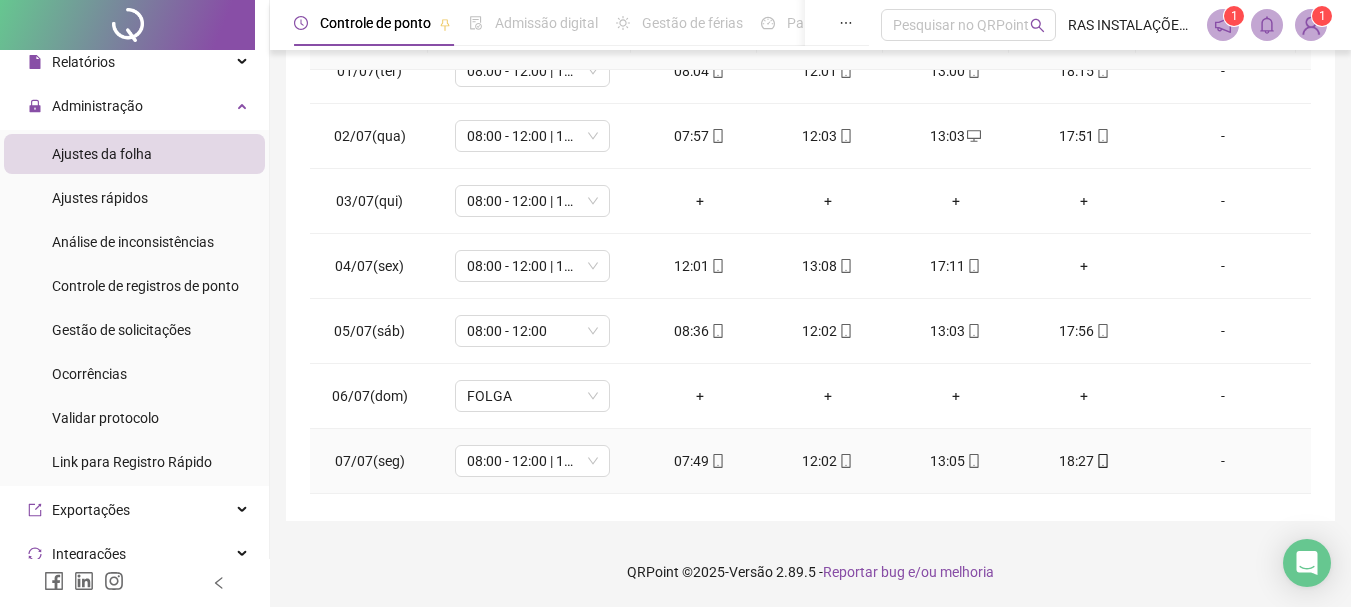 scroll, scrollTop: 0, scrollLeft: 0, axis: both 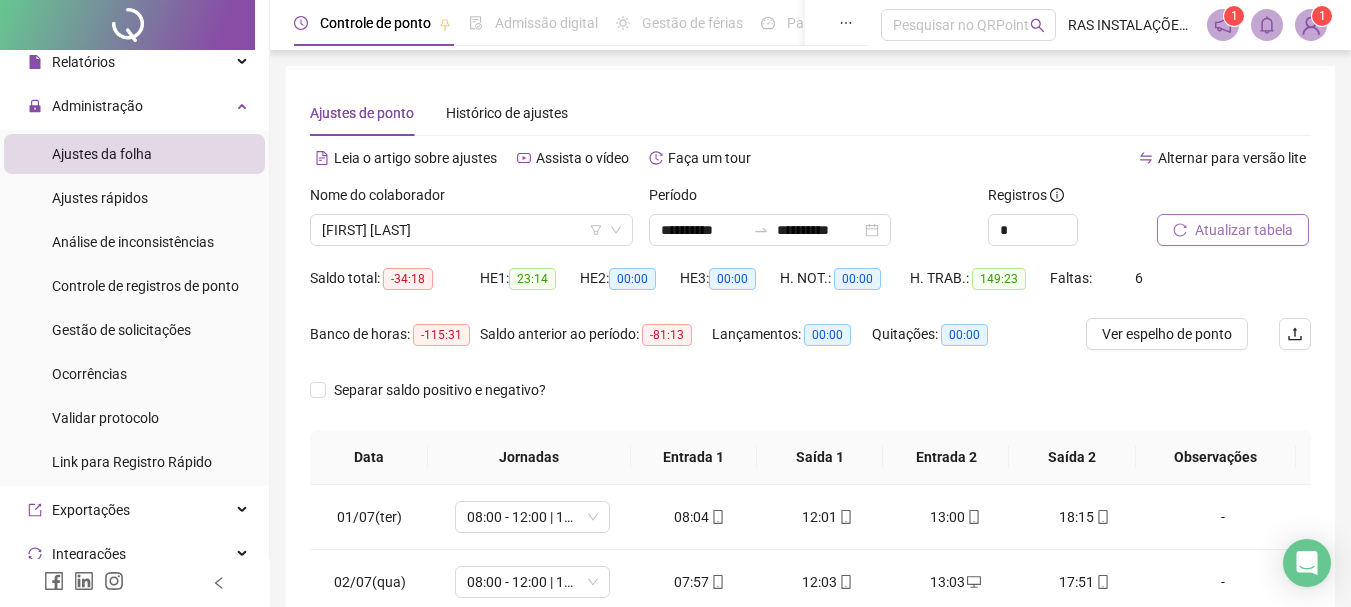 click on "Atualizar tabela" at bounding box center (1244, 230) 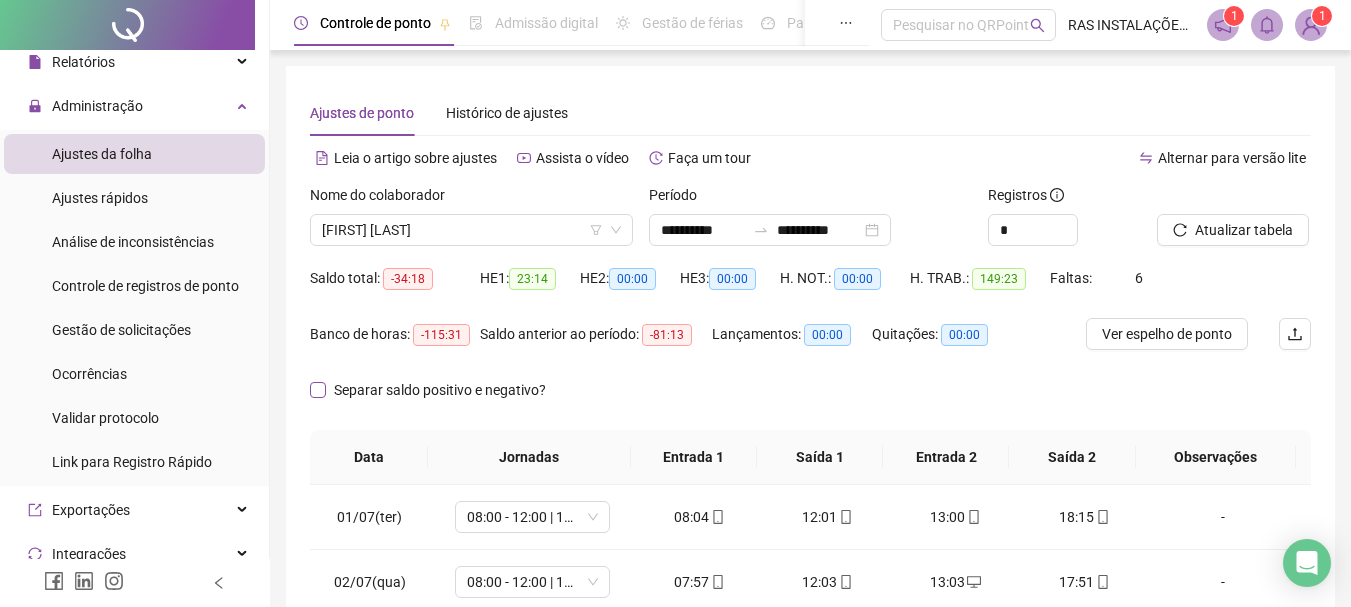 click on "Separar saldo positivo e negativo?" at bounding box center [440, 390] 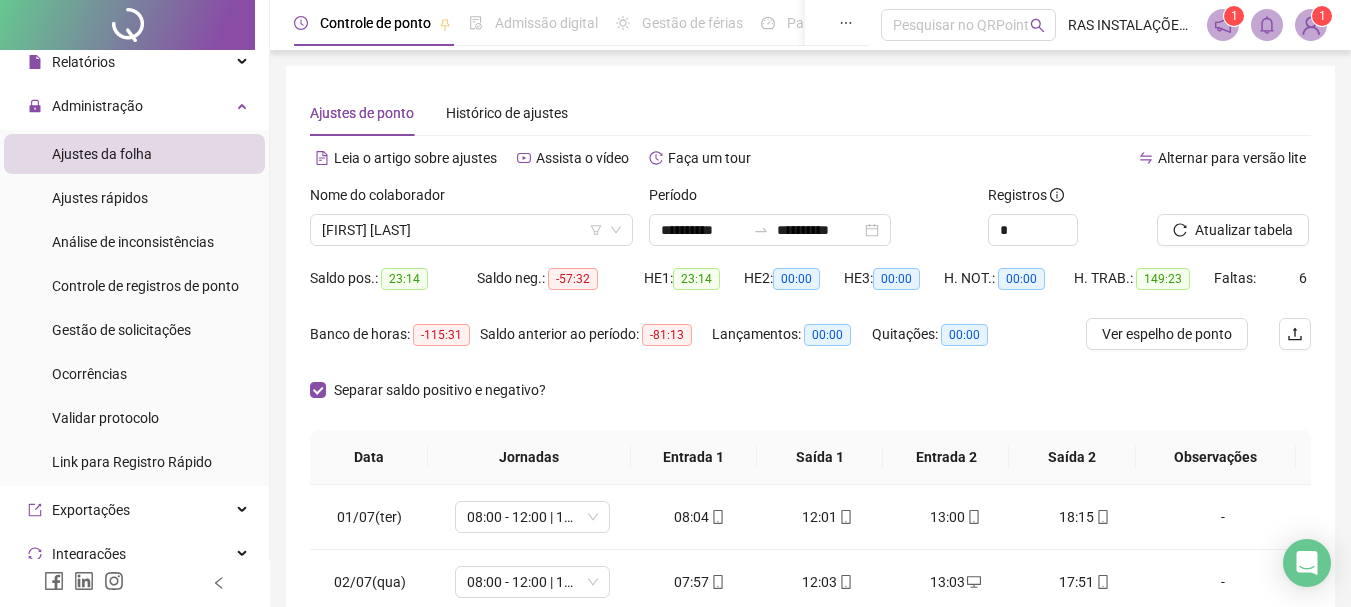 click on "Separar saldo positivo e negativo?" at bounding box center [810, 402] 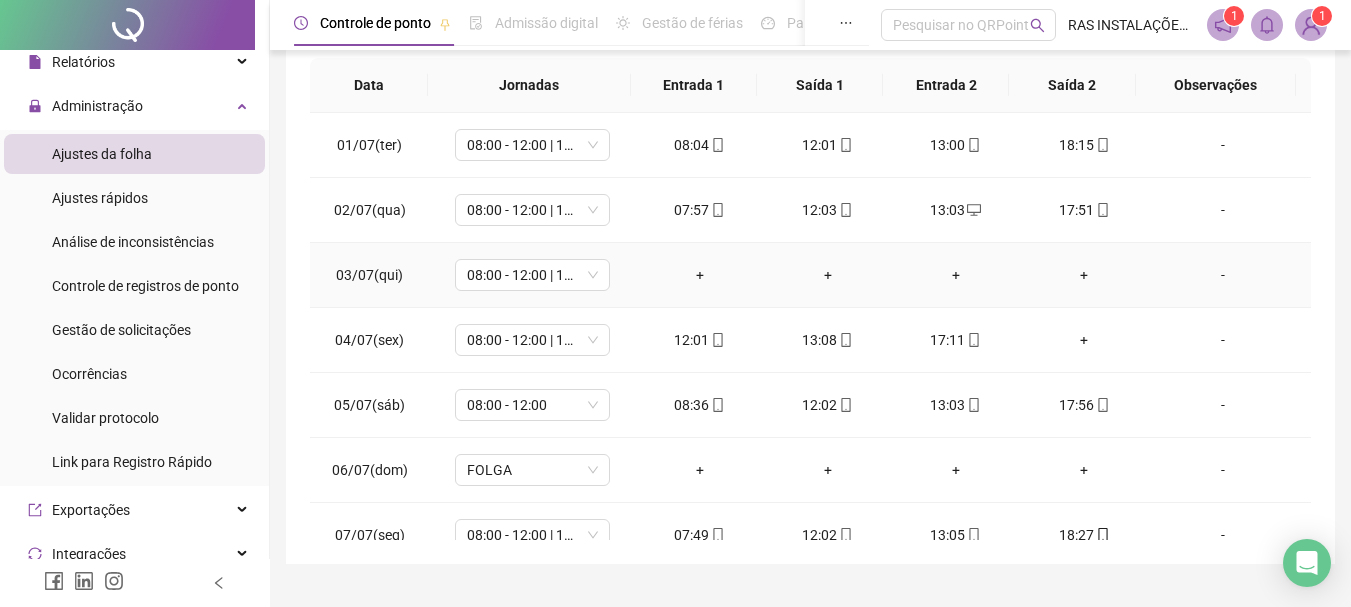 scroll, scrollTop: 415, scrollLeft: 0, axis: vertical 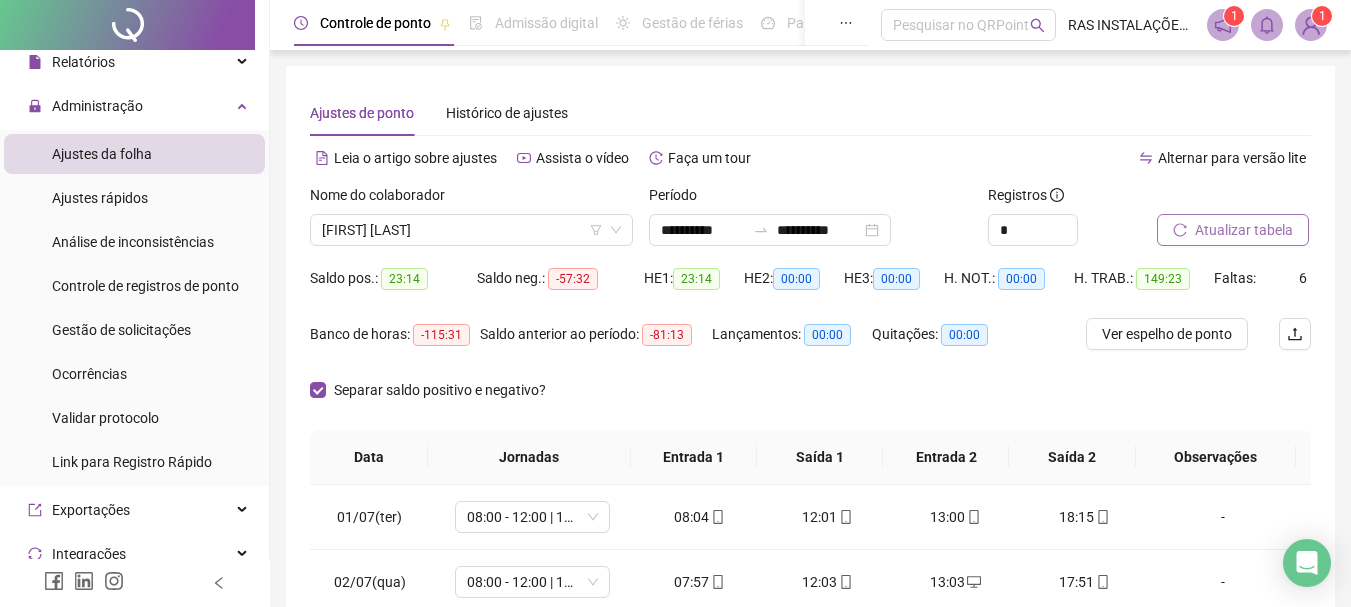 click on "Atualizar tabela" at bounding box center (1244, 230) 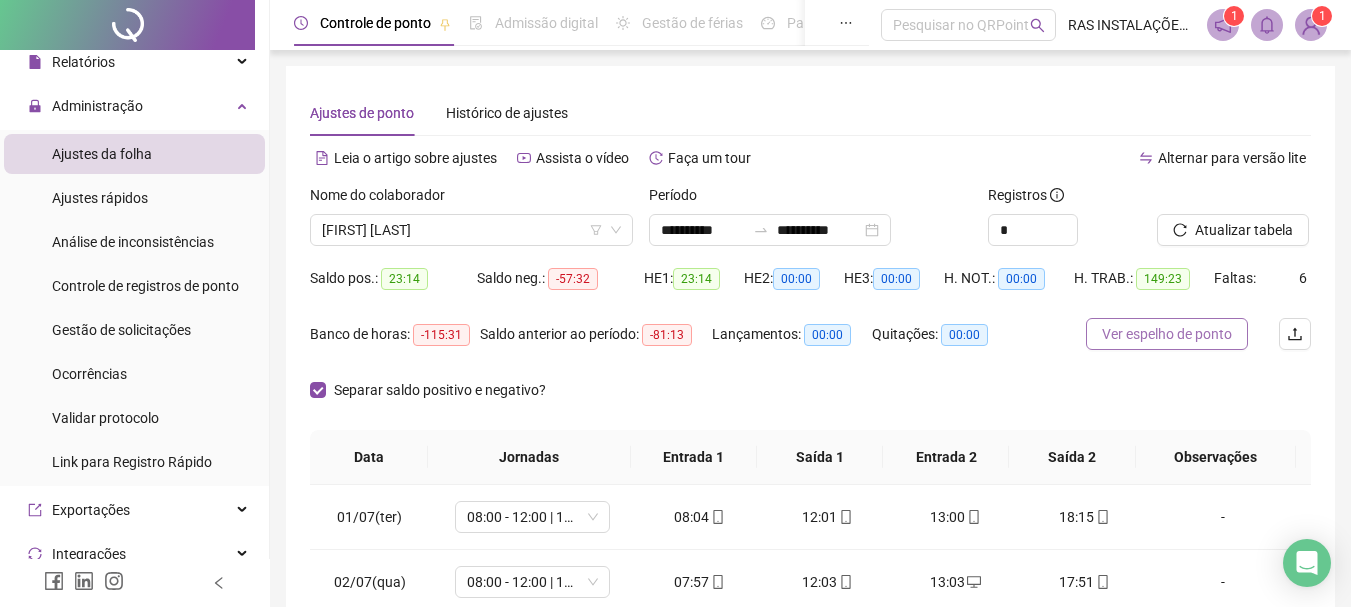 click on "Ver espelho de ponto" at bounding box center (1167, 334) 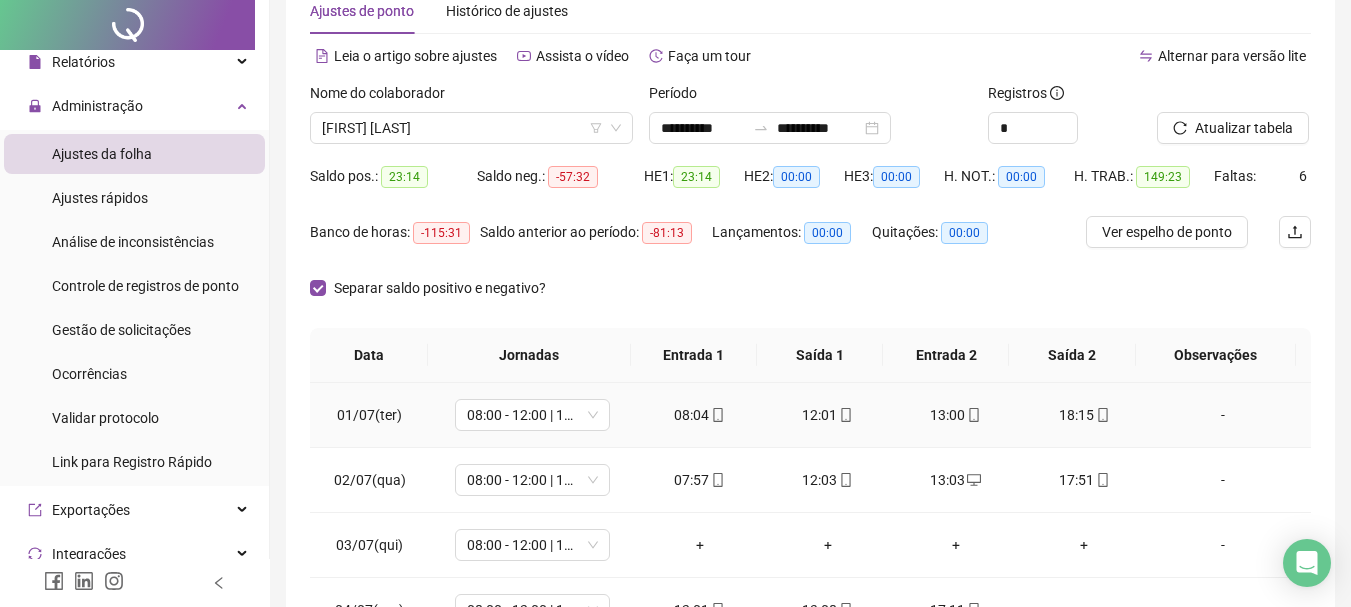 scroll, scrollTop: 0, scrollLeft: 0, axis: both 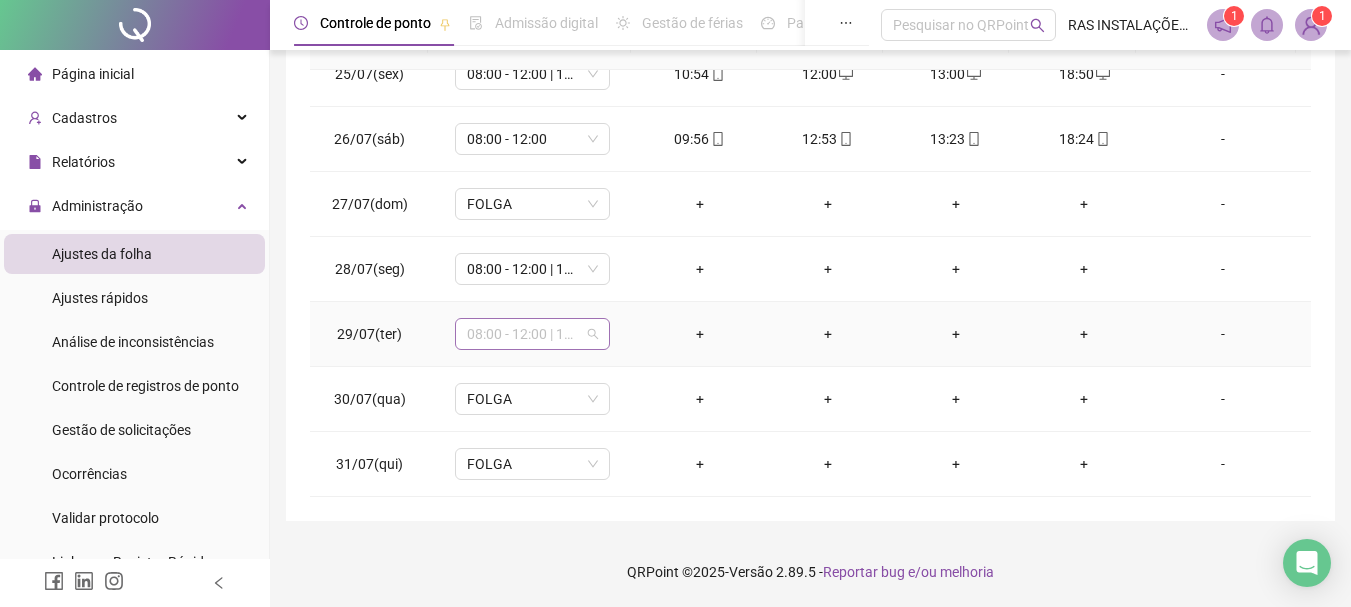 click on "08:00 - 12:00 | 13:00 - 17:00" at bounding box center [532, 334] 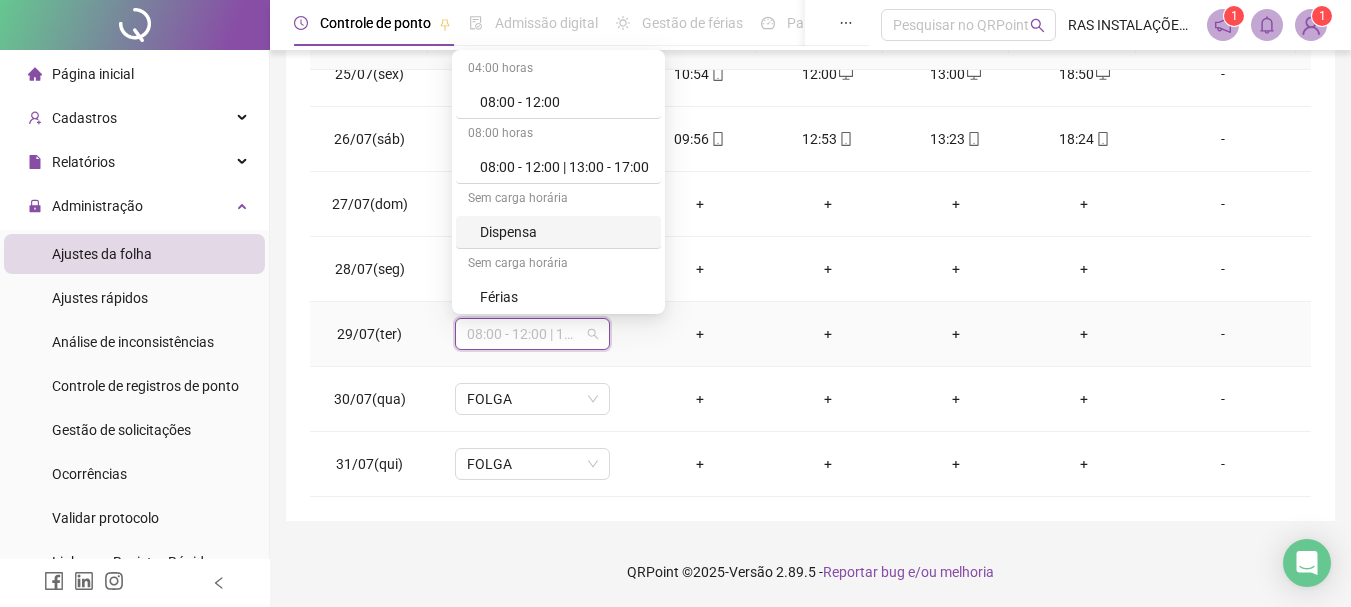 scroll, scrollTop: 315, scrollLeft: 0, axis: vertical 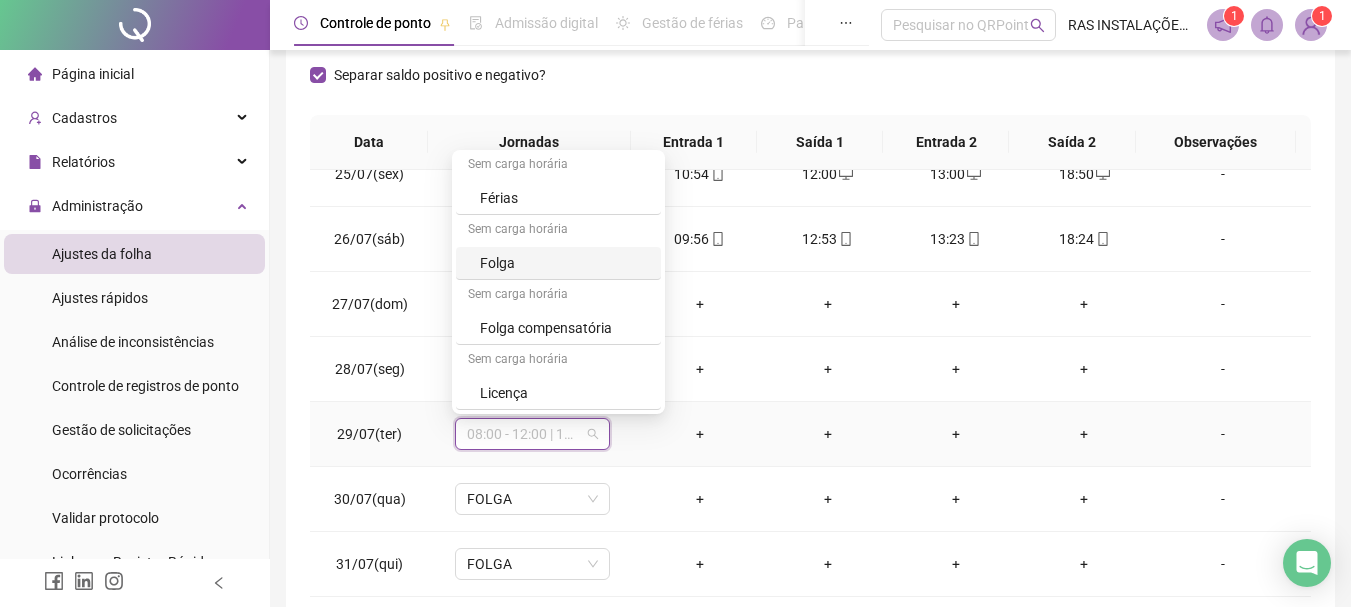 click on "Folga" at bounding box center [564, 263] 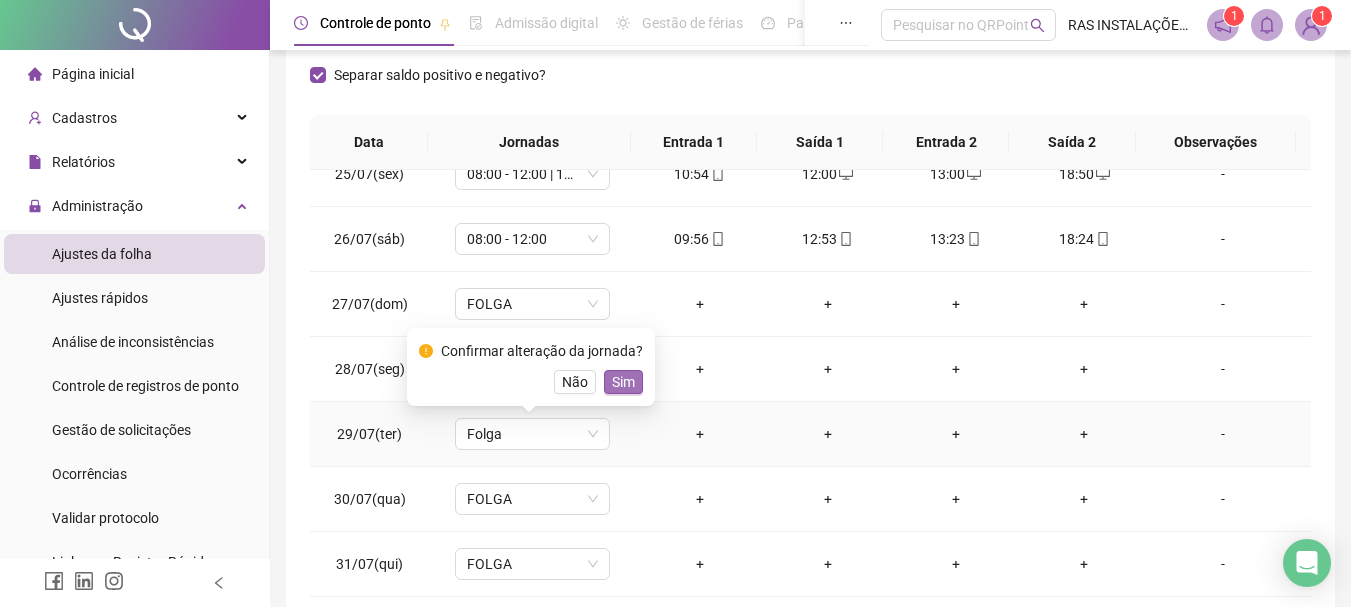 click on "Sim" at bounding box center (623, 382) 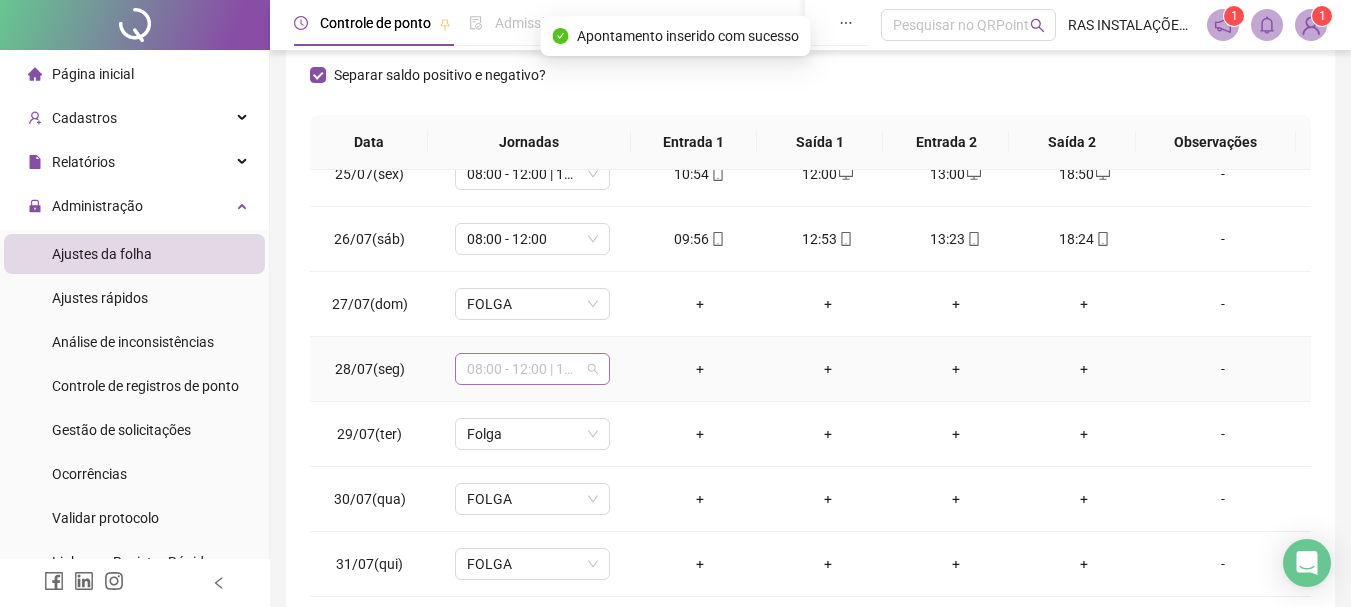 click on "08:00 - 12:00 | 13:00 - 17:00" at bounding box center (532, 369) 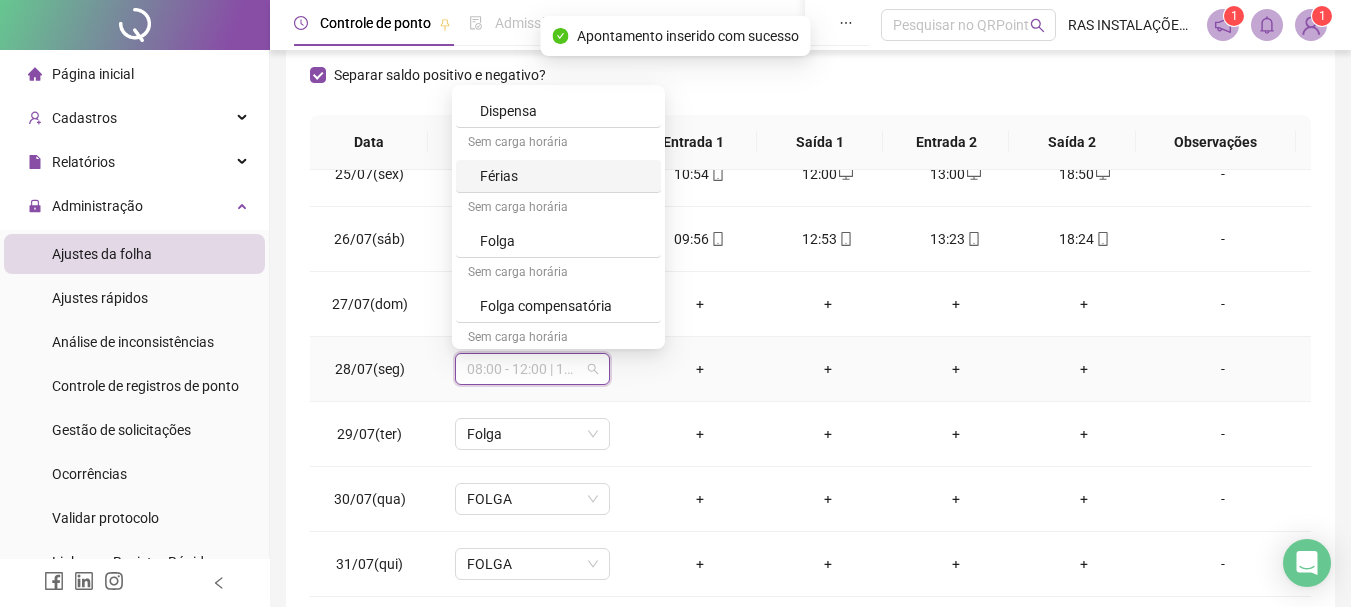 scroll, scrollTop: 199, scrollLeft: 0, axis: vertical 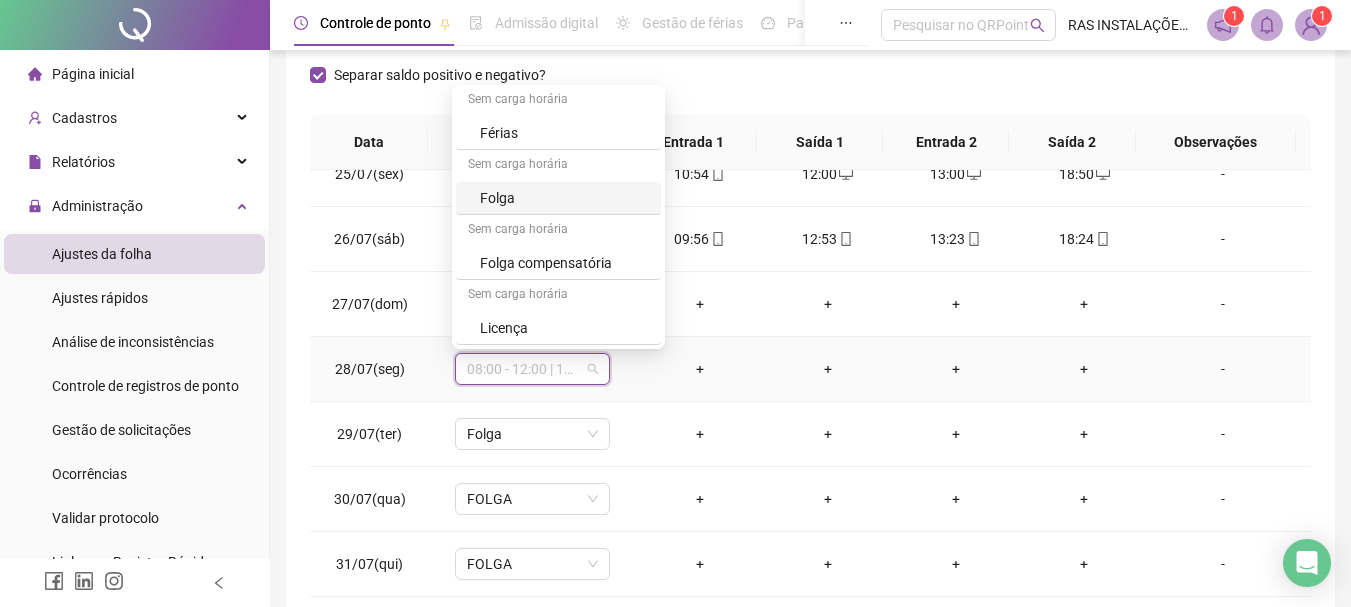 click on "Folga" at bounding box center (564, 198) 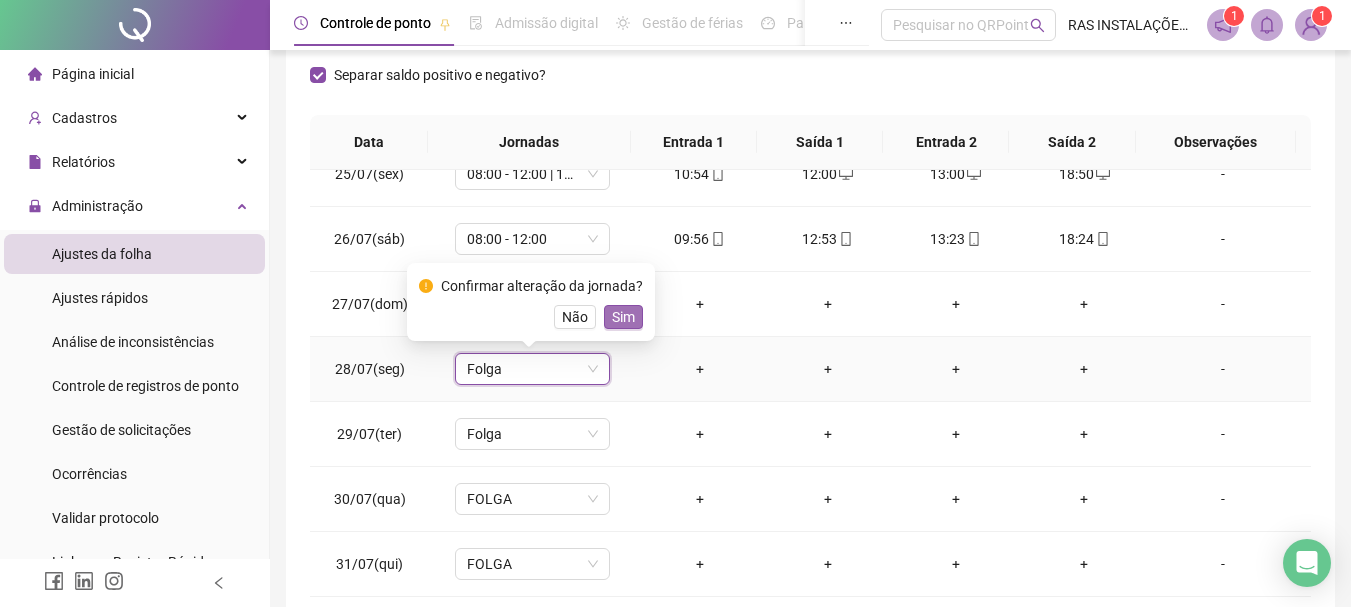 click on "Sim" at bounding box center [623, 317] 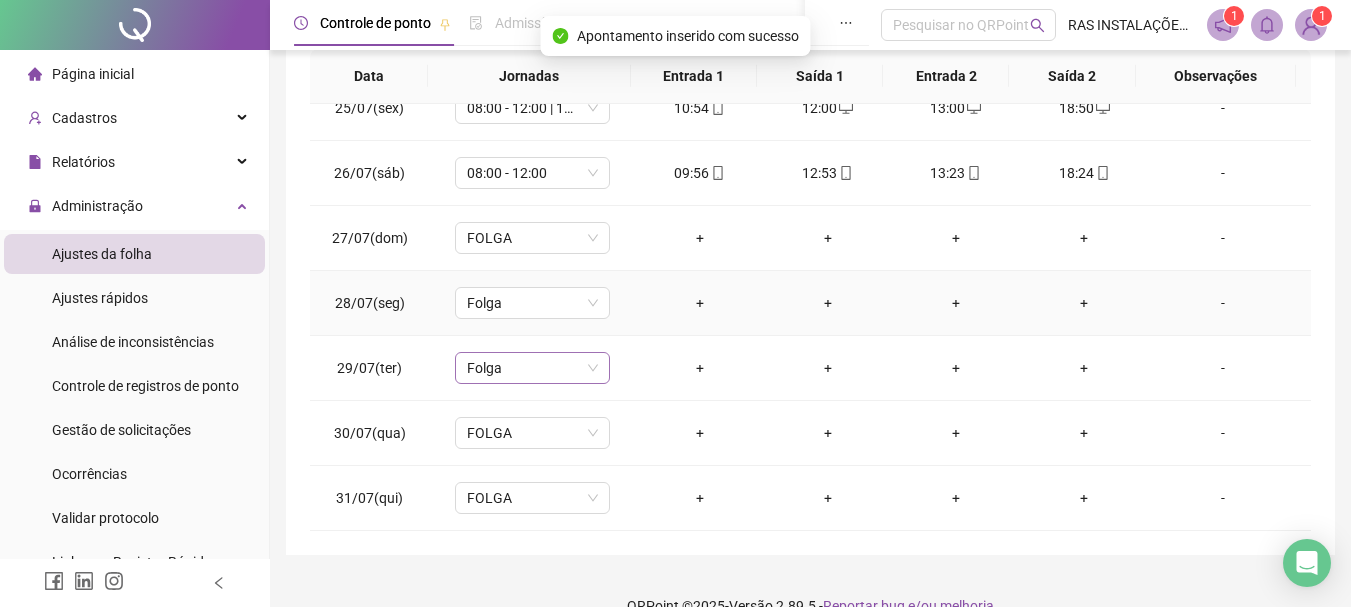 scroll, scrollTop: 415, scrollLeft: 0, axis: vertical 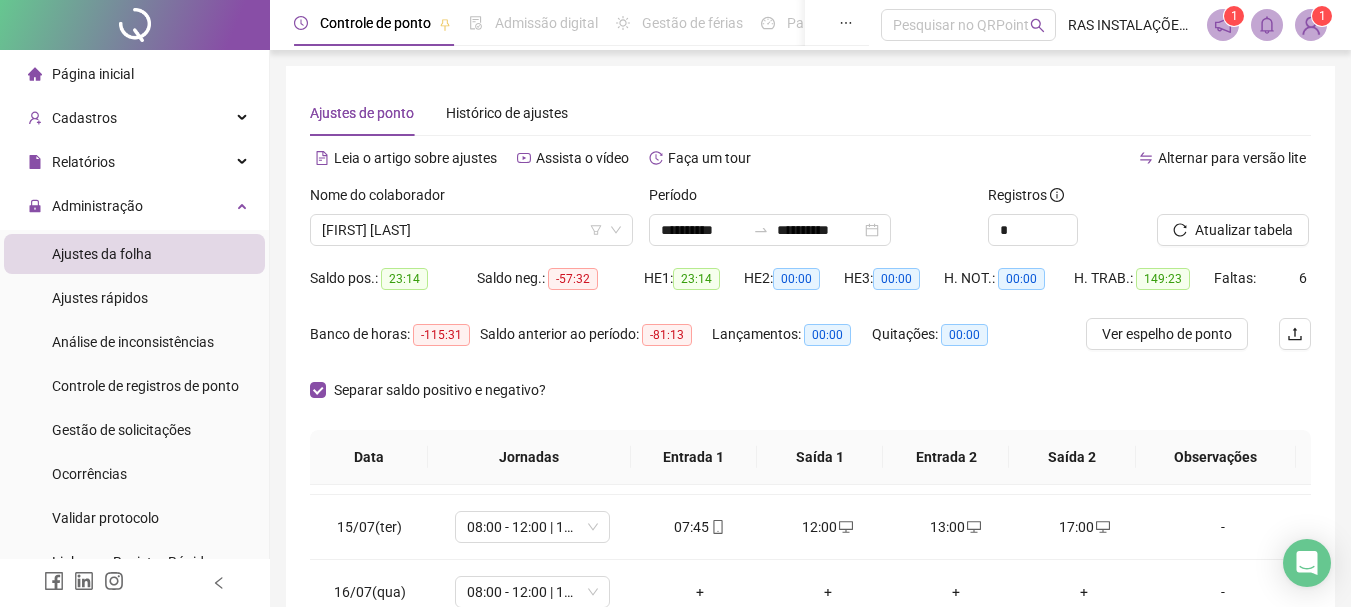 click on "Página inicial" at bounding box center (93, 74) 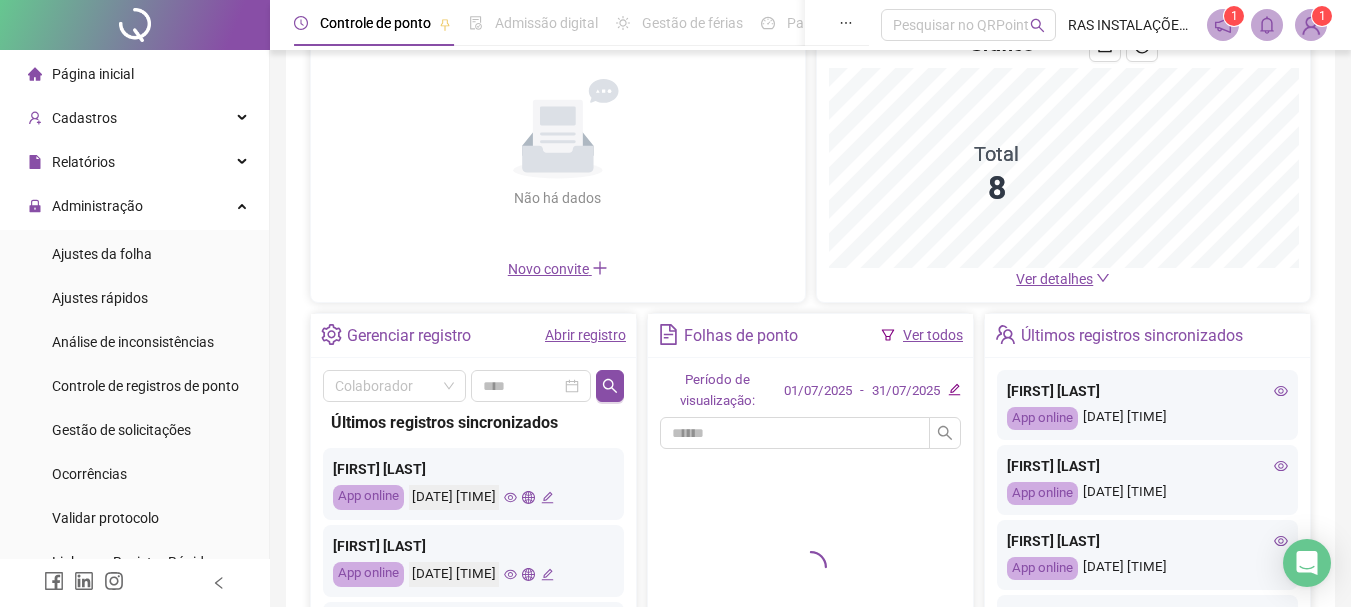 scroll, scrollTop: 200, scrollLeft: 0, axis: vertical 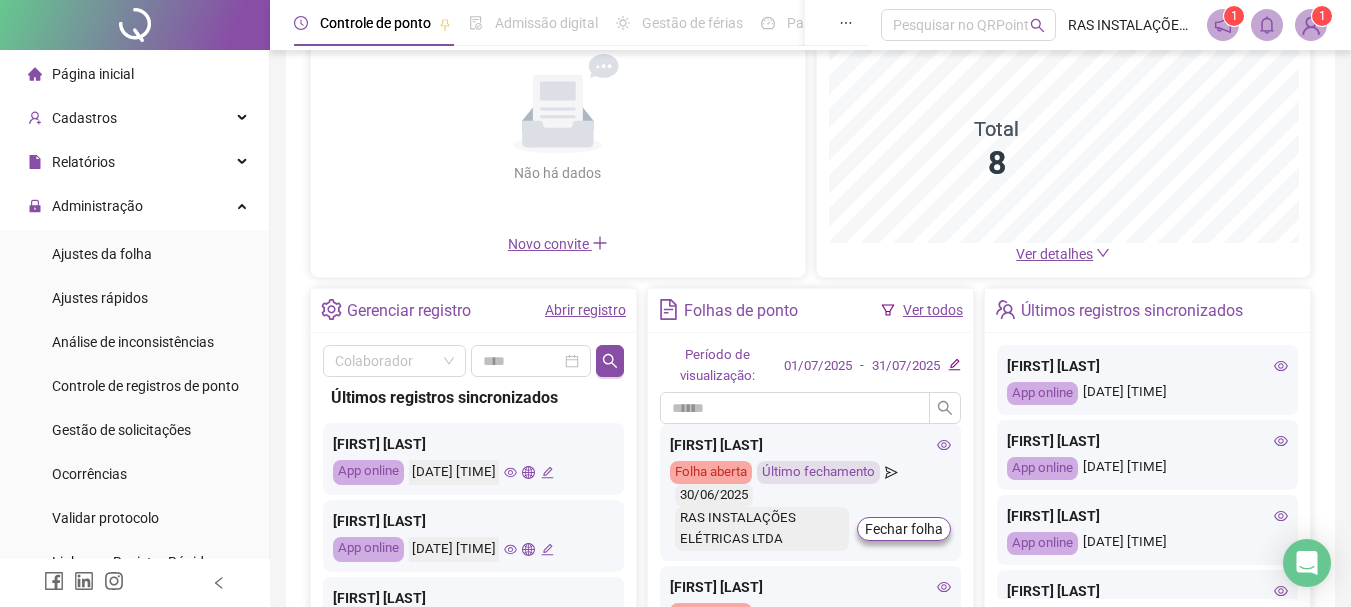 click on "Ver todos" at bounding box center (933, 310) 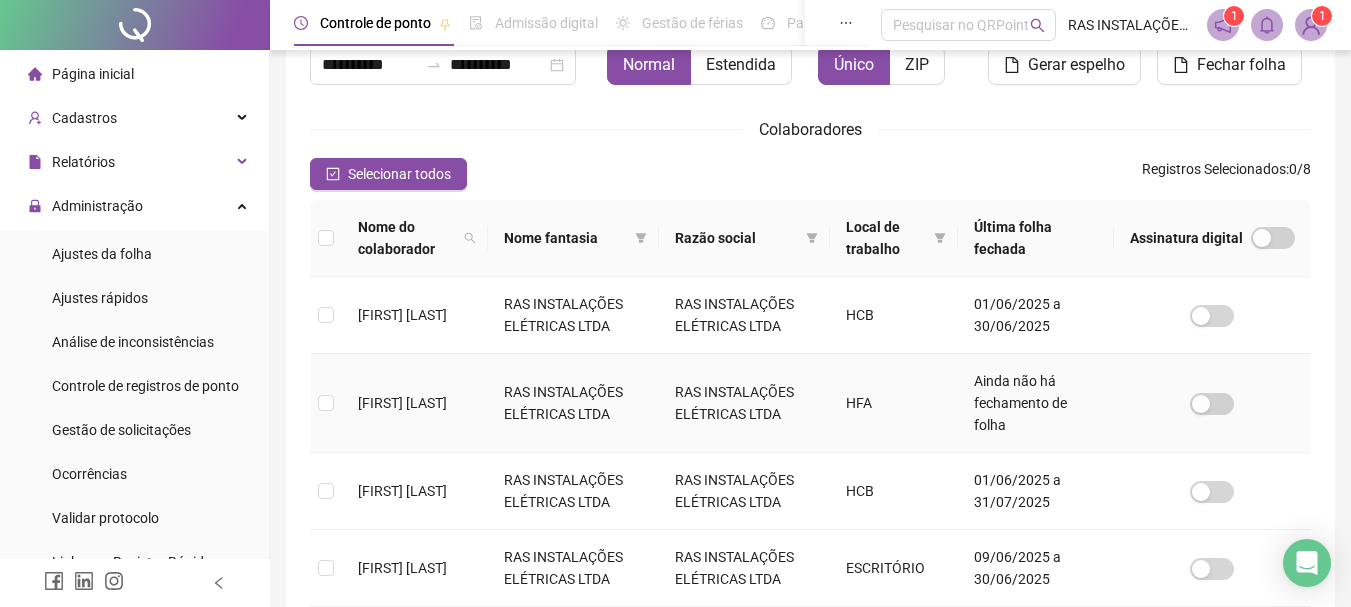scroll, scrollTop: 206, scrollLeft: 0, axis: vertical 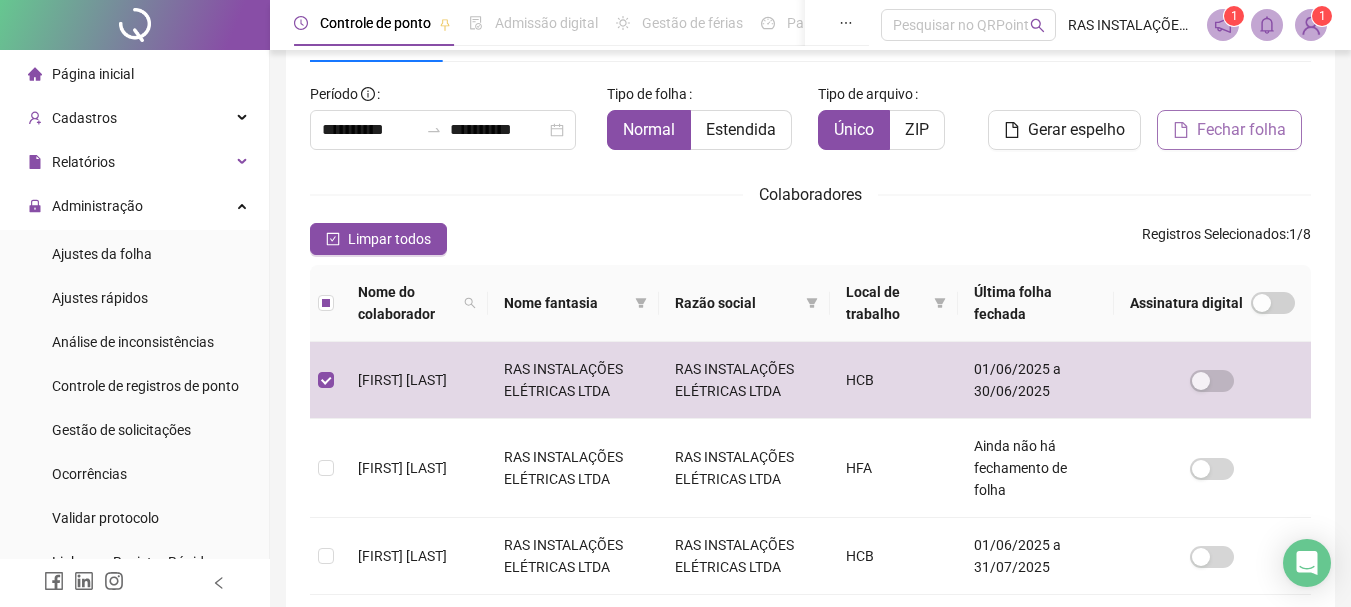 click on "Fechar folha" at bounding box center (1241, 130) 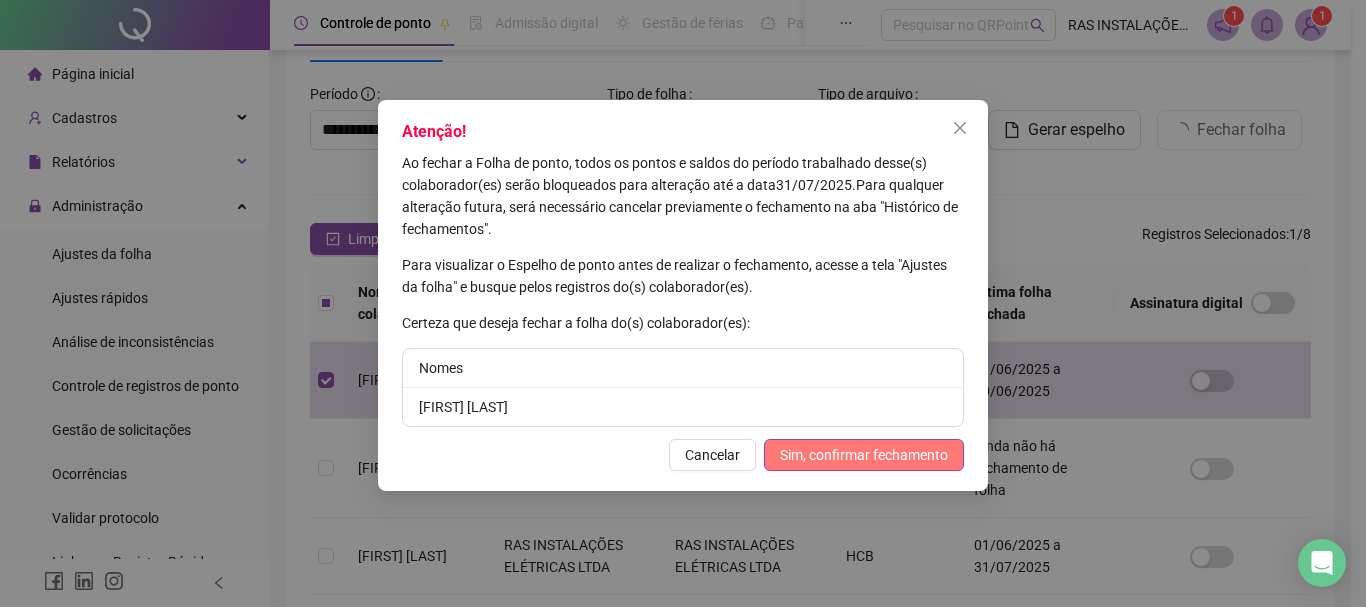 click on "Sim, confirmar fechamento" at bounding box center (864, 455) 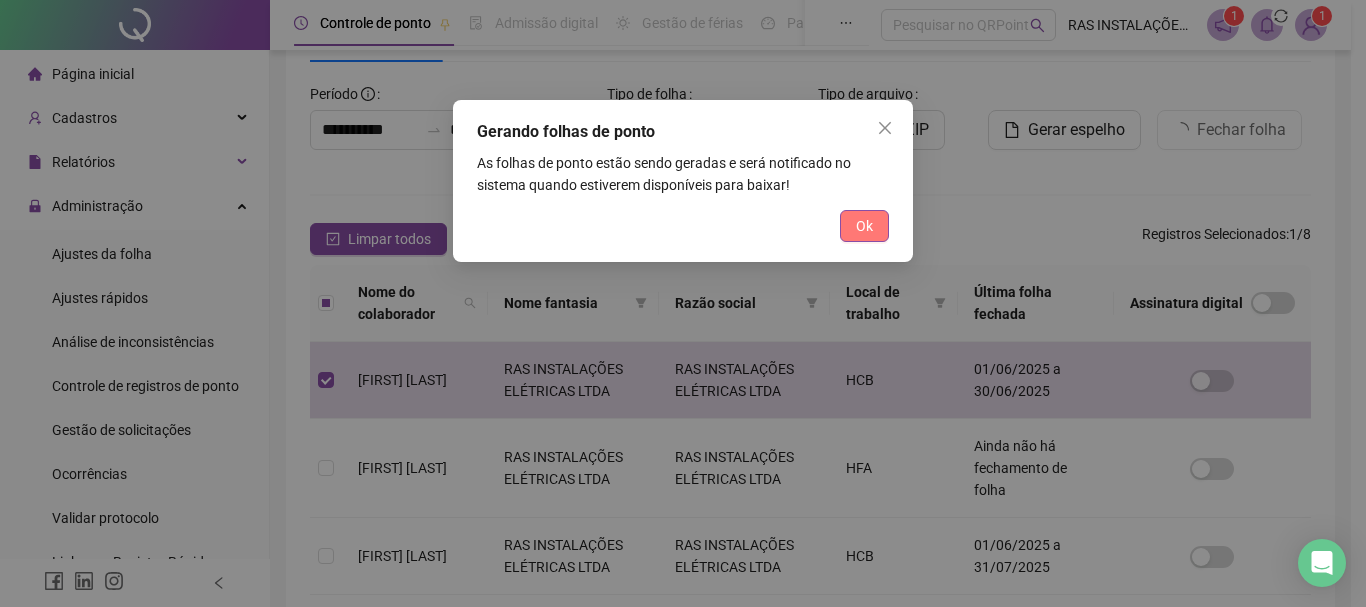 click on "Ok" at bounding box center (864, 226) 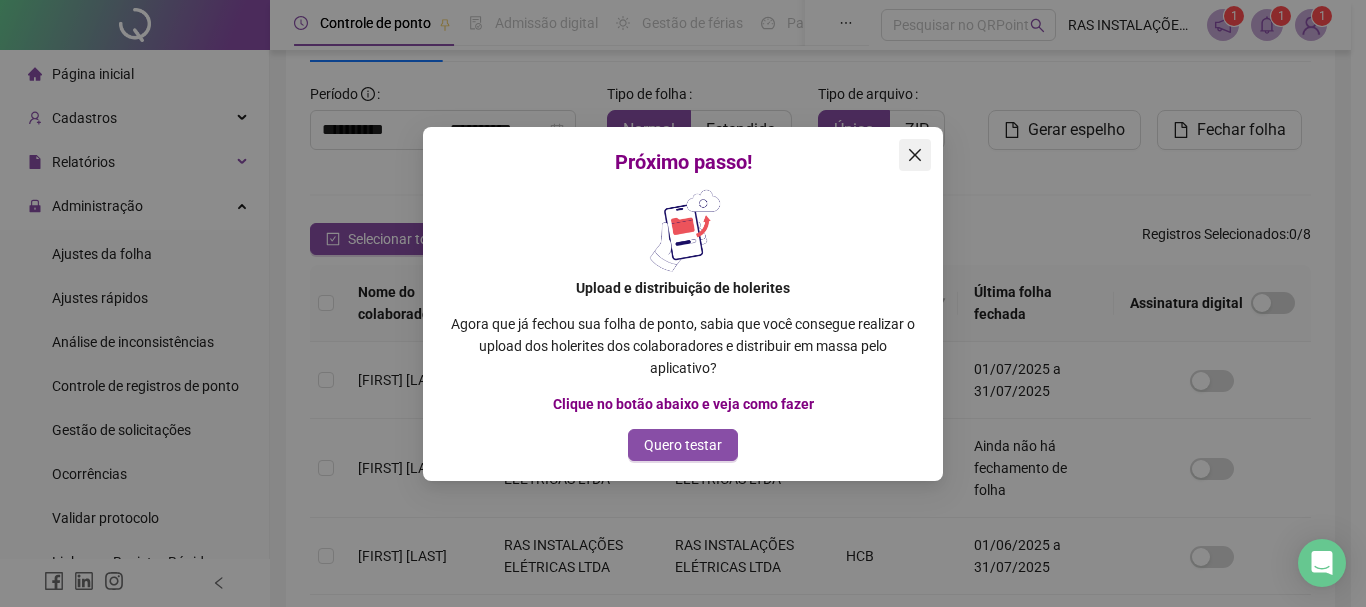 click 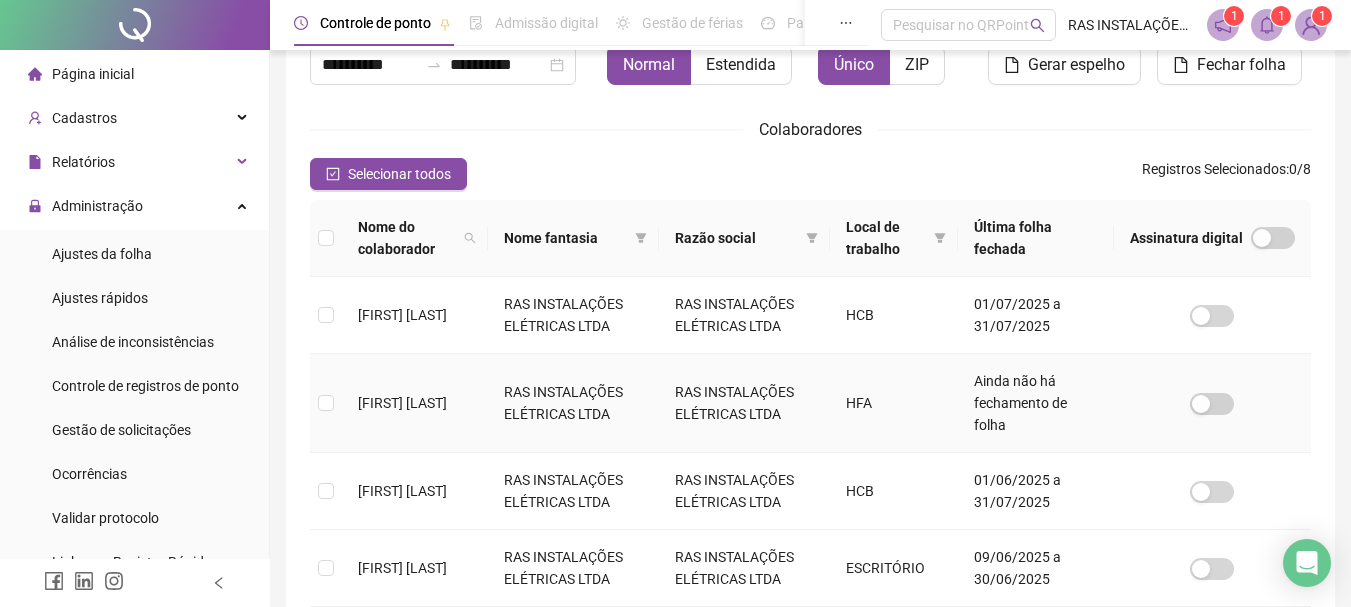 scroll, scrollTop: 206, scrollLeft: 0, axis: vertical 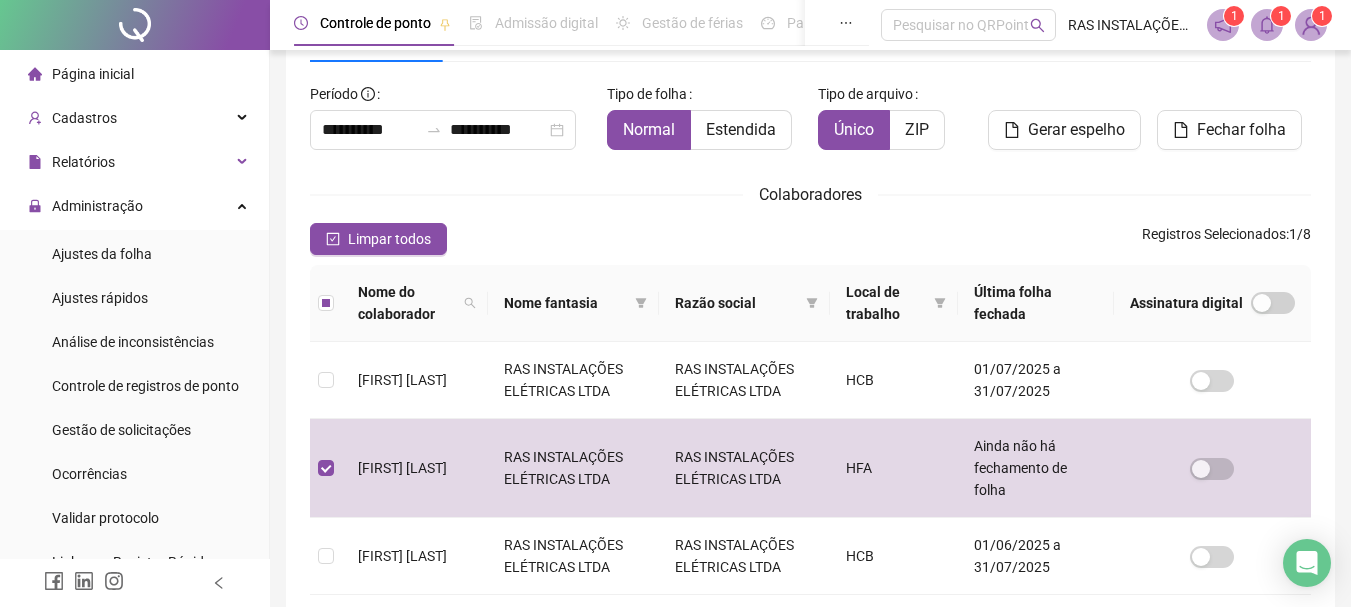 drag, startPoint x: 1221, startPoint y: 127, endPoint x: 1214, endPoint y: 151, distance: 25 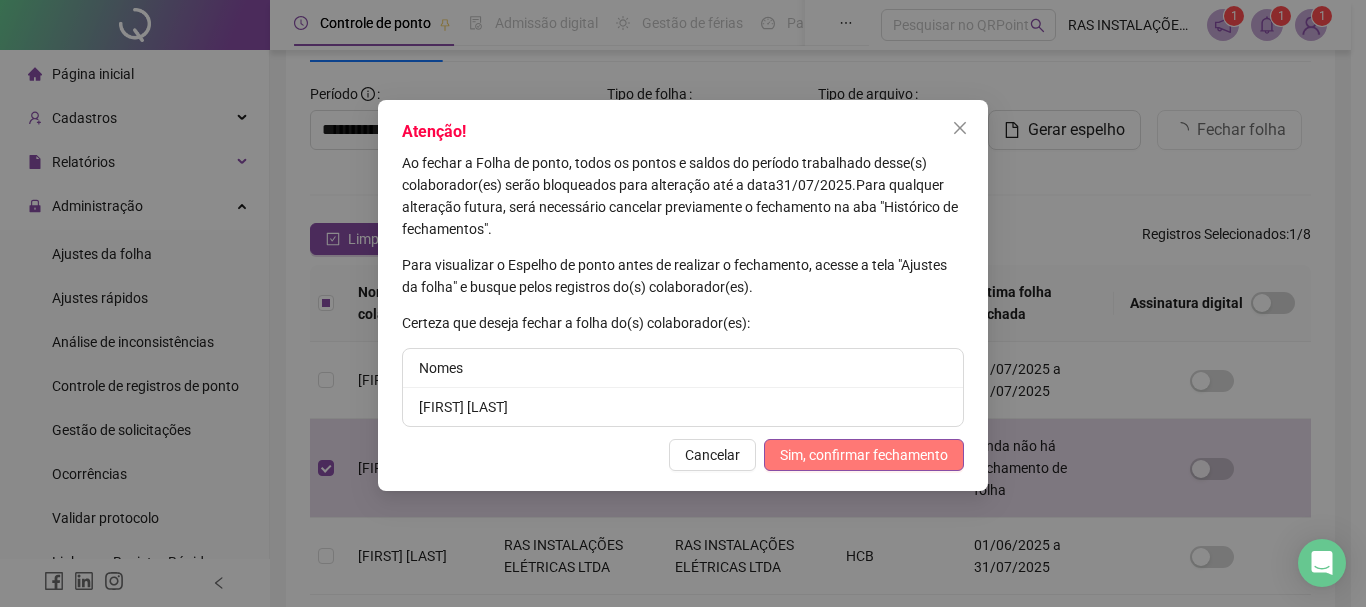 click on "Sim, confirmar fechamento" at bounding box center [864, 455] 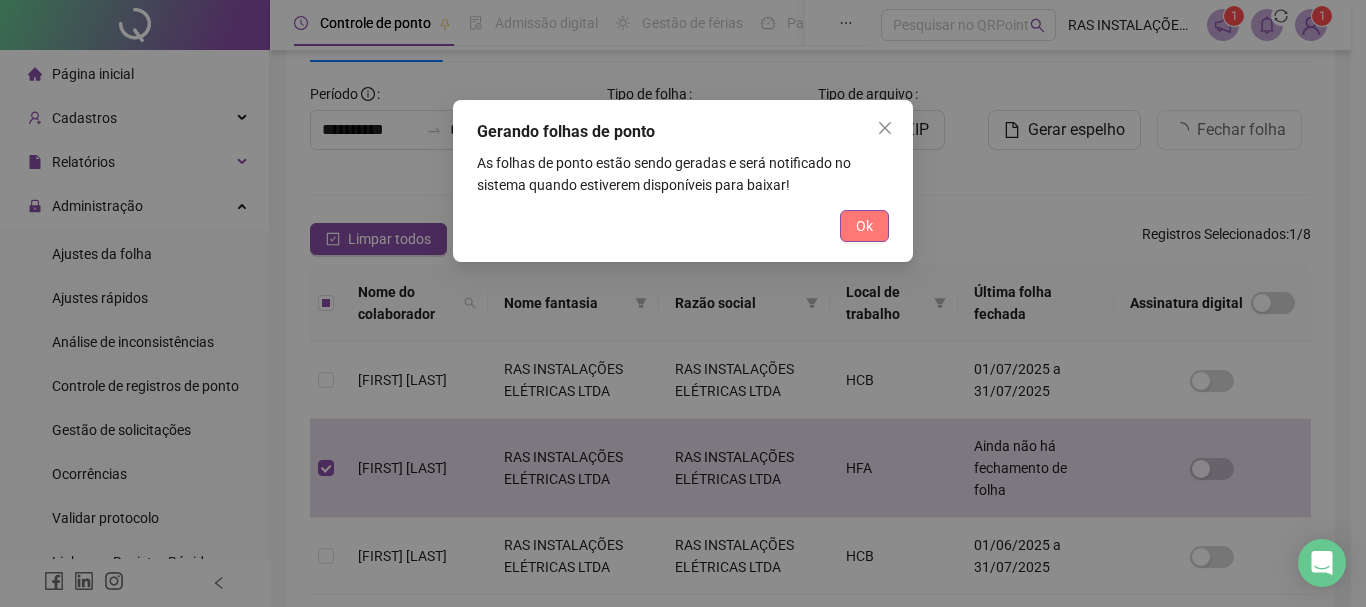 click on "Ok" at bounding box center [864, 226] 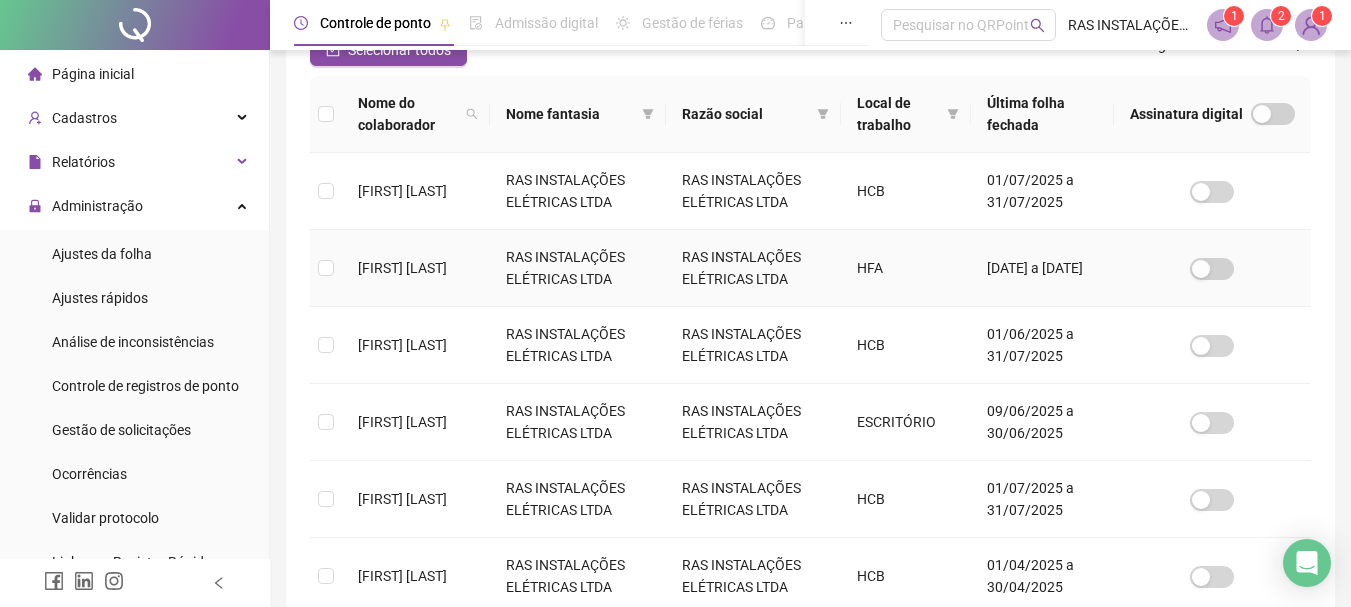 scroll, scrollTop: 306, scrollLeft: 0, axis: vertical 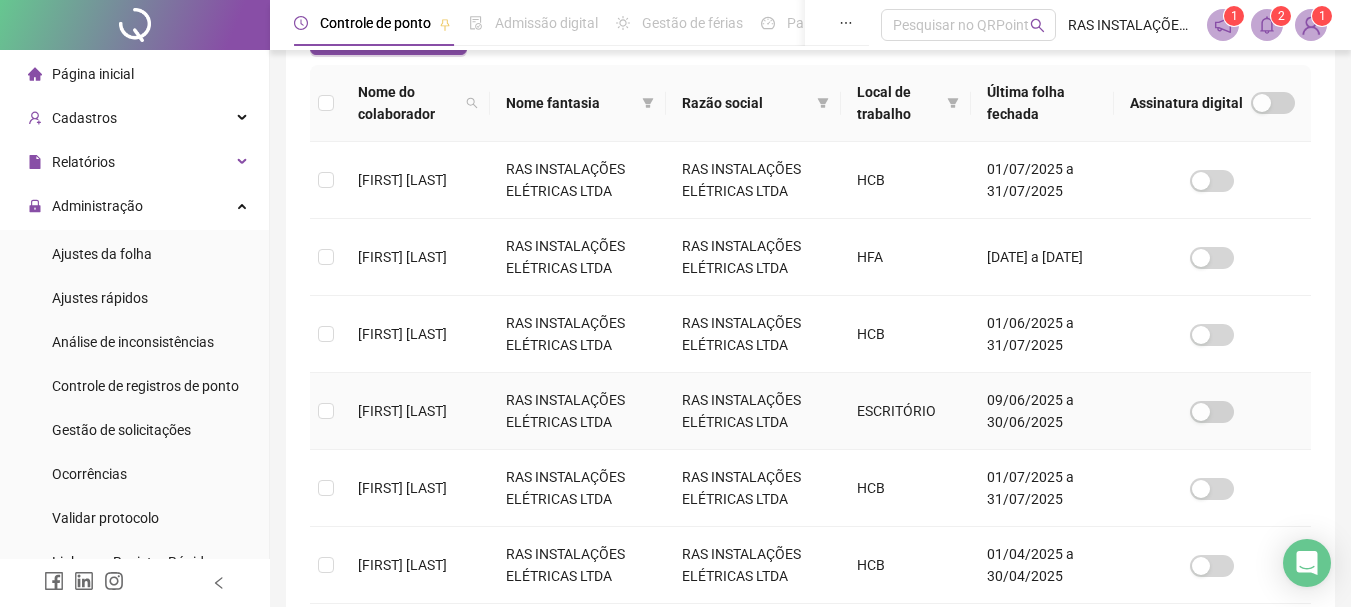 click at bounding box center (326, 411) 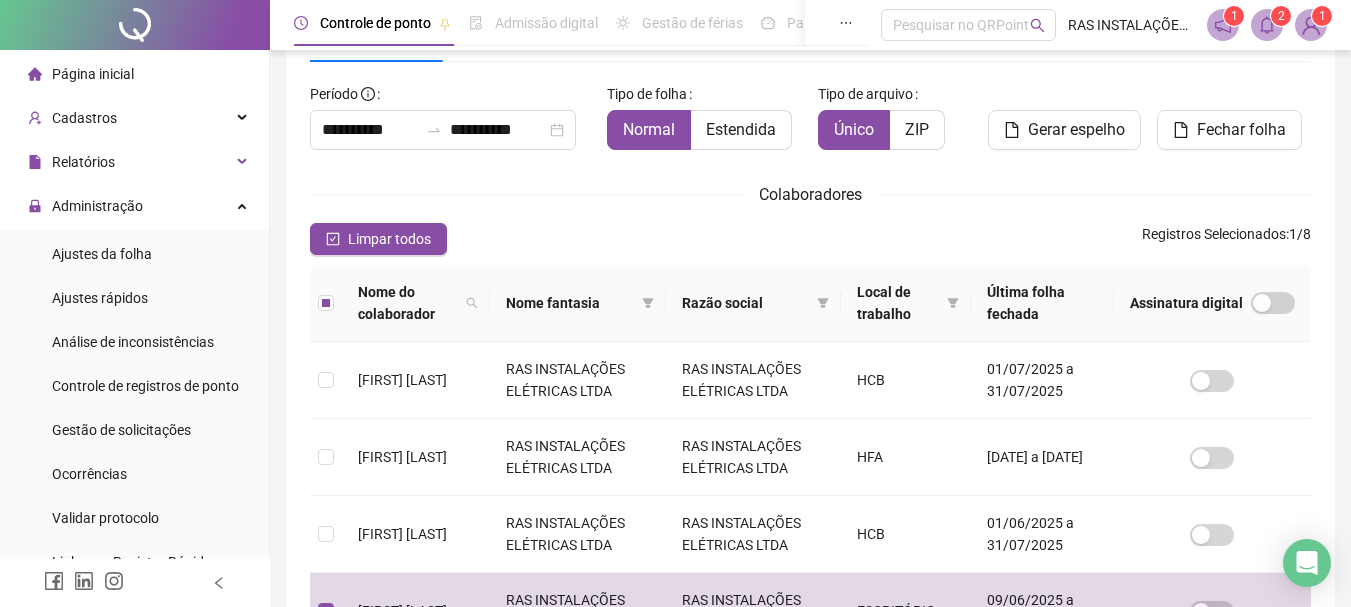 click on "Fechar folha" at bounding box center (1241, 130) 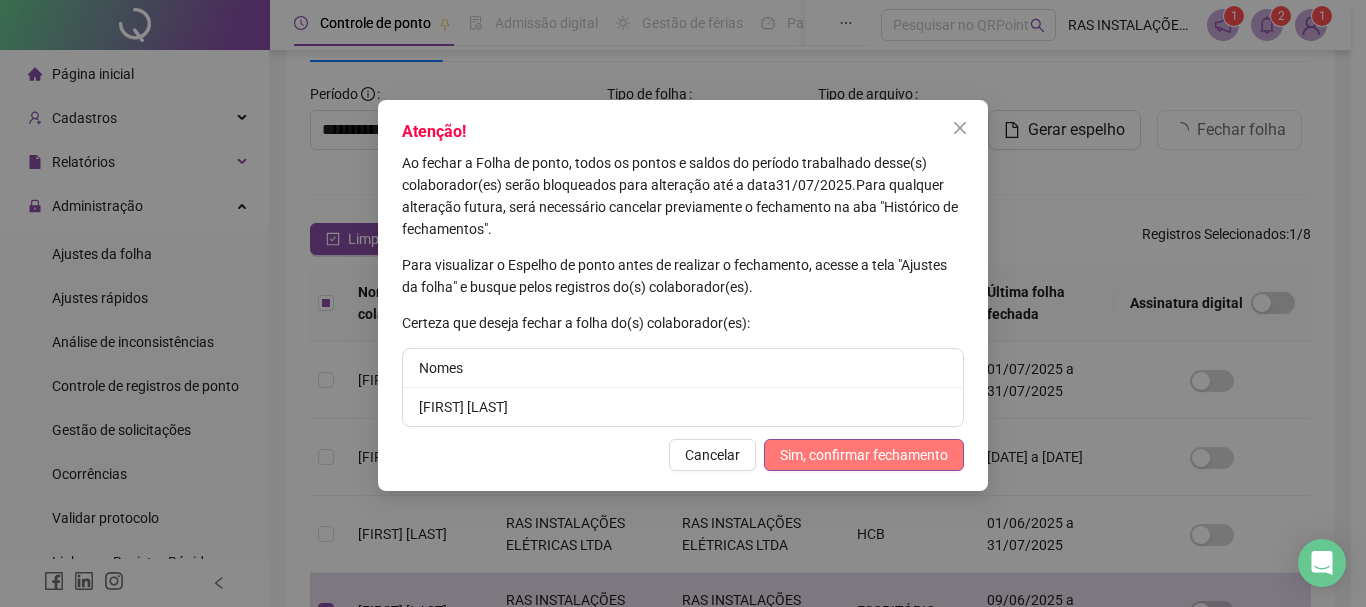 click on "Sim, confirmar fechamento" at bounding box center [864, 455] 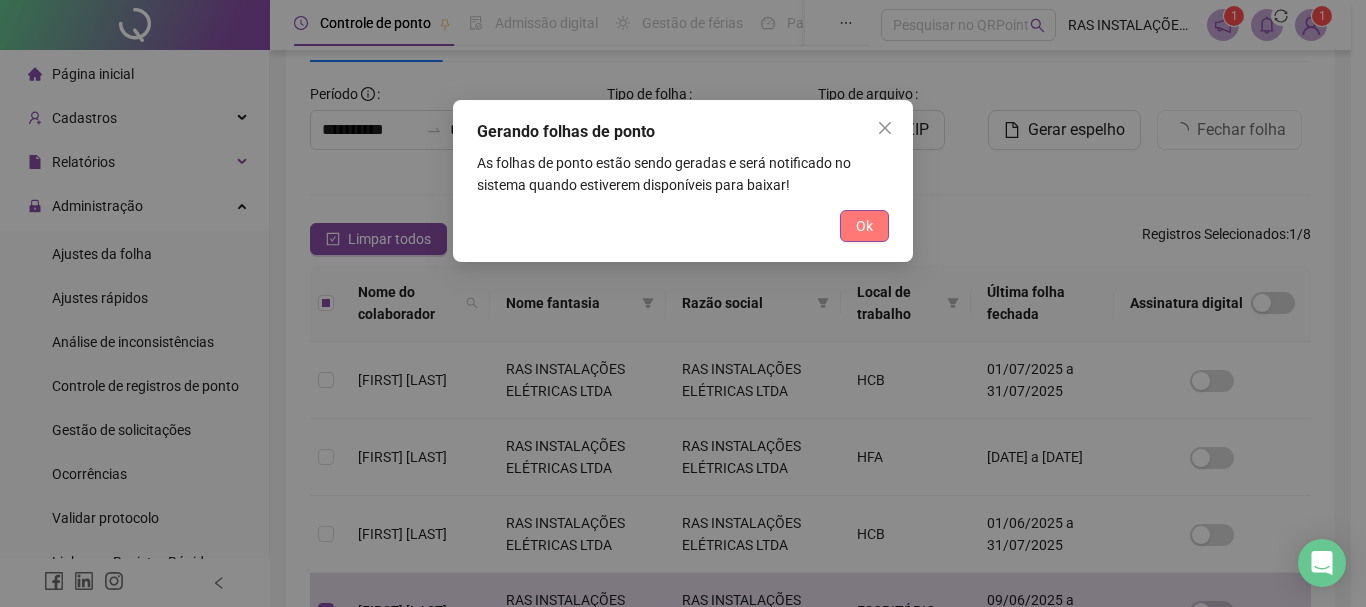 click on "Ok" at bounding box center (864, 226) 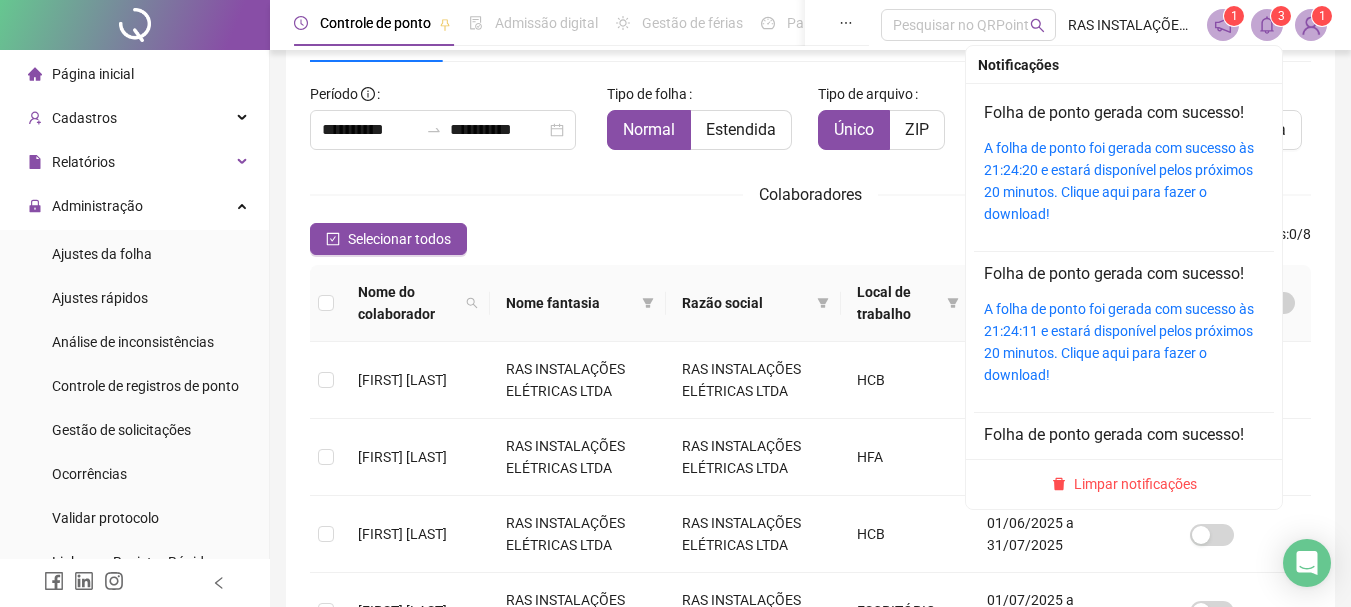 click 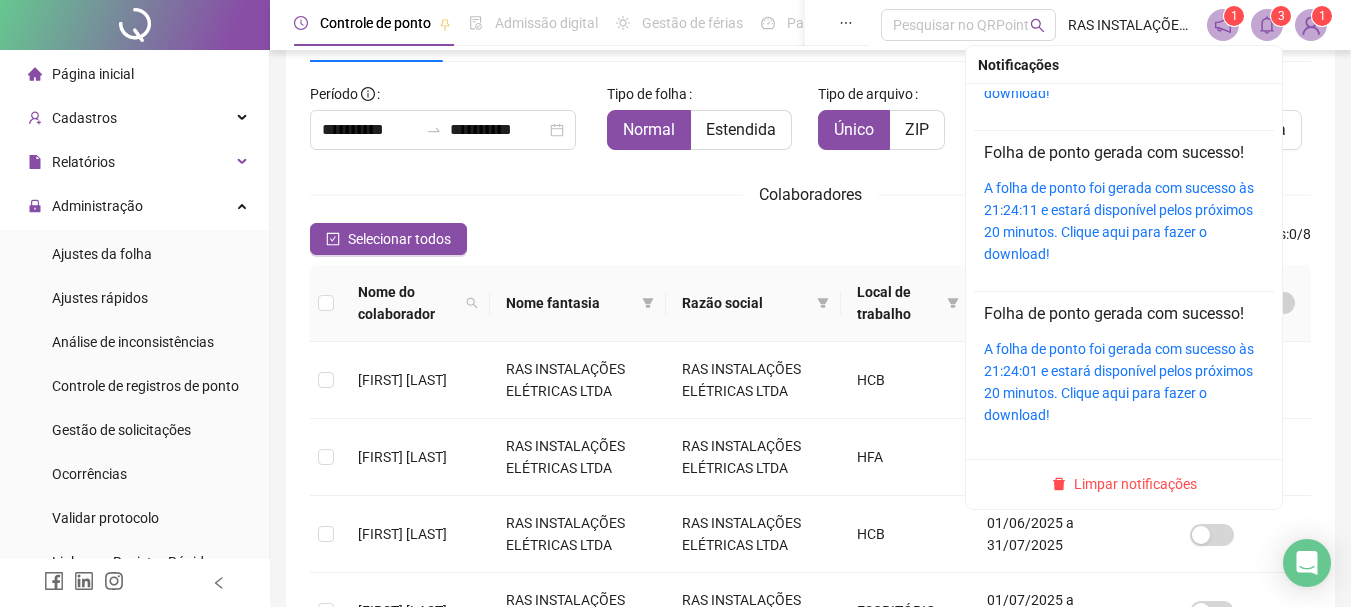 scroll, scrollTop: 122, scrollLeft: 0, axis: vertical 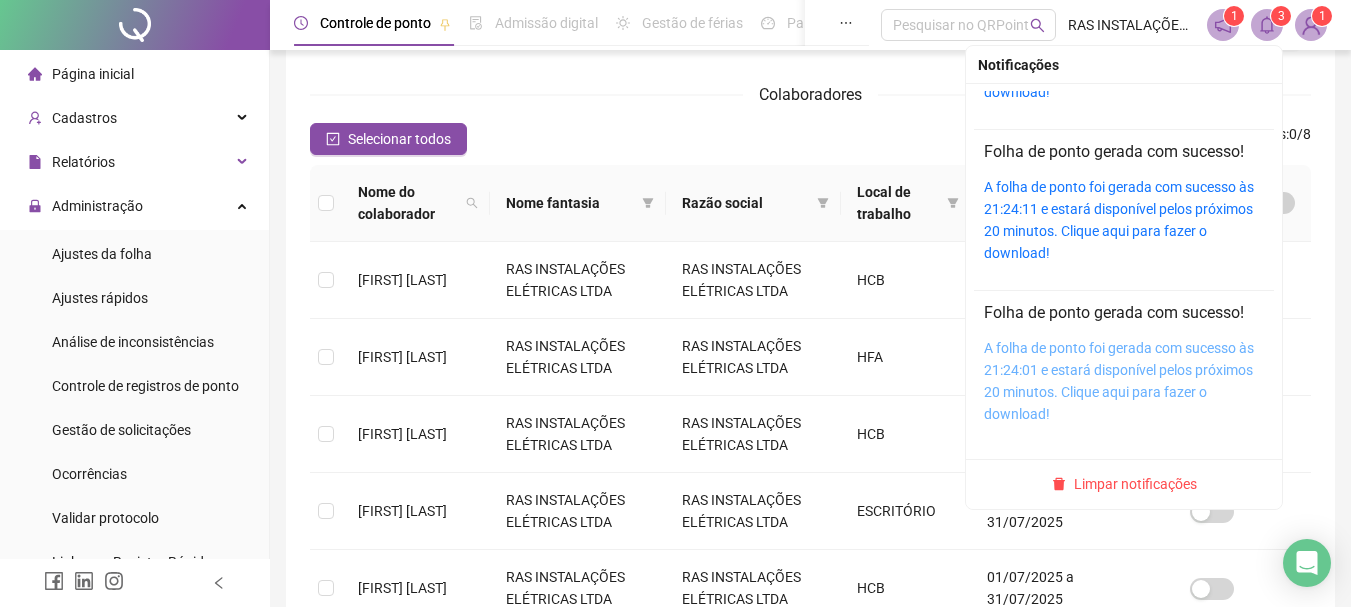 click on "A folha de ponto foi gerada com sucesso às 21:24:01 e estará disponível pelos próximos 20 minutos.
Clique aqui para fazer o download!" at bounding box center (1119, 381) 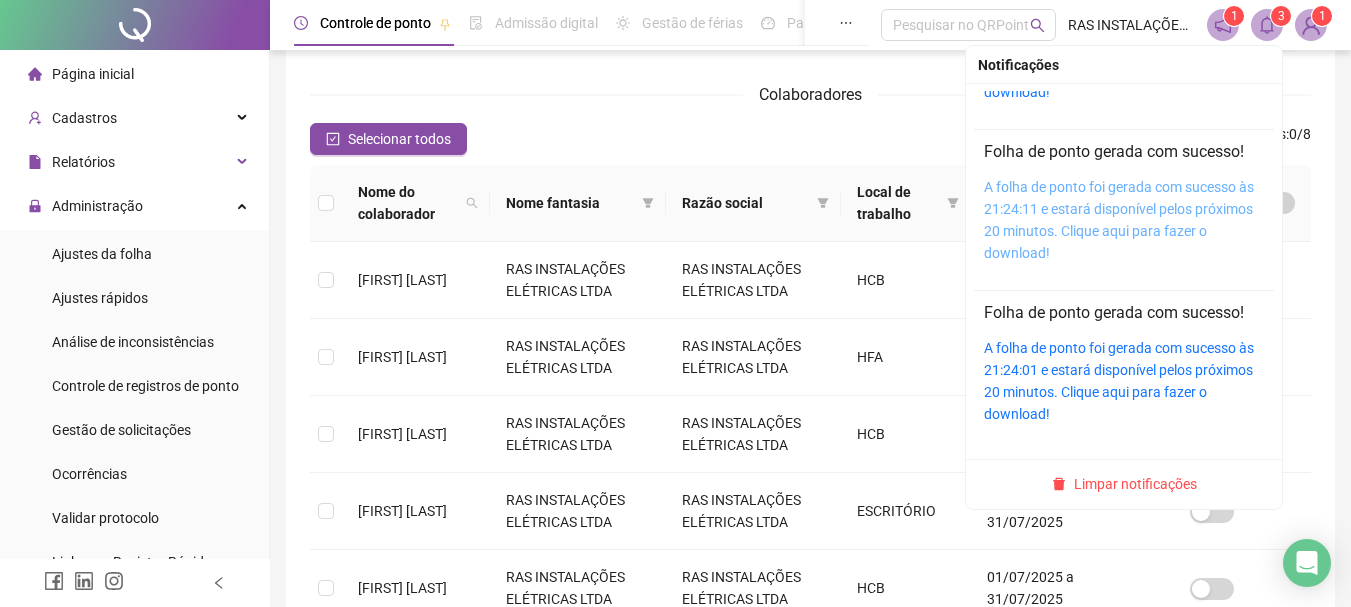 click on "A folha de ponto foi gerada com sucesso às 21:24:11 e estará disponível pelos próximos 20 minutos.
Clique aqui para fazer o download!" at bounding box center (1119, 220) 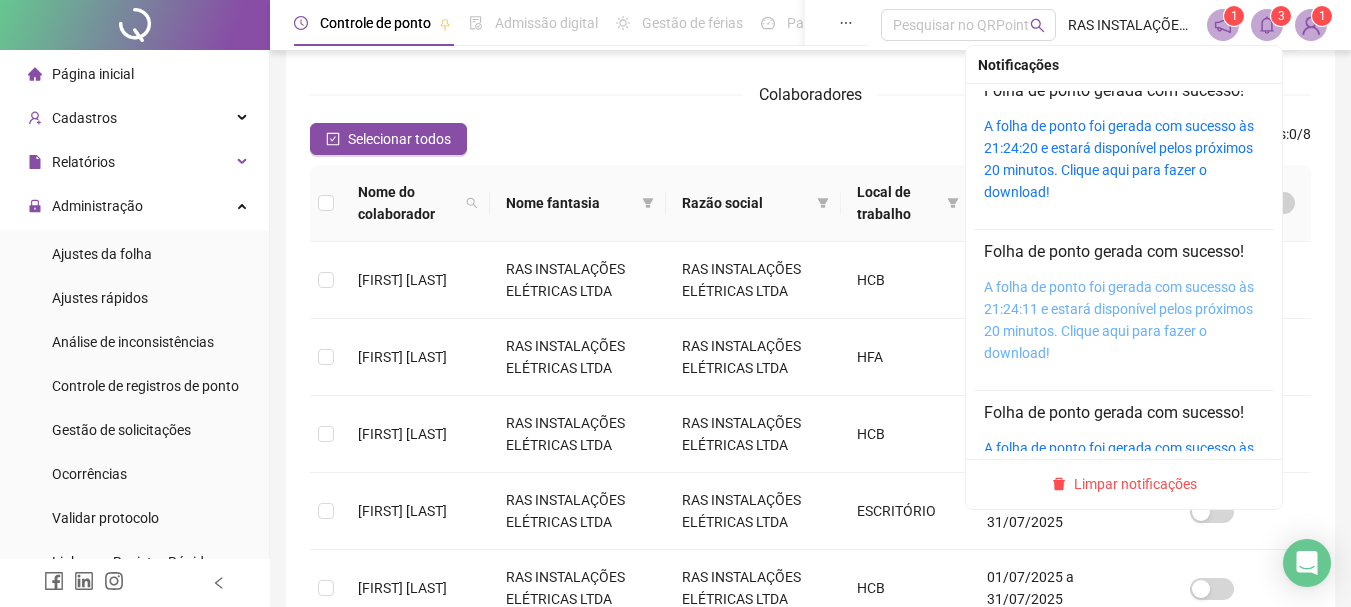scroll, scrollTop: 0, scrollLeft: 0, axis: both 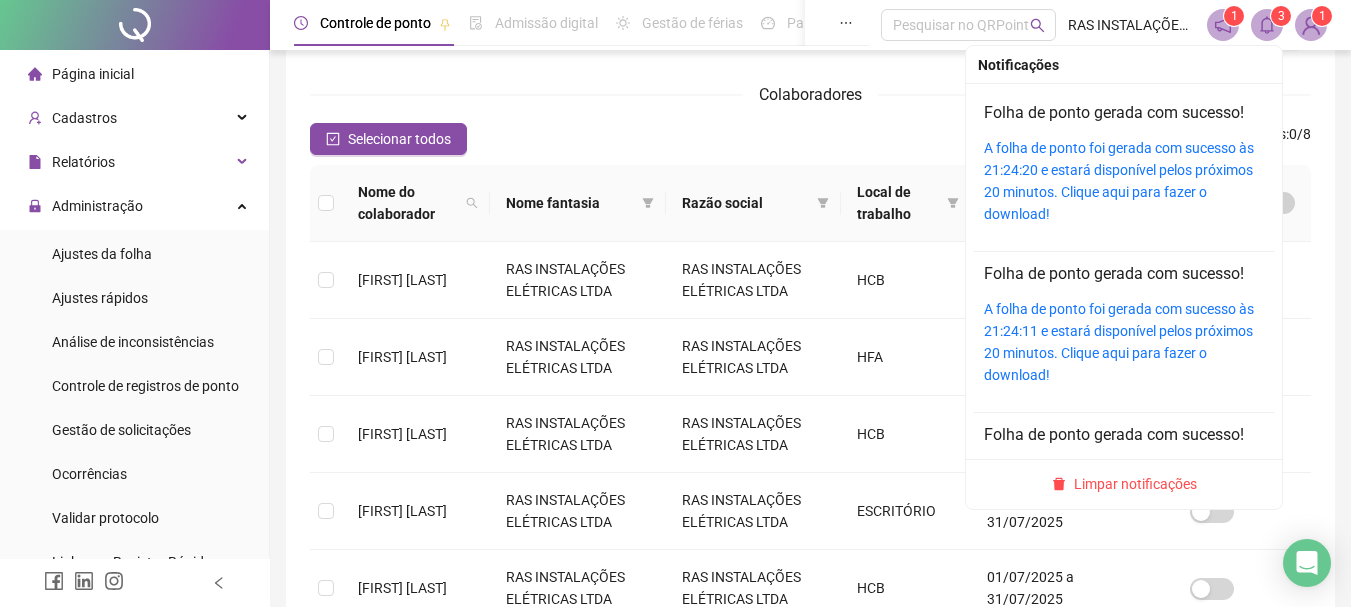 click on "A folha de ponto foi gerada com sucesso às 21:24:20 e estará disponível pelos próximos 20 minutos.
Clique aqui para fazer o download!" at bounding box center (1124, 181) 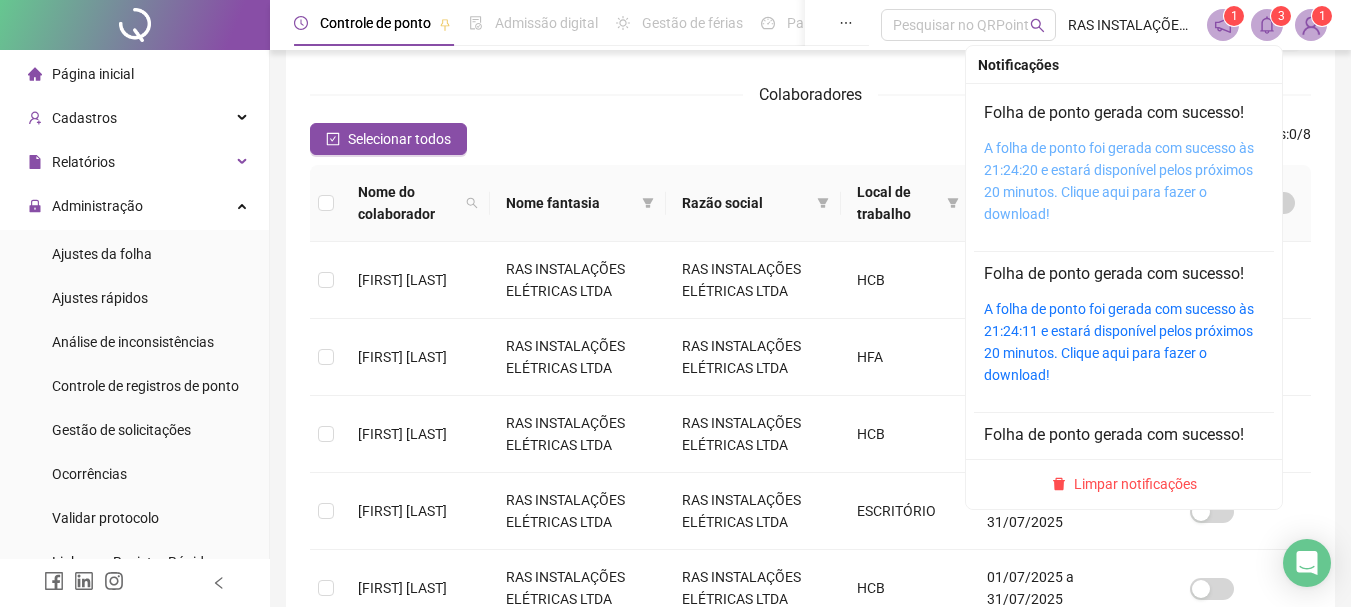 click on "A folha de ponto foi gerada com sucesso às 21:24:20 e estará disponível pelos próximos 20 minutos.
Clique aqui para fazer o download!" at bounding box center [1119, 181] 